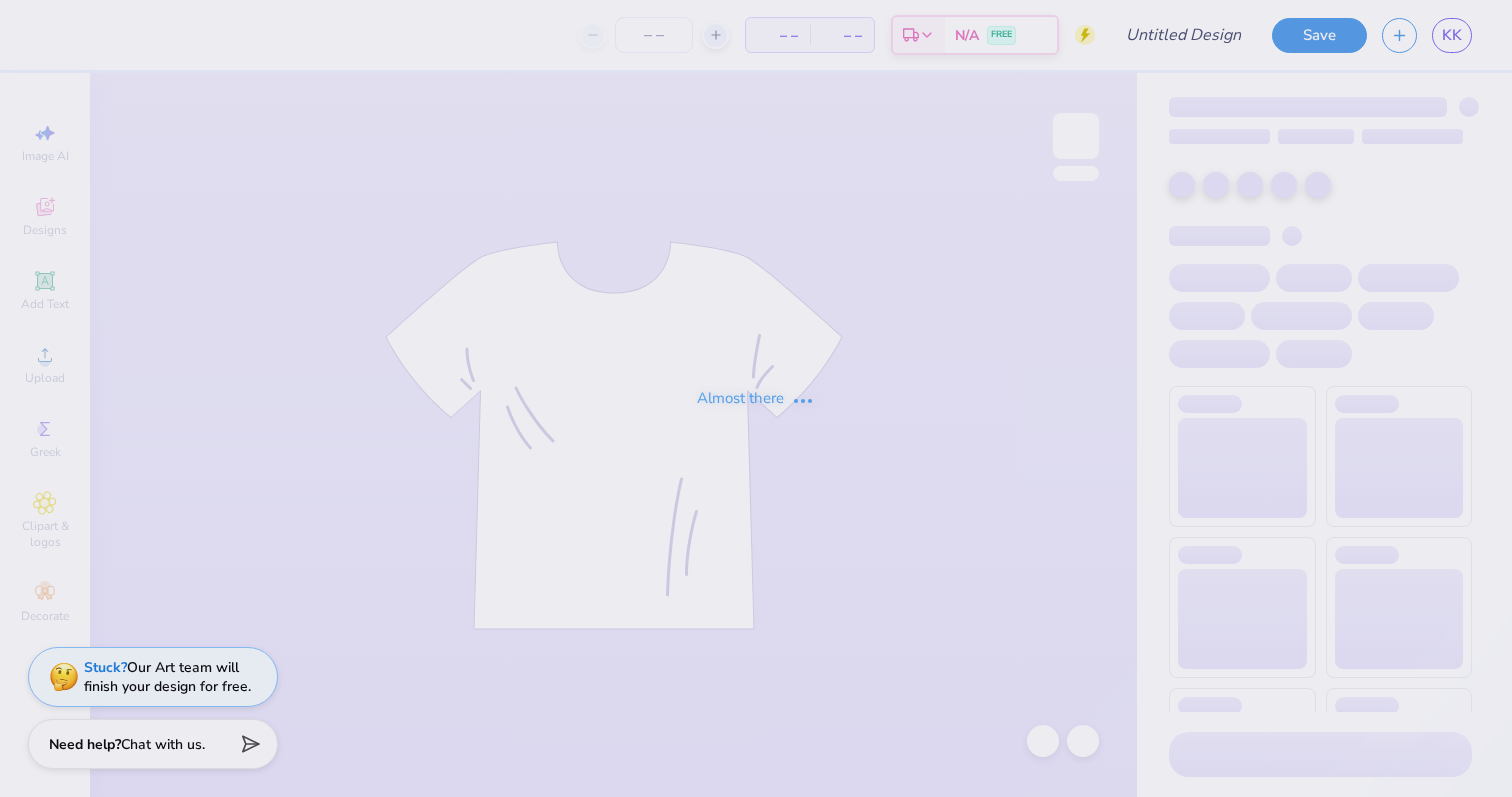 scroll, scrollTop: 0, scrollLeft: 0, axis: both 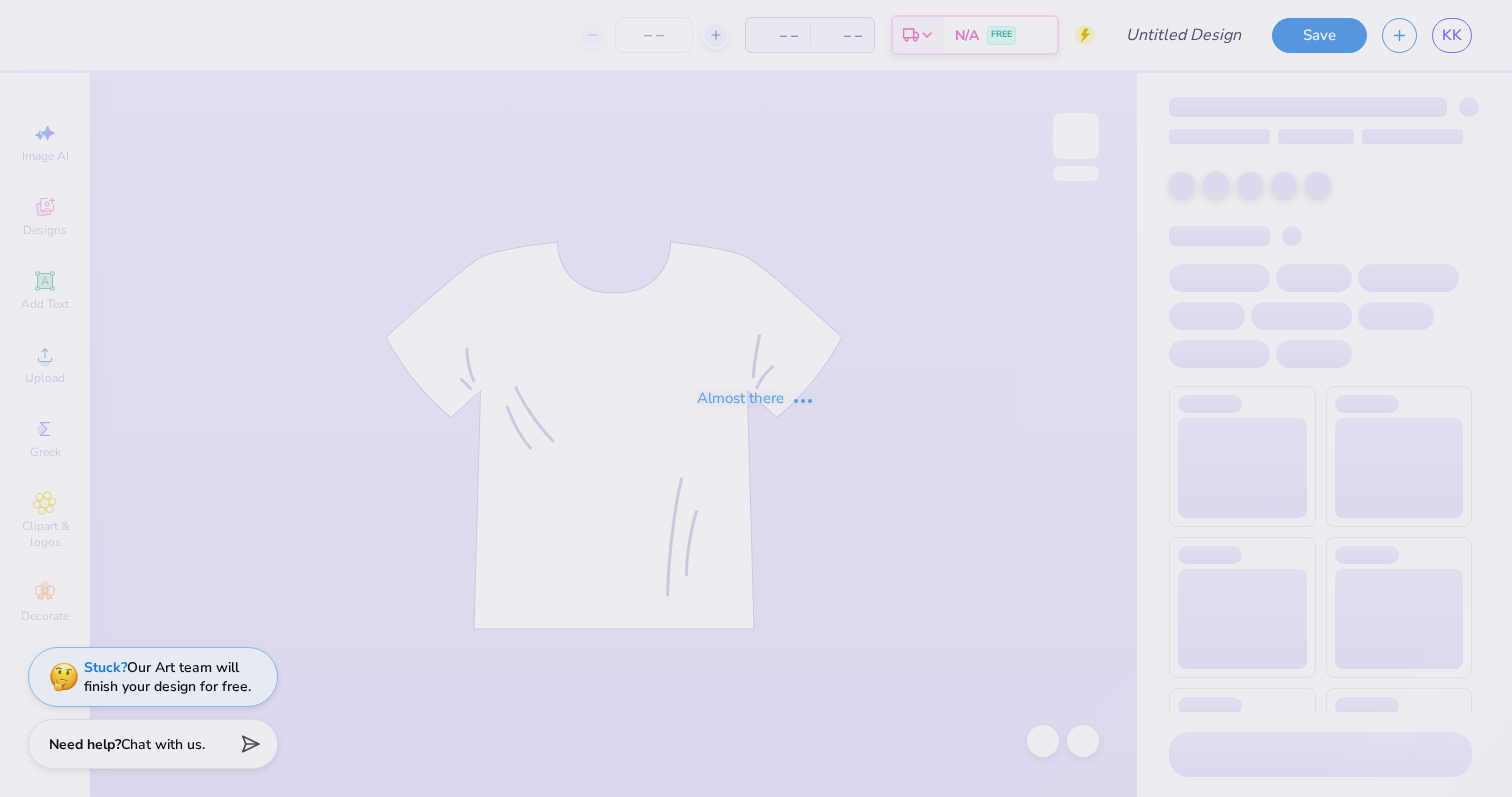 type on "Shirt Option 1" 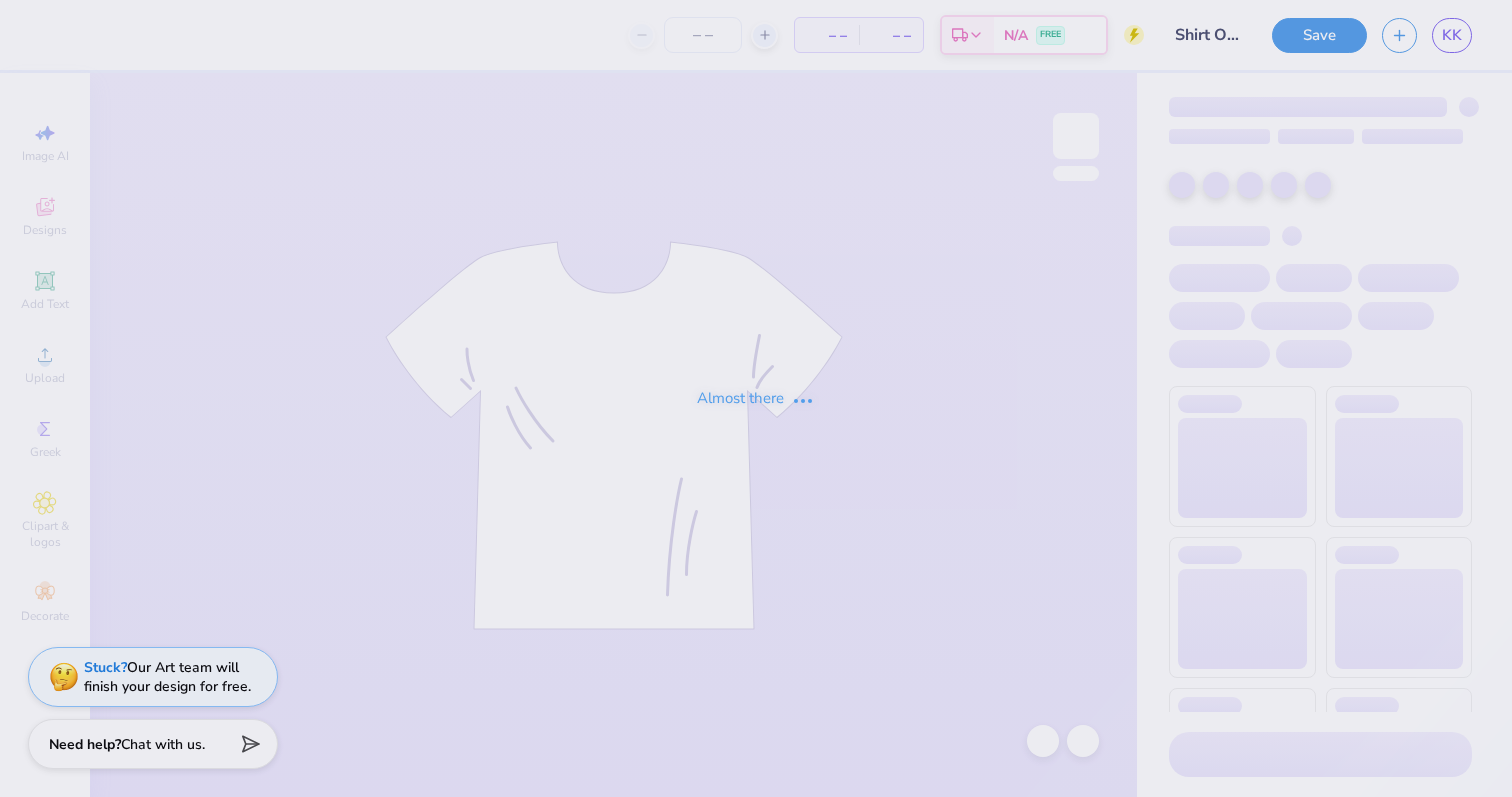 type on "1" 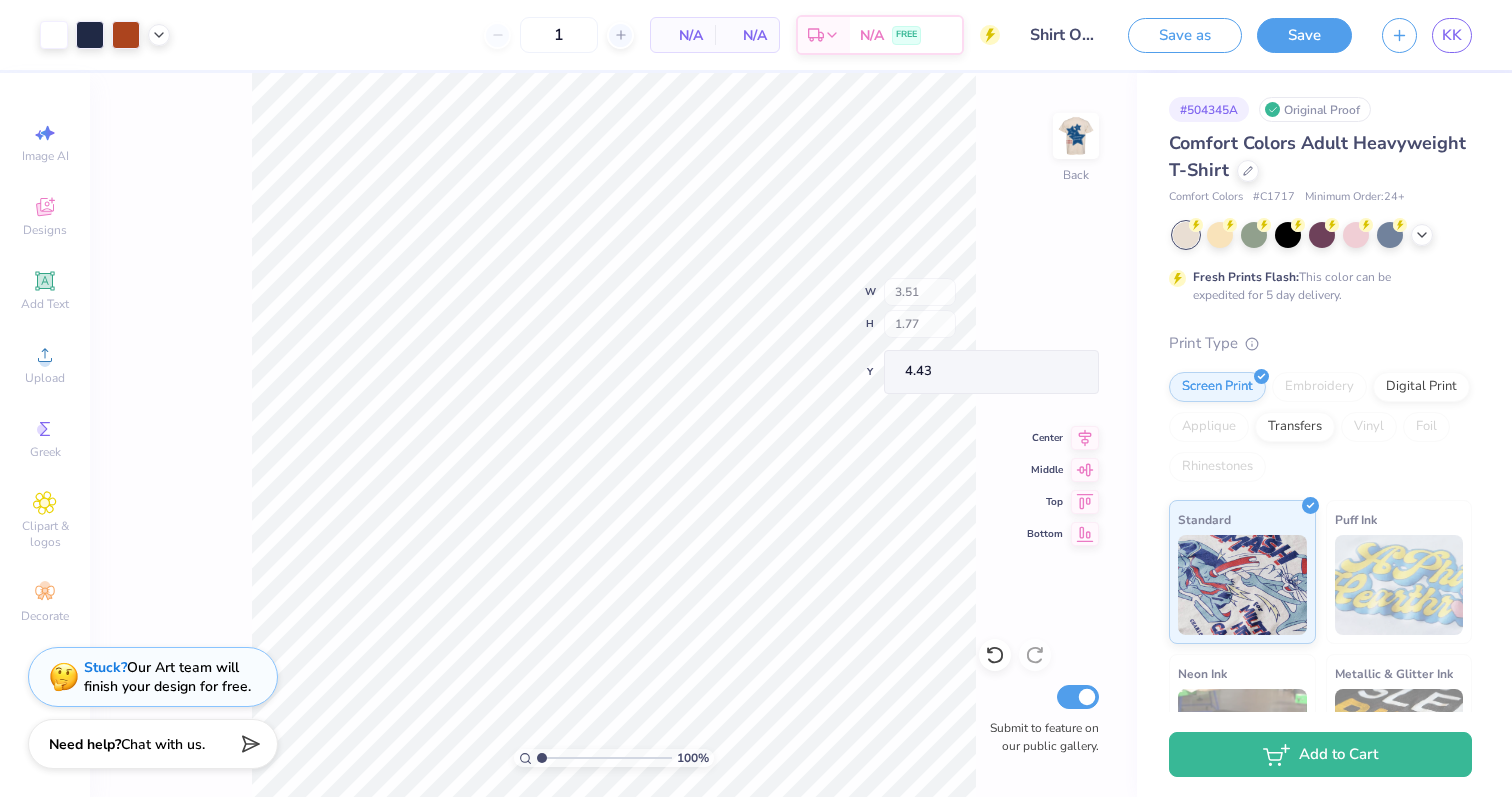type on "4.22" 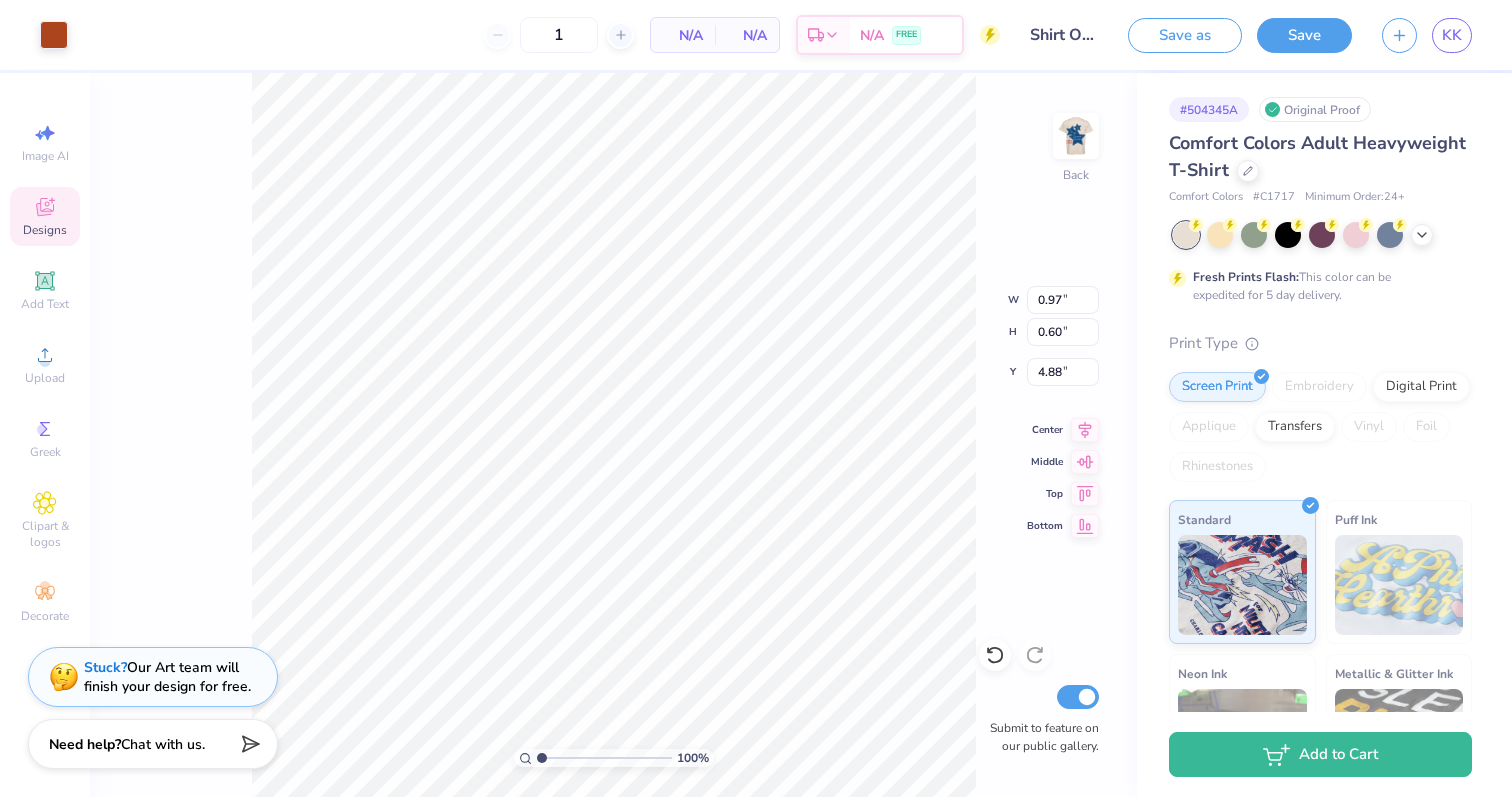 type on "0.98" 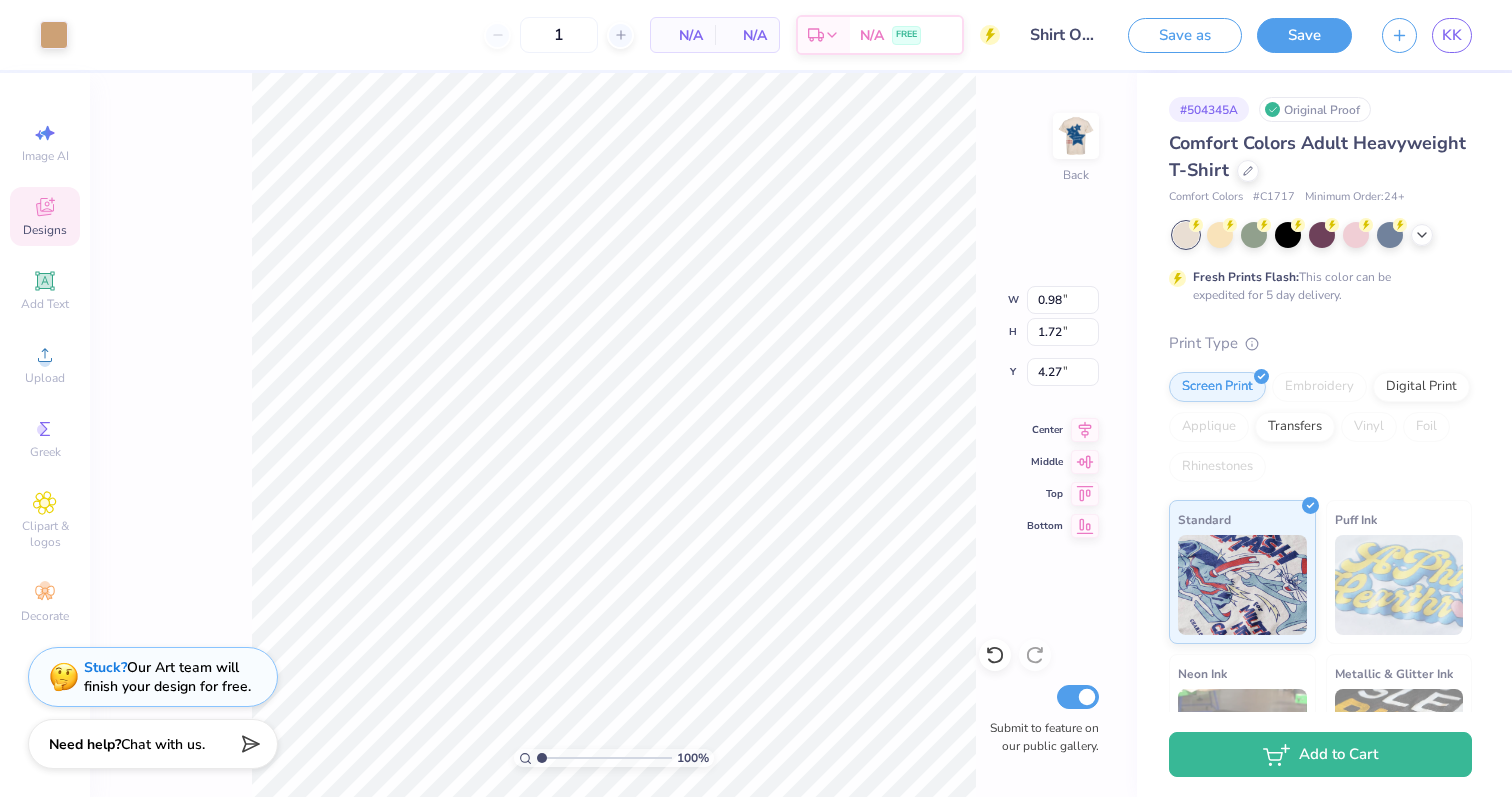 type on "1.20" 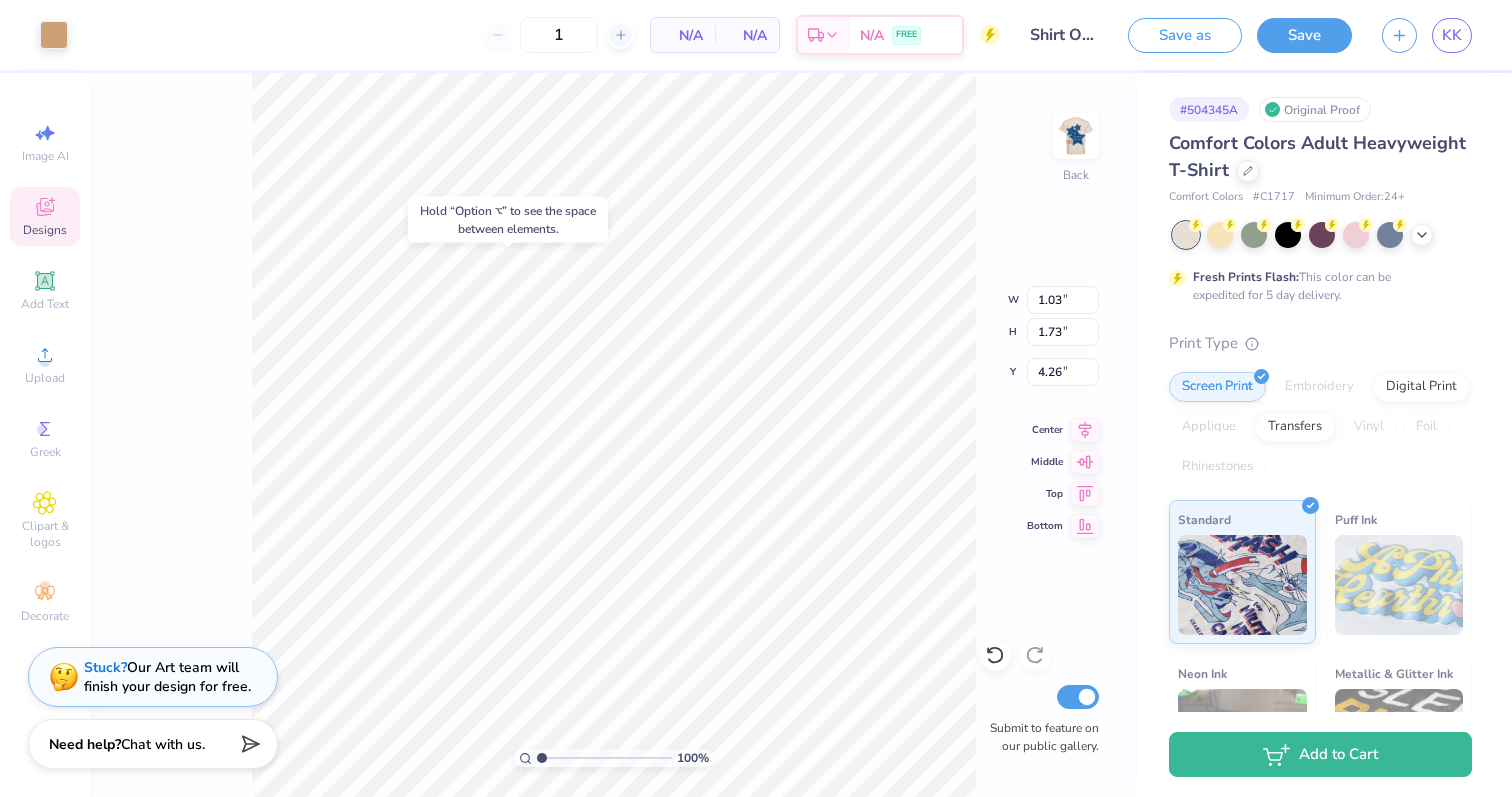 type on "4.22" 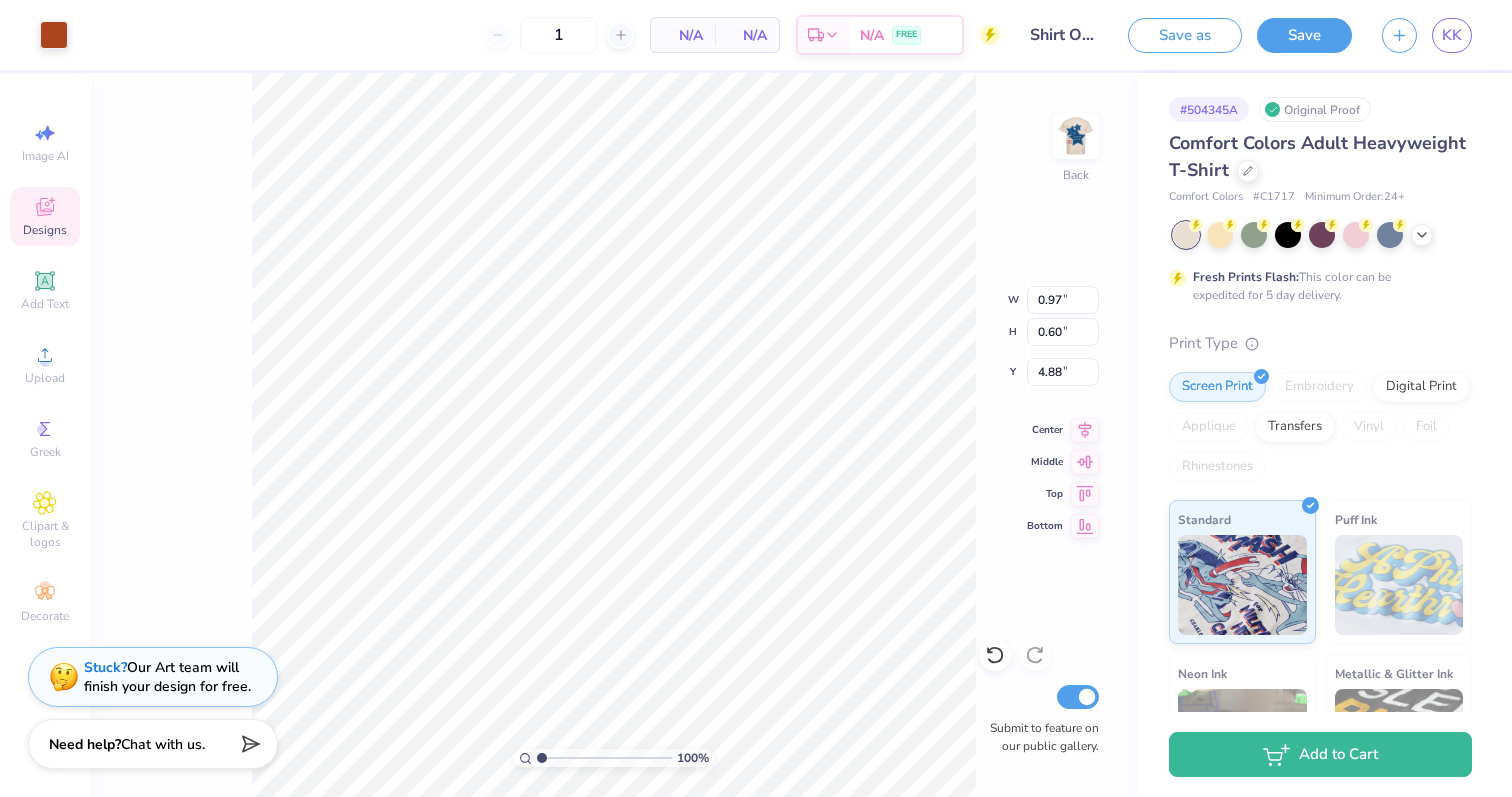 type on "0.98" 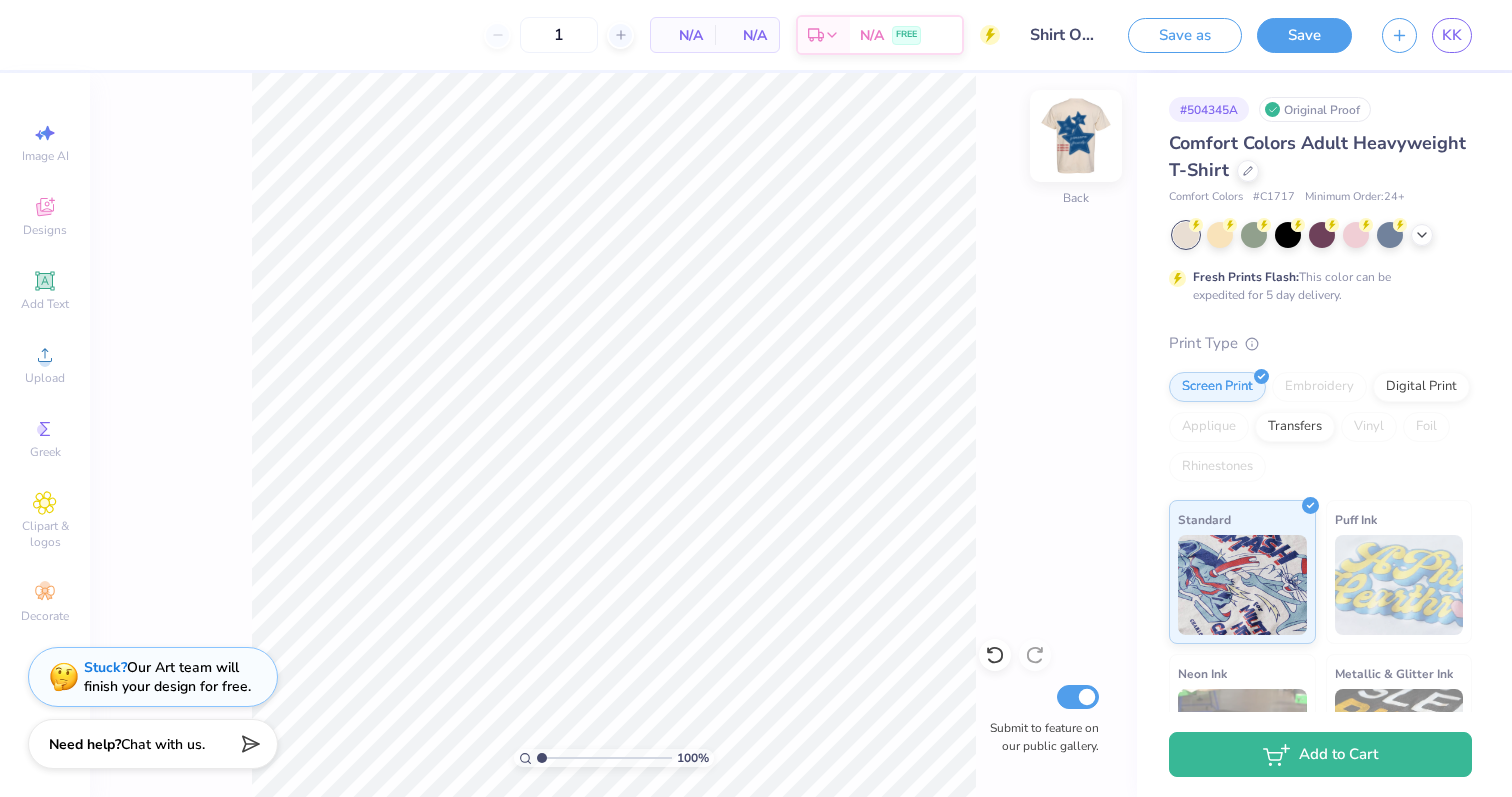 click at bounding box center (1076, 136) 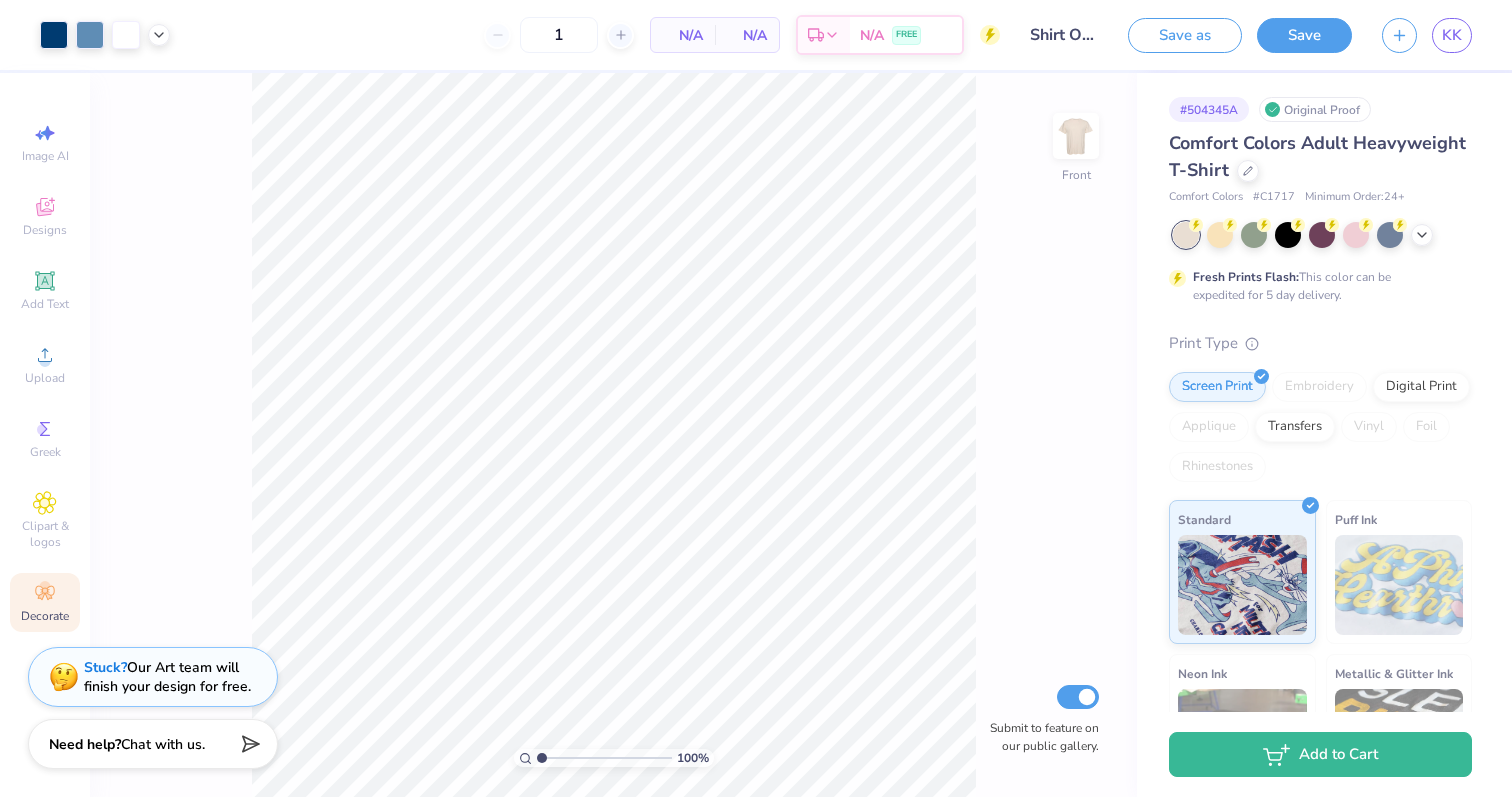 click 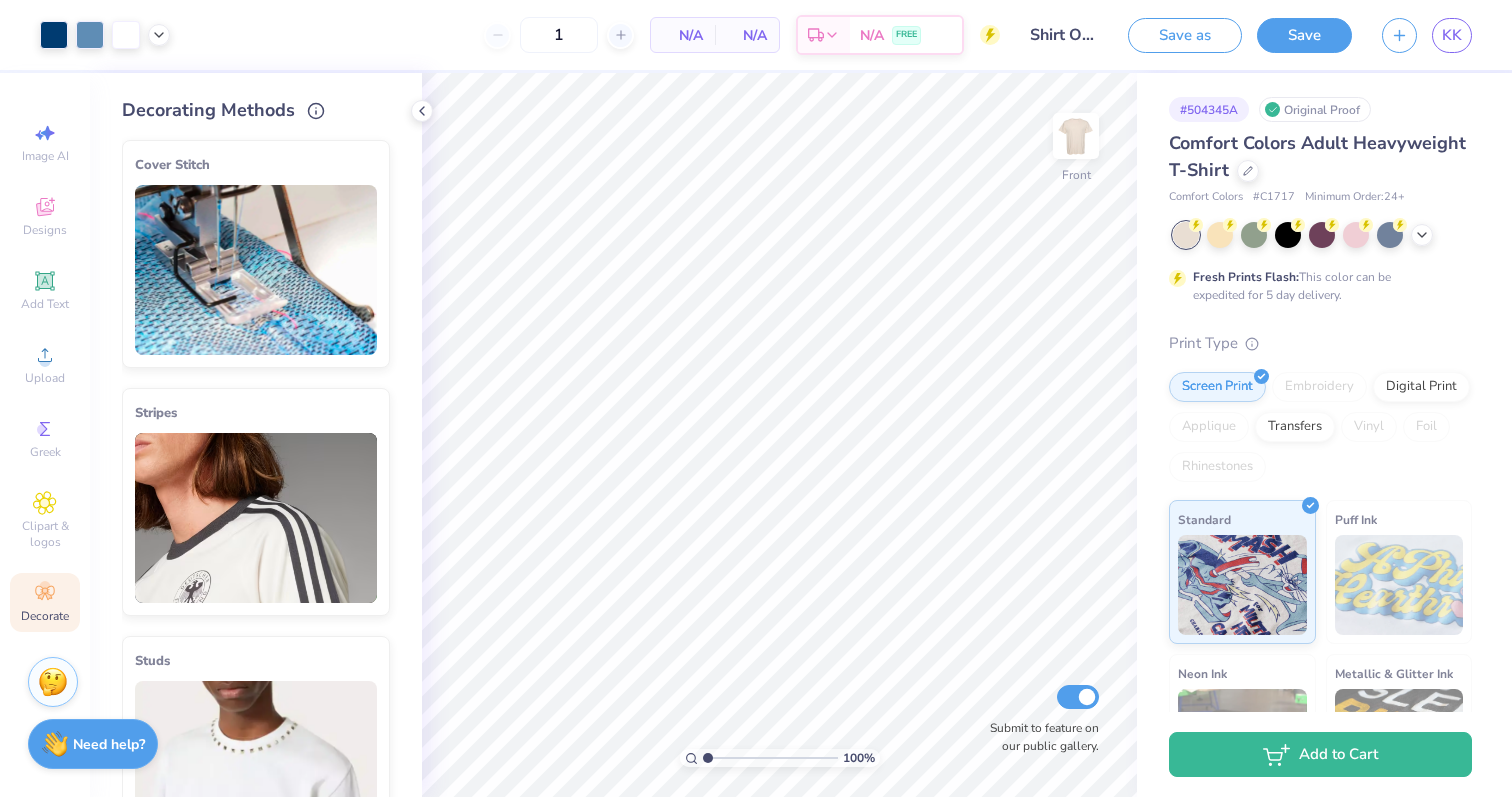 click at bounding box center [256, 270] 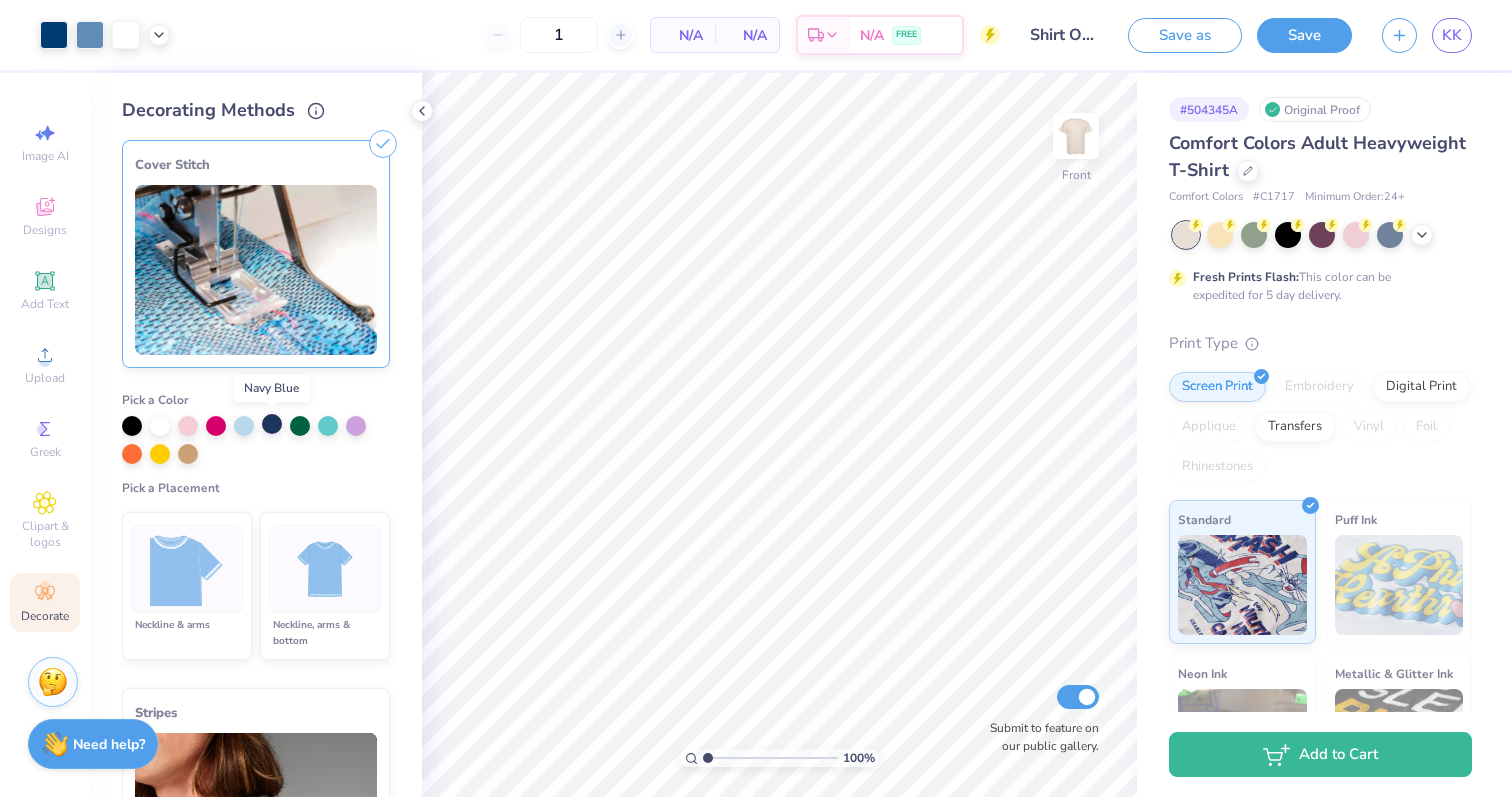 click at bounding box center (272, 424) 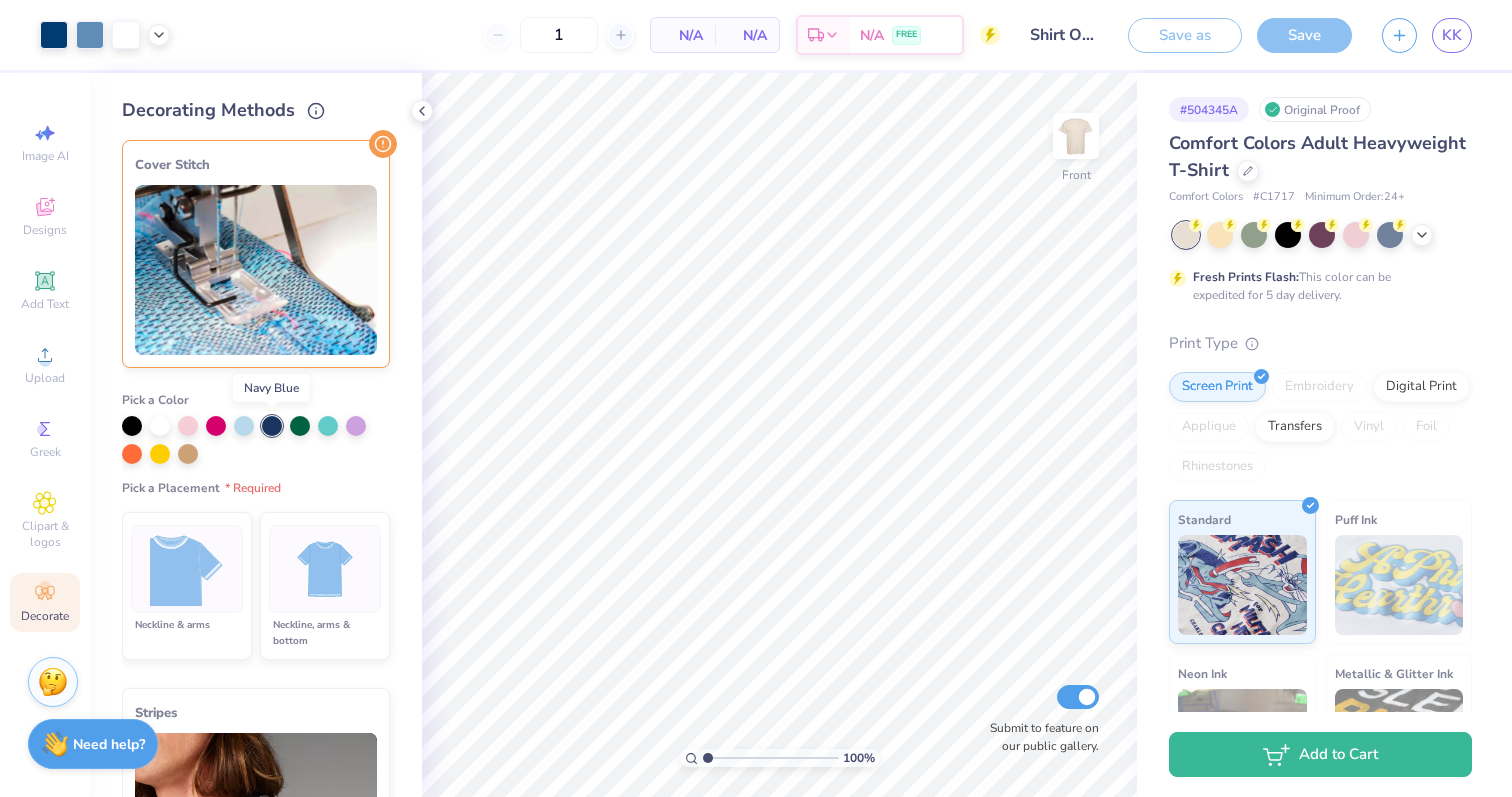click at bounding box center (272, 426) 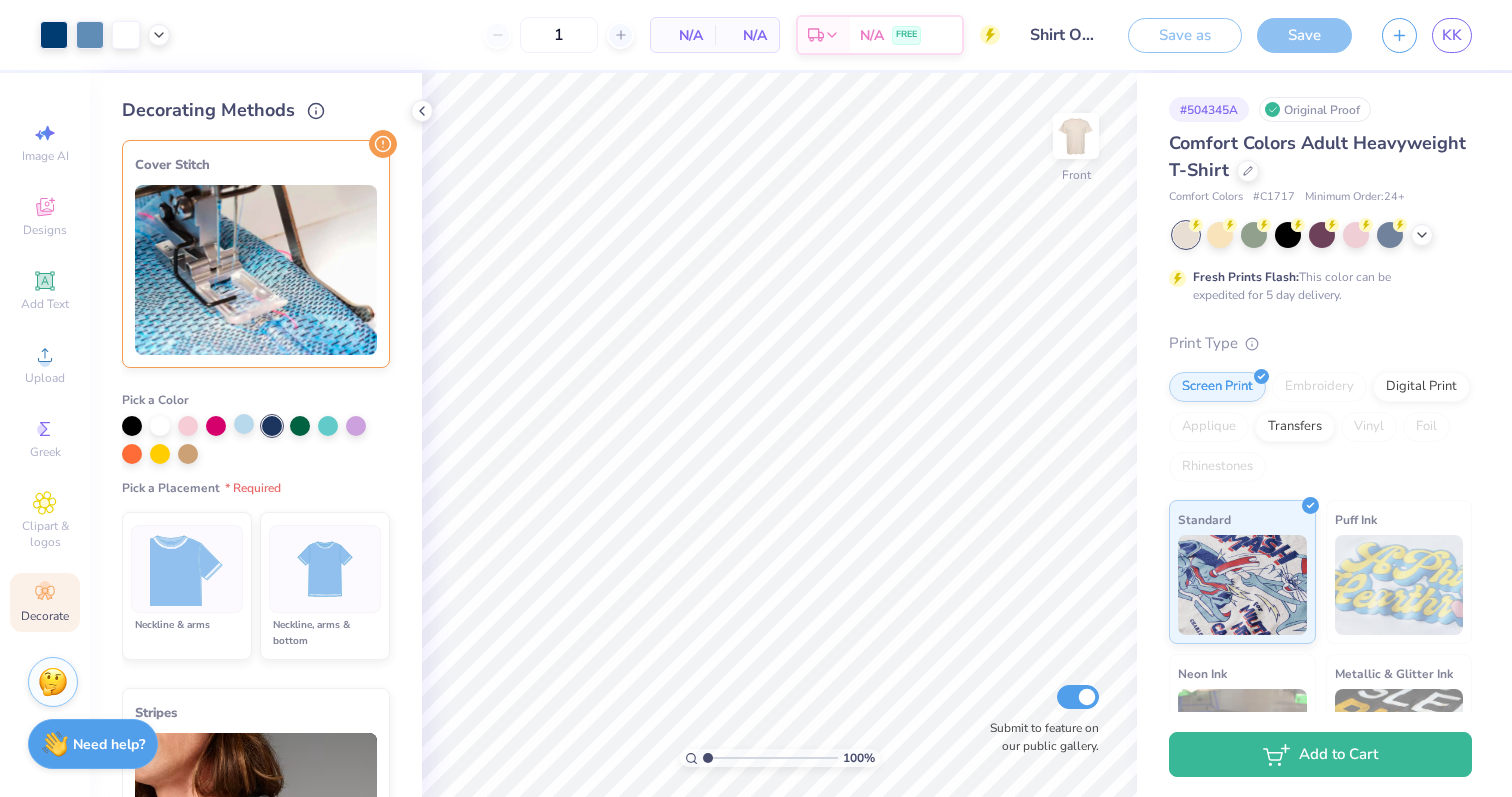 click at bounding box center [244, 424] 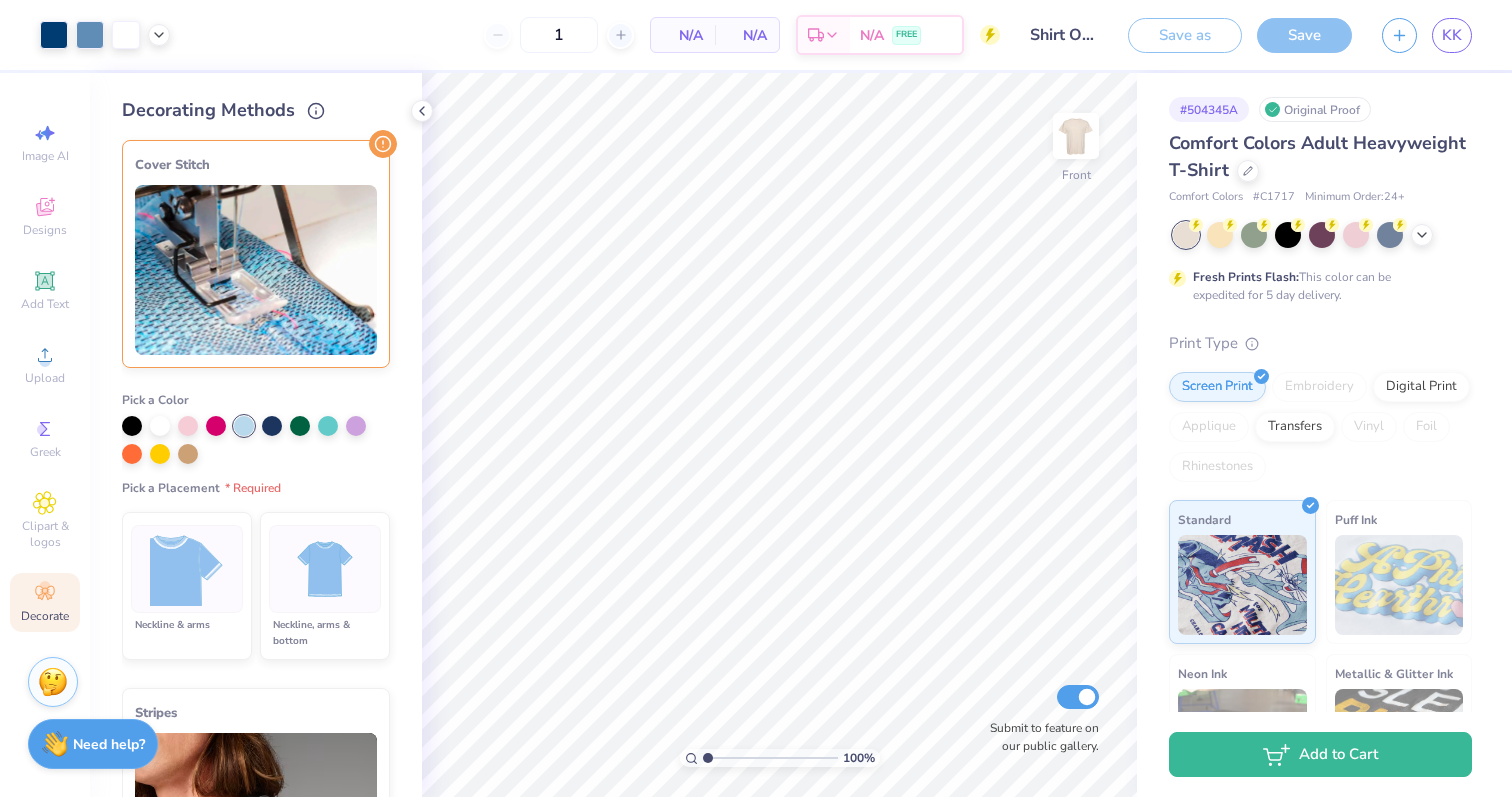 click at bounding box center [187, 569] 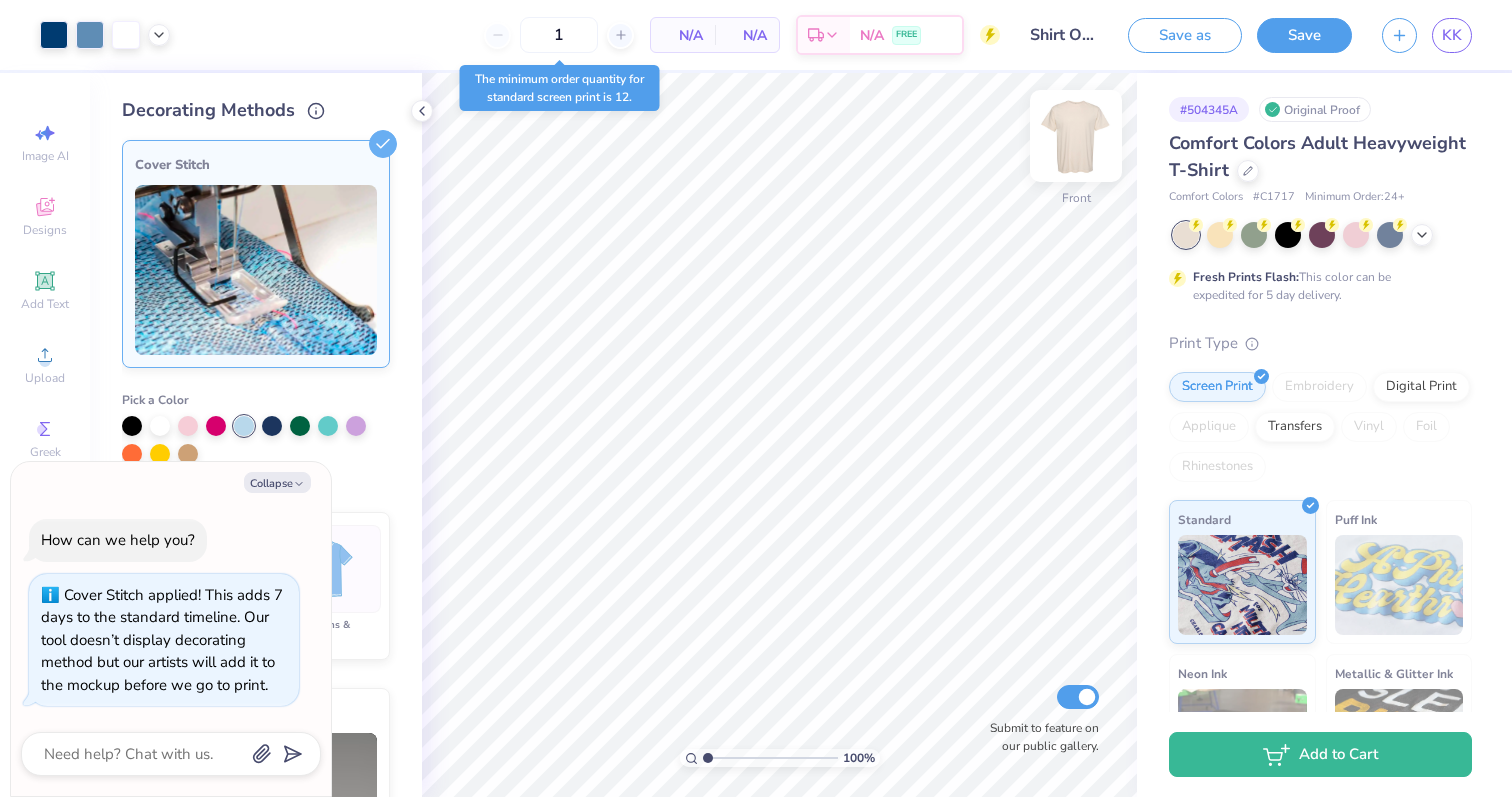 click at bounding box center (1076, 136) 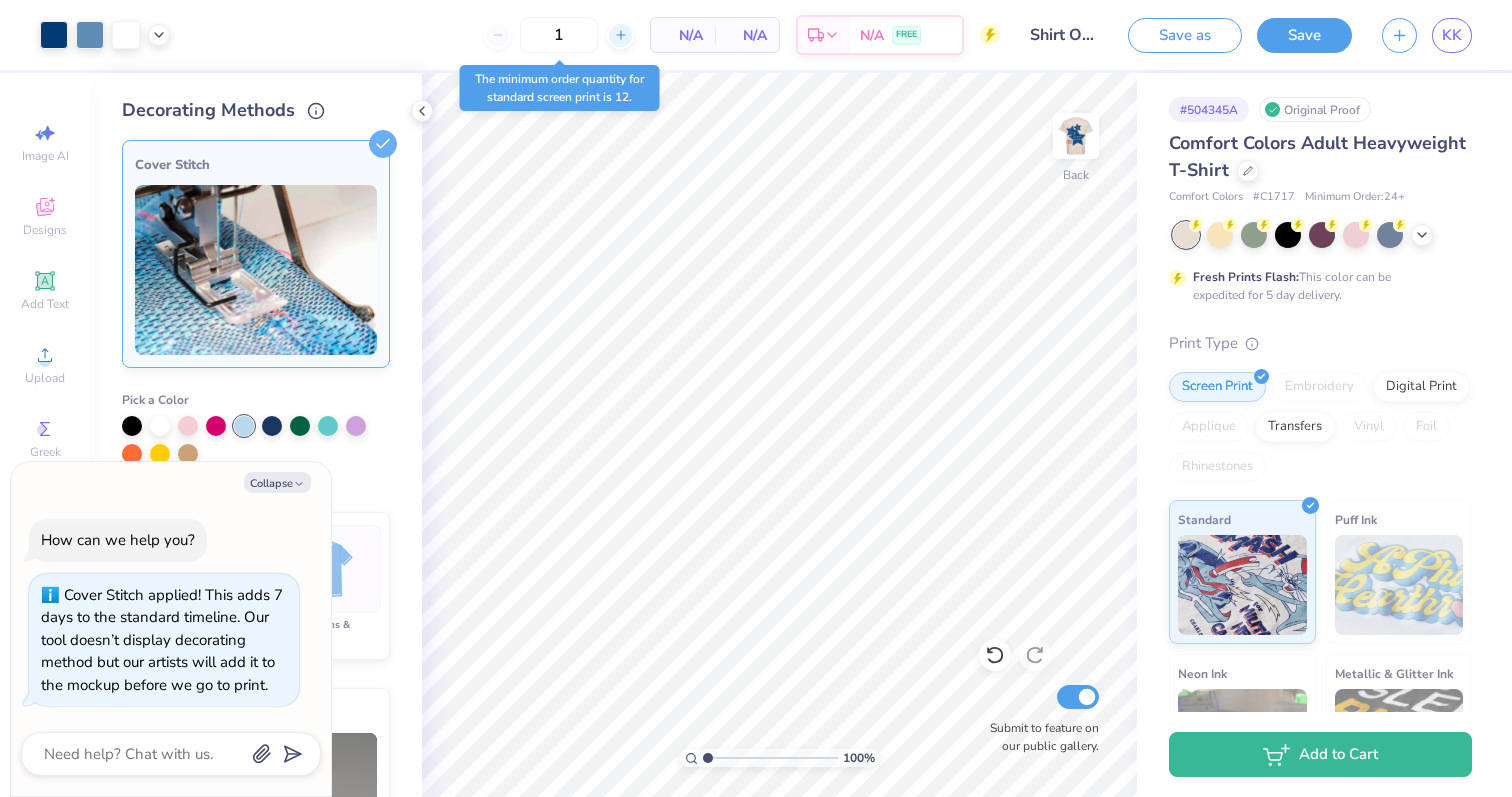 type on "x" 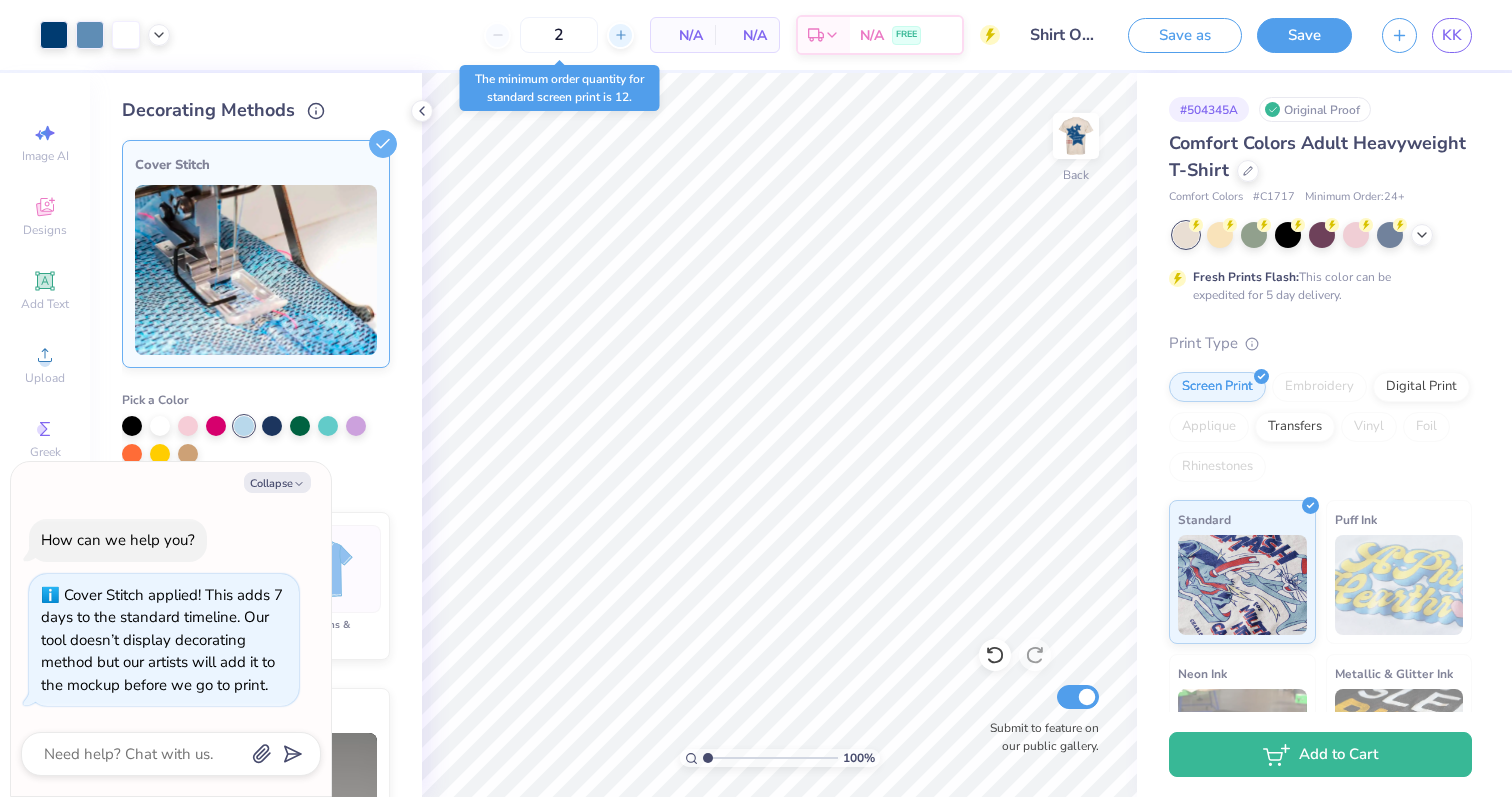 type on "x" 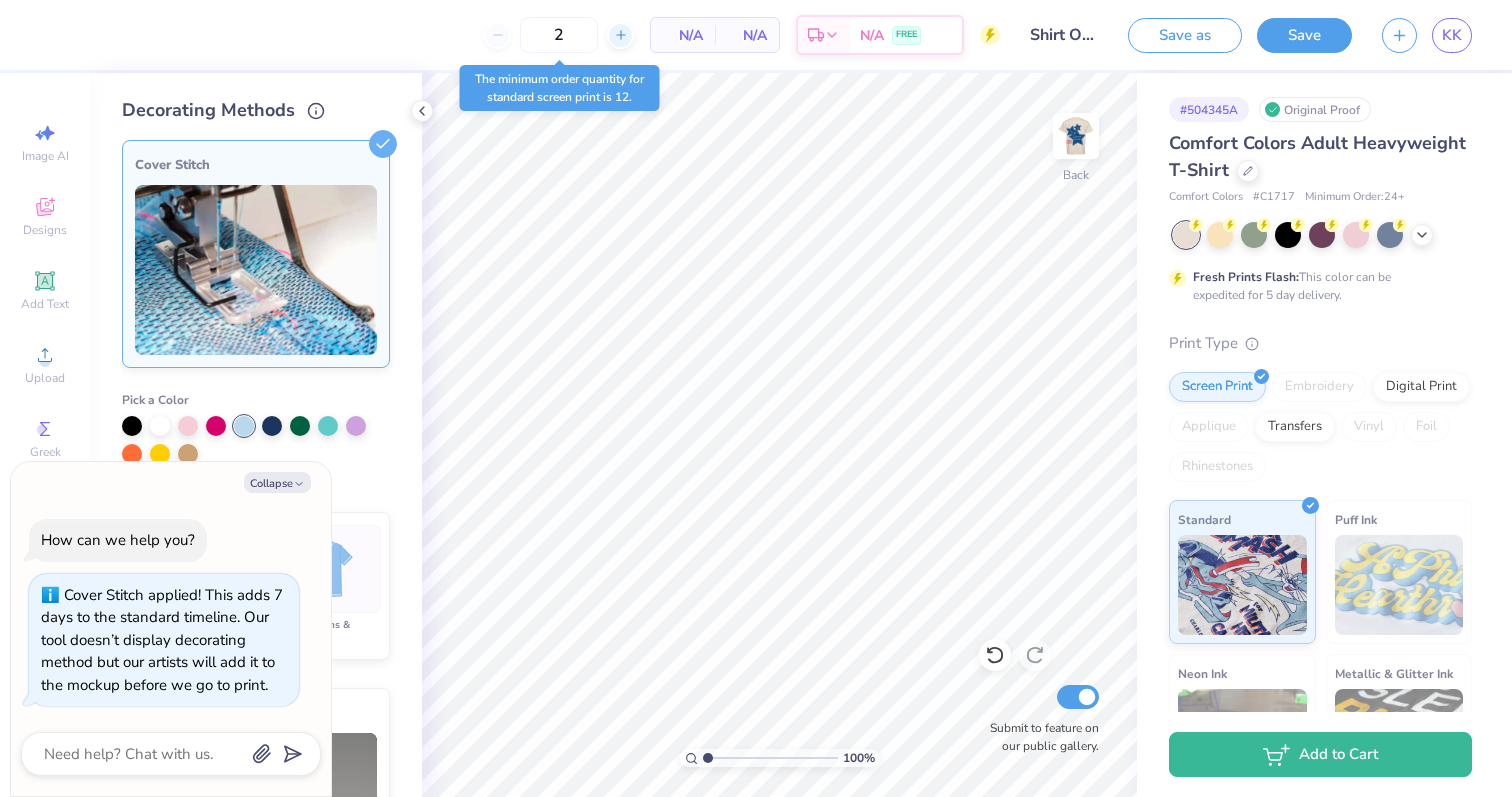 click 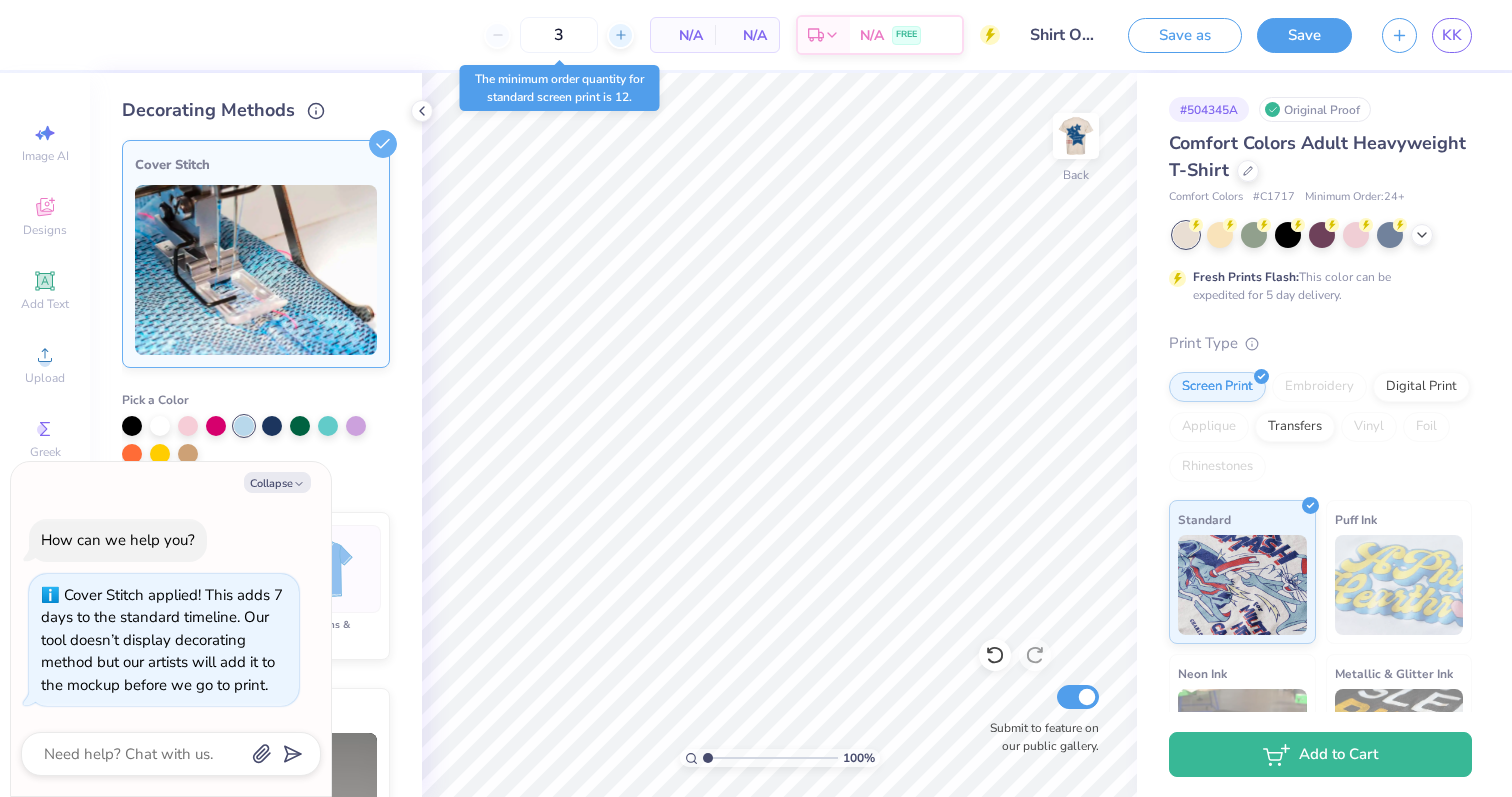 click 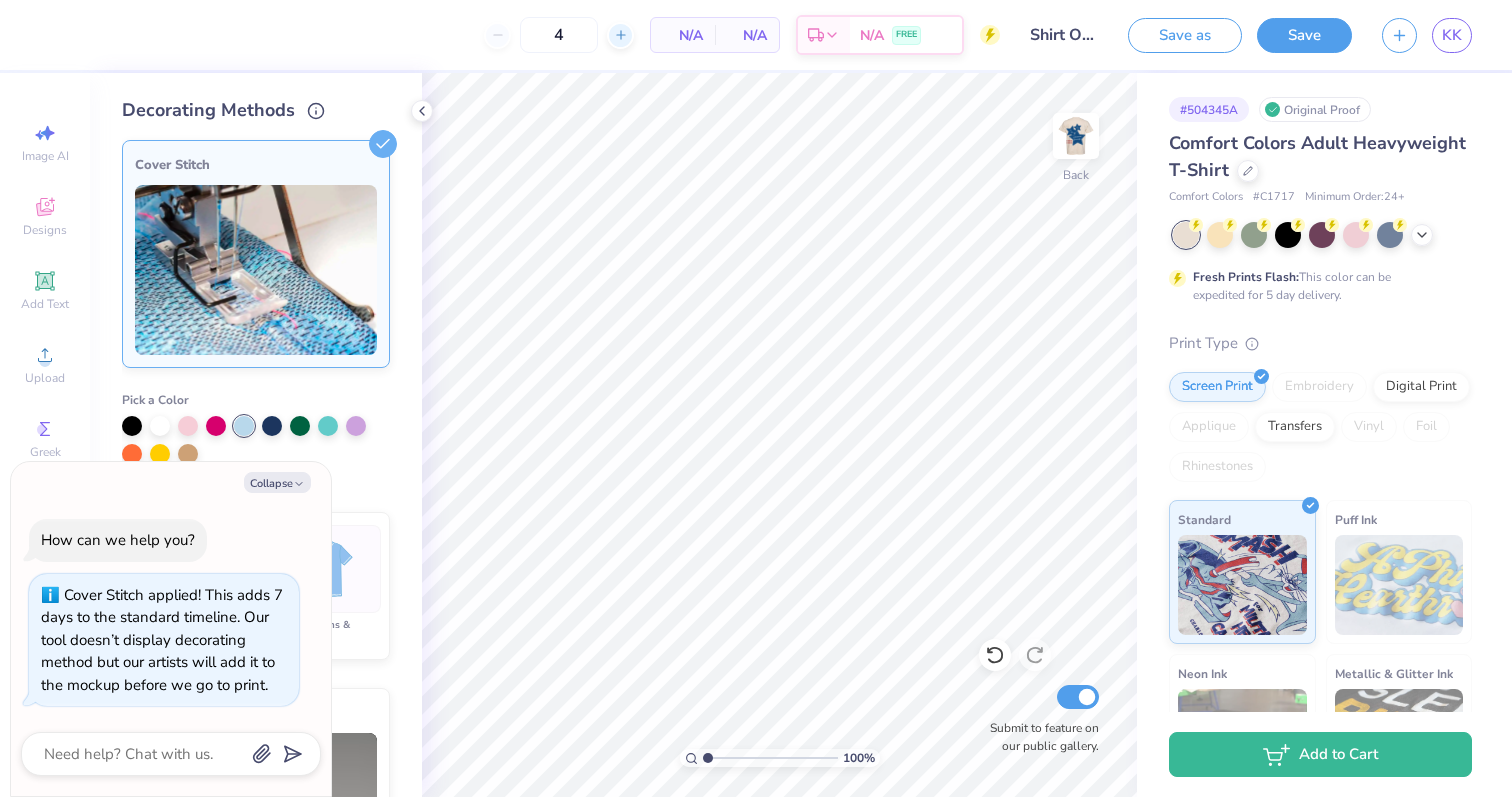 click 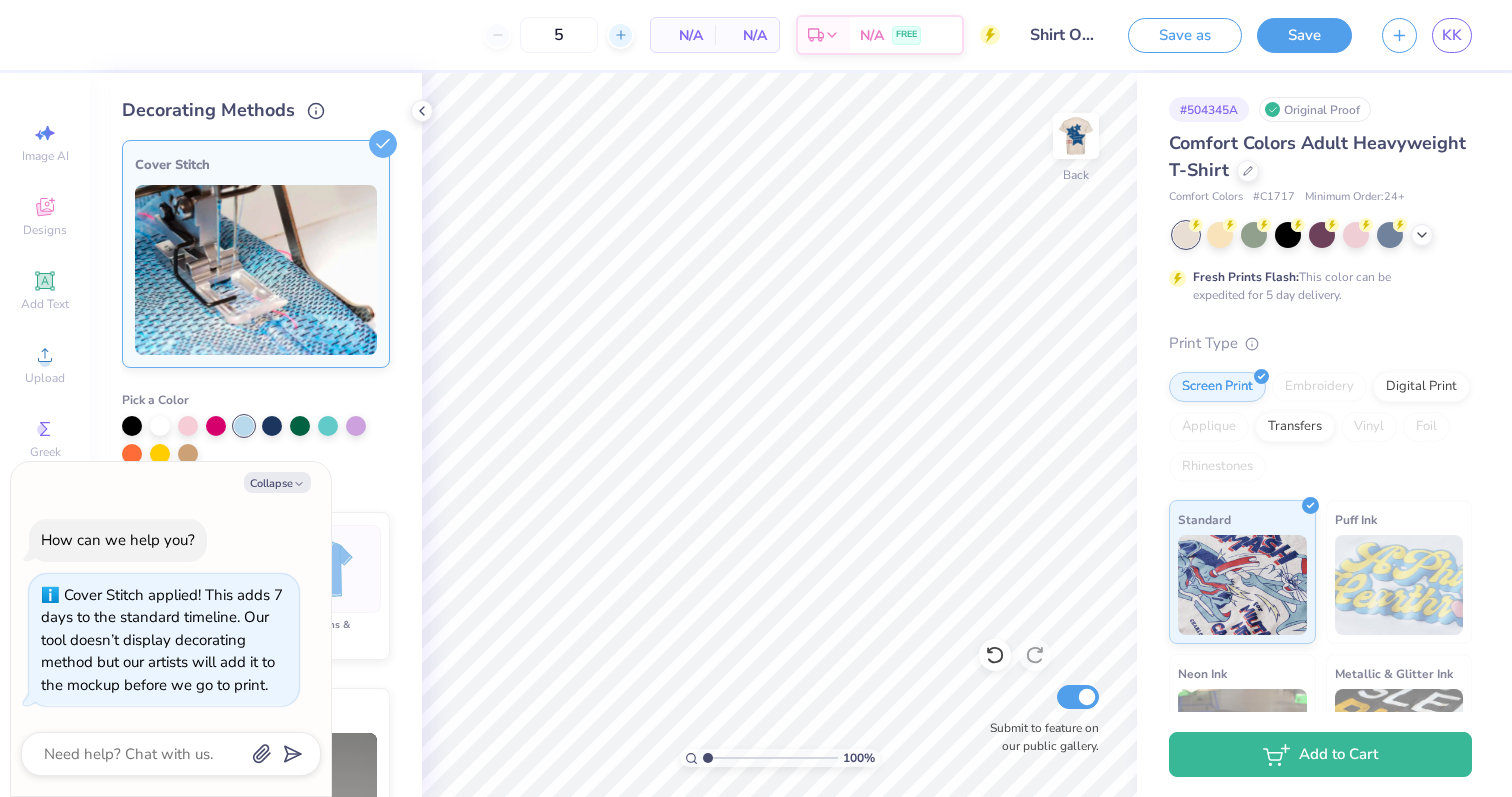 click 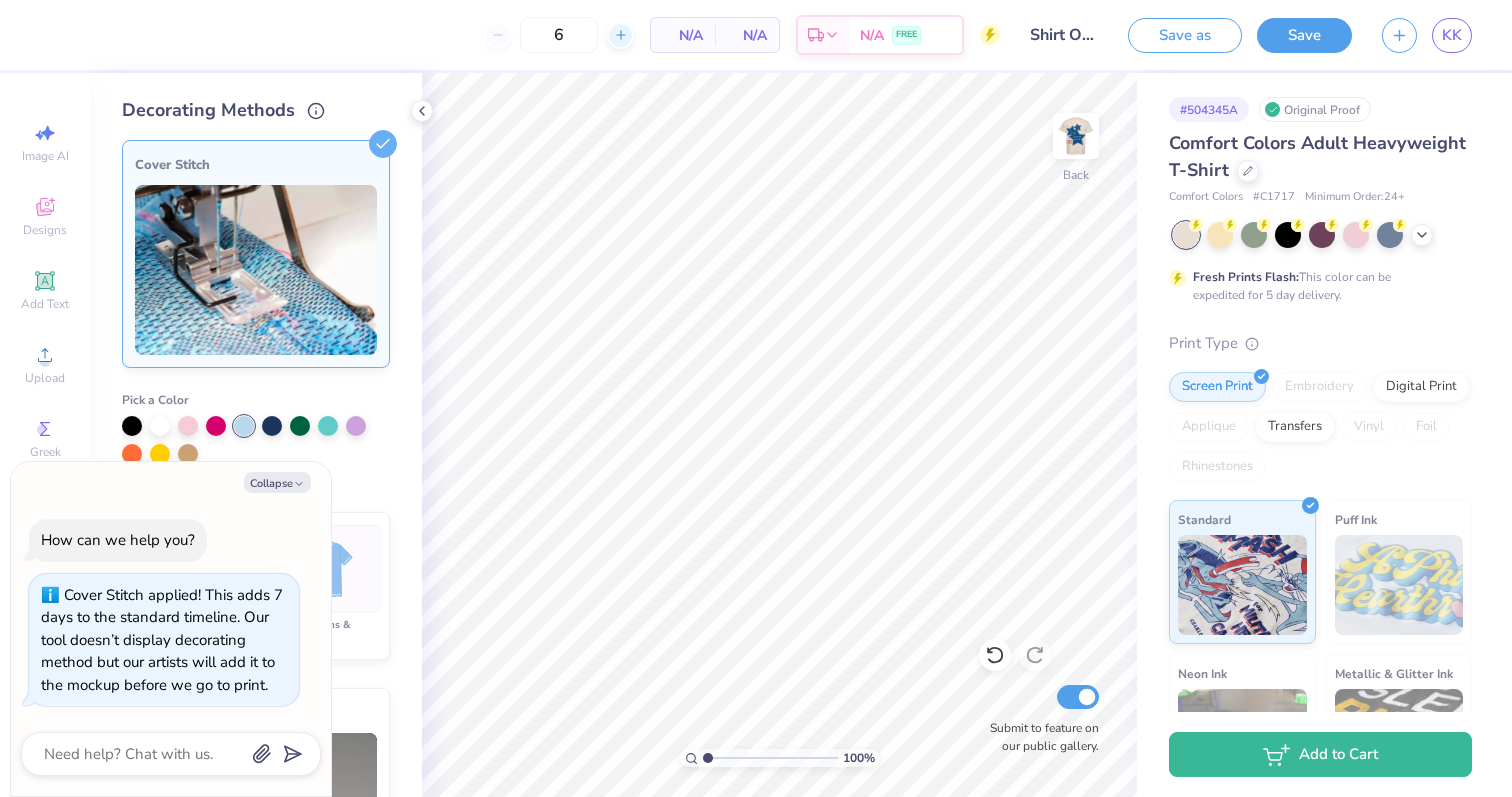 click 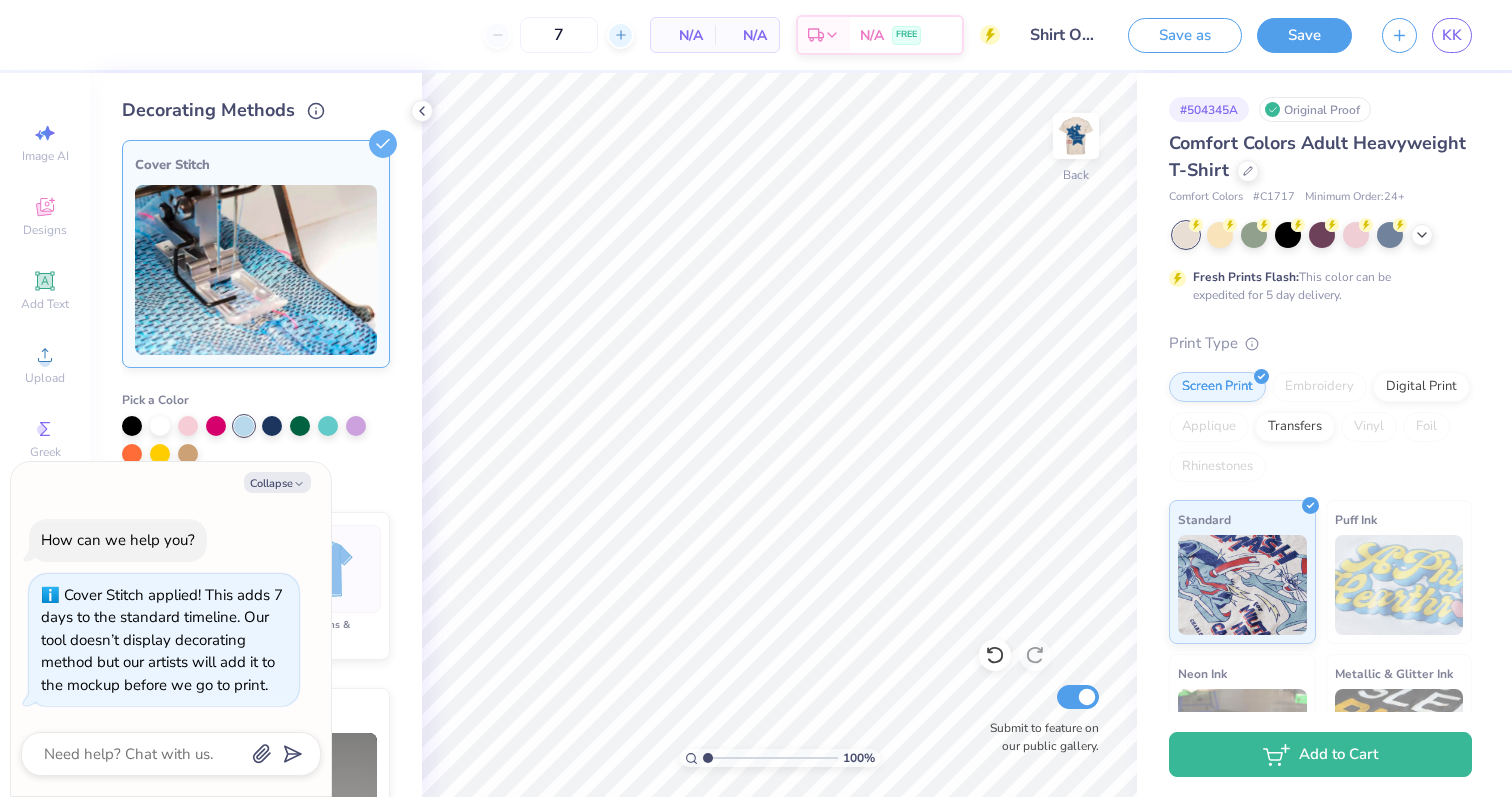 click 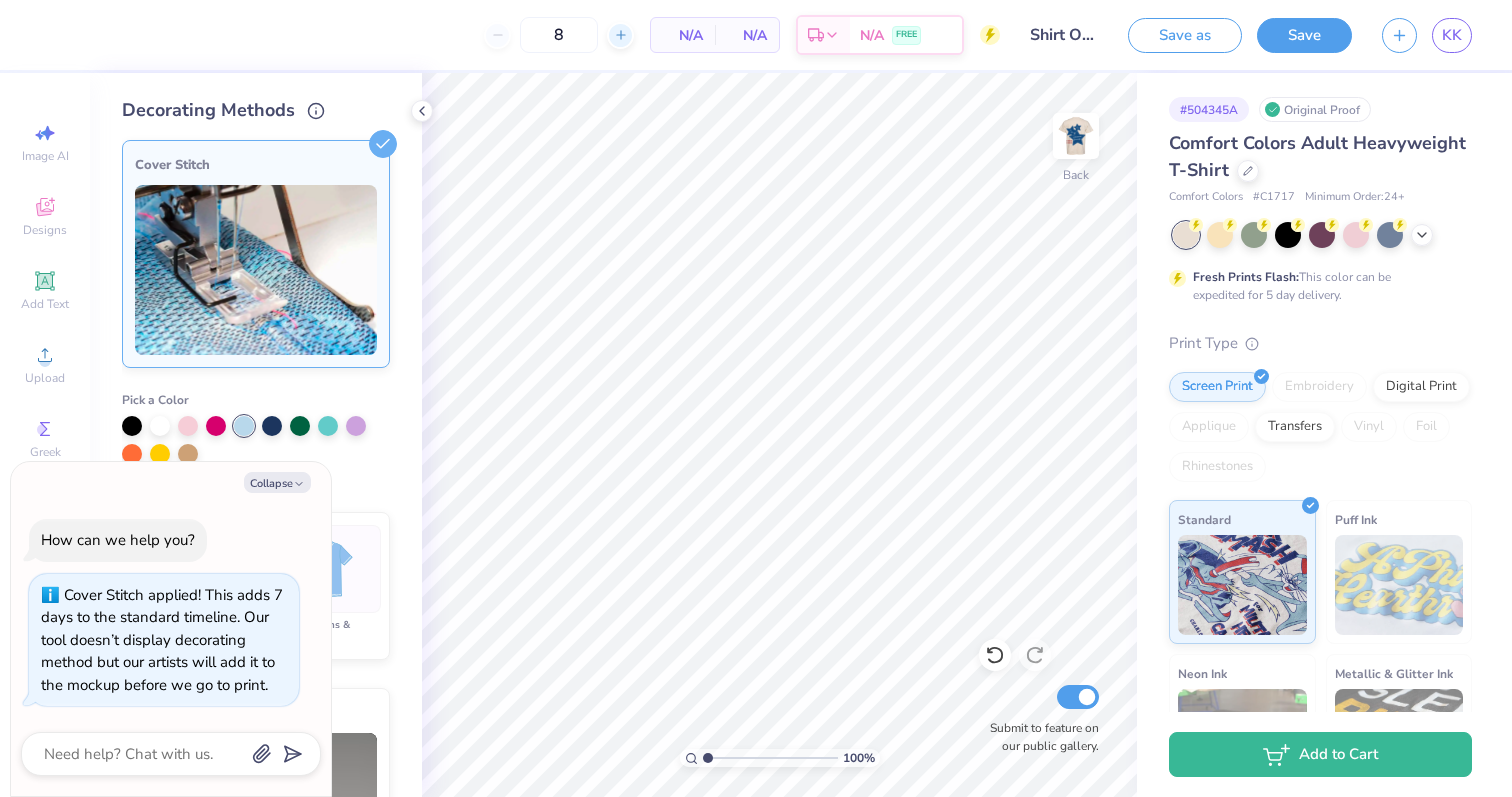 click 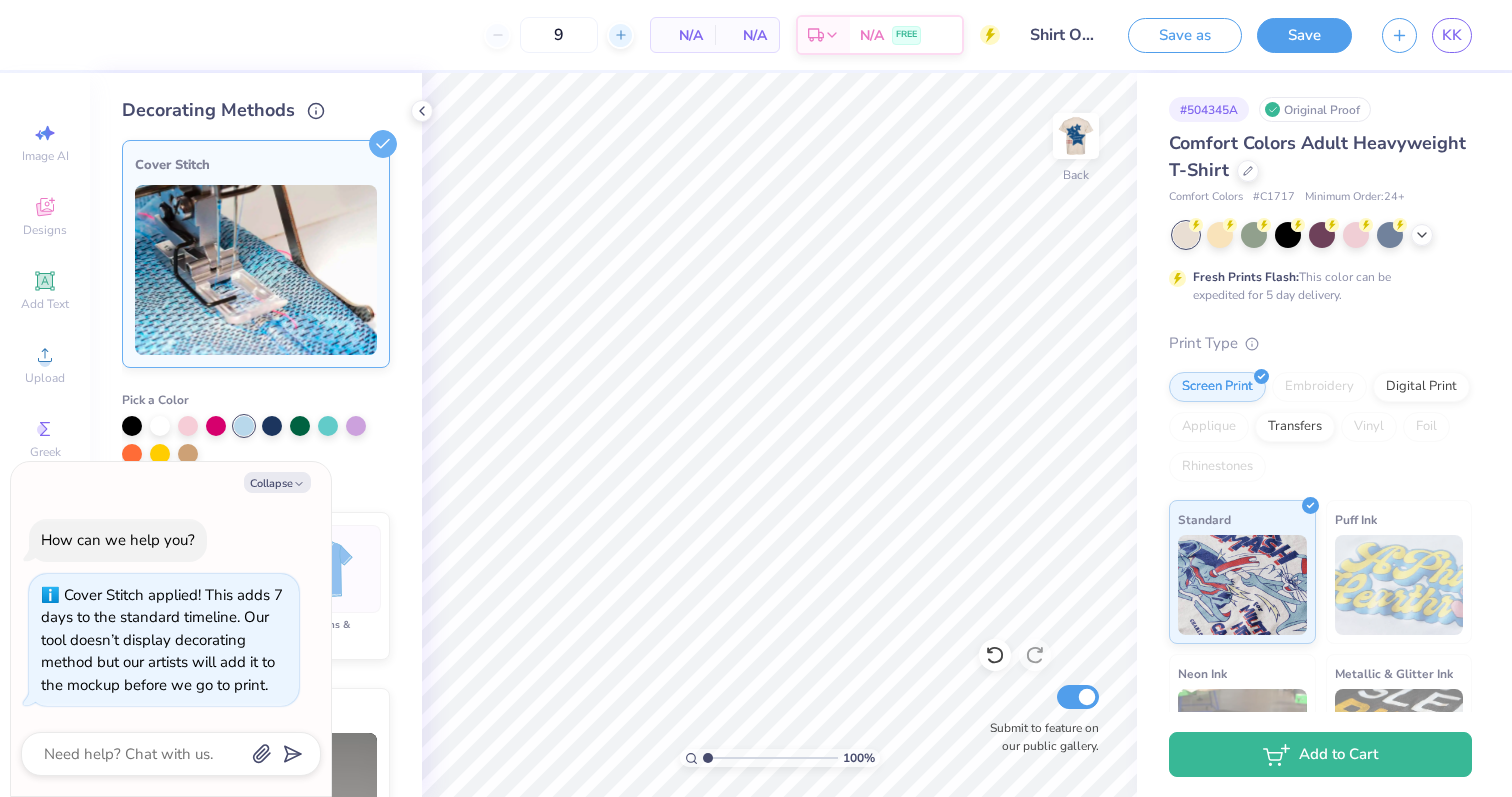 click 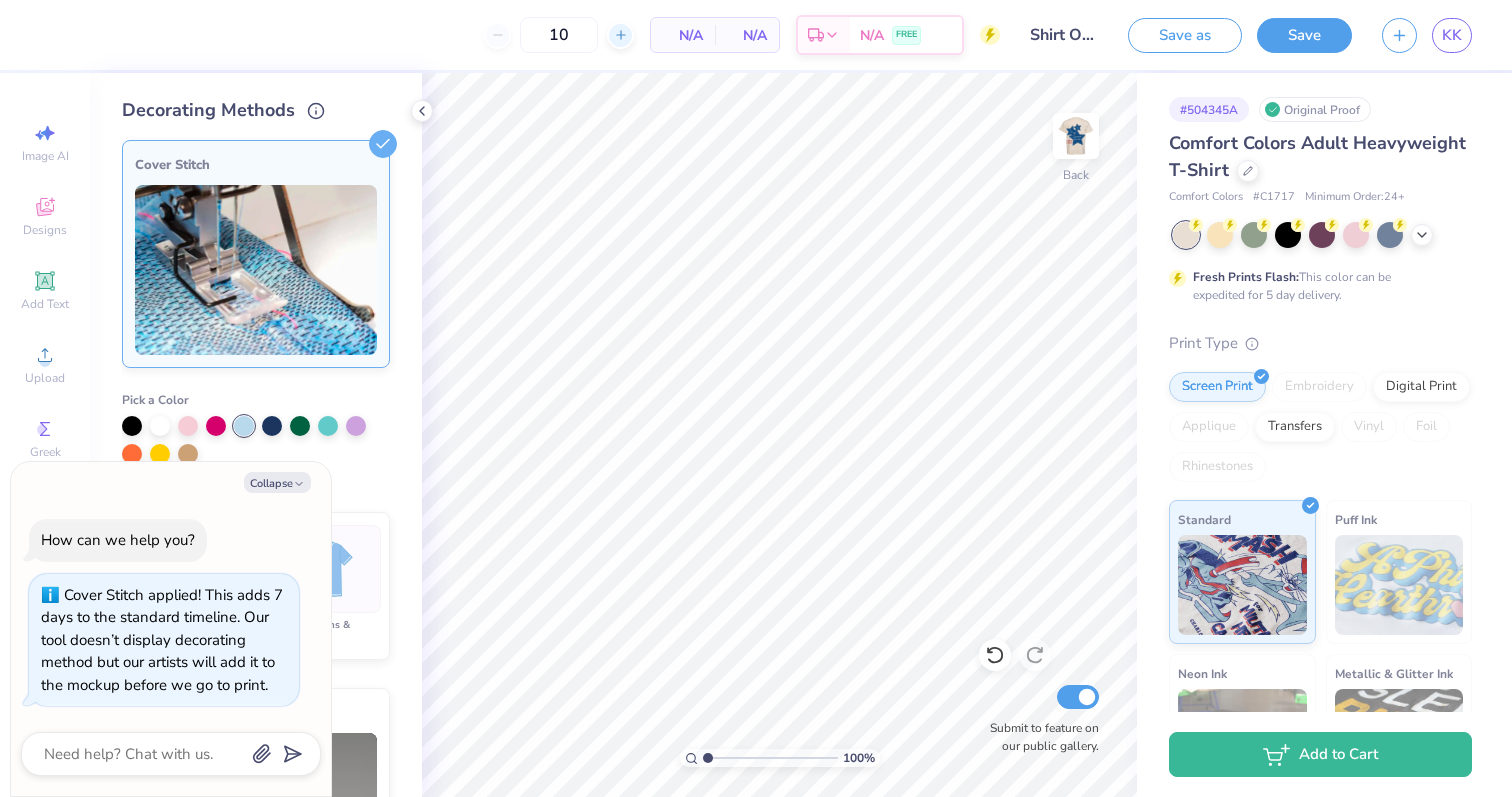 click 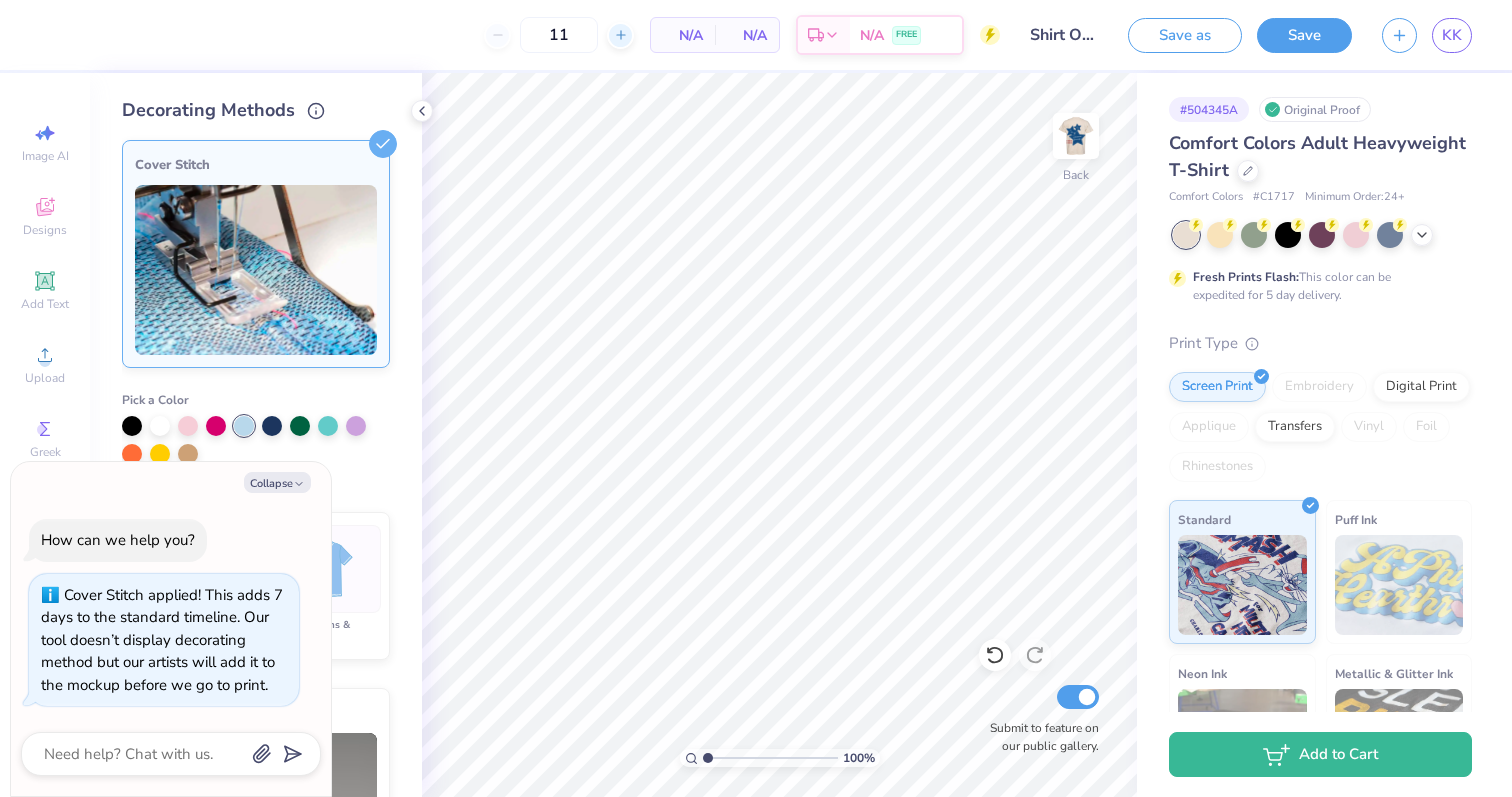 click 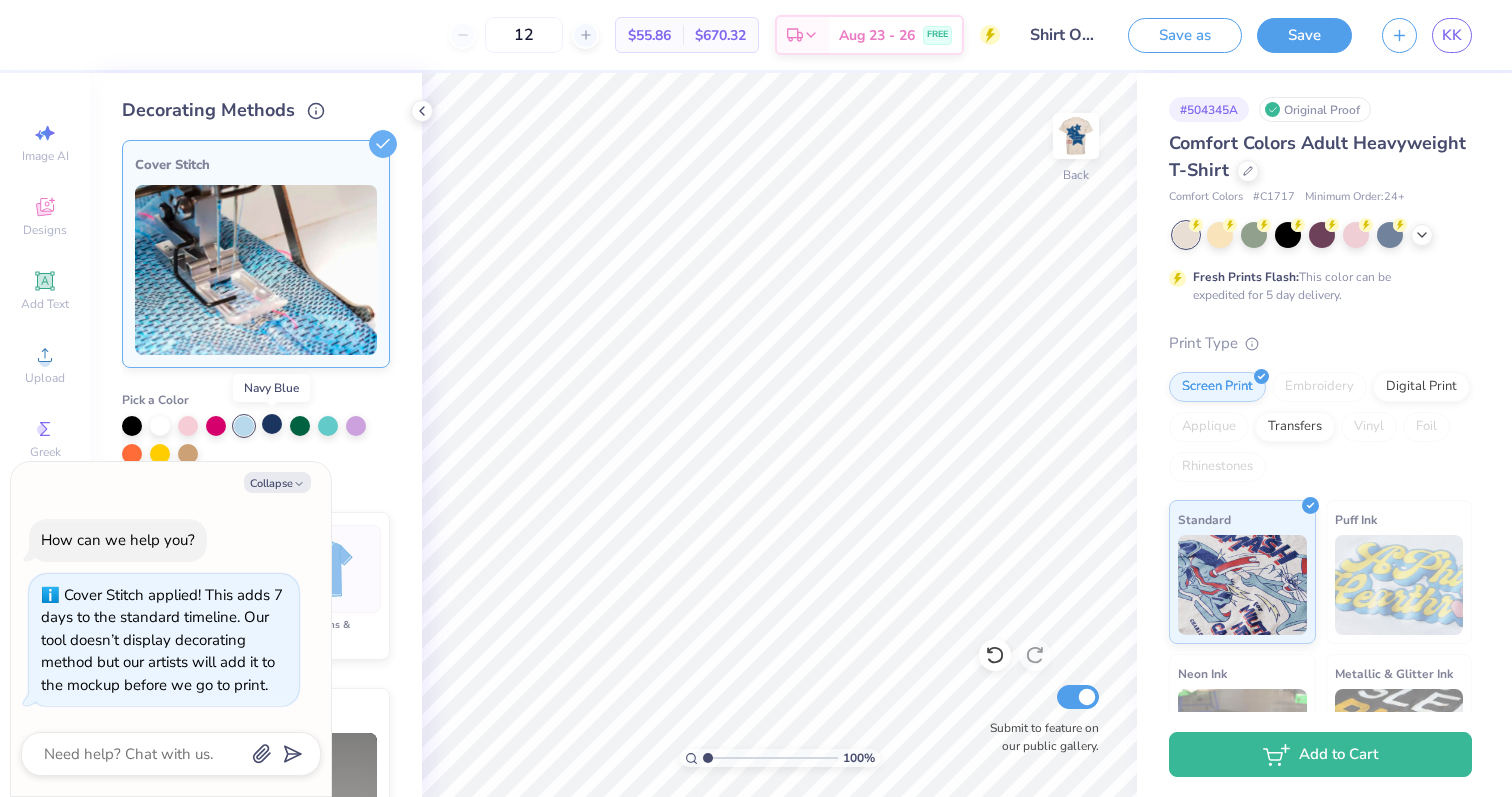 click at bounding box center (272, 424) 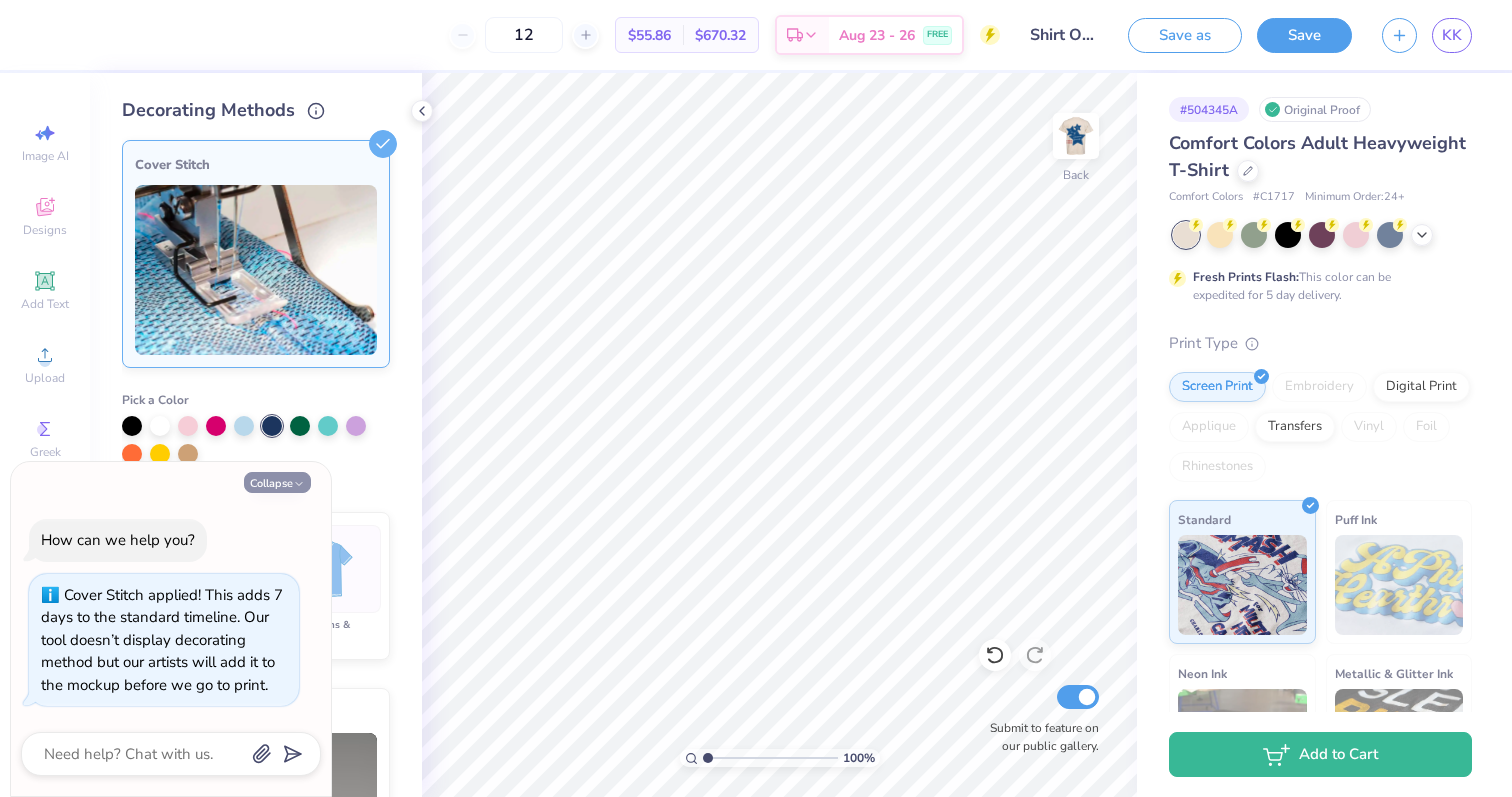 click 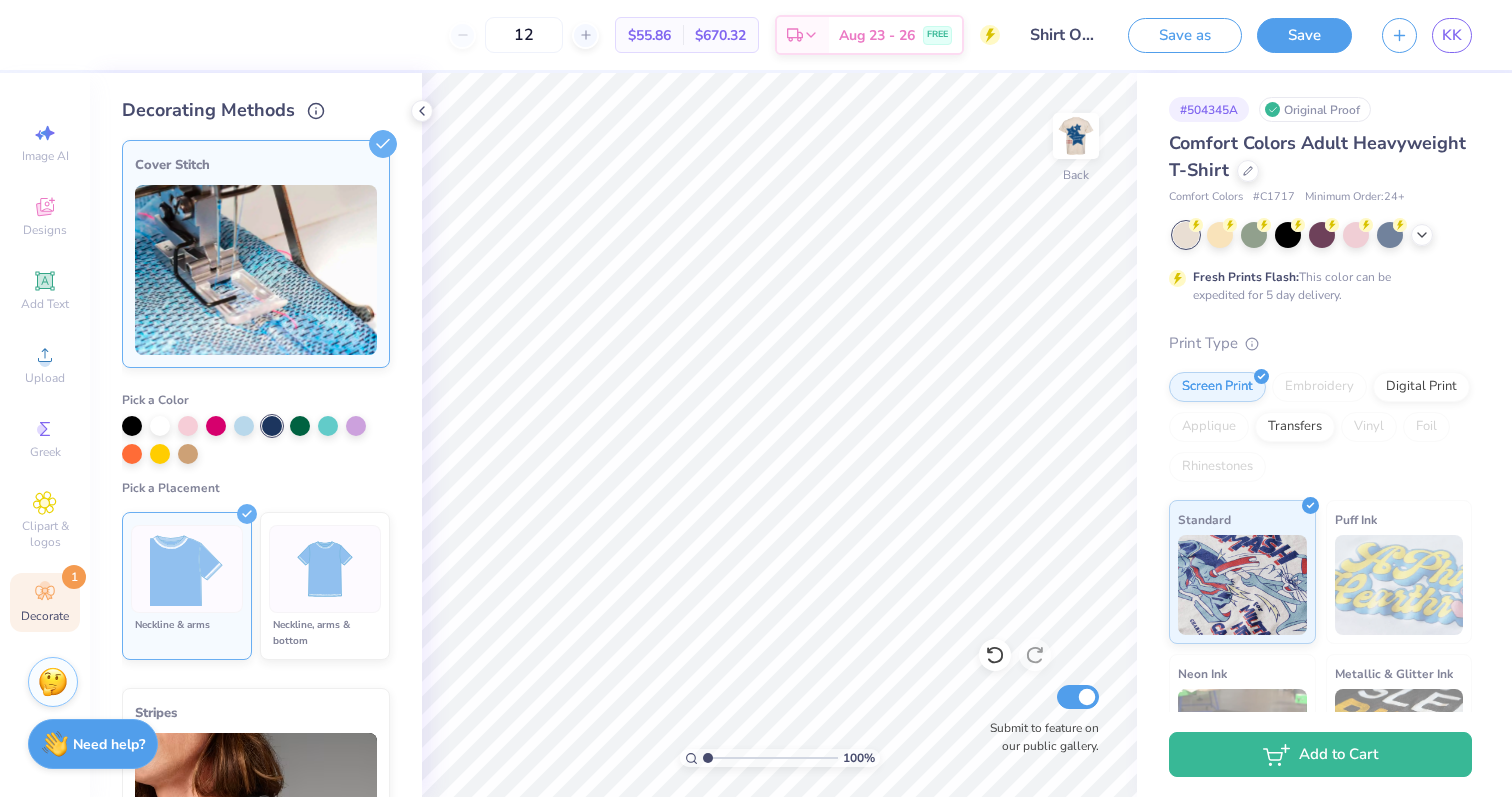 click at bounding box center (256, 270) 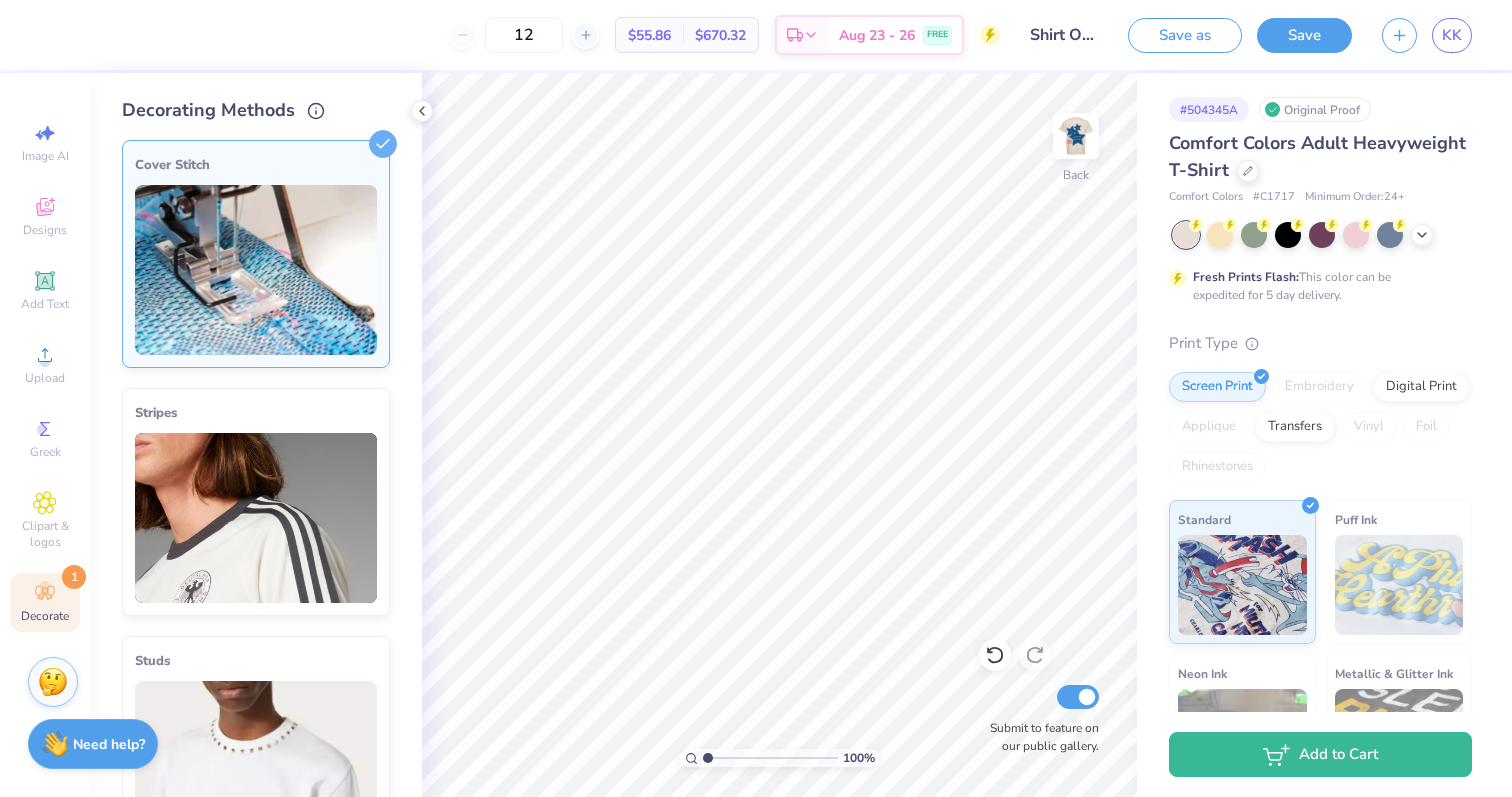 click on "Cover Stitch" at bounding box center (256, 254) 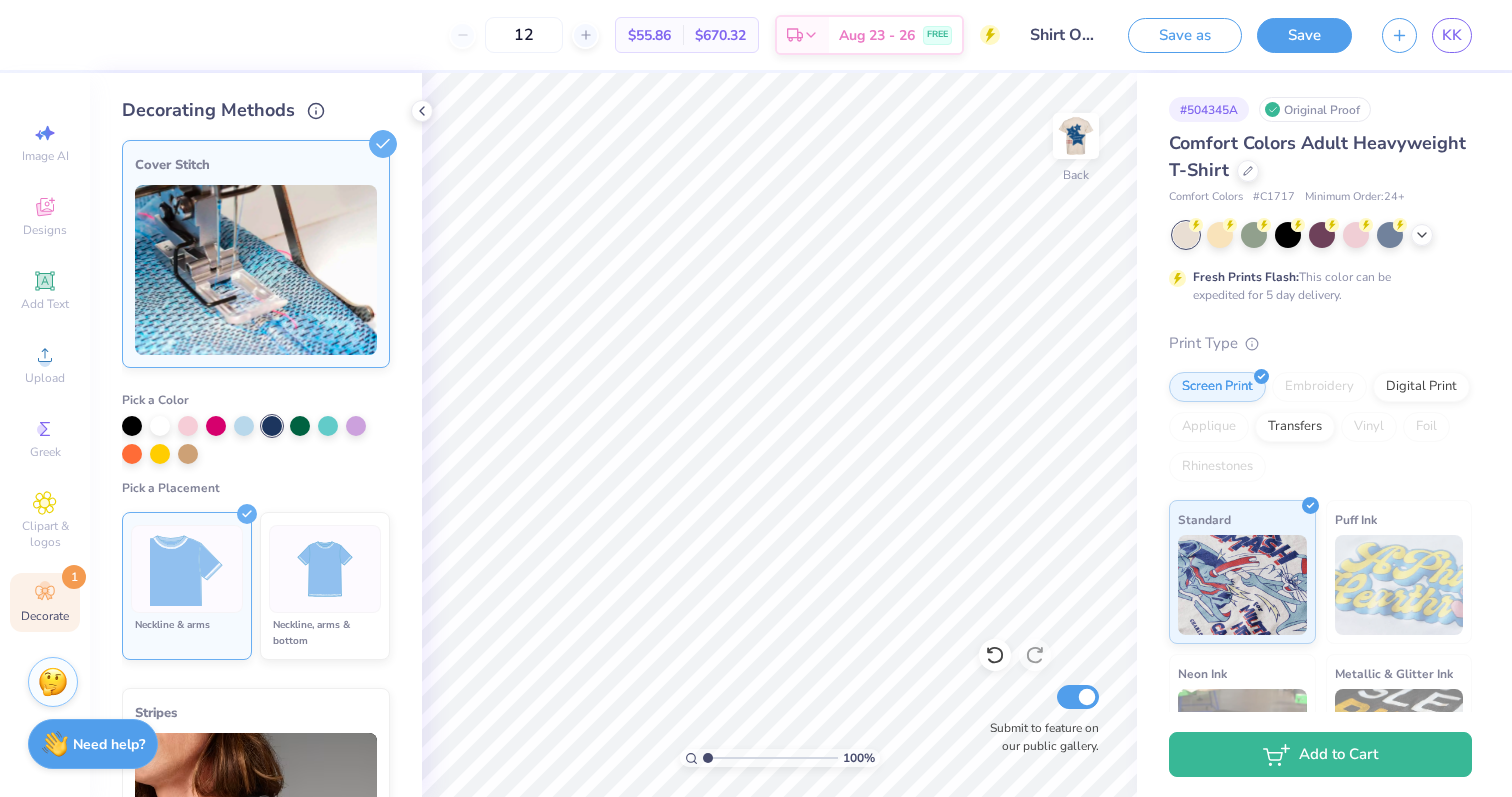 click on "Cover Stitch" at bounding box center [256, 254] 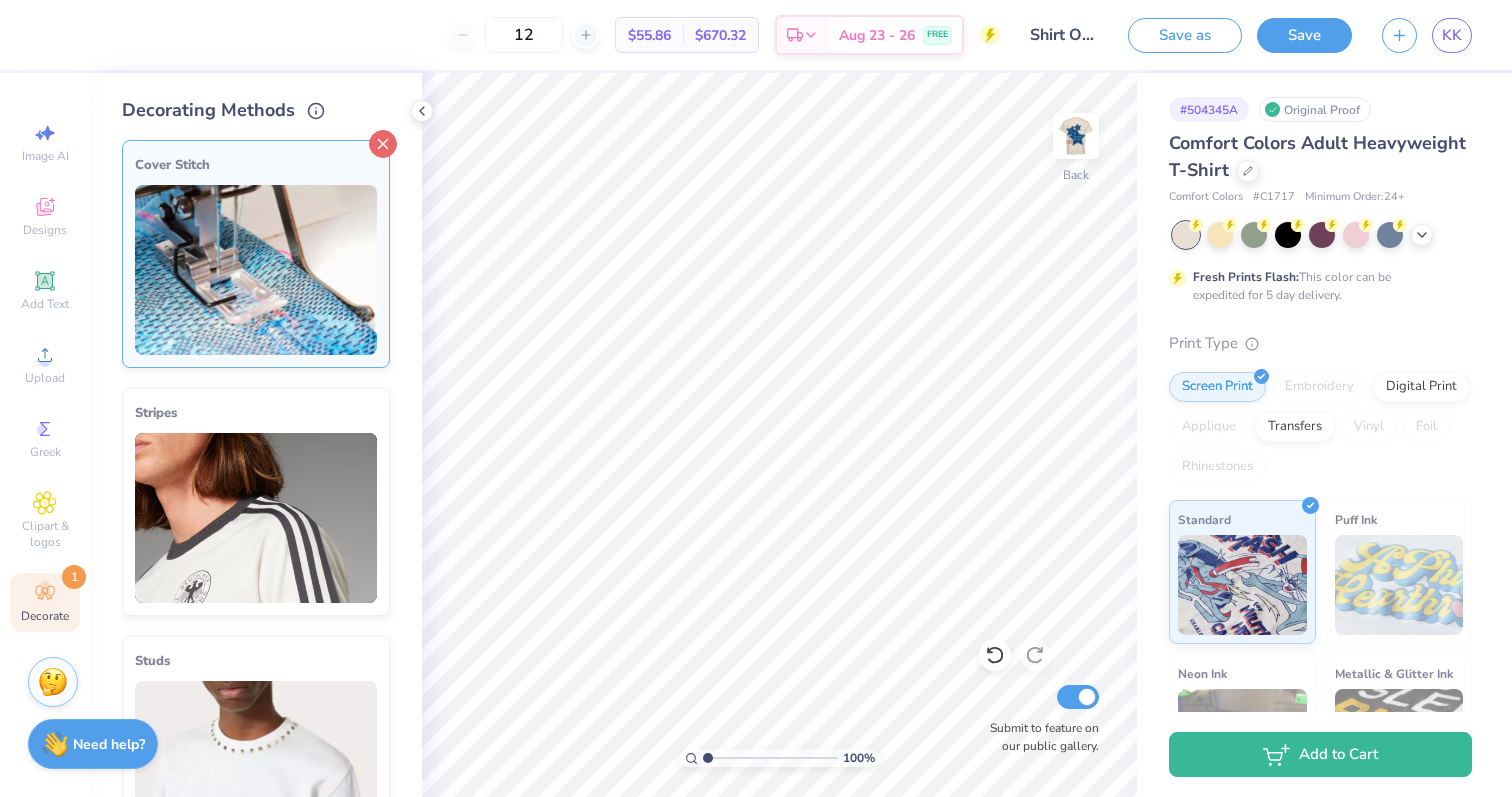 click 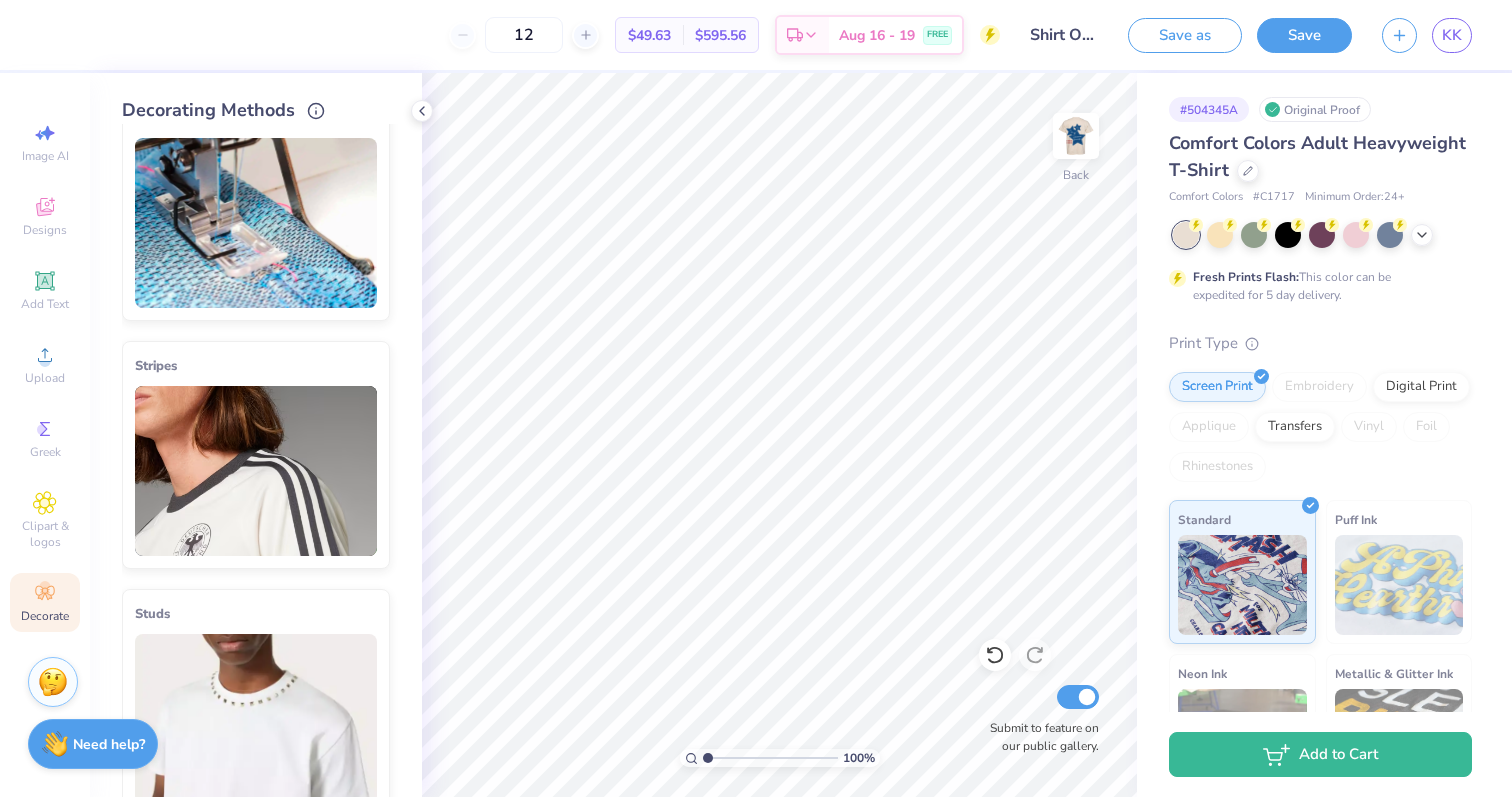 scroll, scrollTop: 49, scrollLeft: 0, axis: vertical 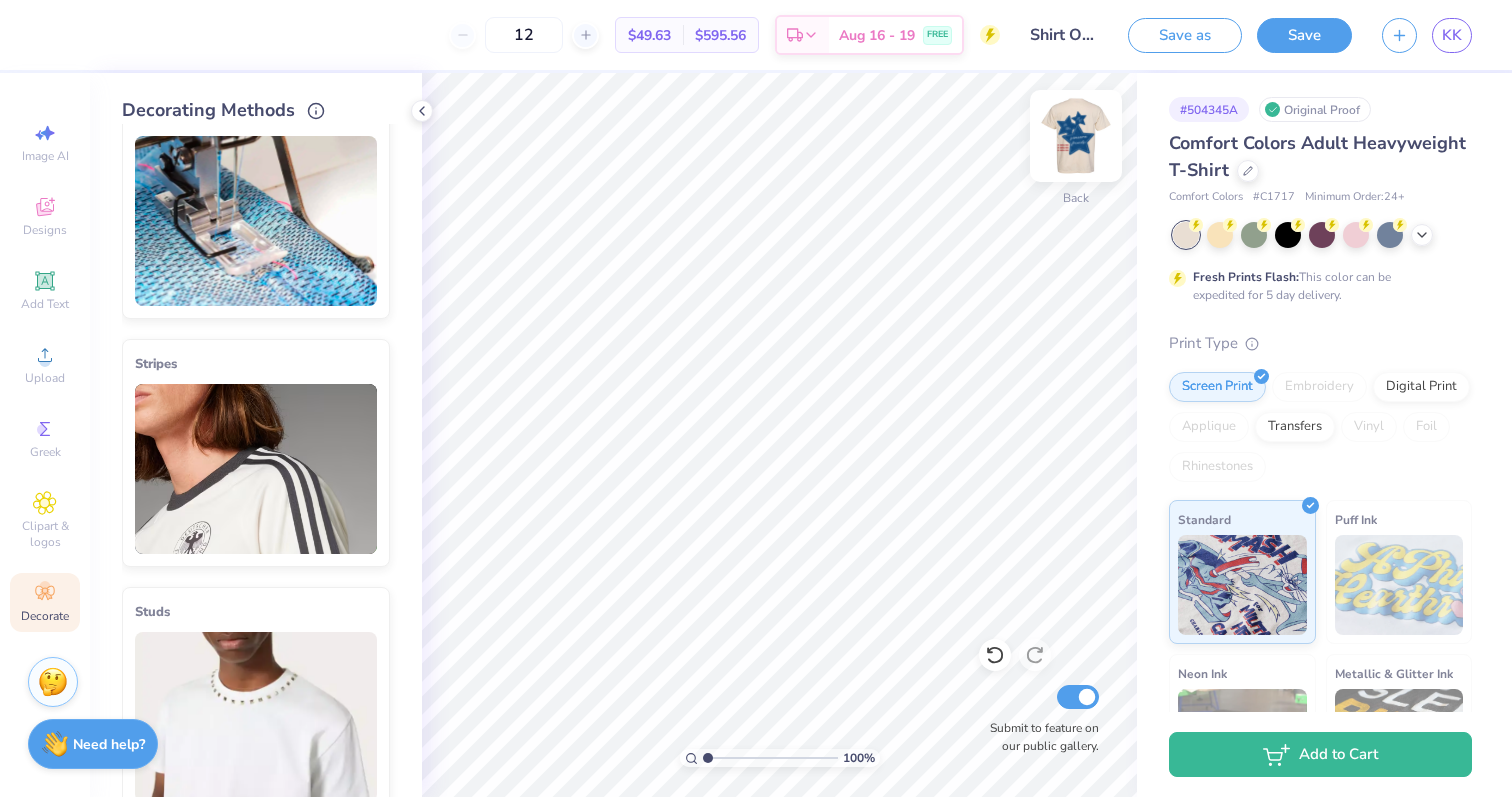 click at bounding box center (1076, 136) 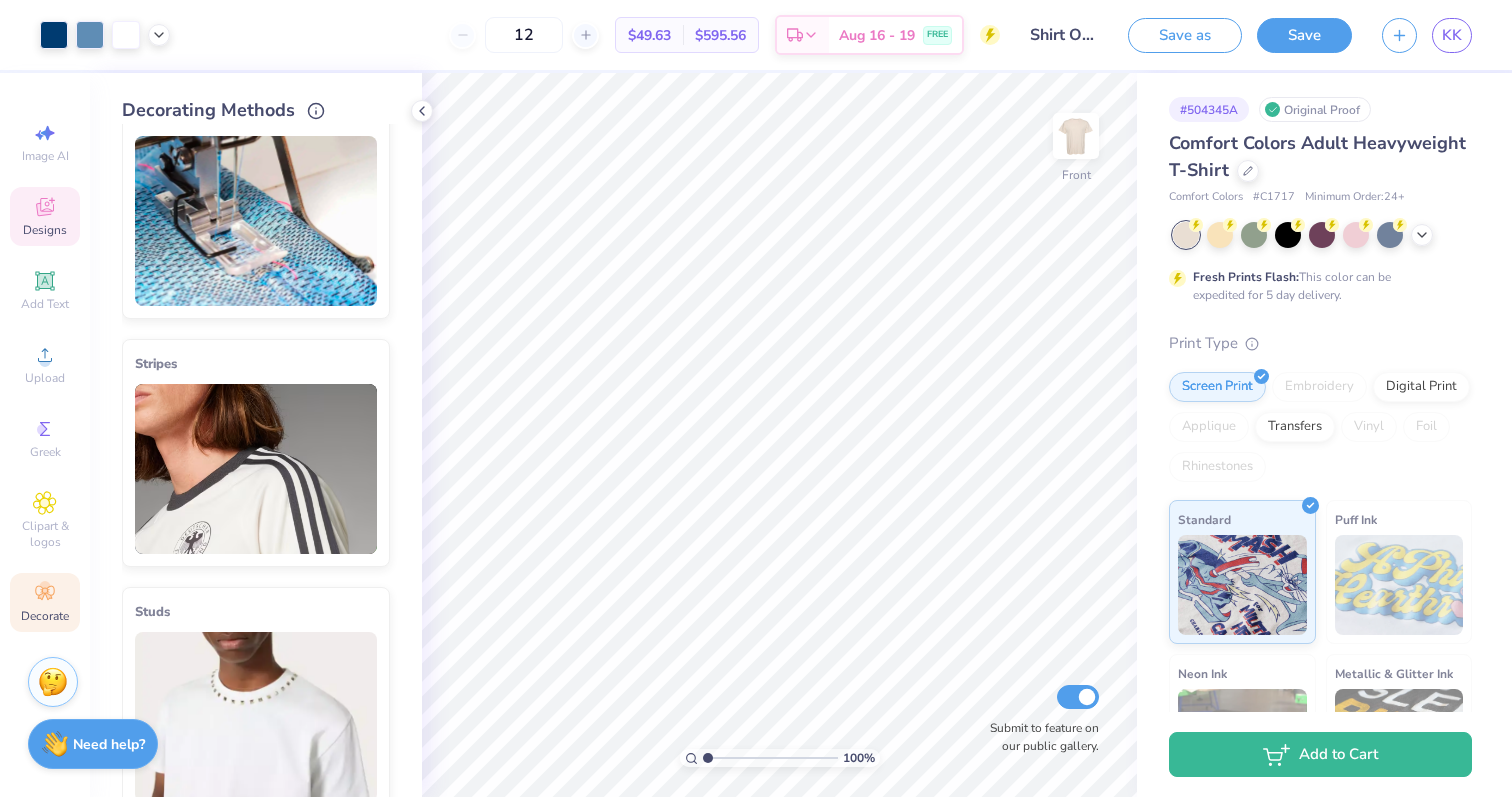 click on "Designs" at bounding box center [45, 230] 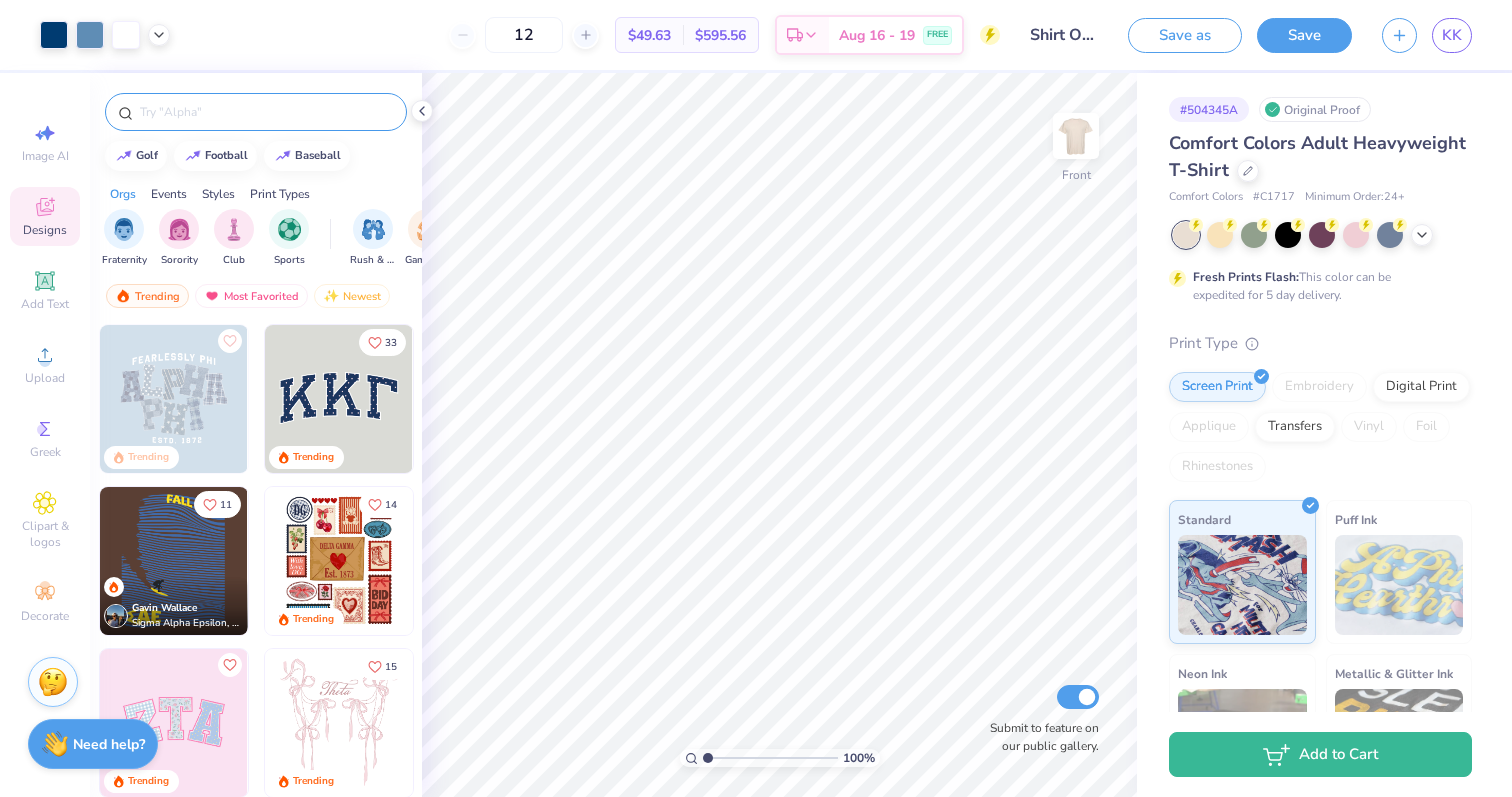 click at bounding box center (266, 112) 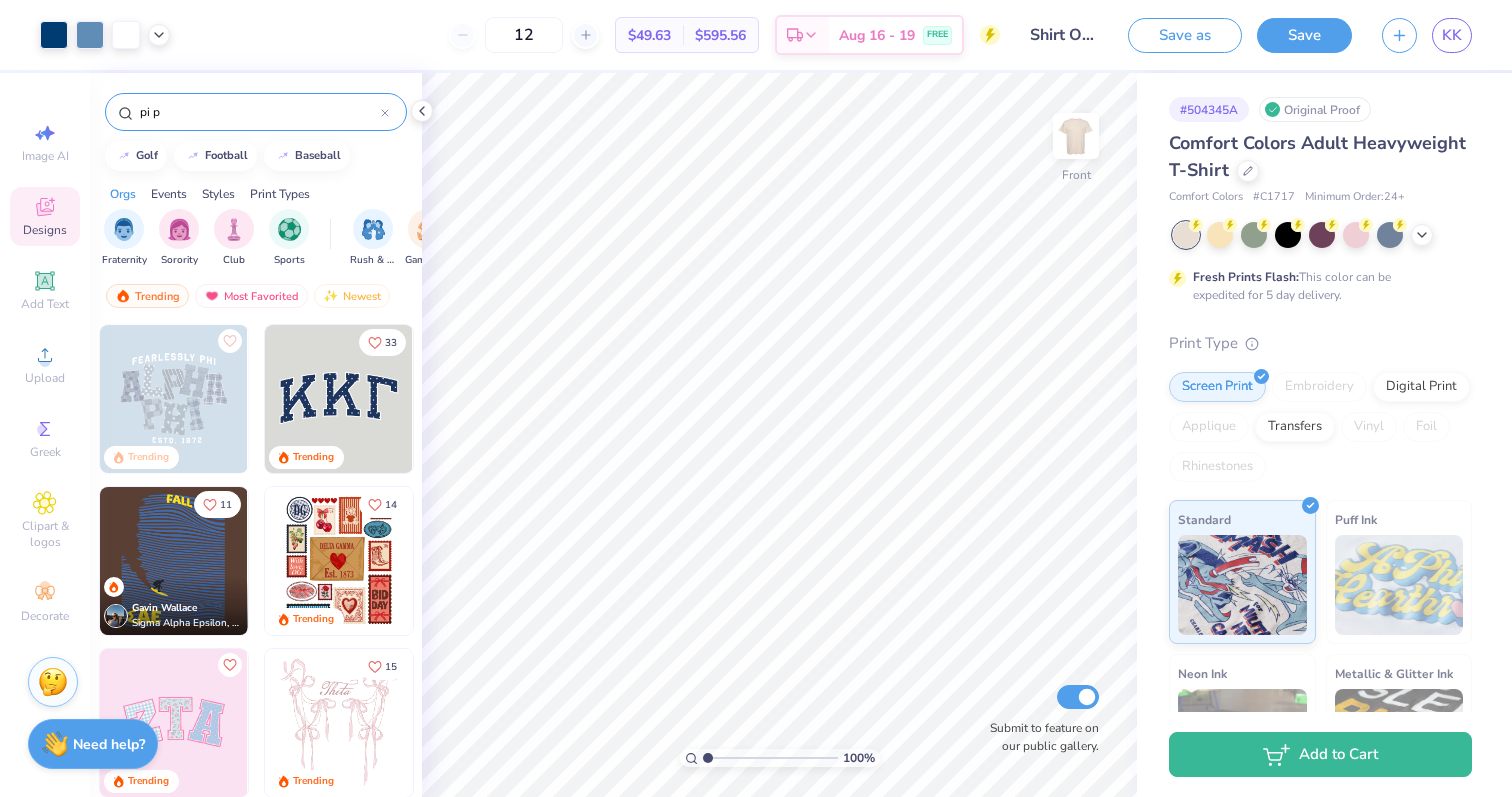 type on "pi ph" 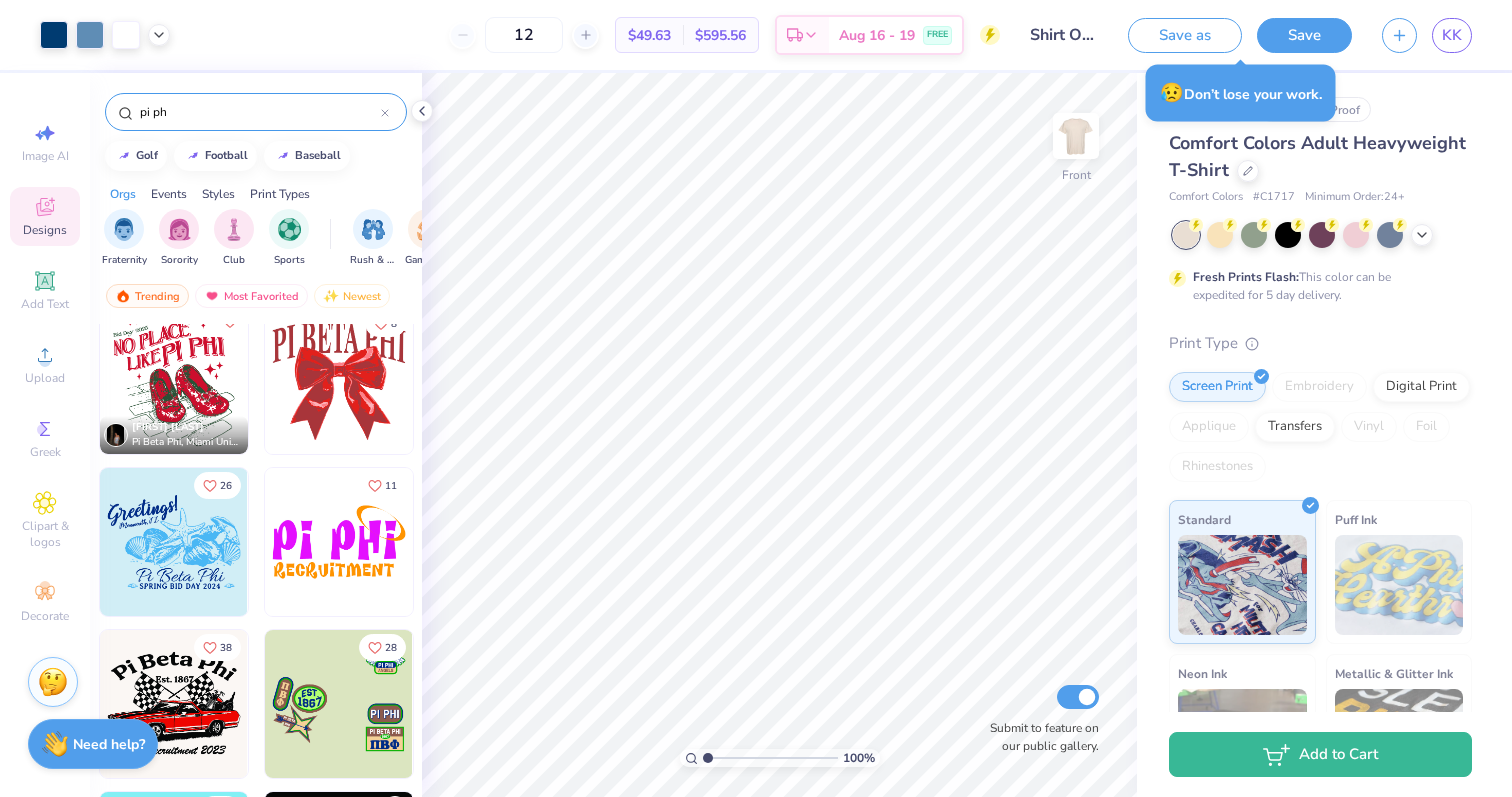 scroll, scrollTop: 15260, scrollLeft: 0, axis: vertical 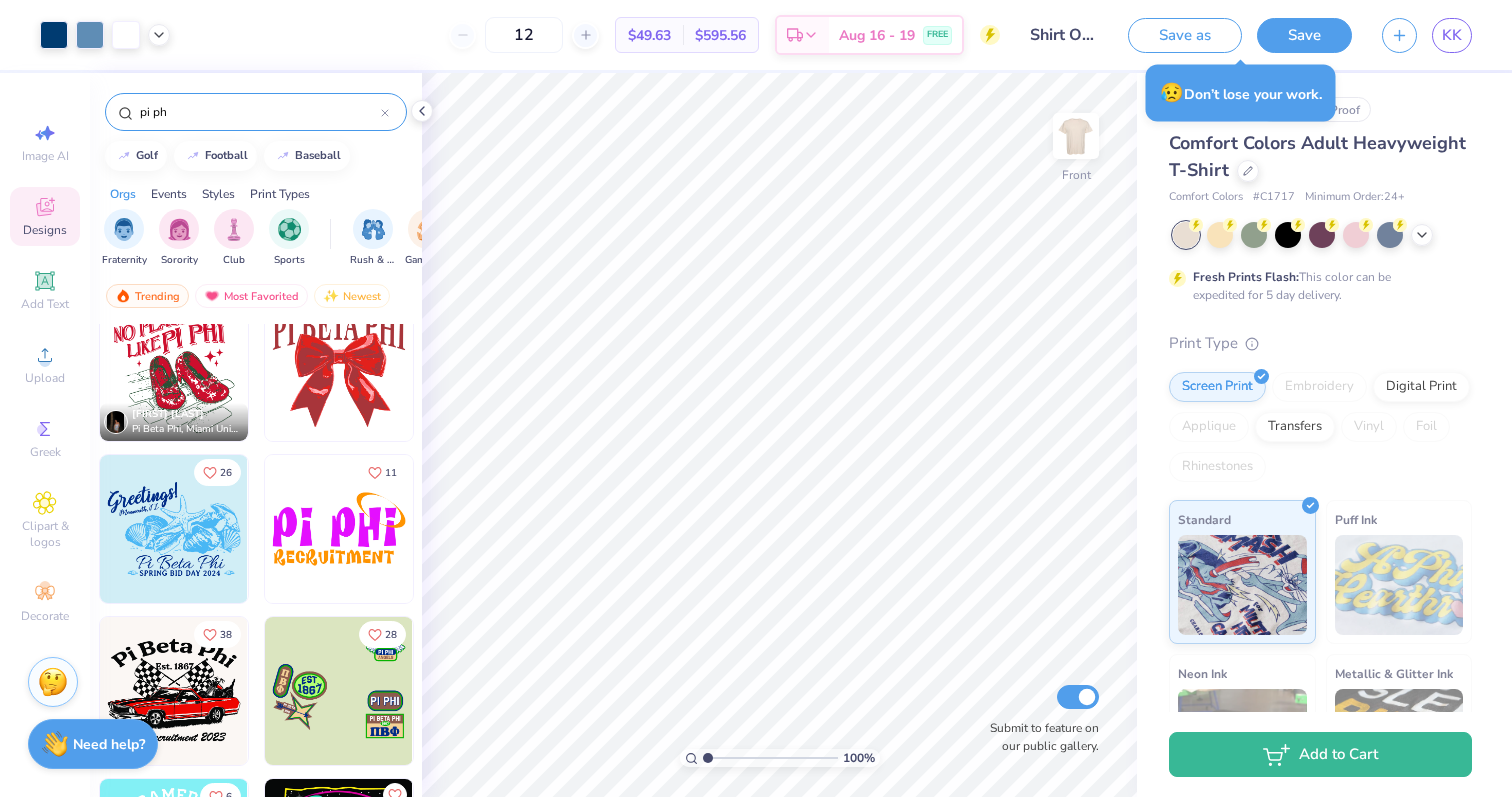 click 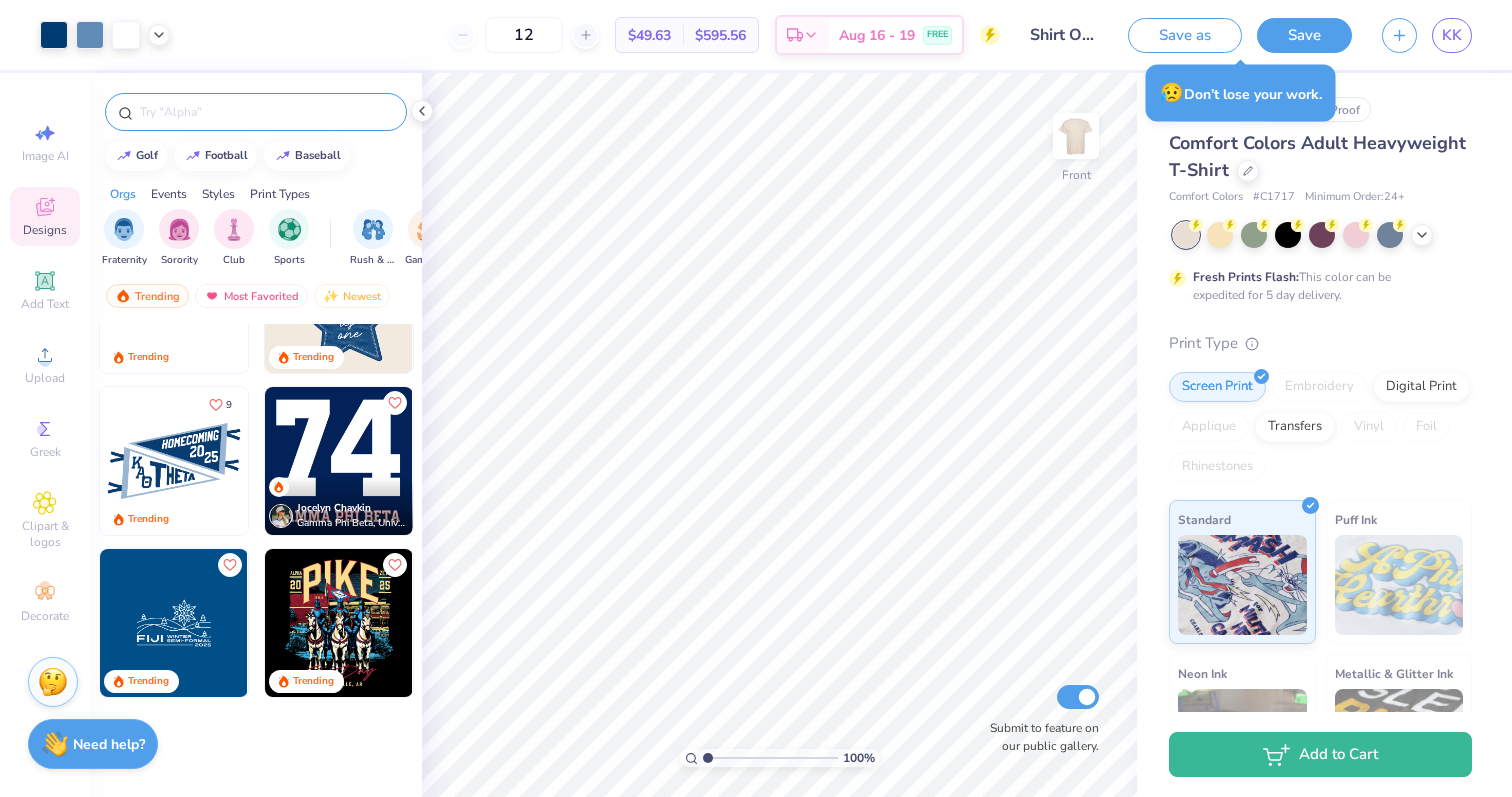 scroll, scrollTop: 2044, scrollLeft: 0, axis: vertical 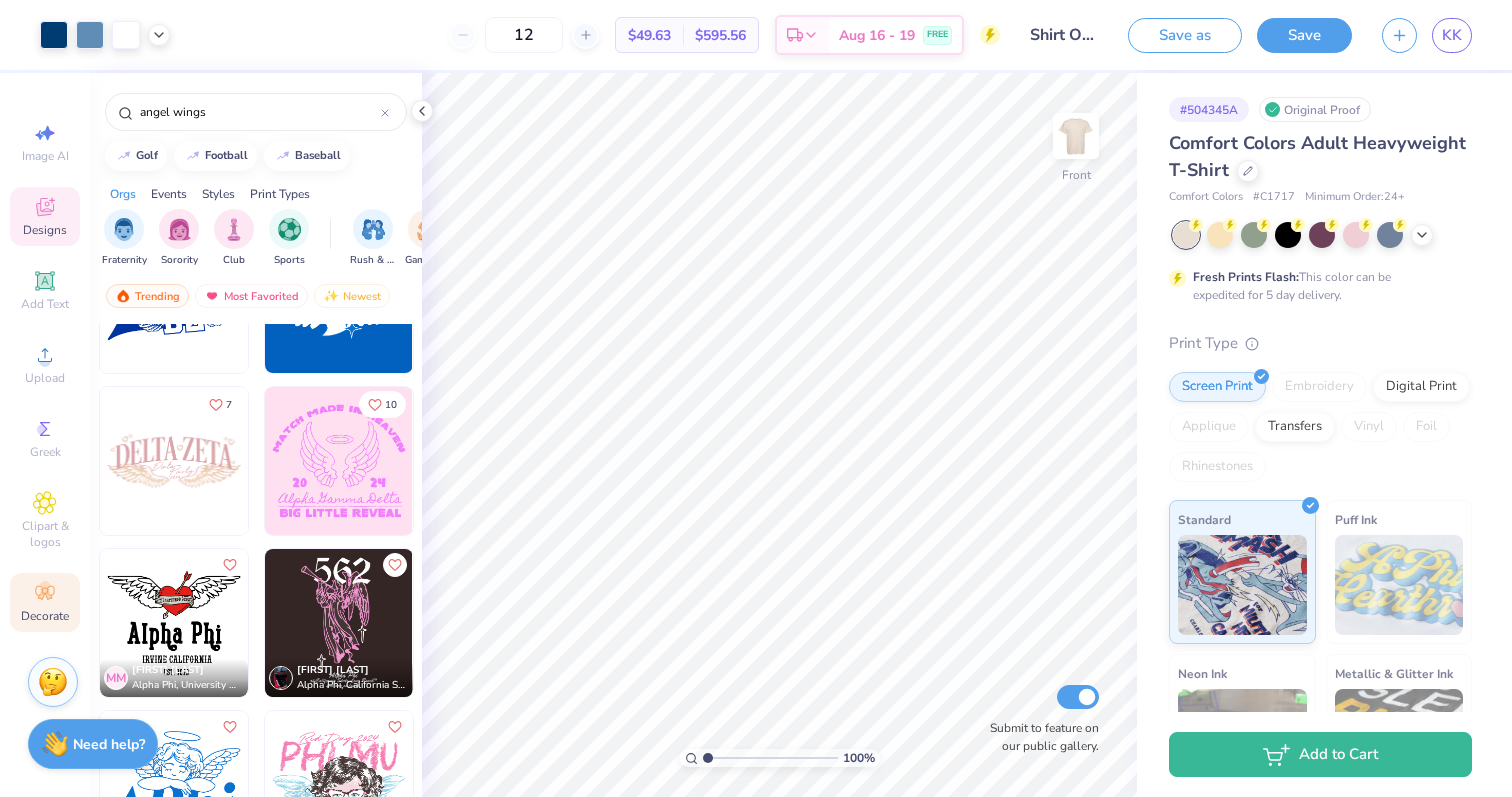 type on "angel wings" 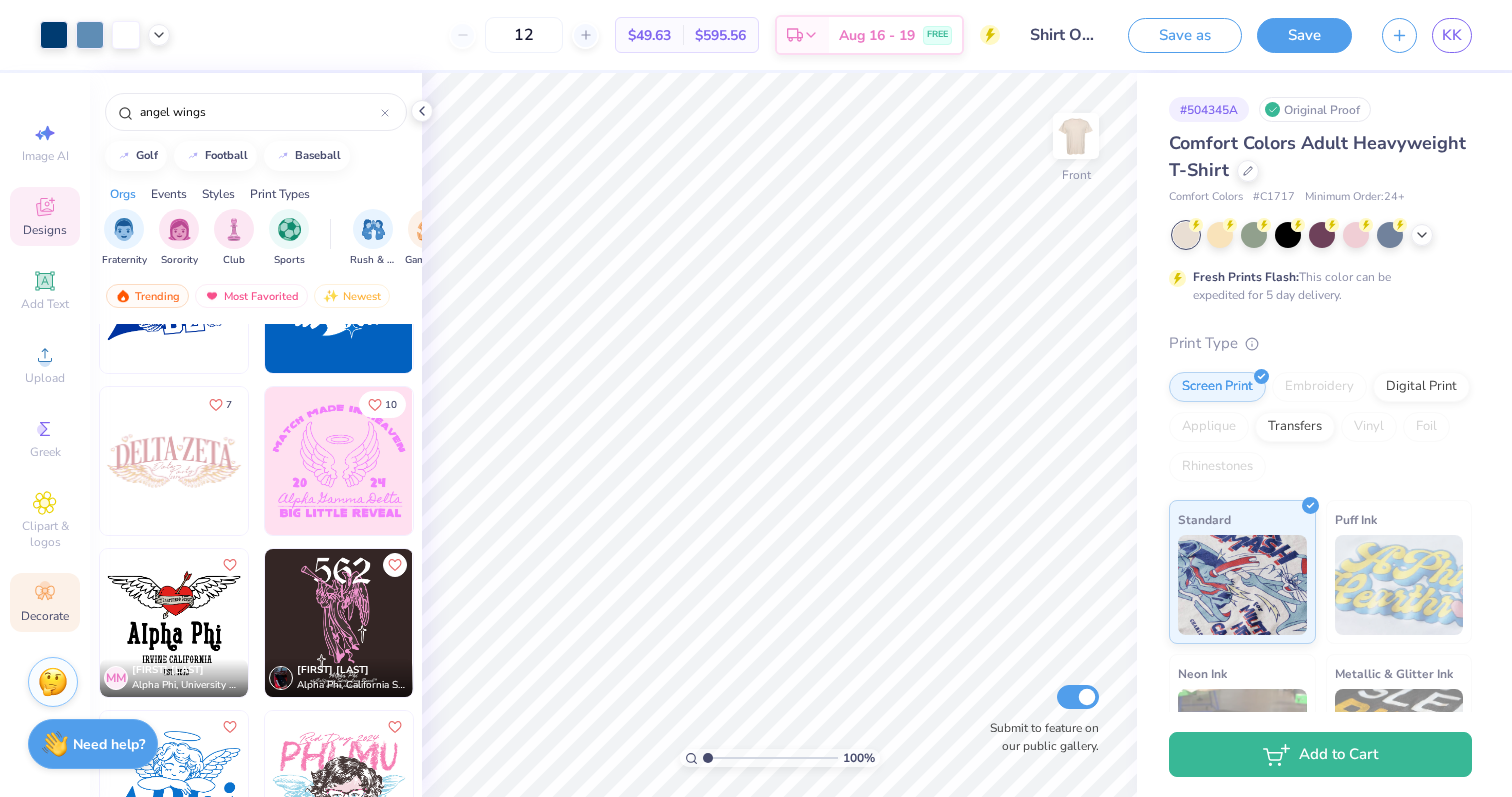 click on "Decorate" at bounding box center (45, 602) 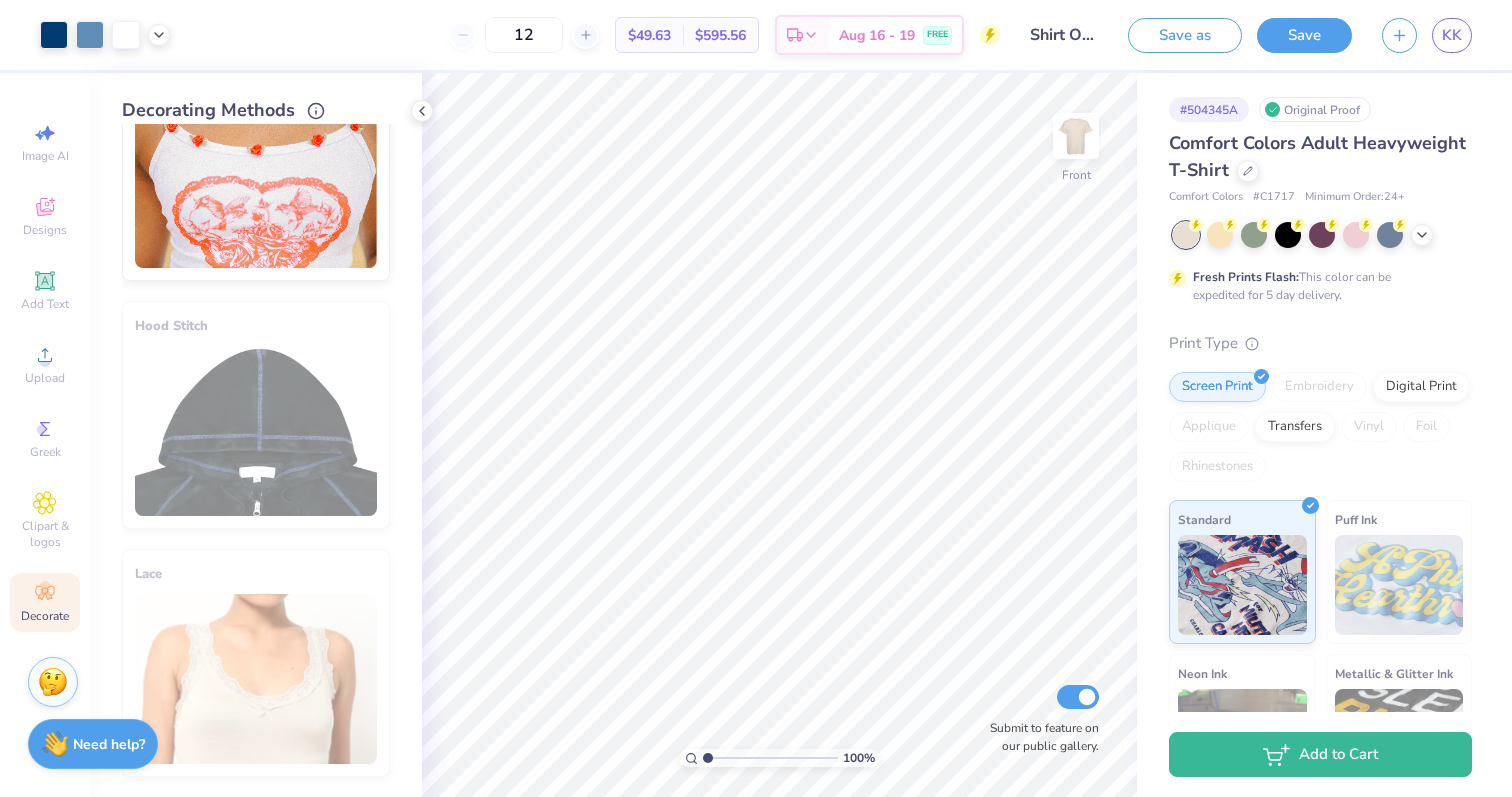scroll, scrollTop: 1079, scrollLeft: 0, axis: vertical 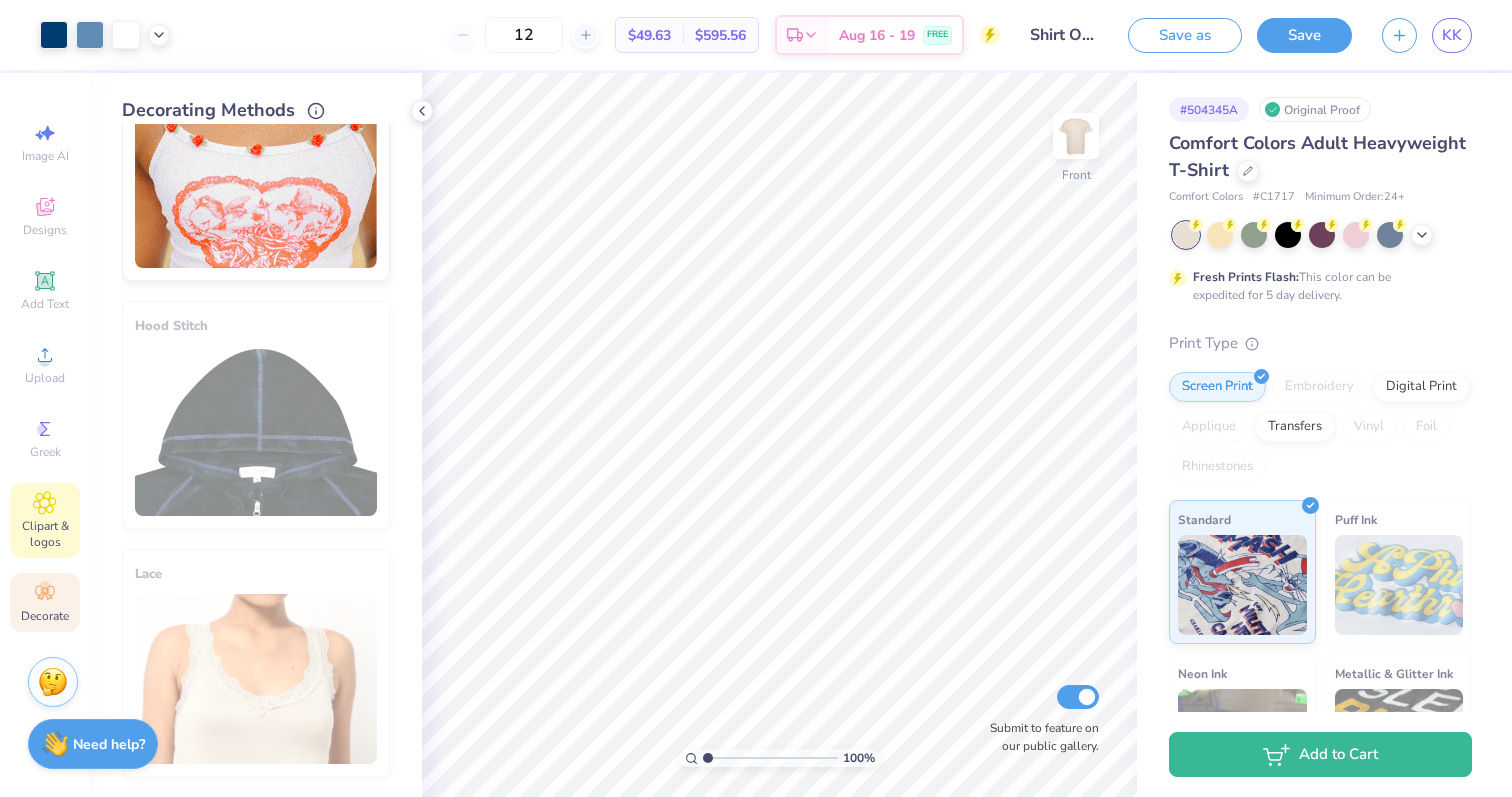 click on "Clipart & logos" at bounding box center (45, 520) 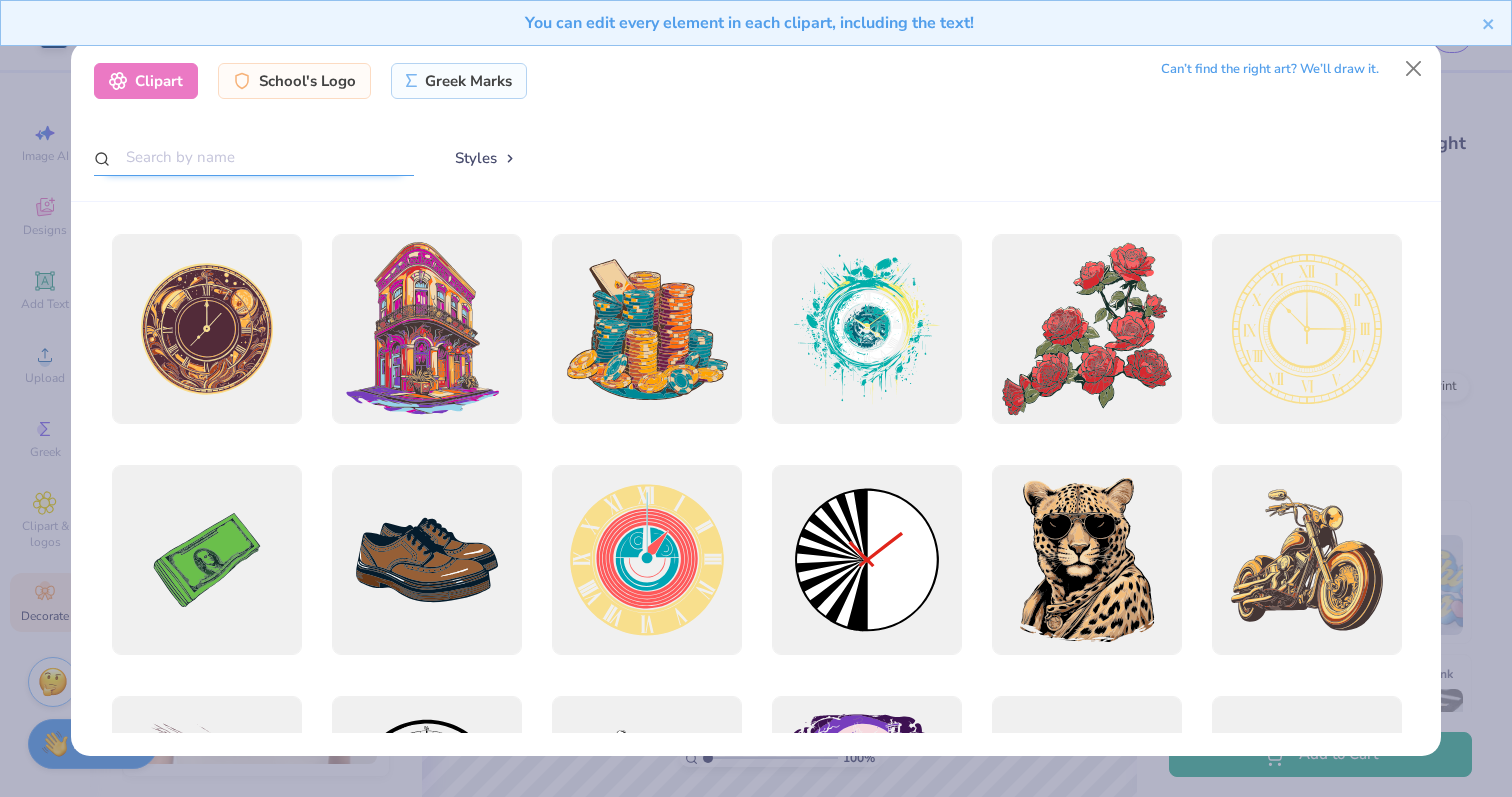 click at bounding box center [254, 157] 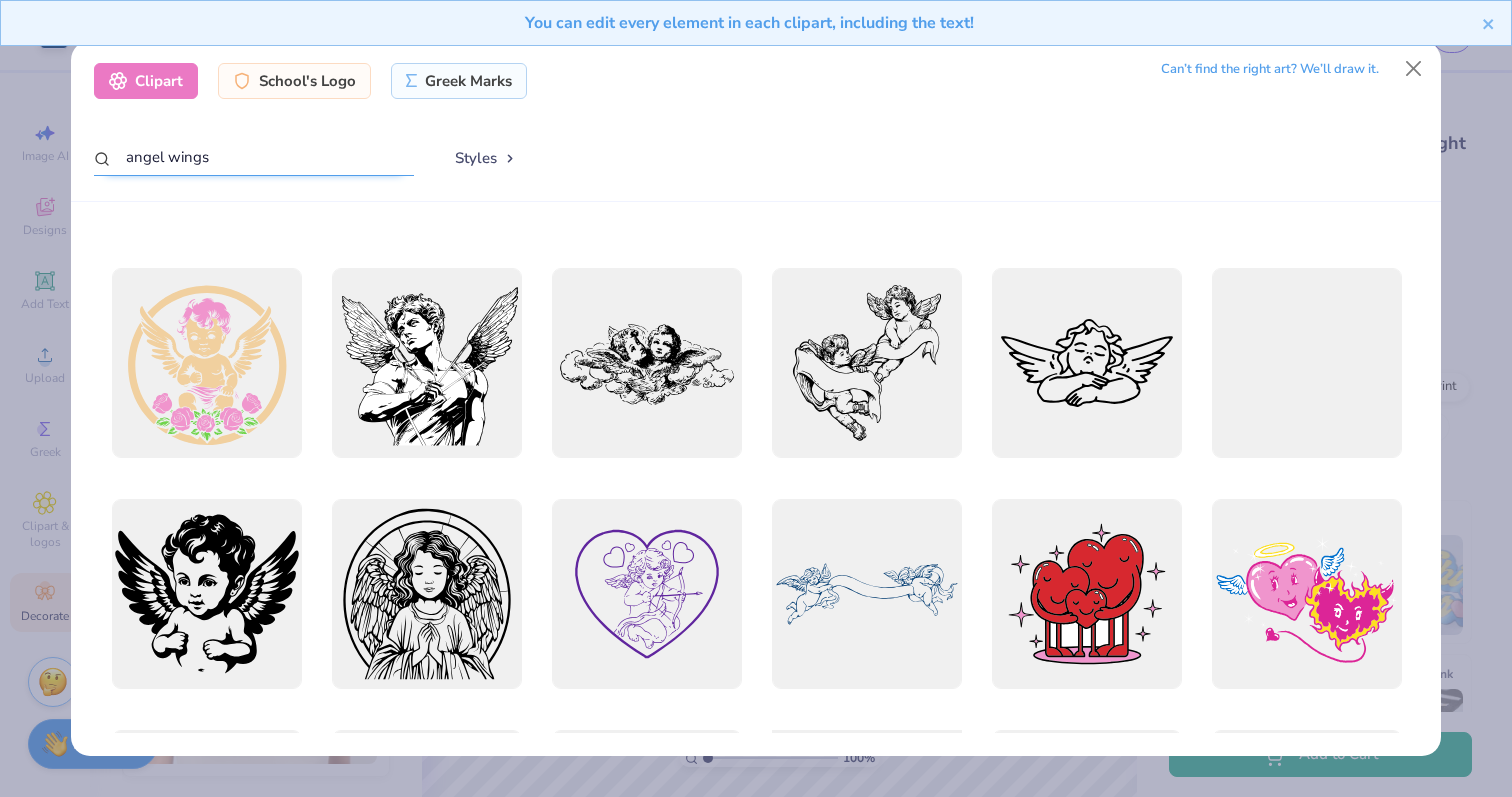 scroll, scrollTop: 1336, scrollLeft: 0, axis: vertical 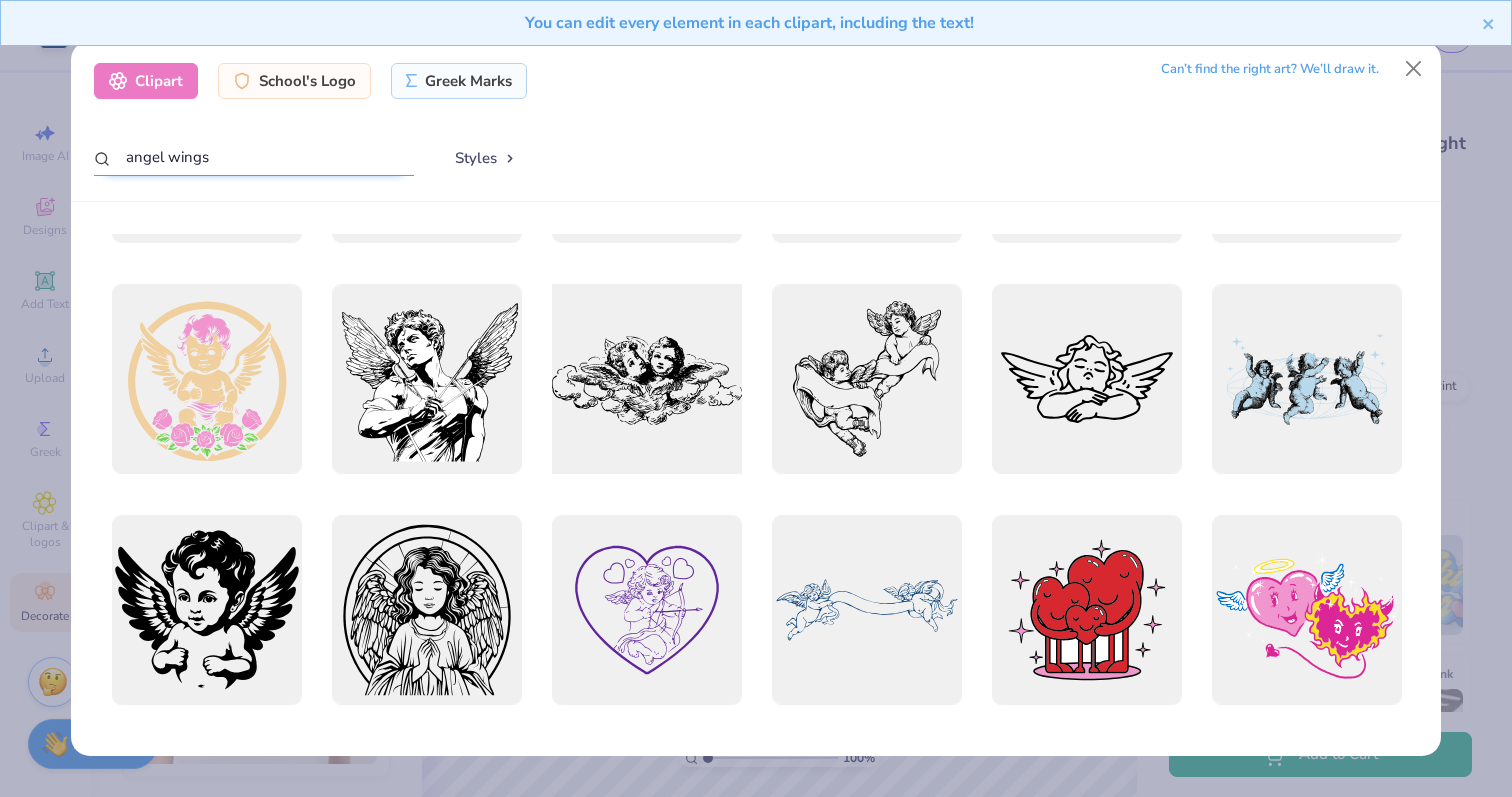 type on "angel wings" 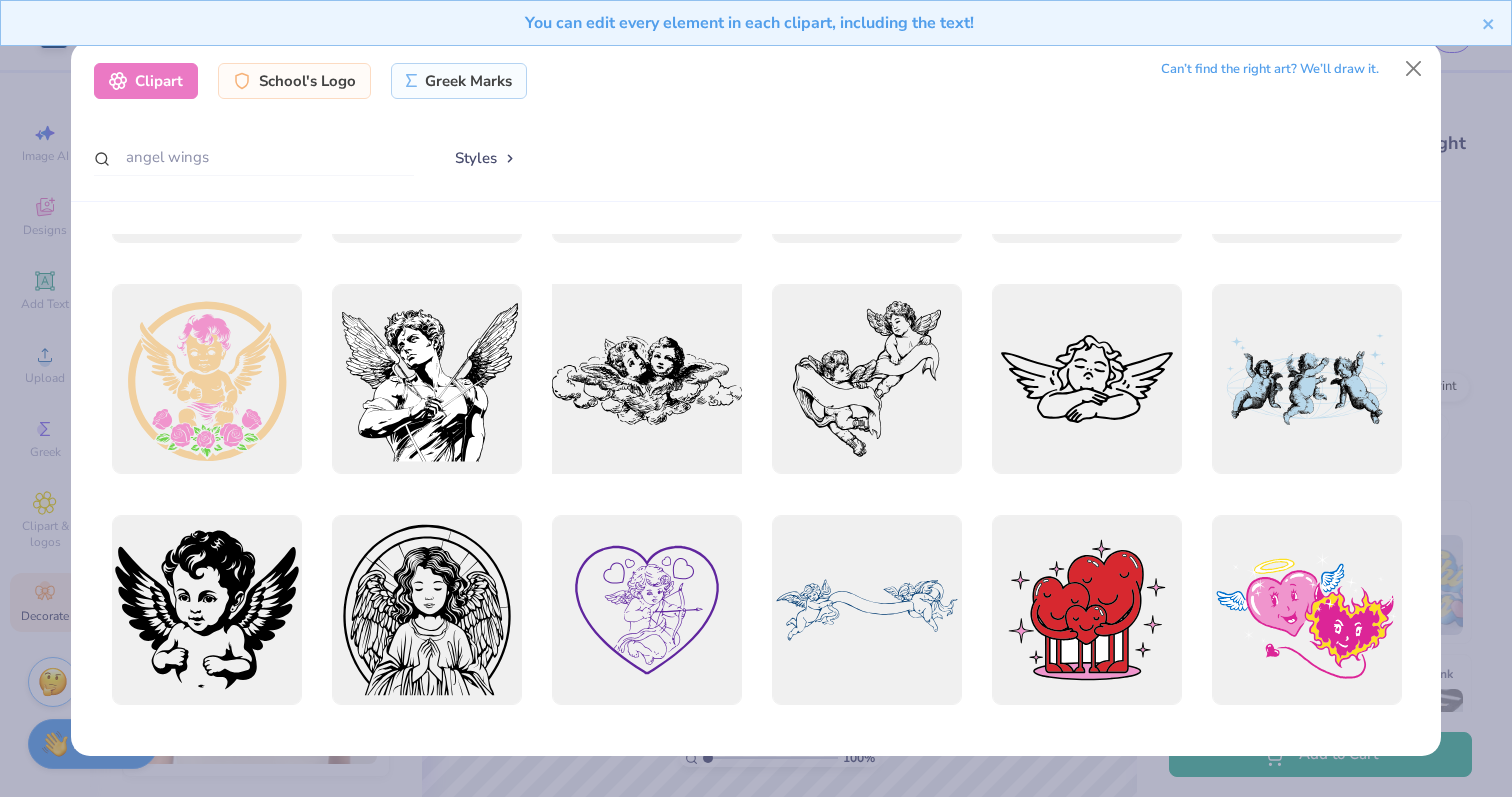 click at bounding box center [646, 379] 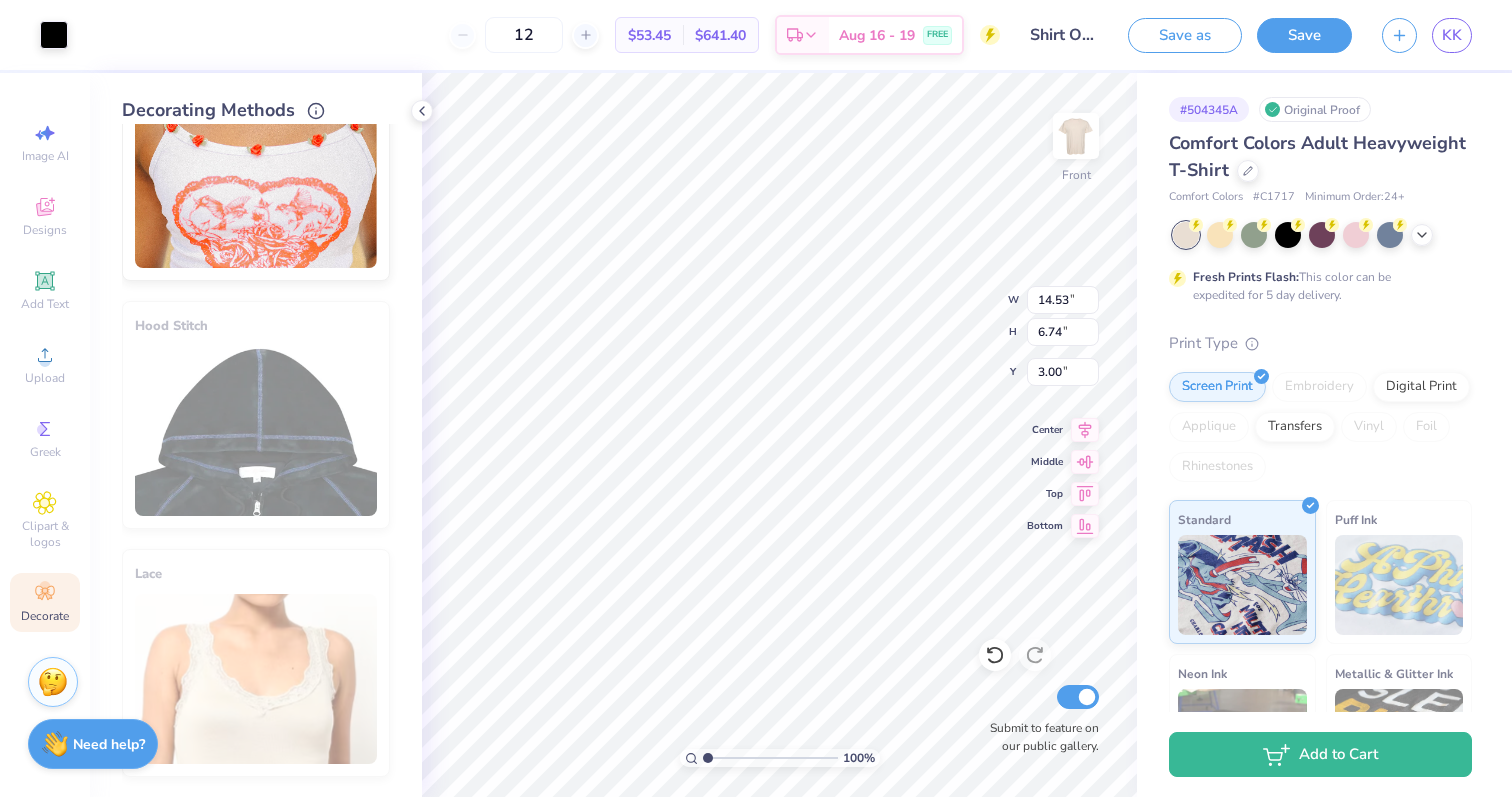 type on "4.93" 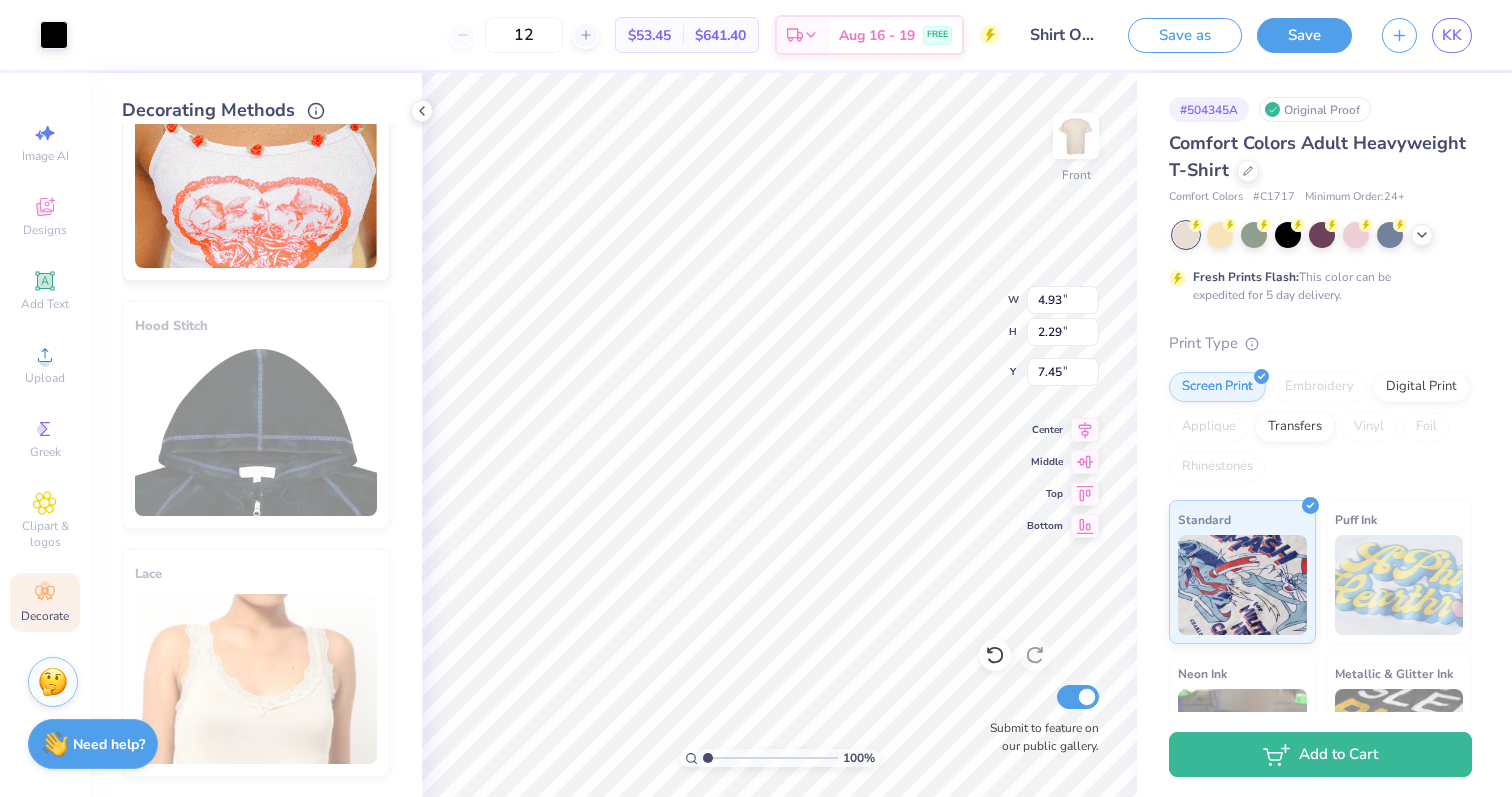 type on "9.84" 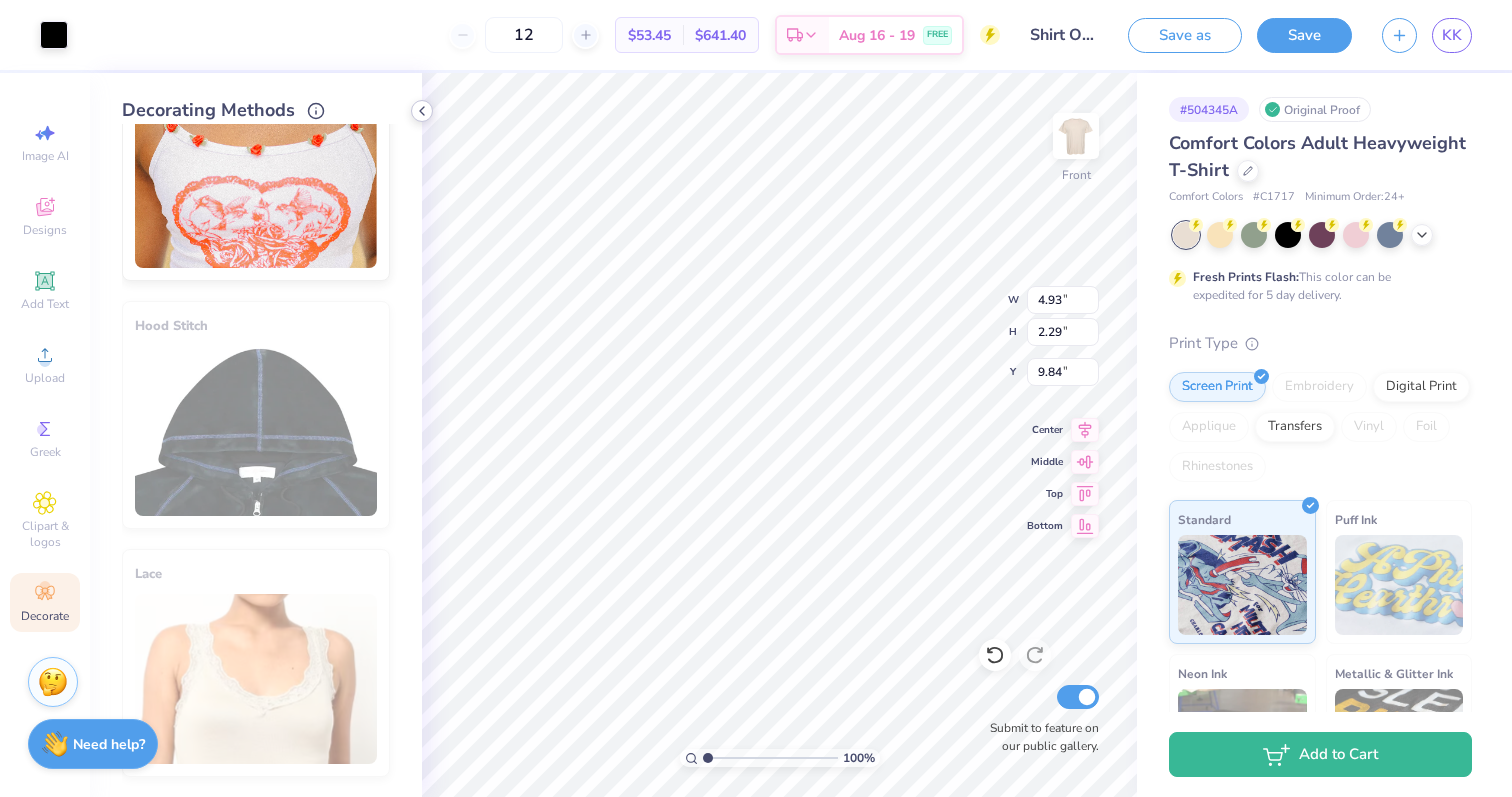 click 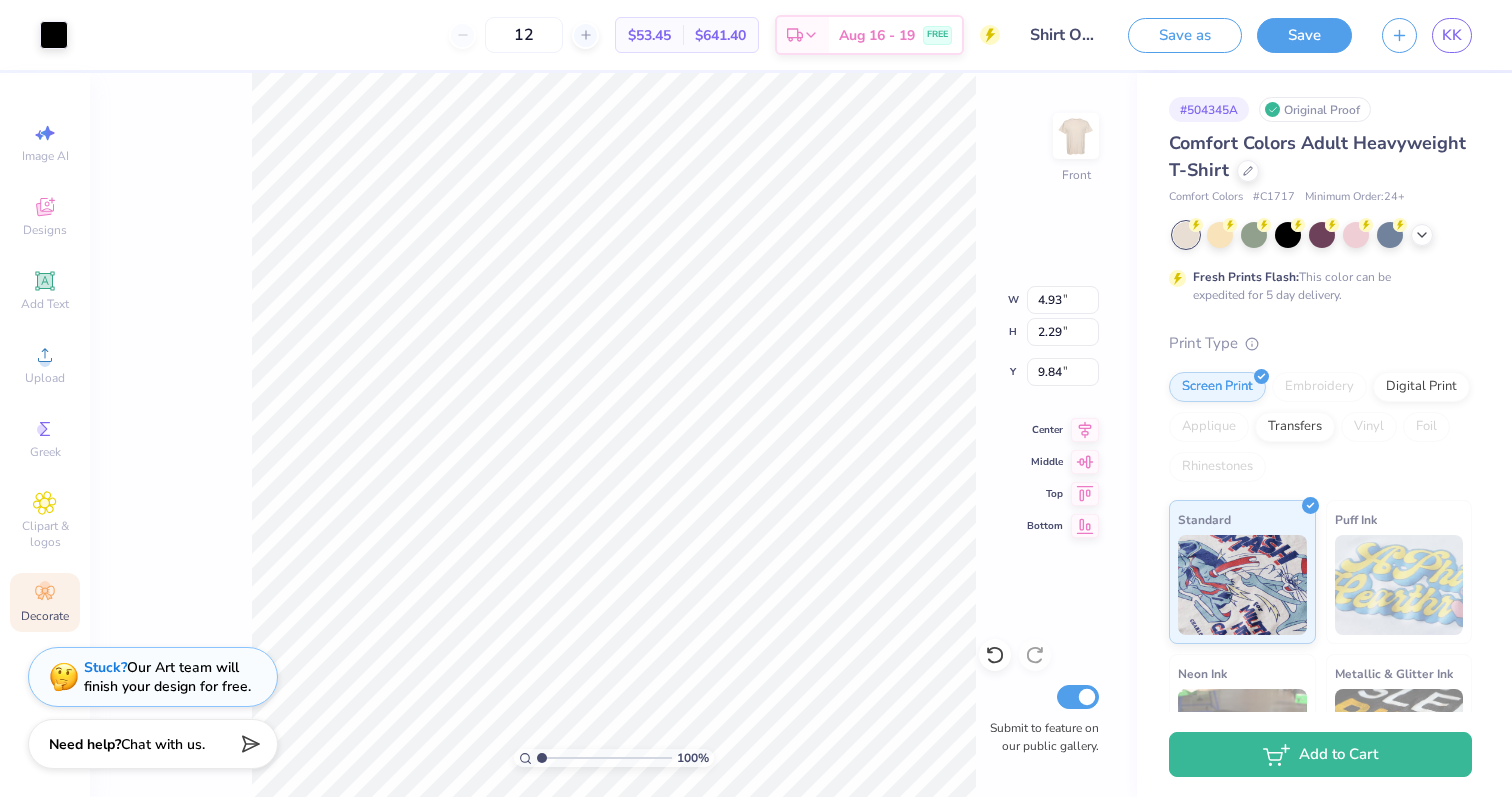 type on "1.60" 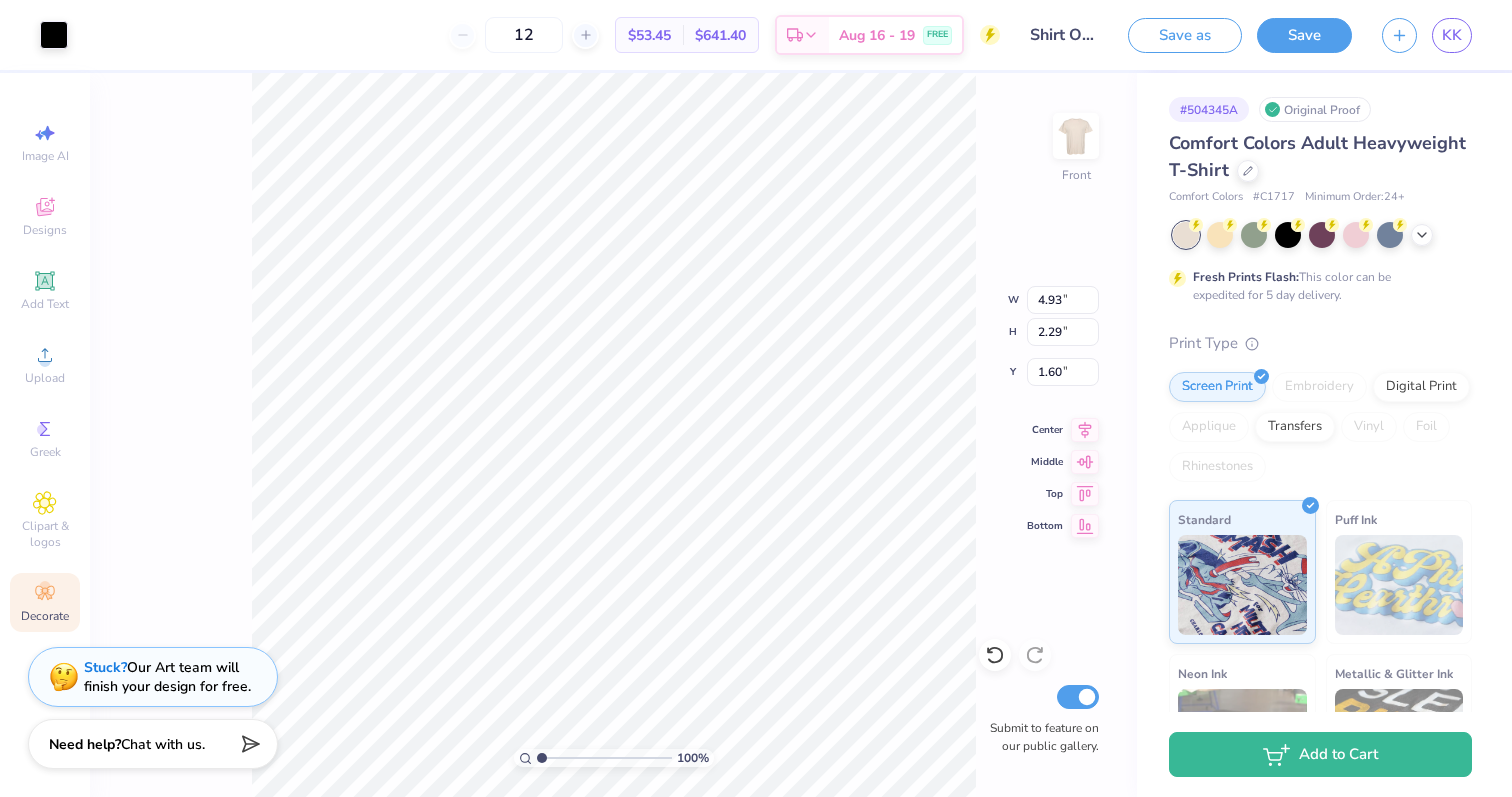 type on "6.21" 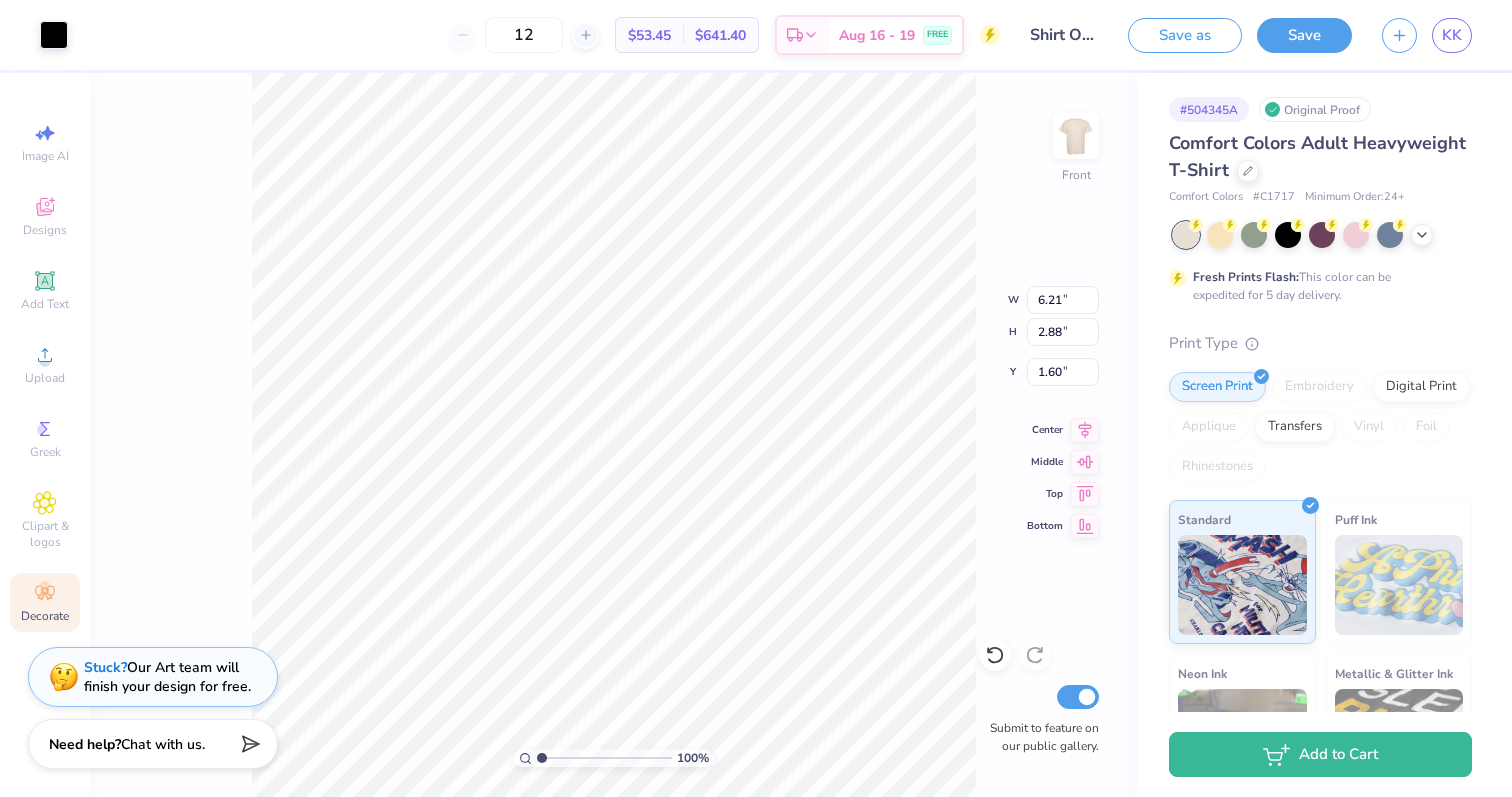 type on "2.50" 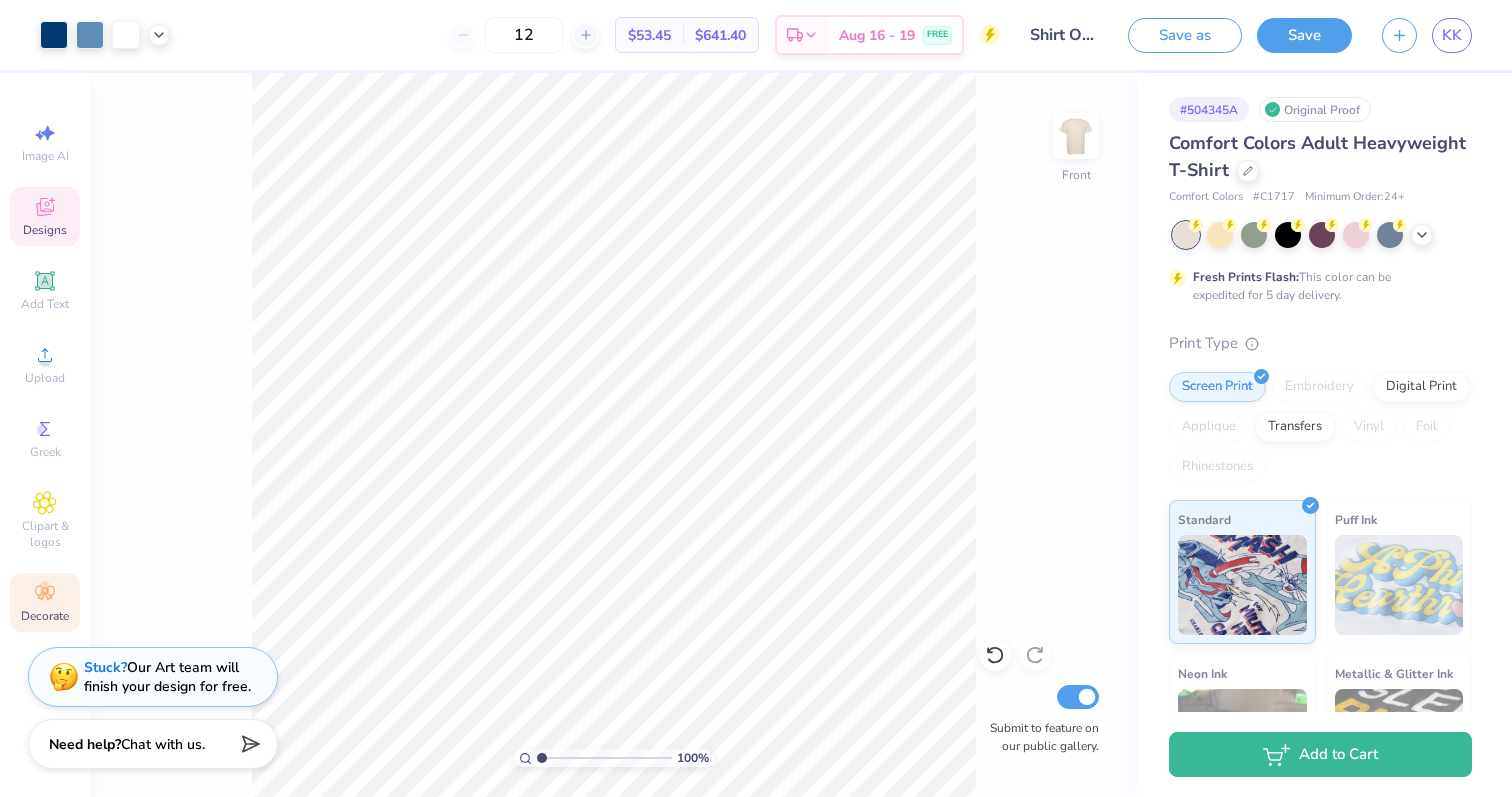 click on "Designs" at bounding box center [45, 230] 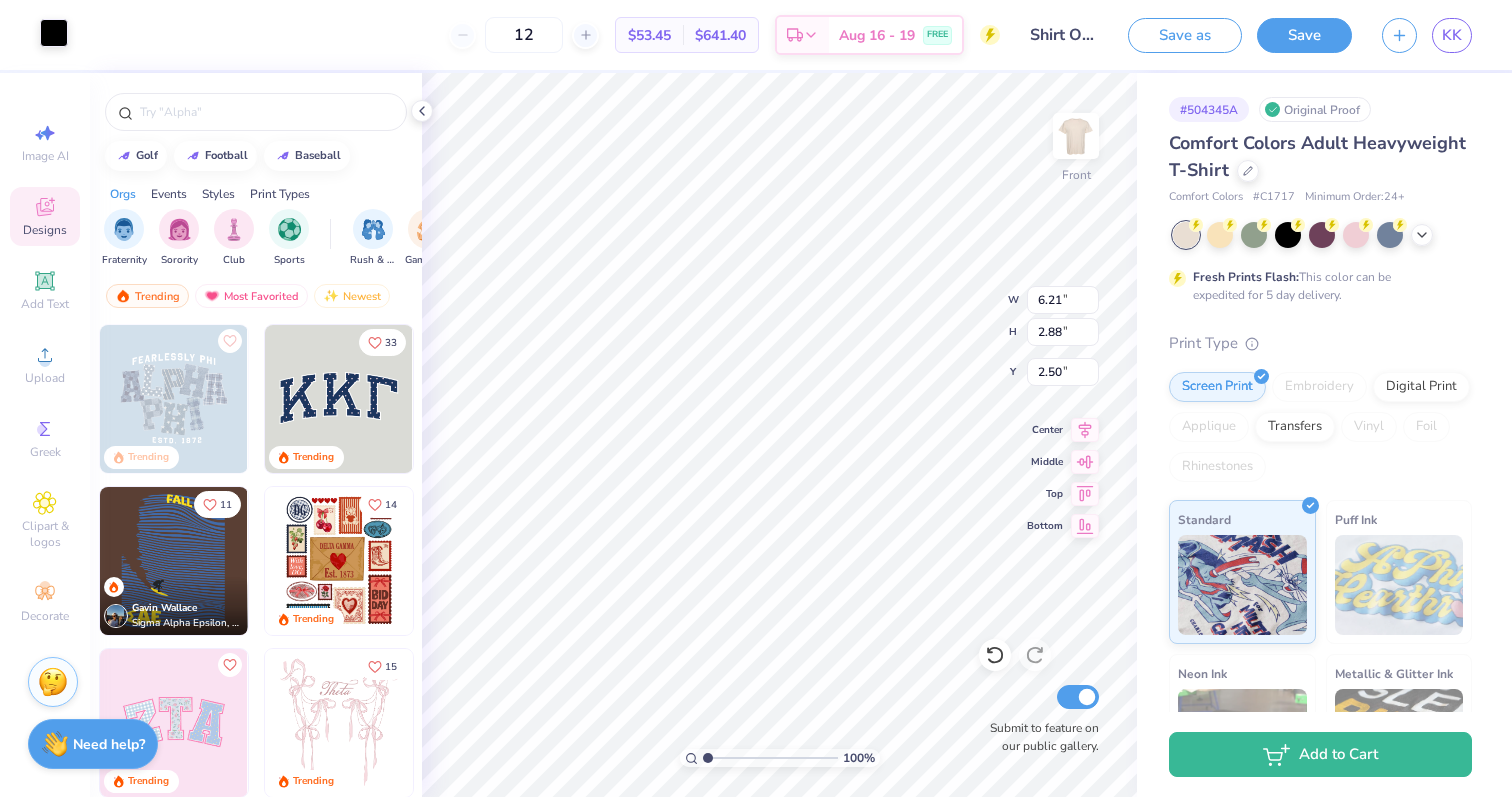 click at bounding box center (54, 33) 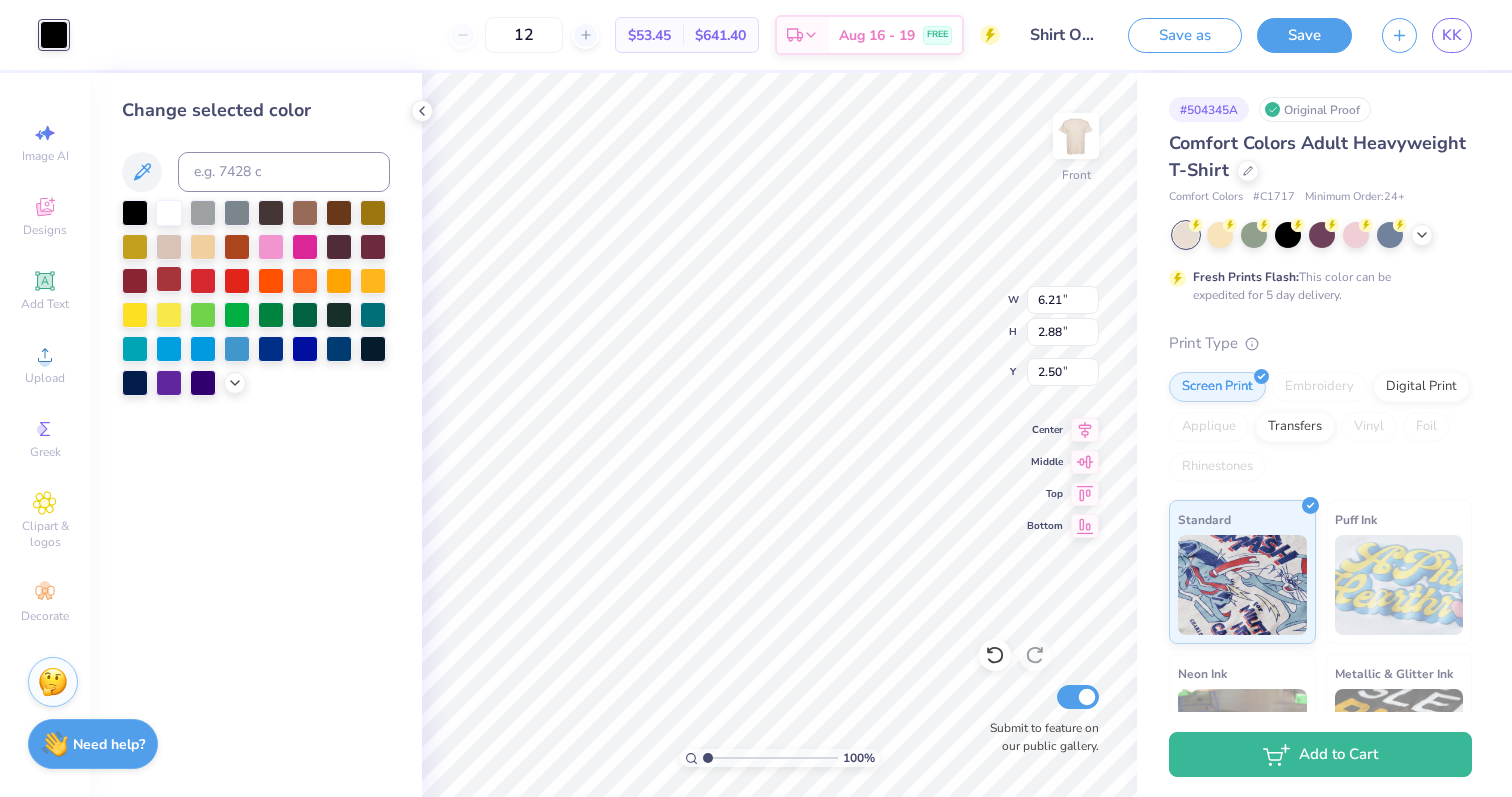 click at bounding box center [169, 279] 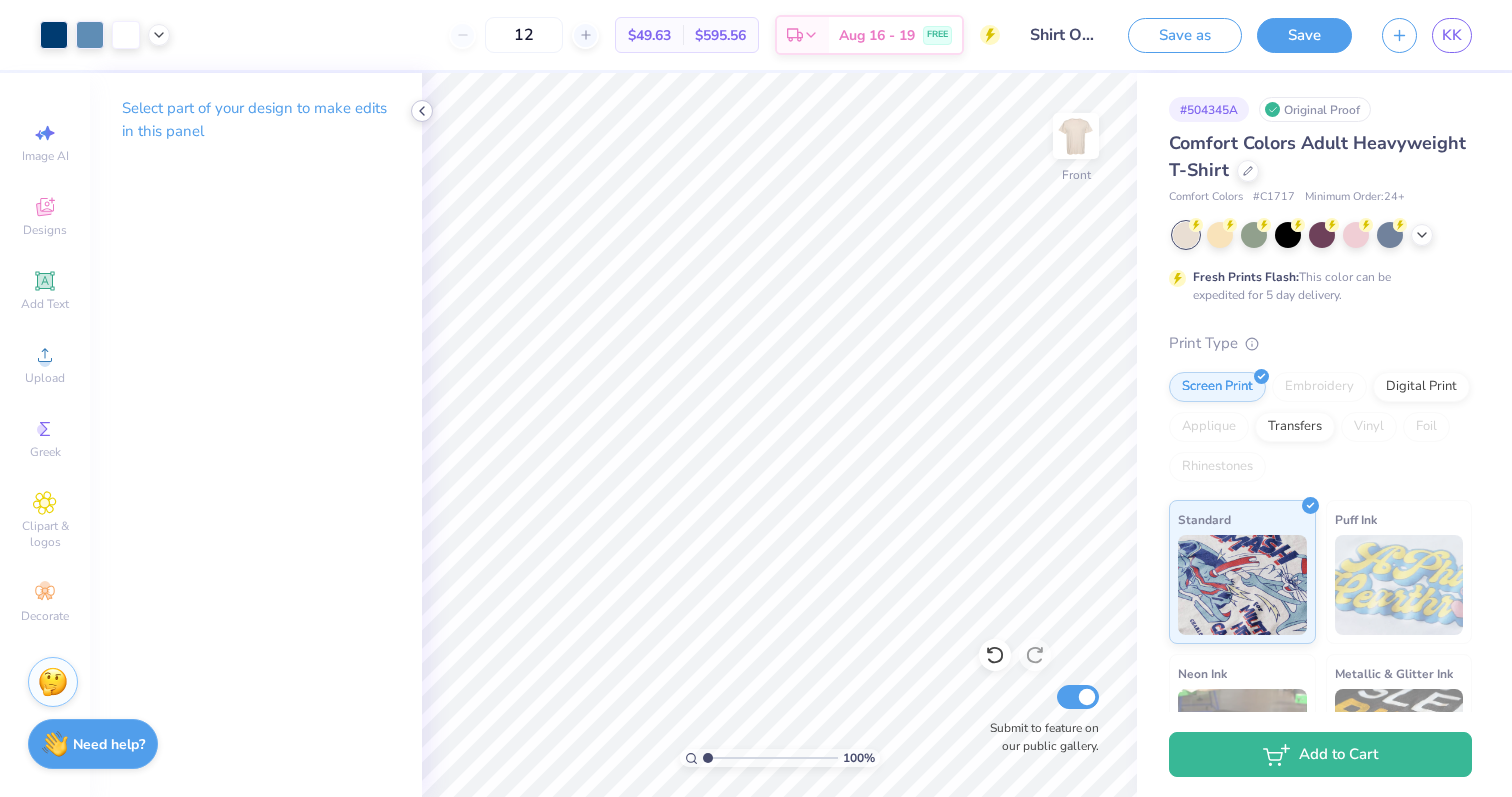 click 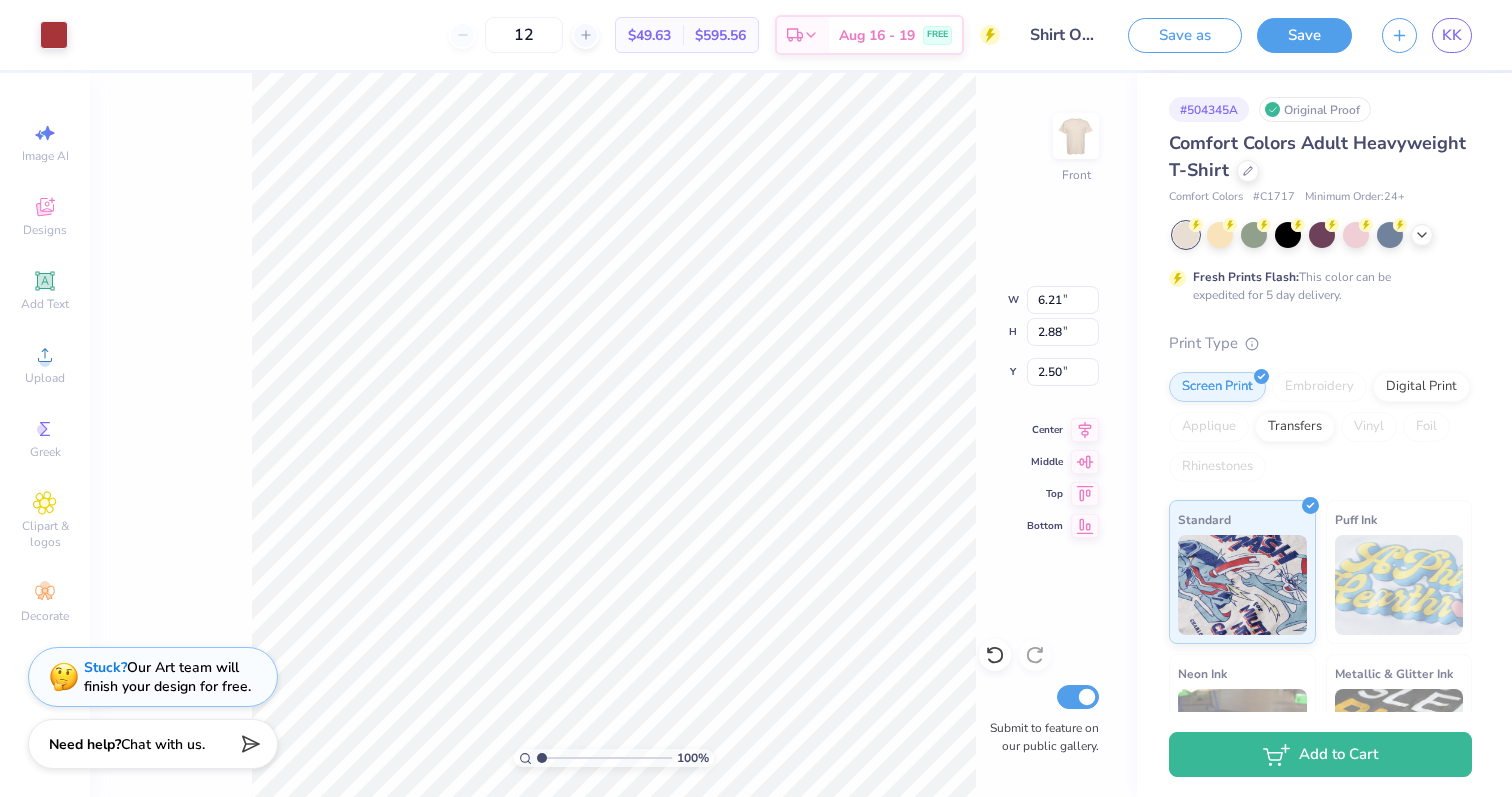 type on "14.40" 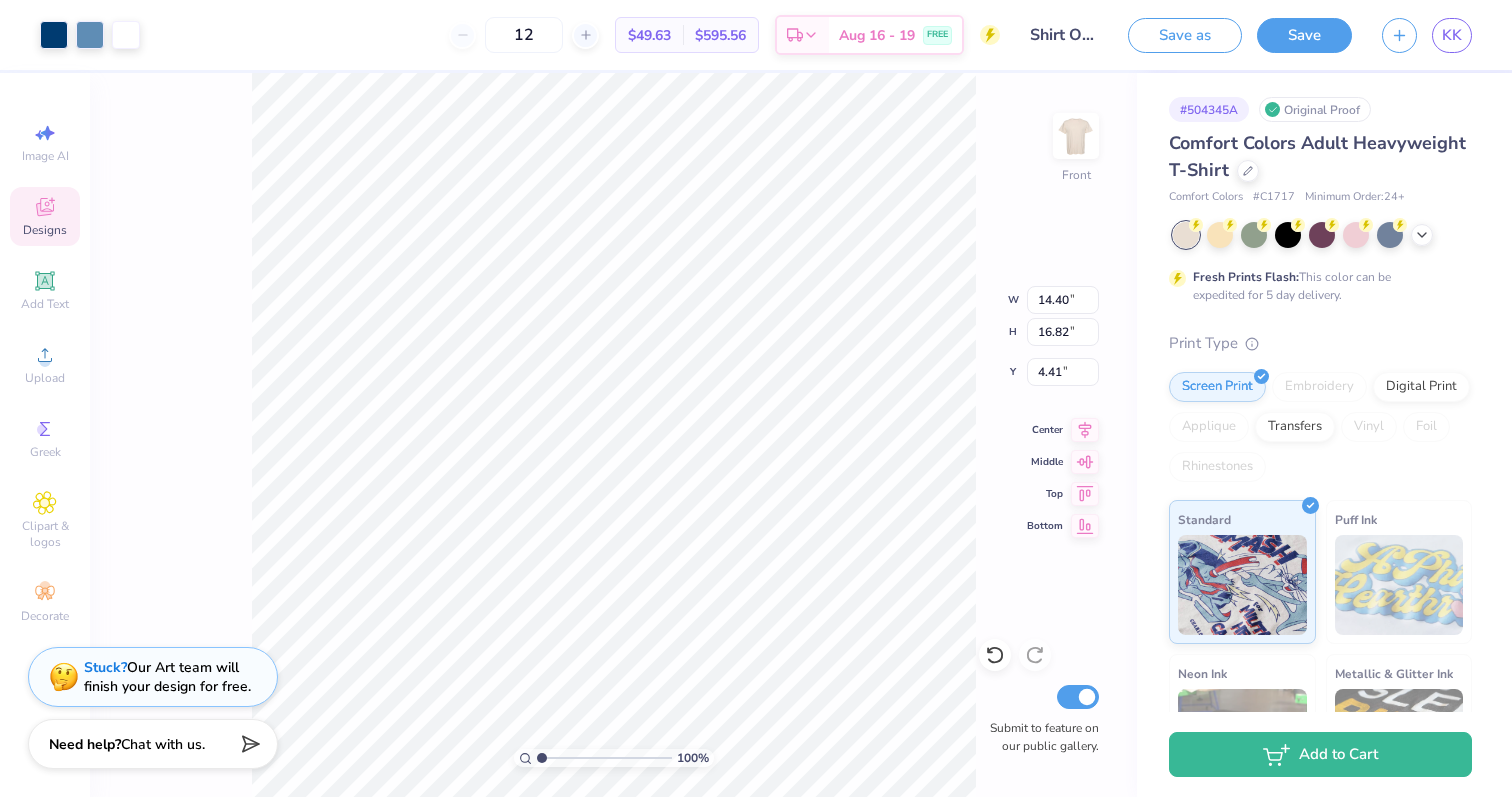 type on "2.50" 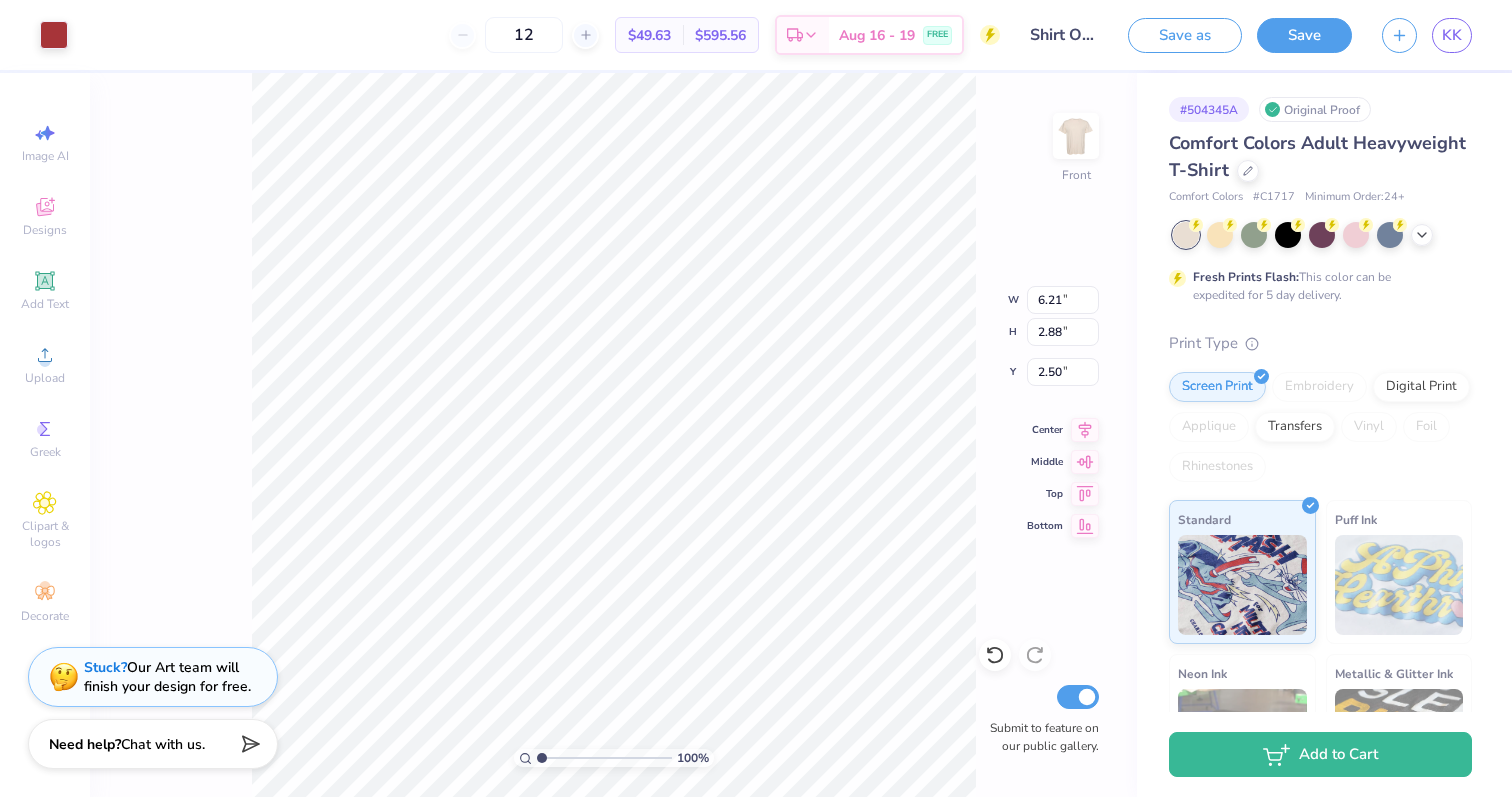 type on "14.40" 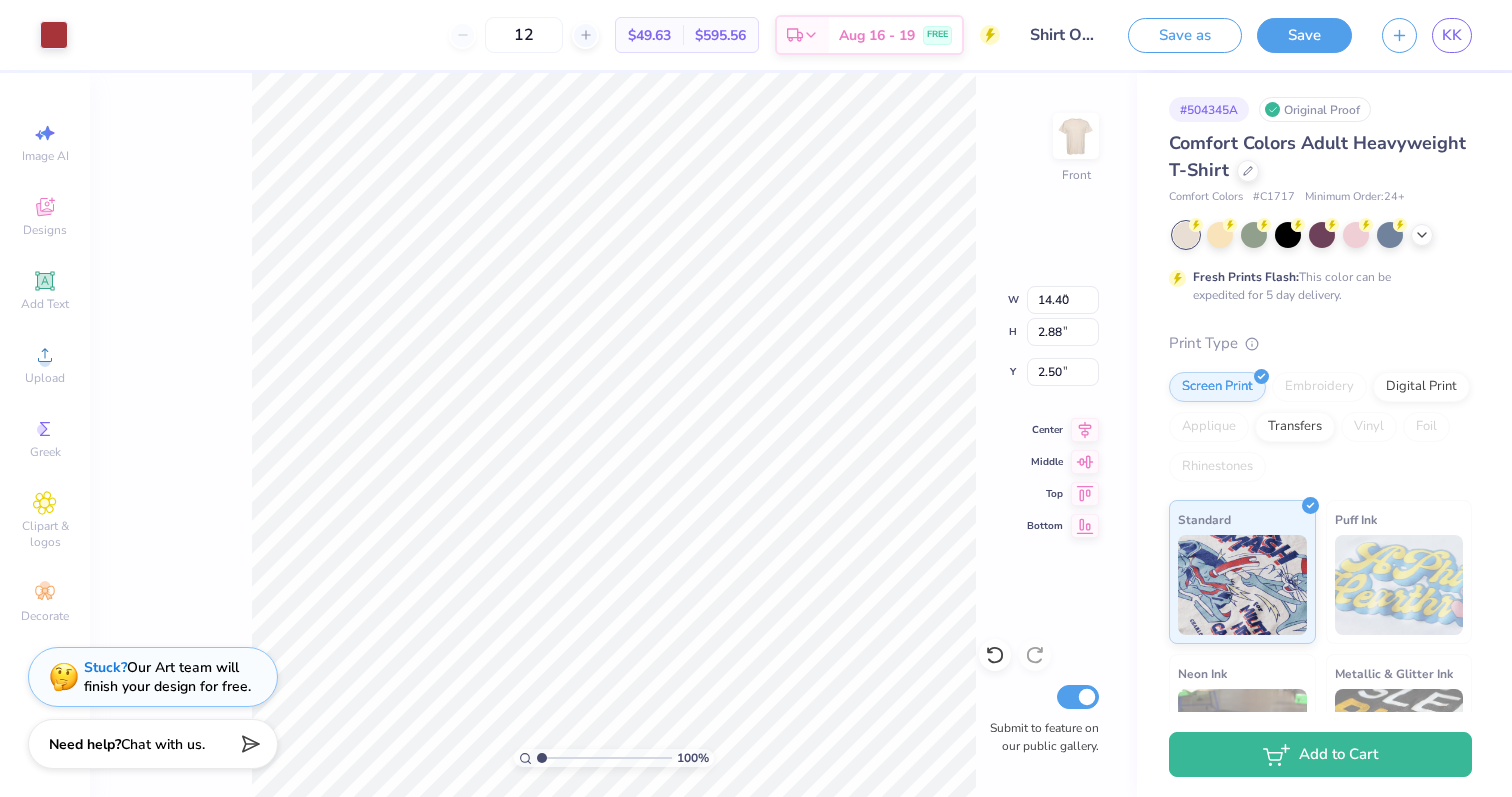 type on "16.82" 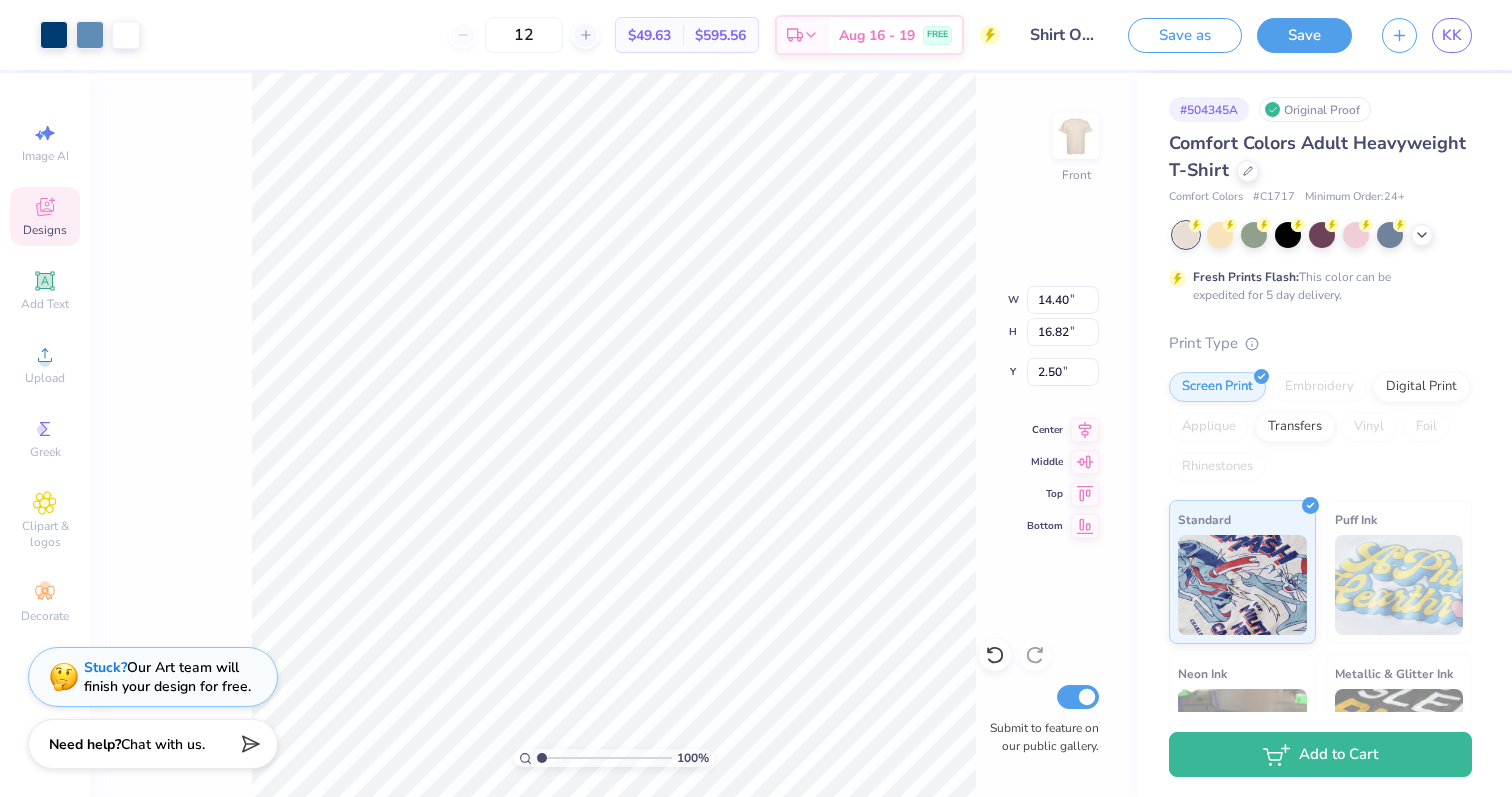 type on "5.34" 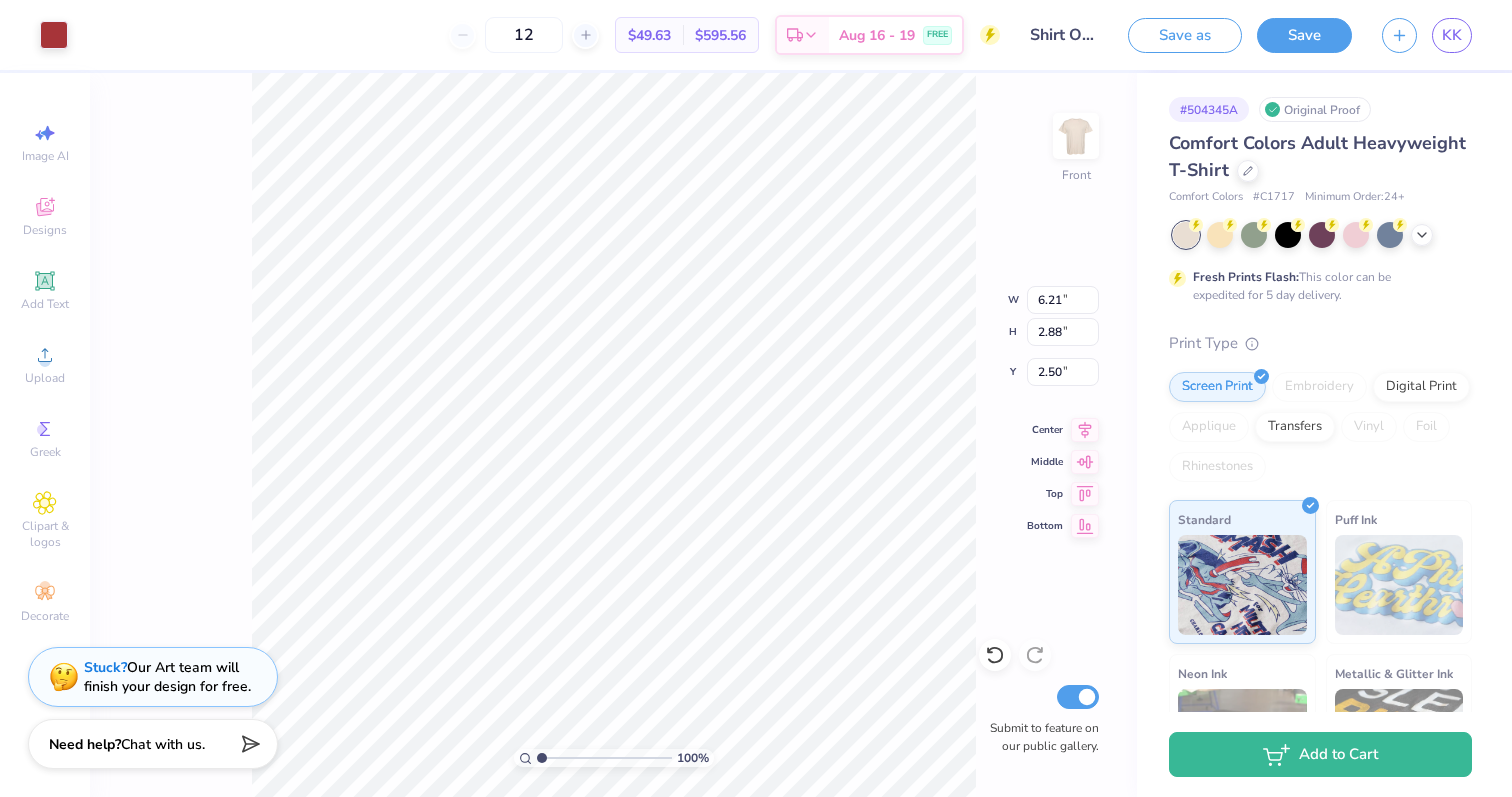 type on "2.46" 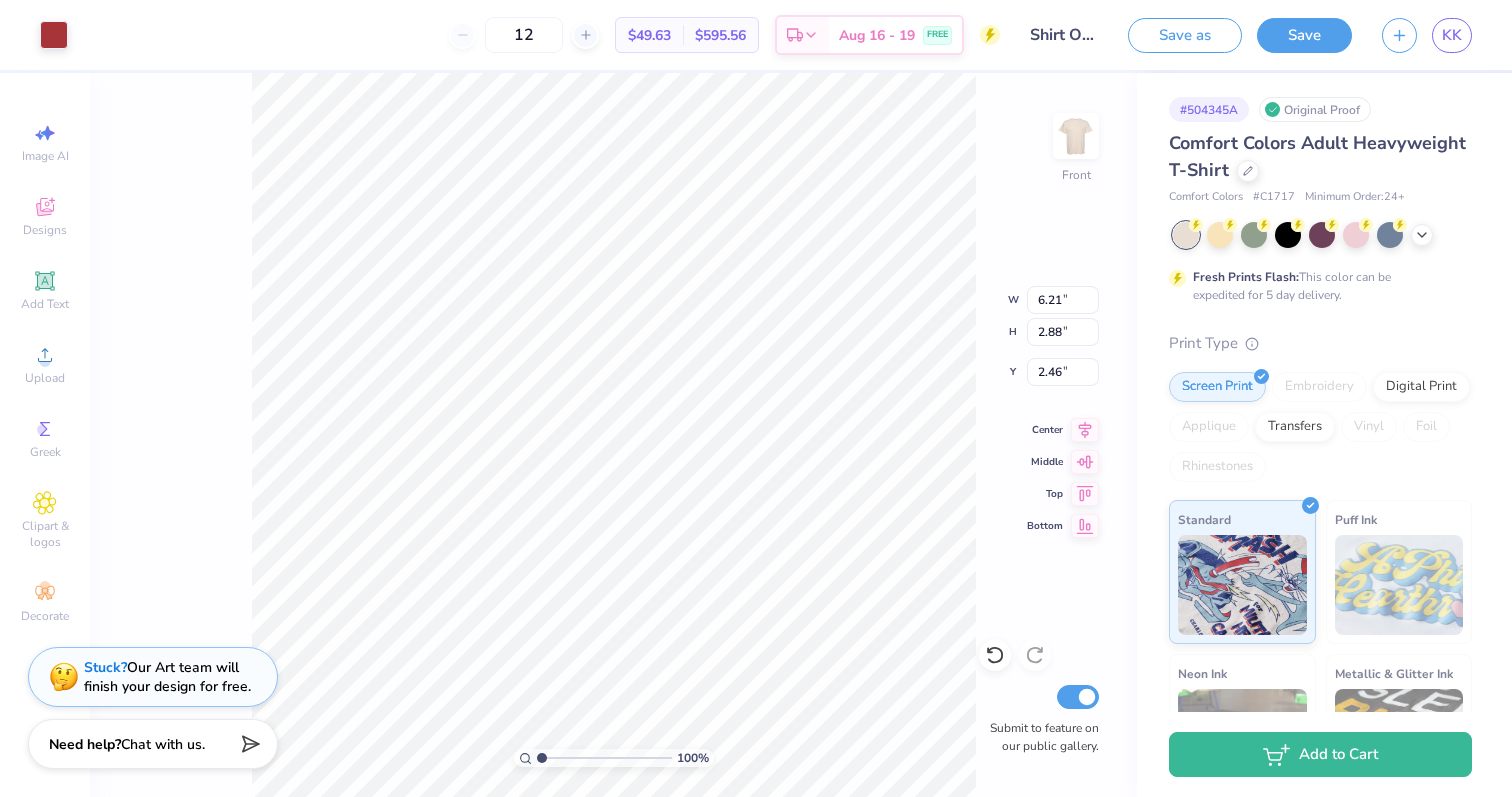 type on "14.40" 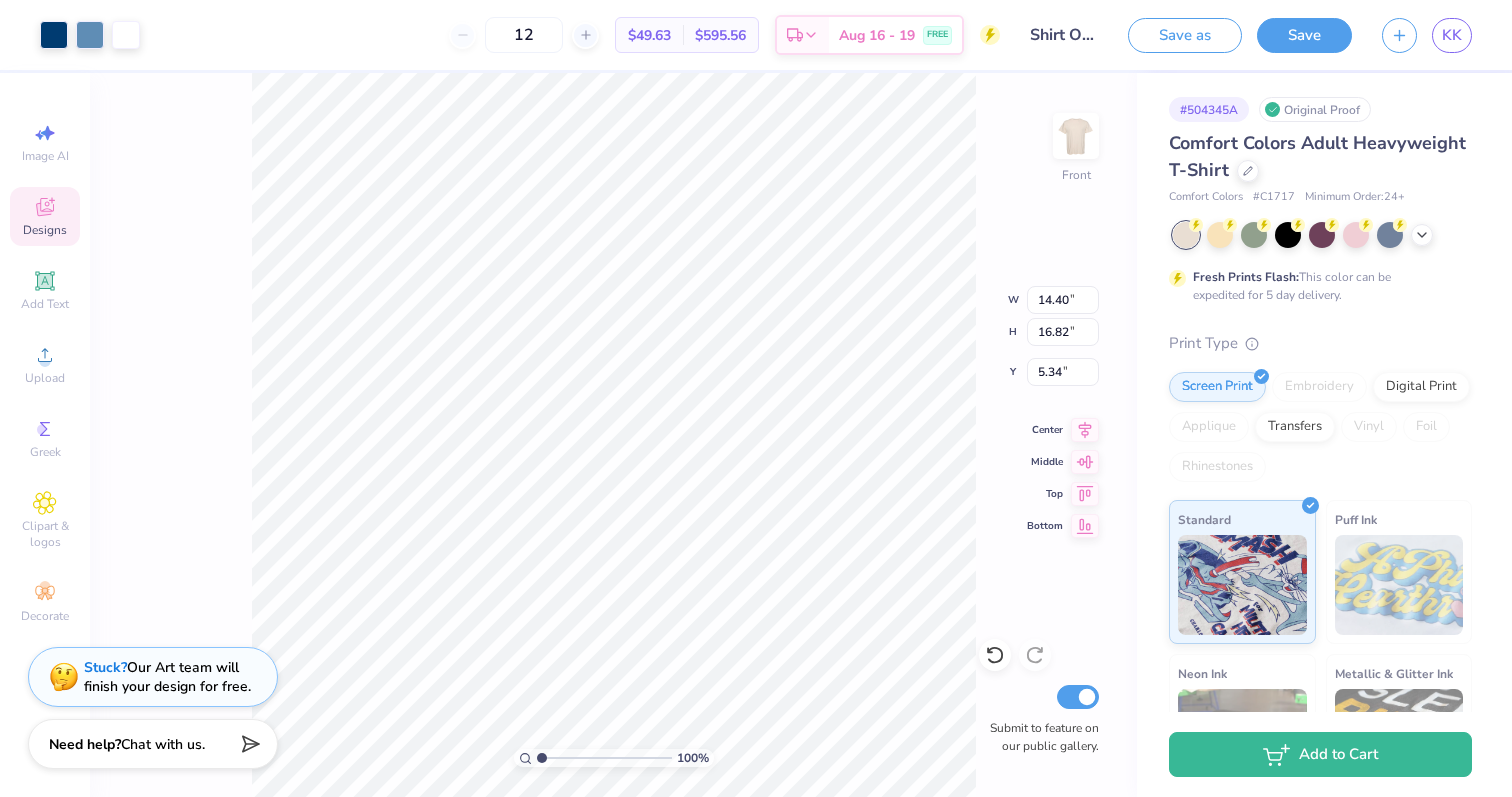 type on "13.43" 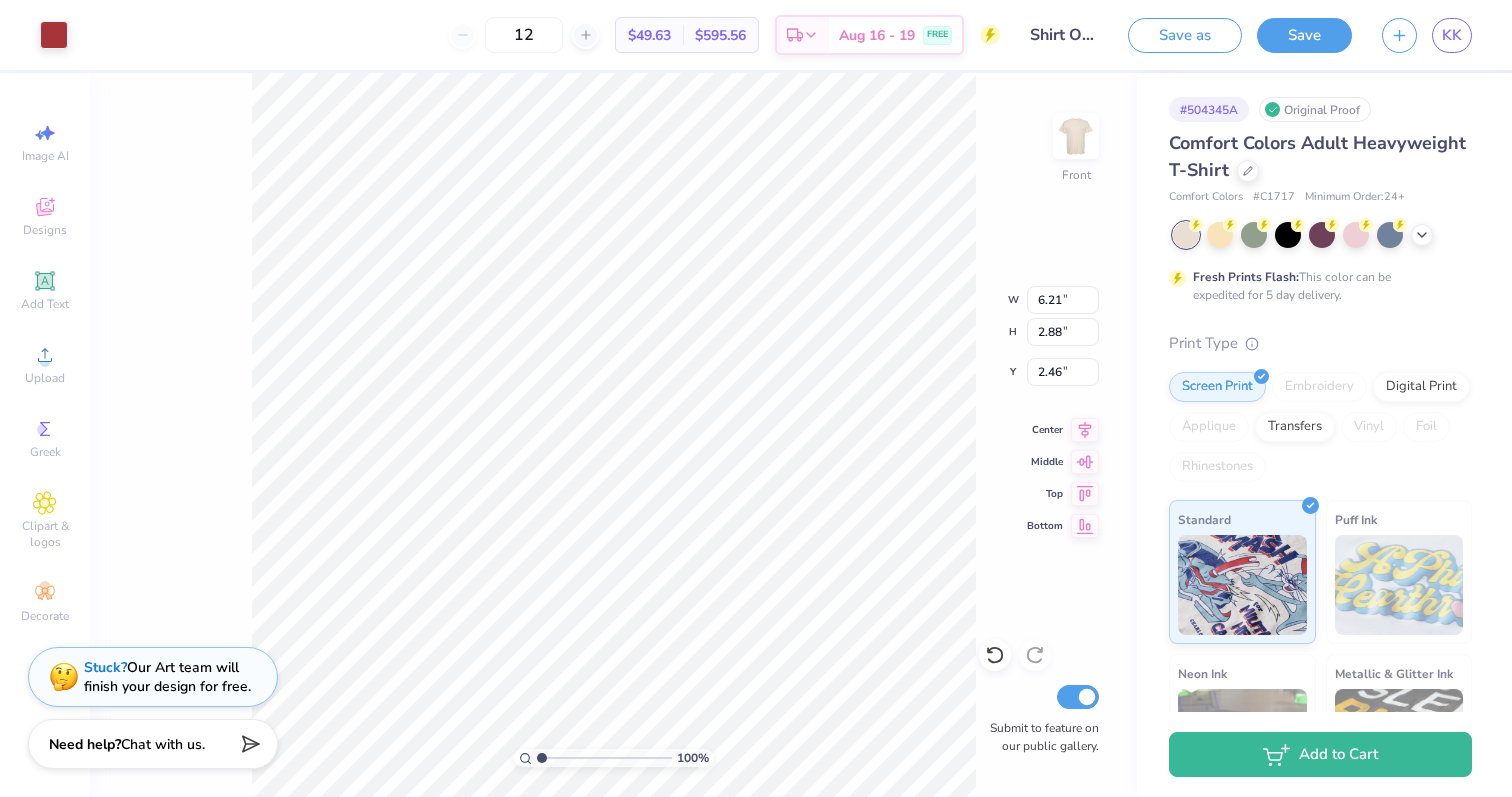 type on "9.72" 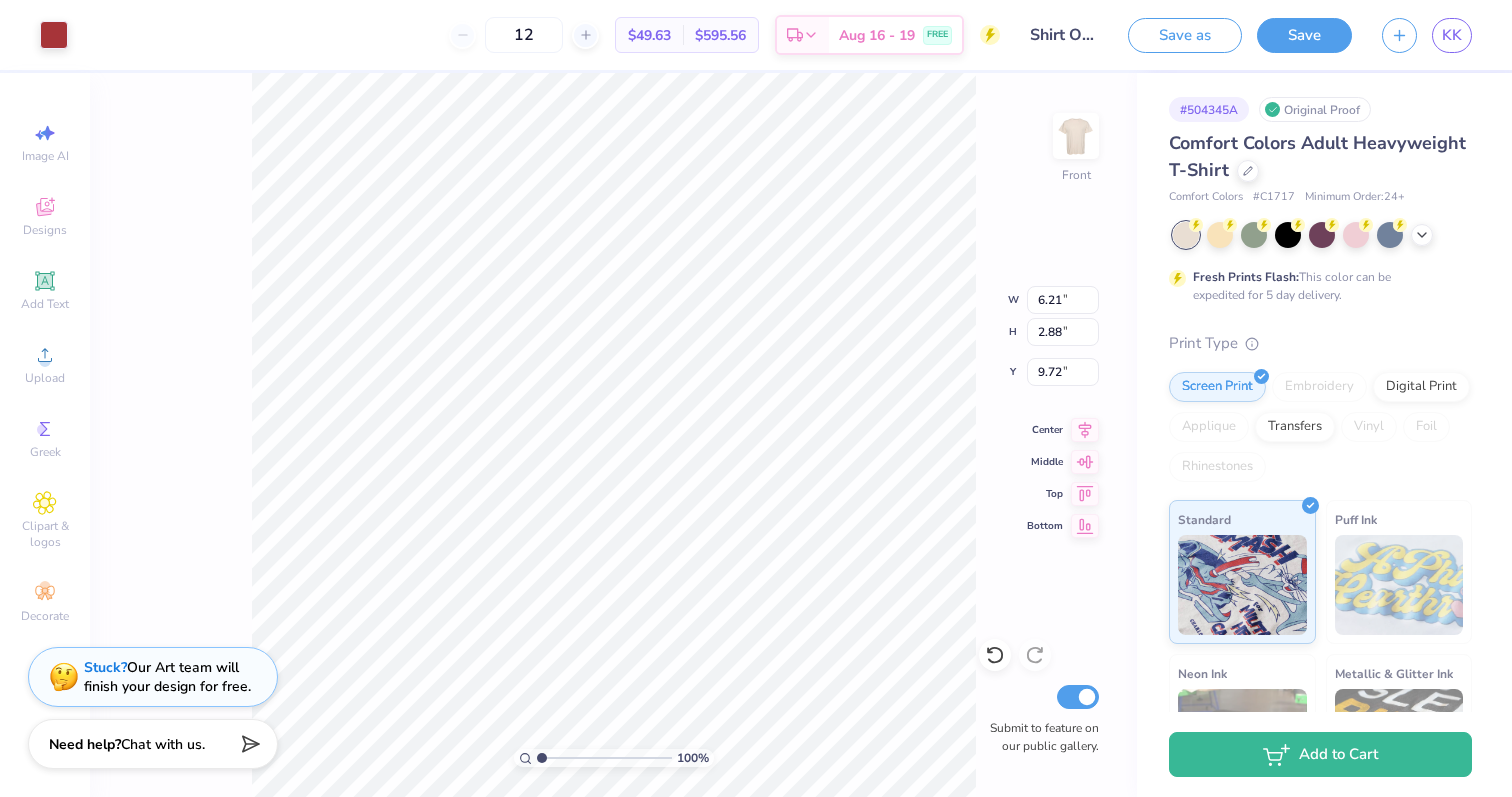 type on "5.37" 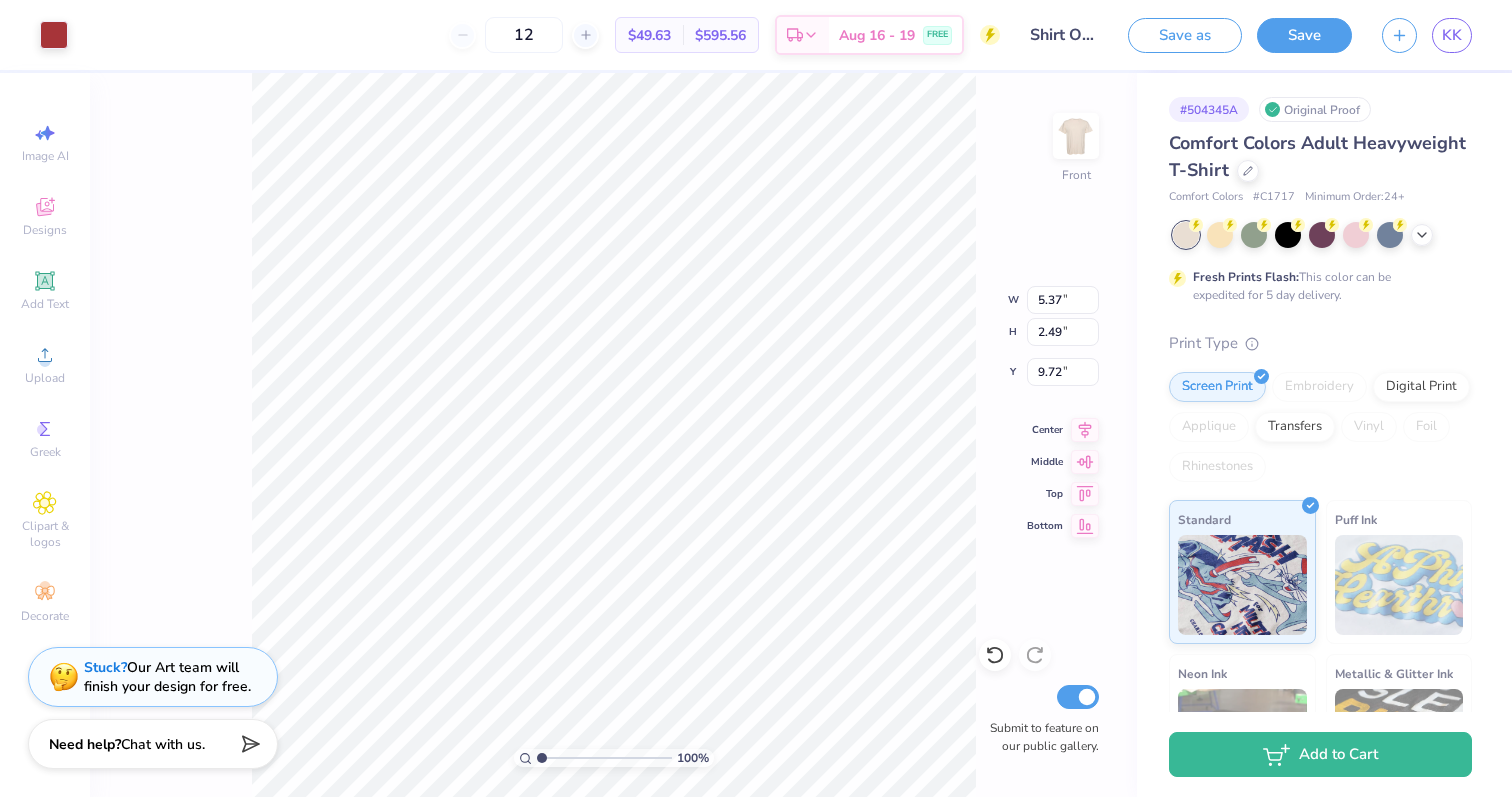 type on "4.81" 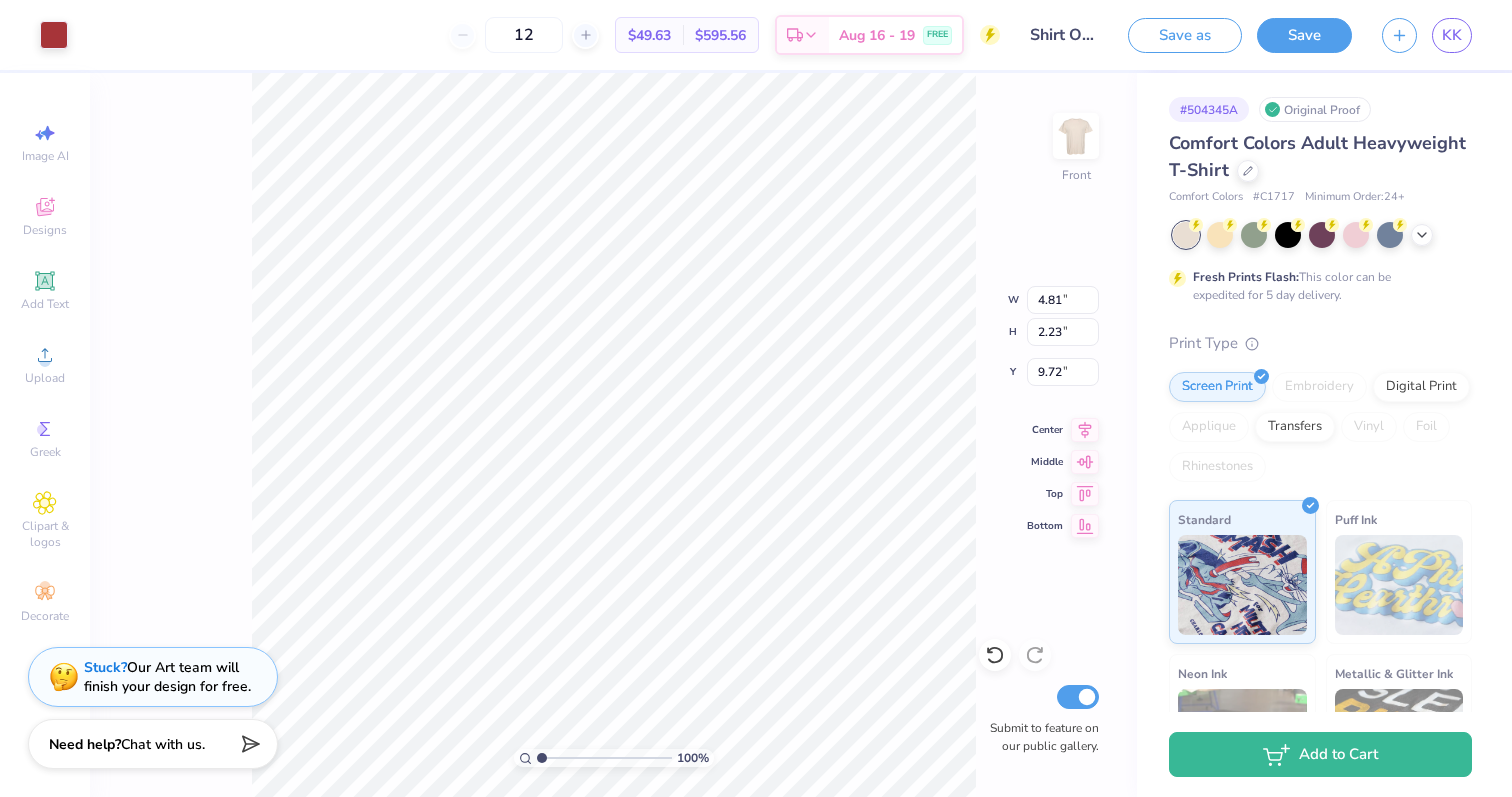 type on "10.45" 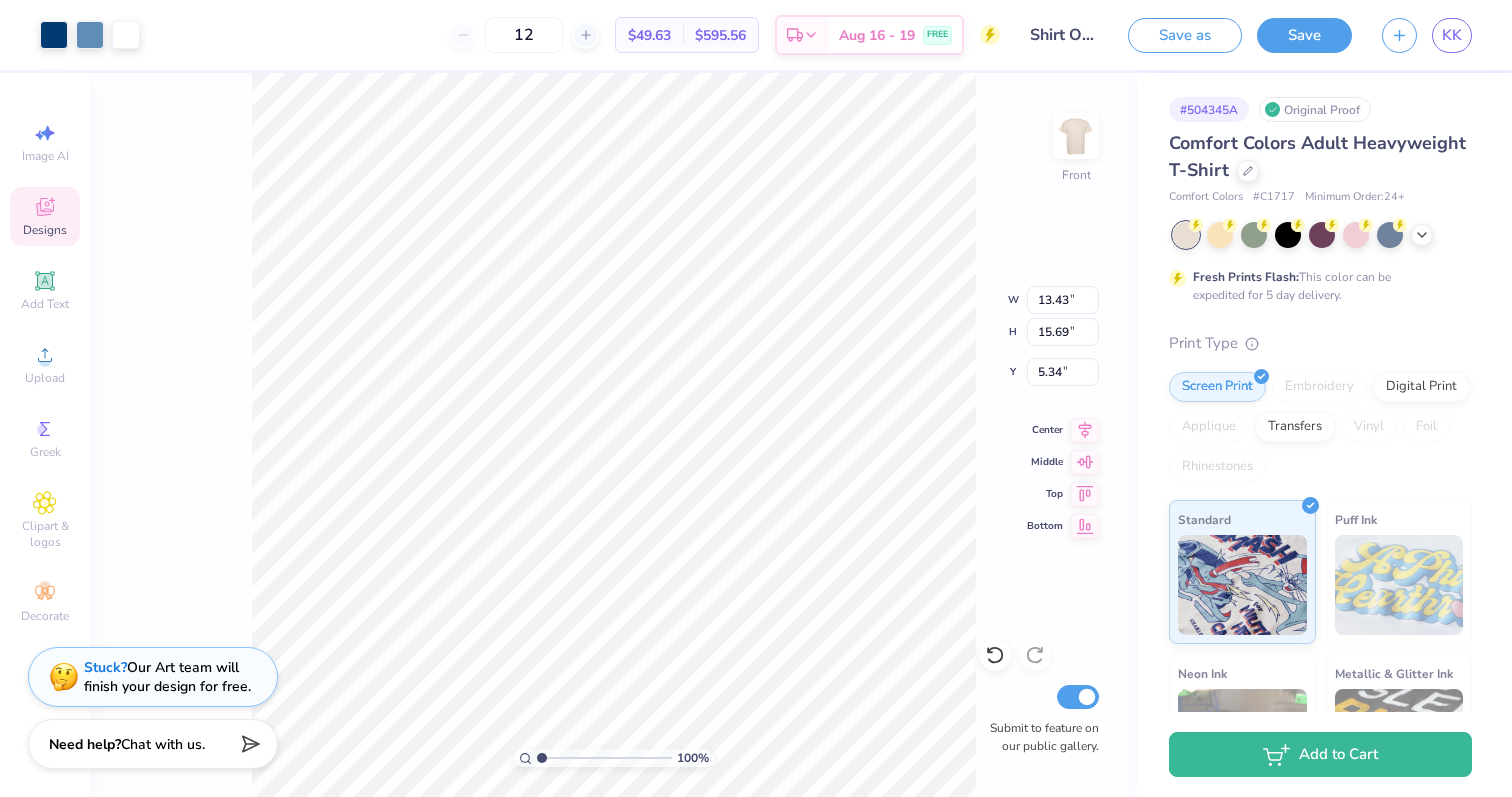 type on "5.38" 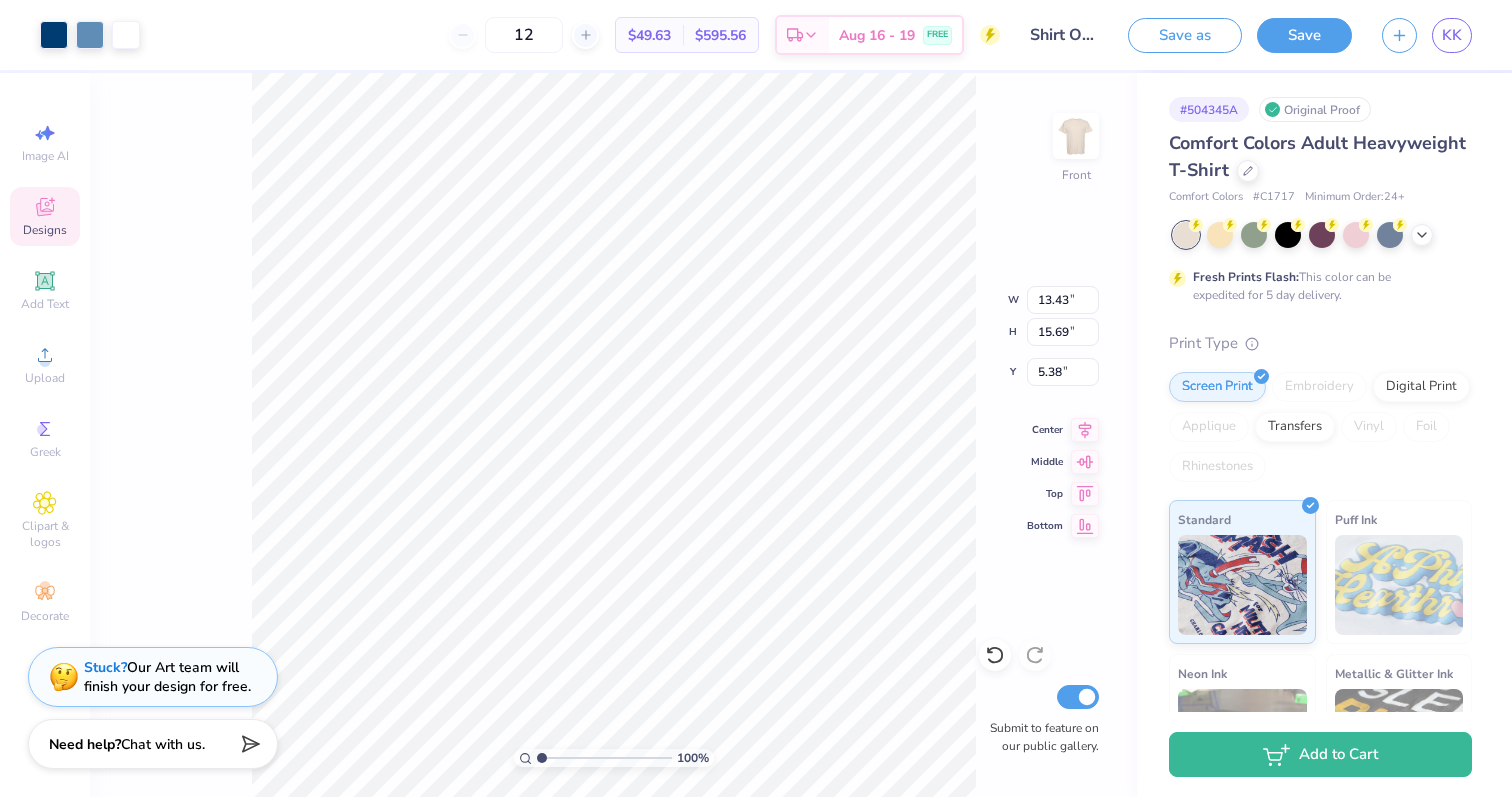 type on "13.92" 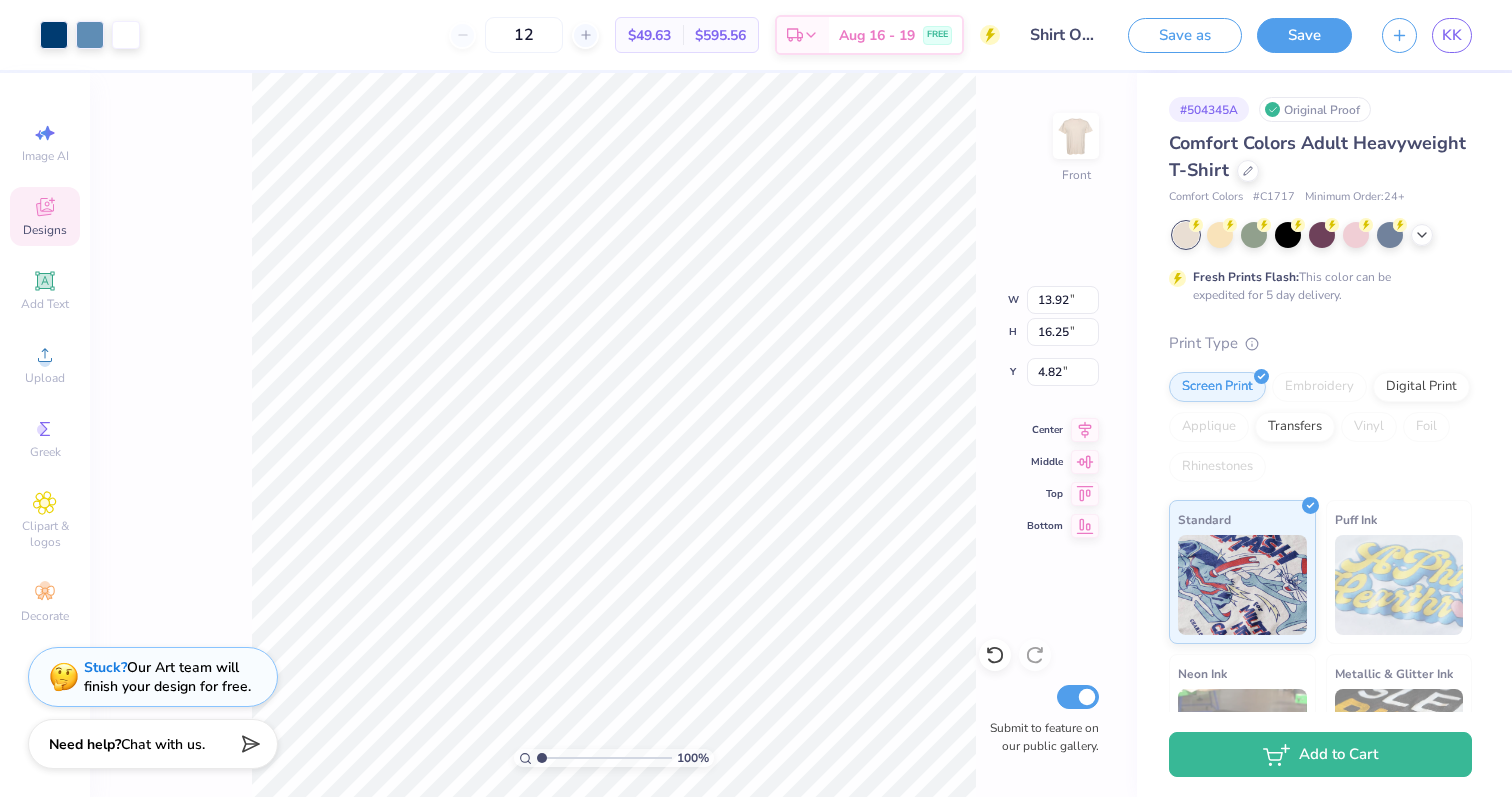 type on "14.50" 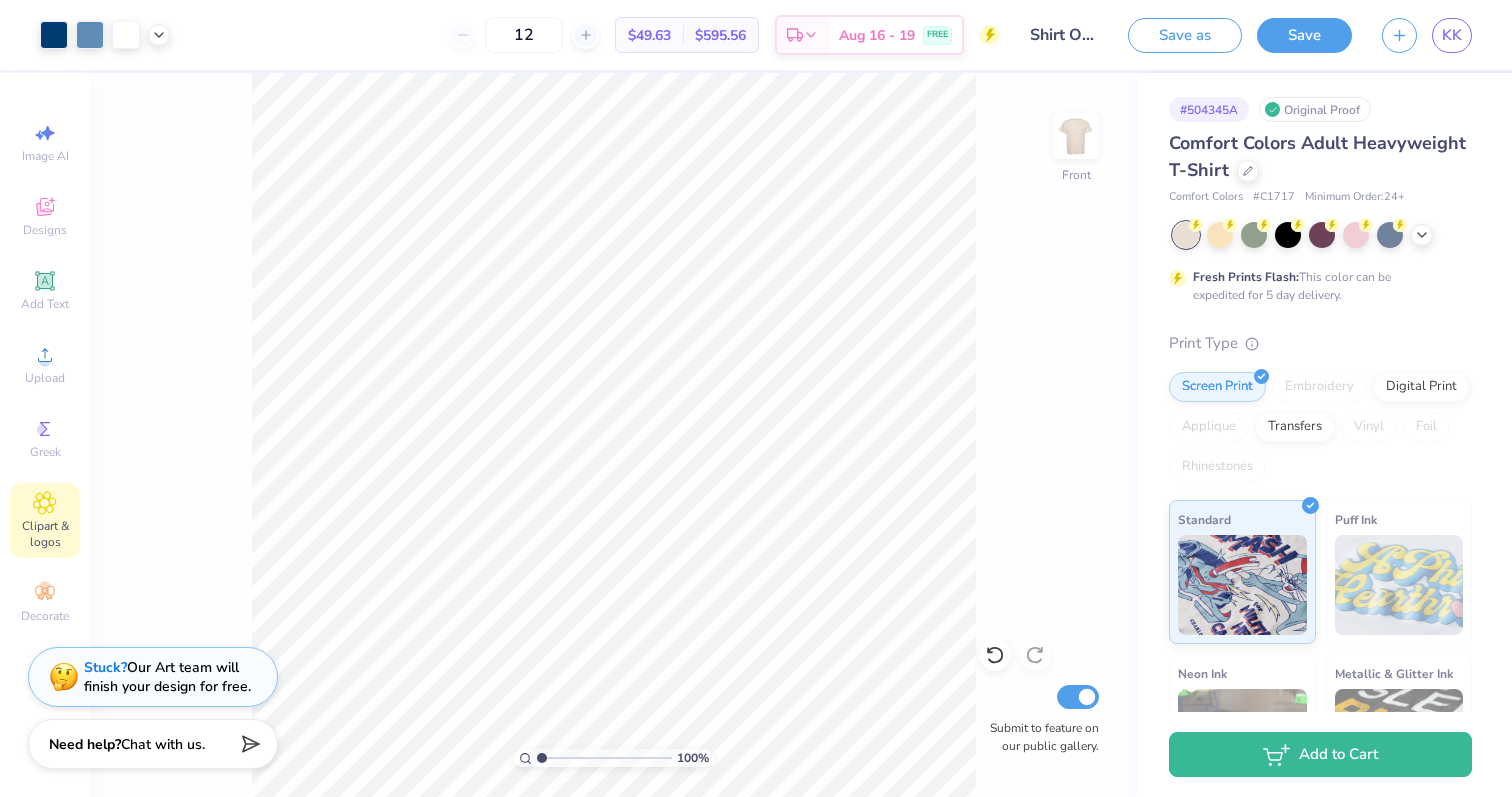 click on "Clipart & logos" at bounding box center [45, 520] 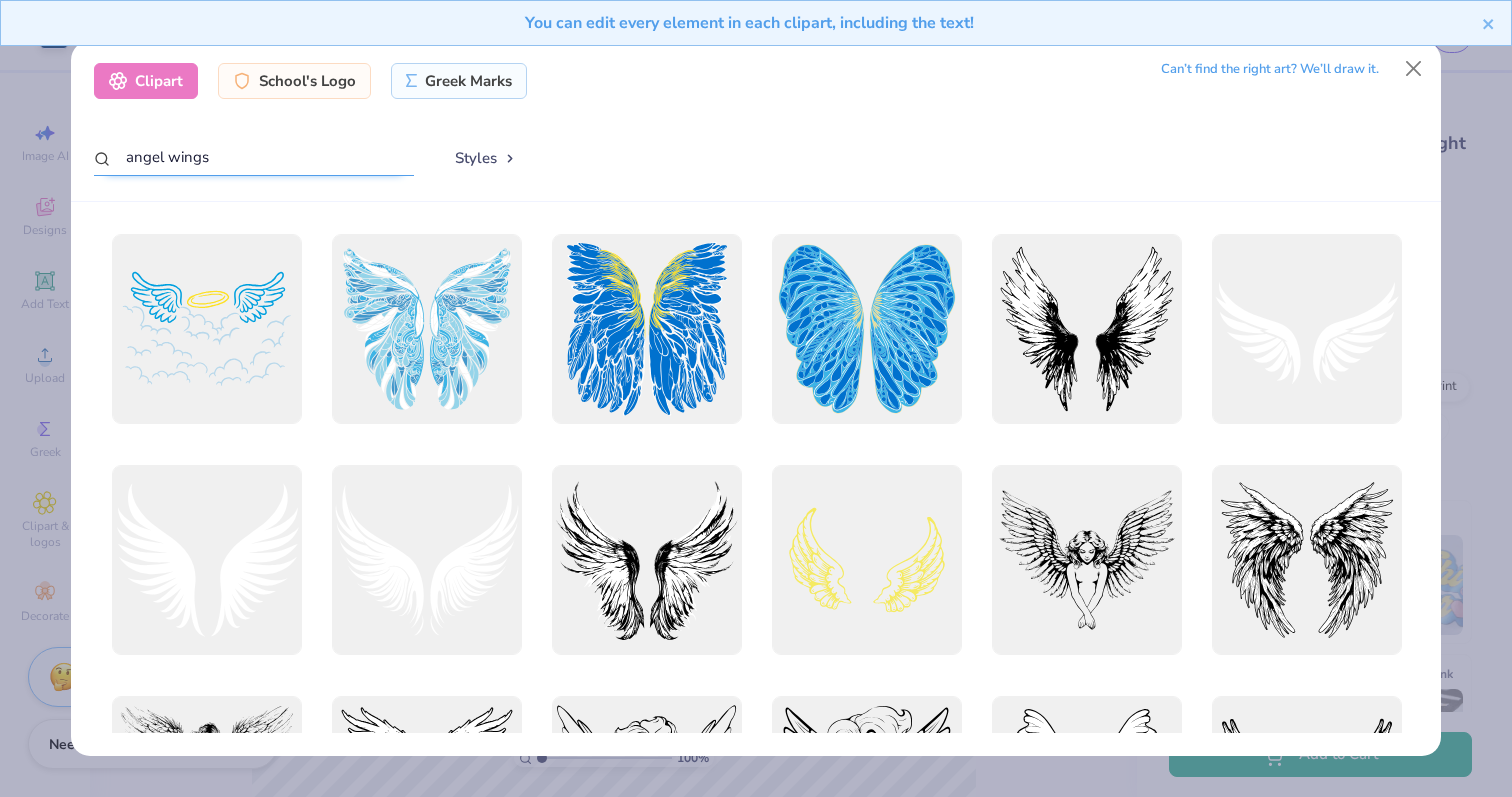 click on "angel wings" at bounding box center [254, 157] 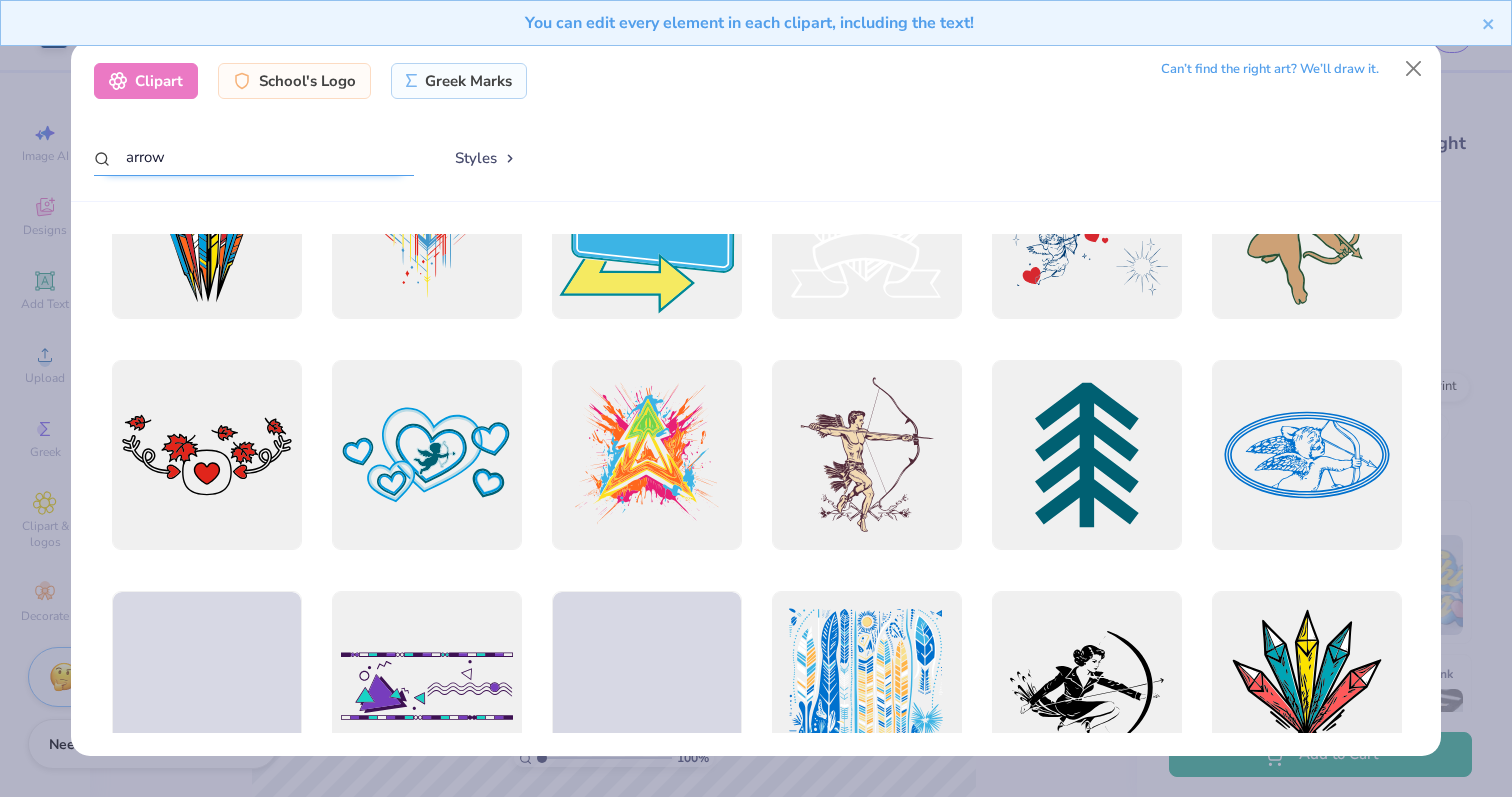 scroll, scrollTop: 799, scrollLeft: 0, axis: vertical 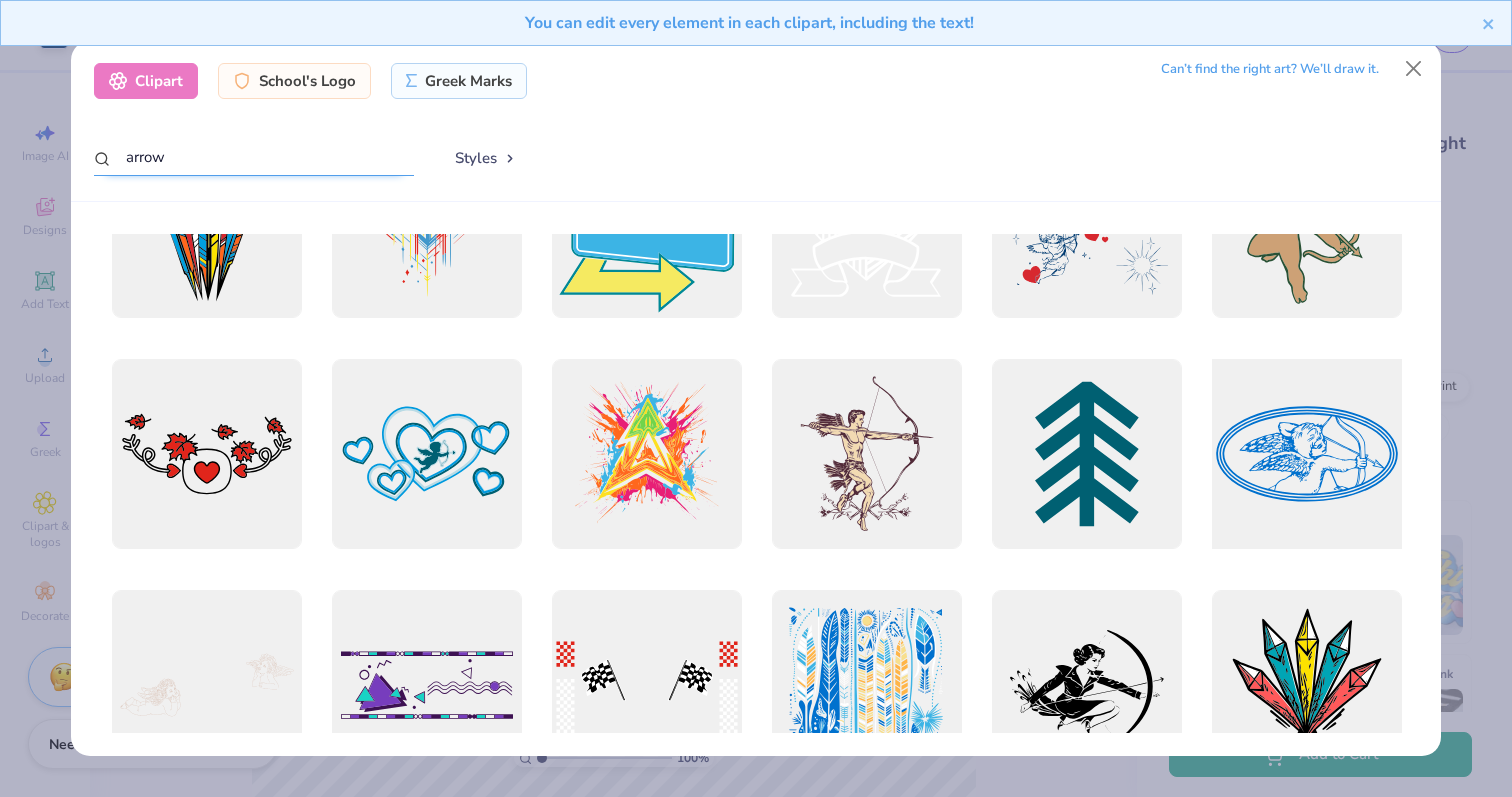 type on "arrow" 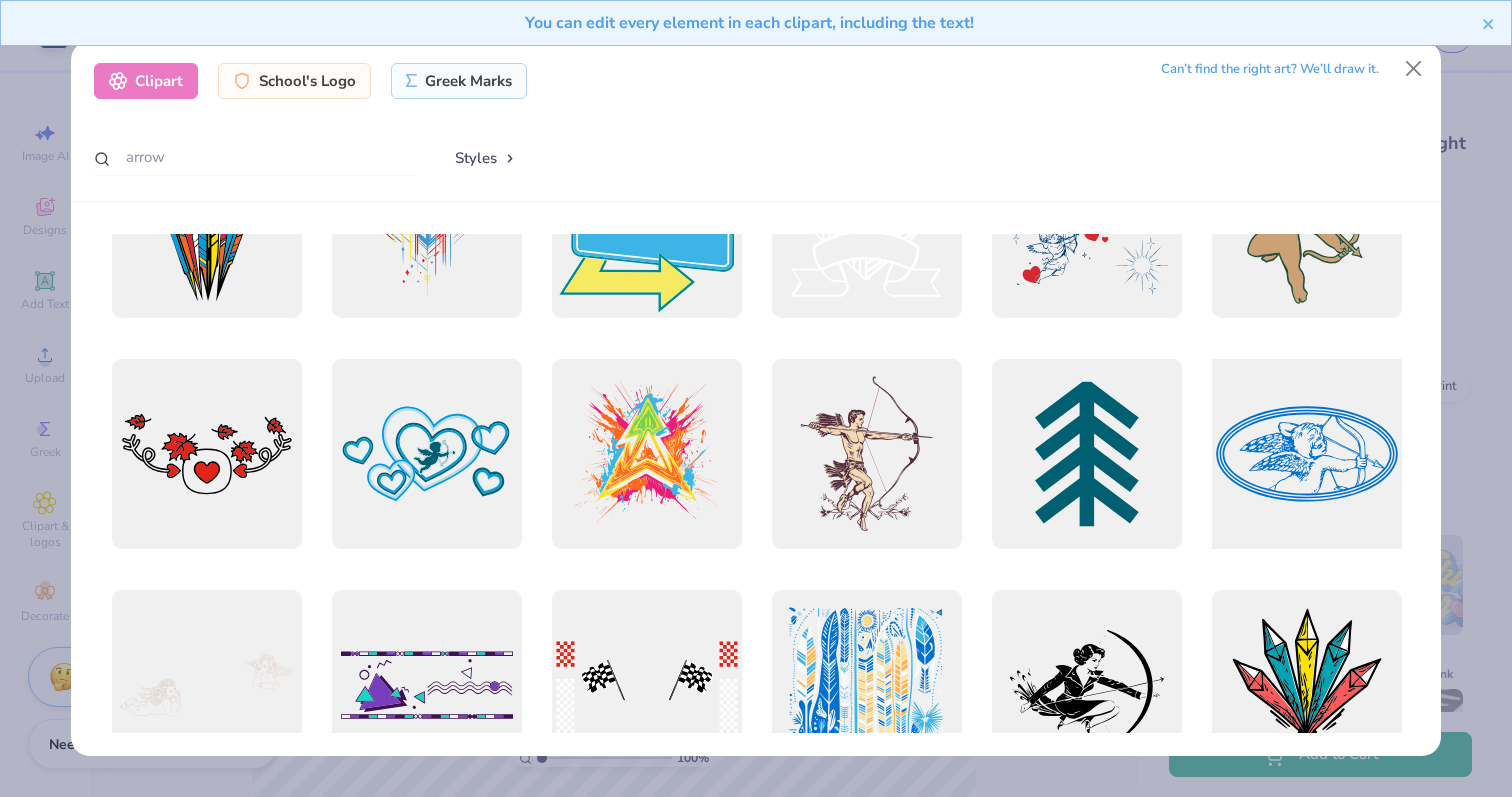 click at bounding box center (1306, 454) 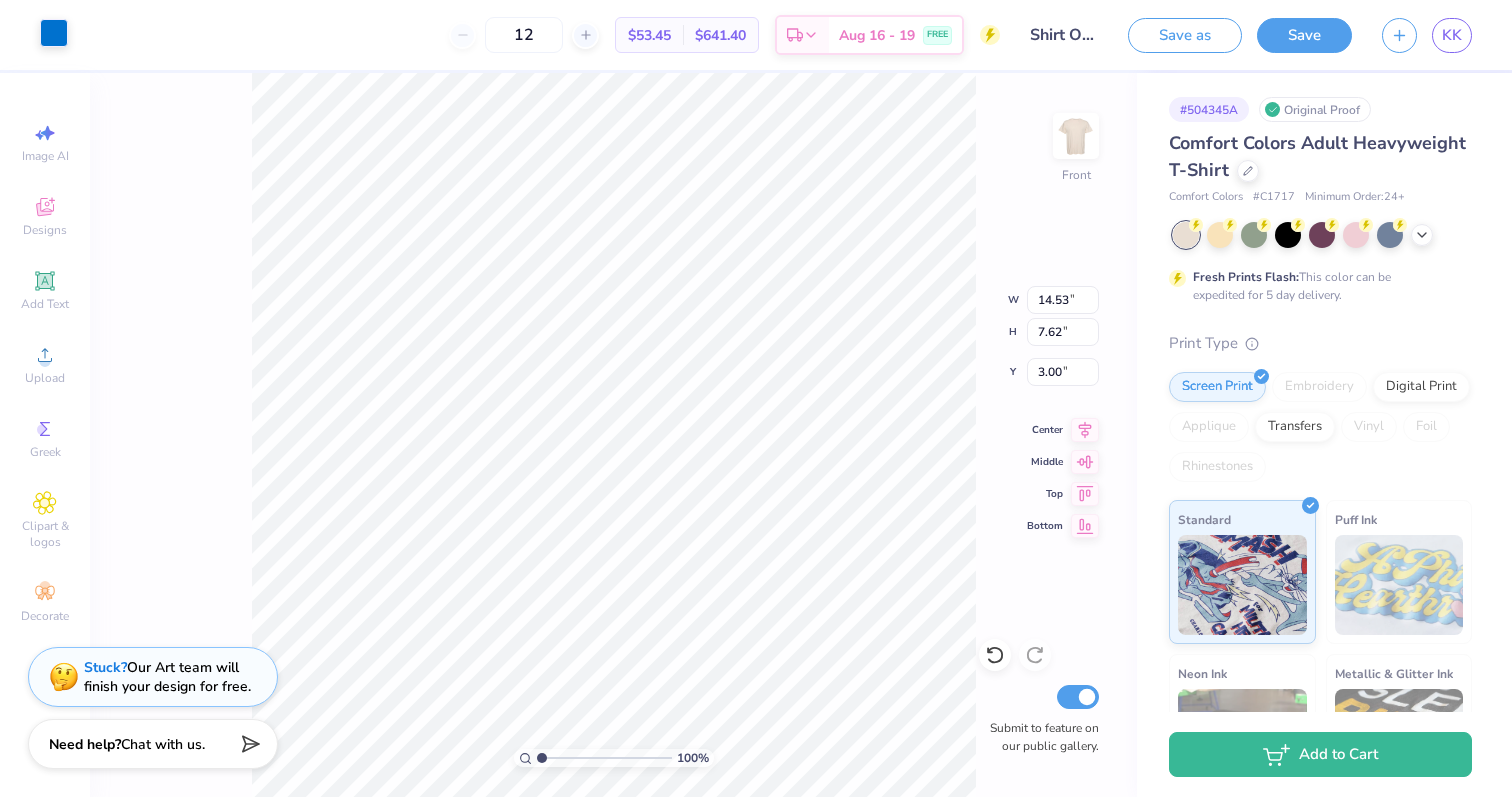 click at bounding box center (54, 33) 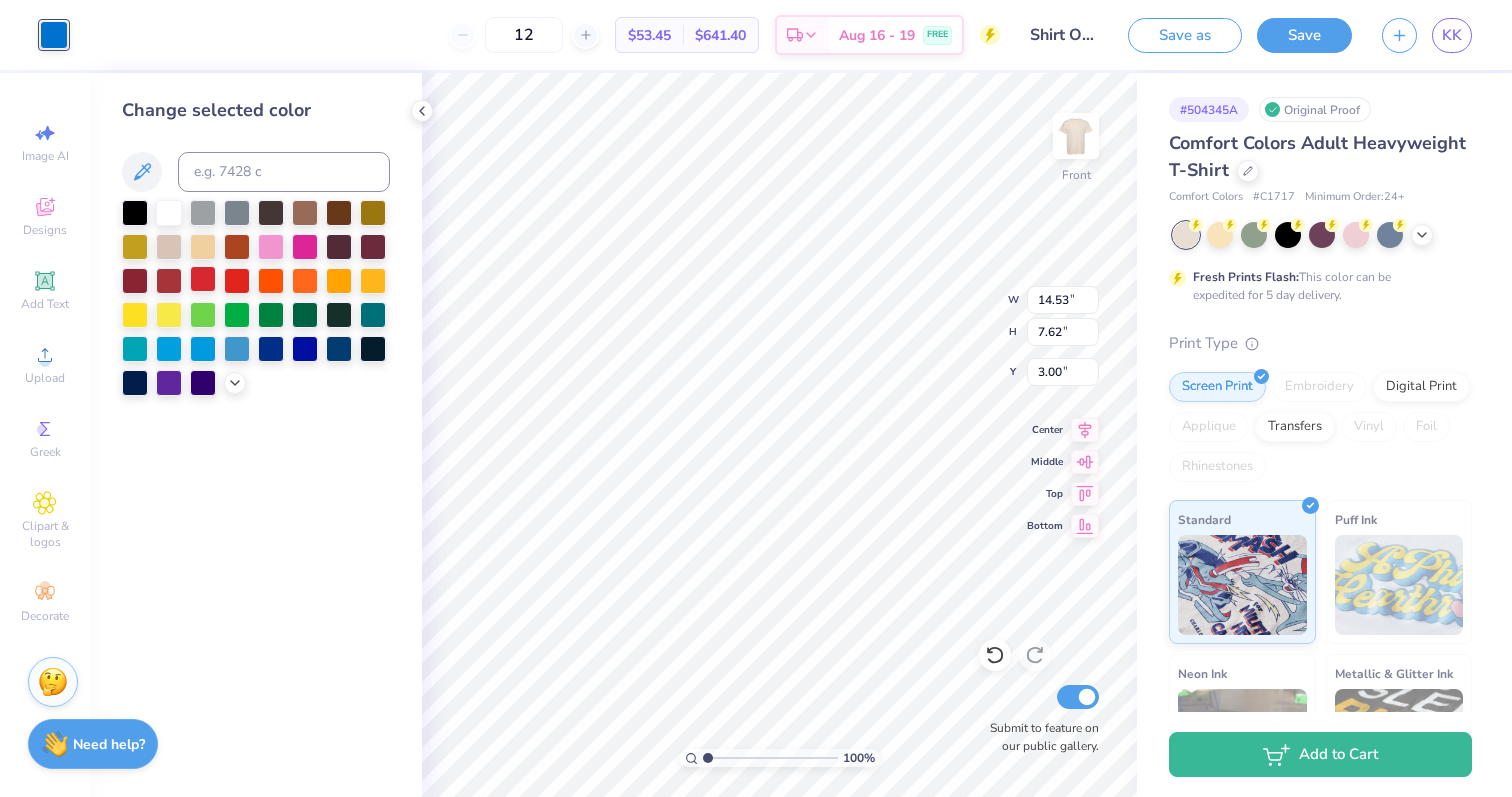click at bounding box center [203, 279] 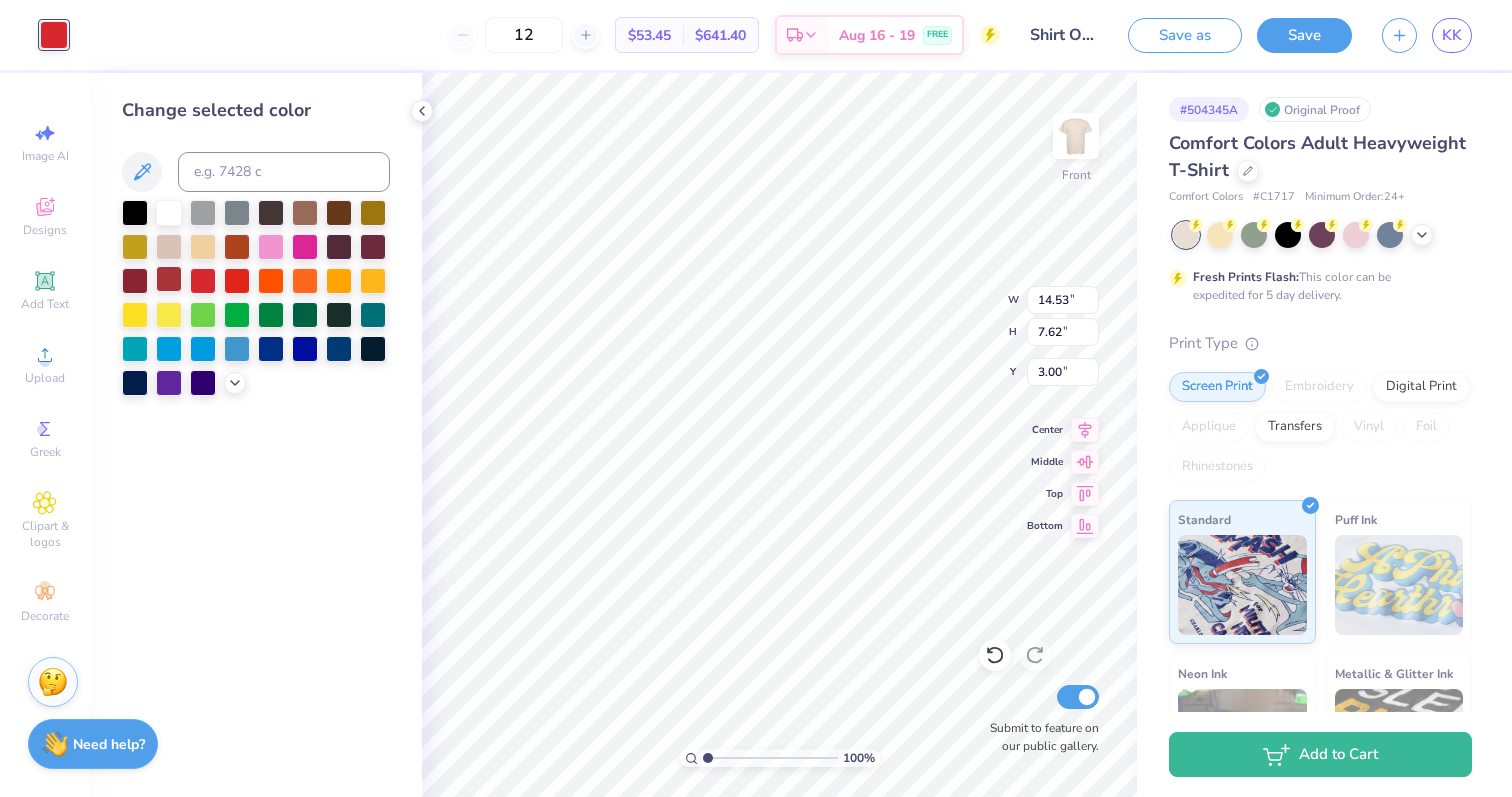 click at bounding box center (169, 279) 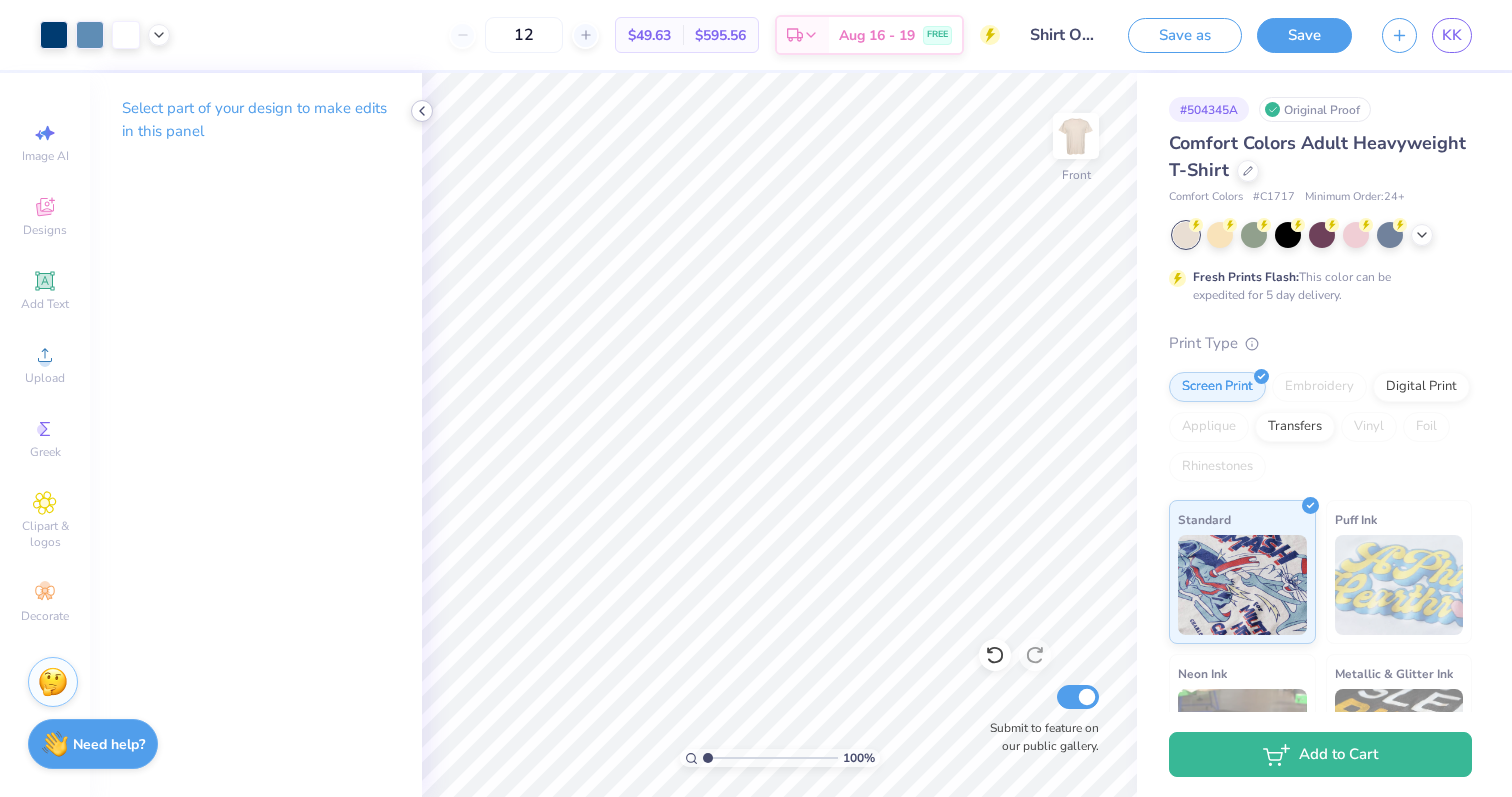 click 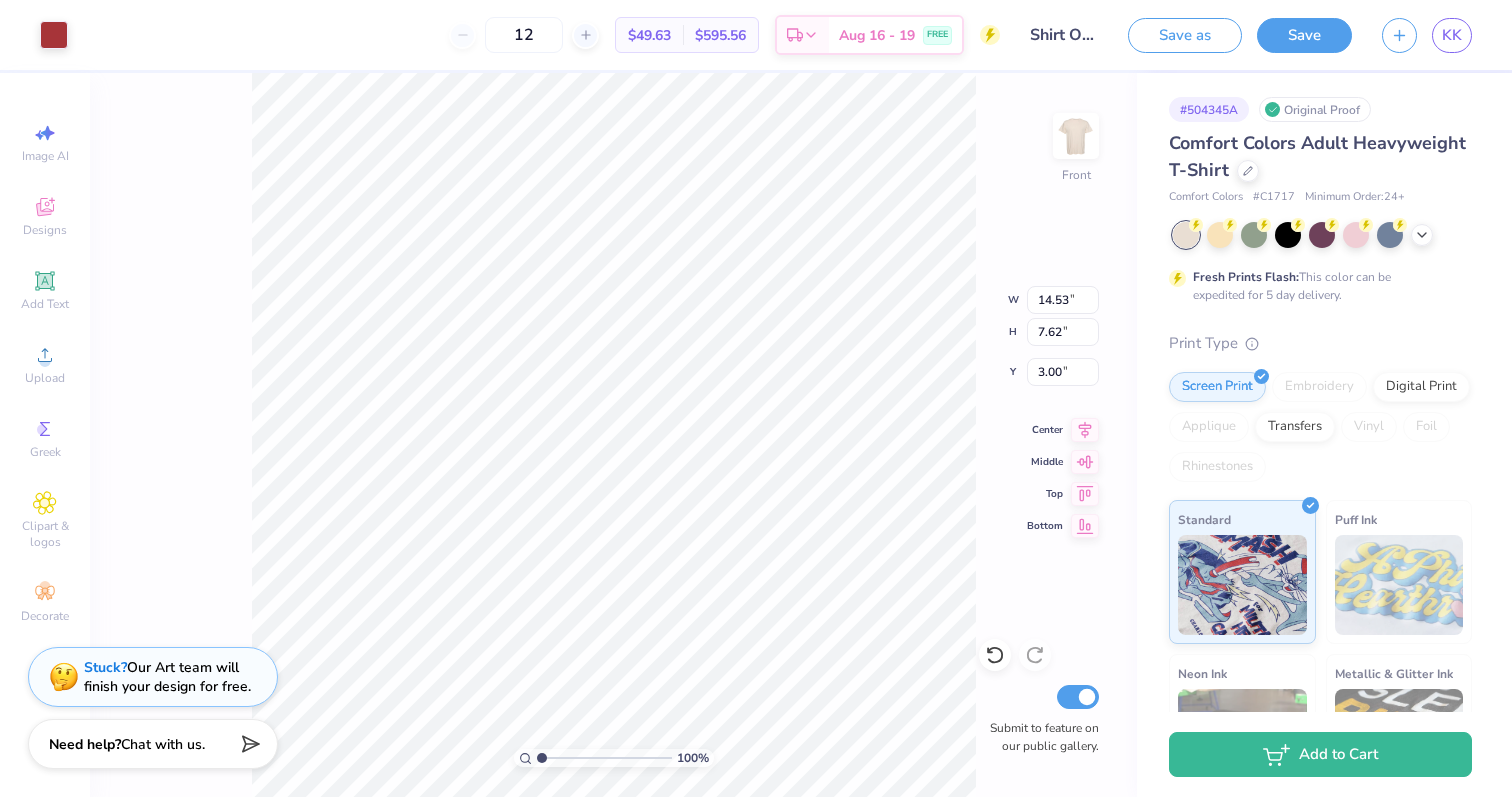 type on "6.36" 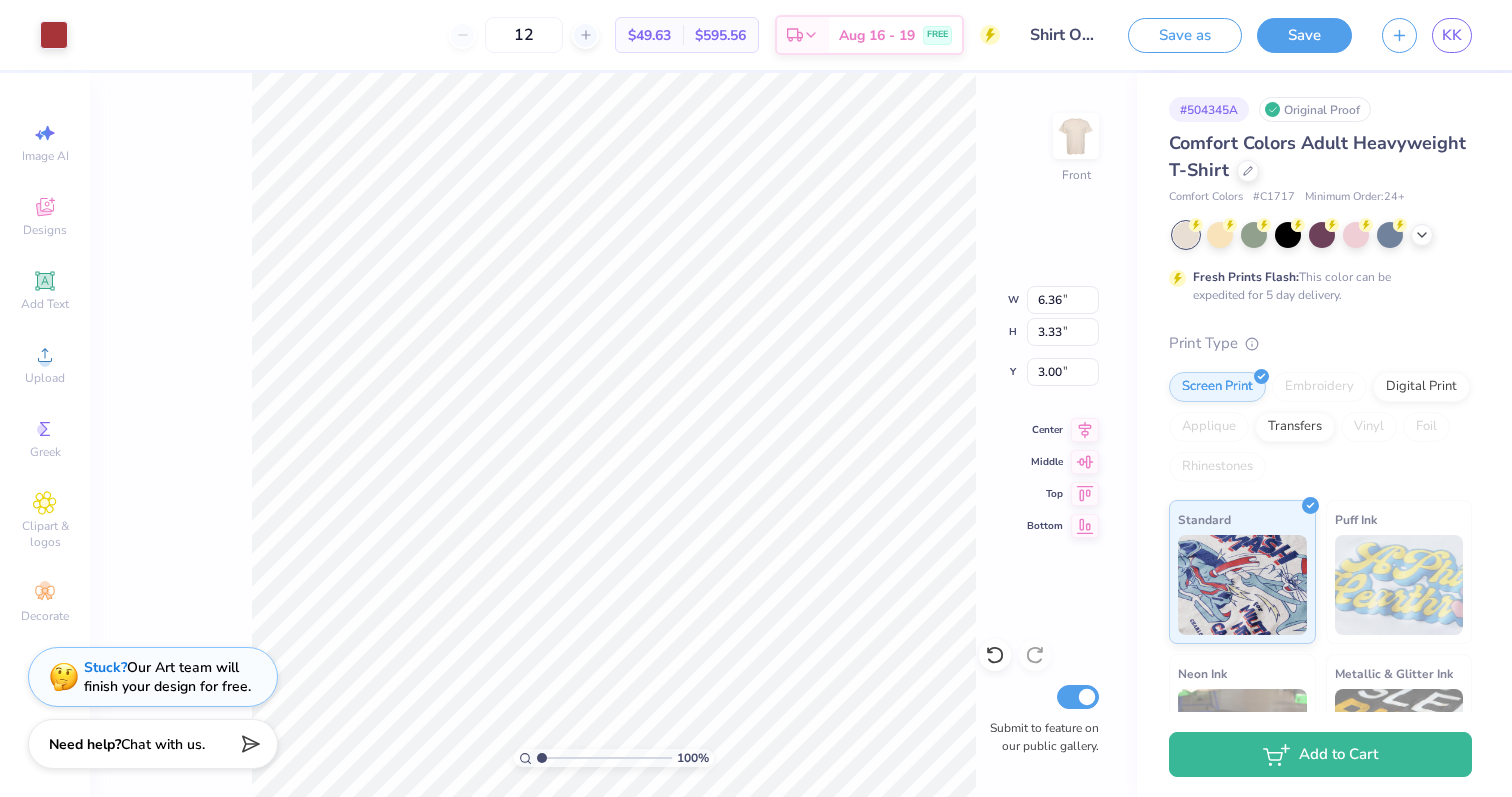 type on "1.33" 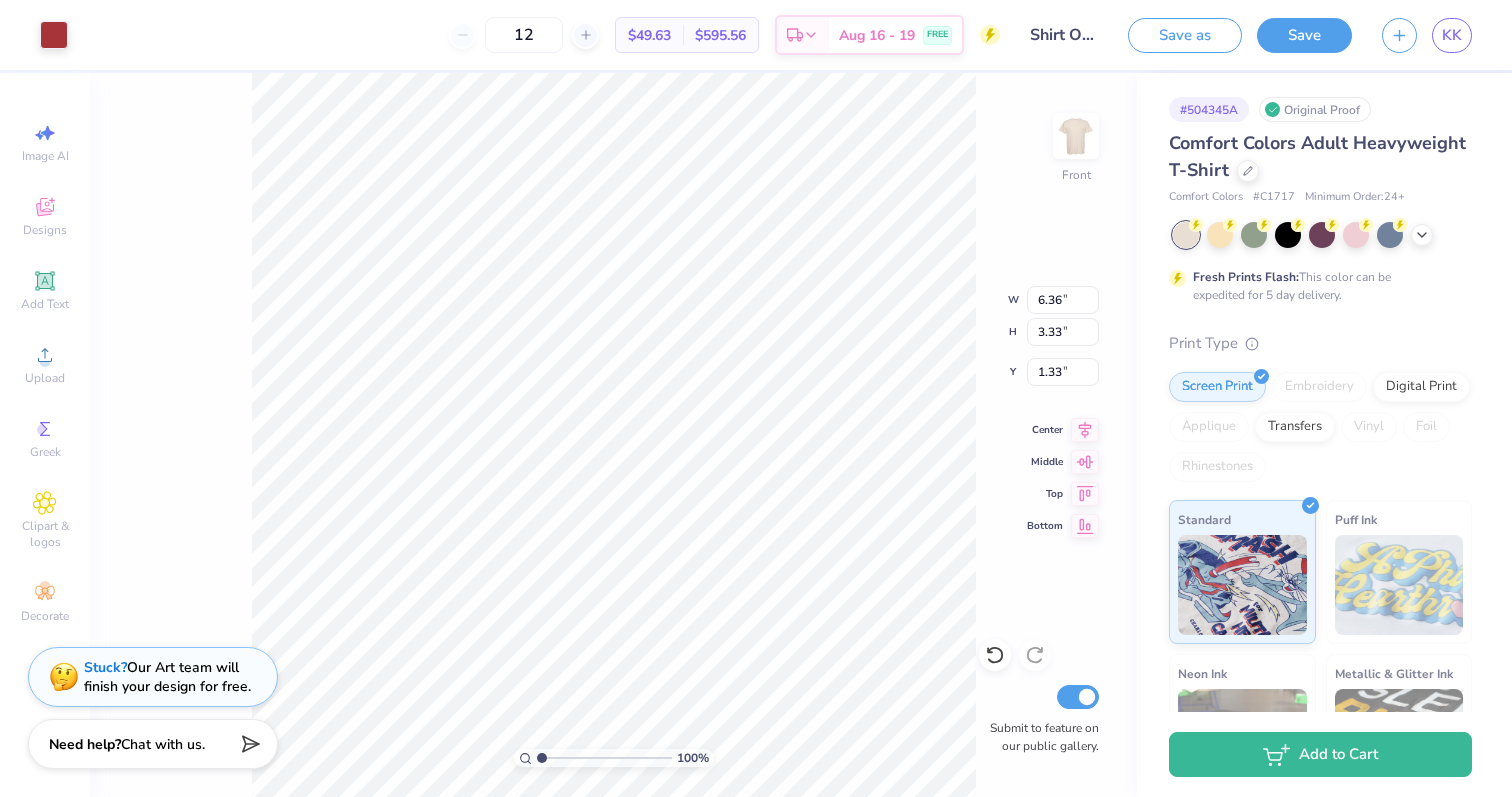 type on "4.81" 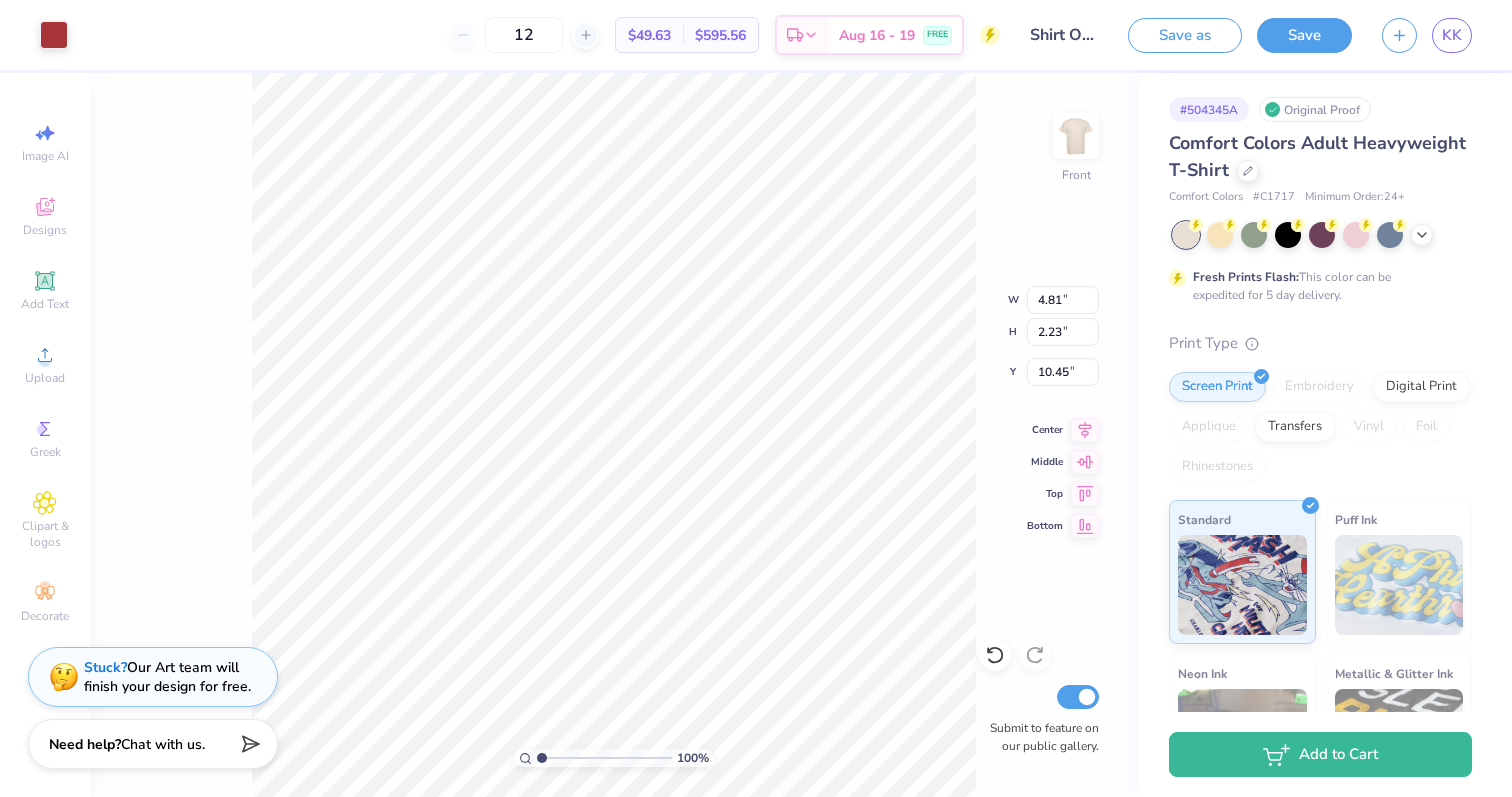 type on "1.33" 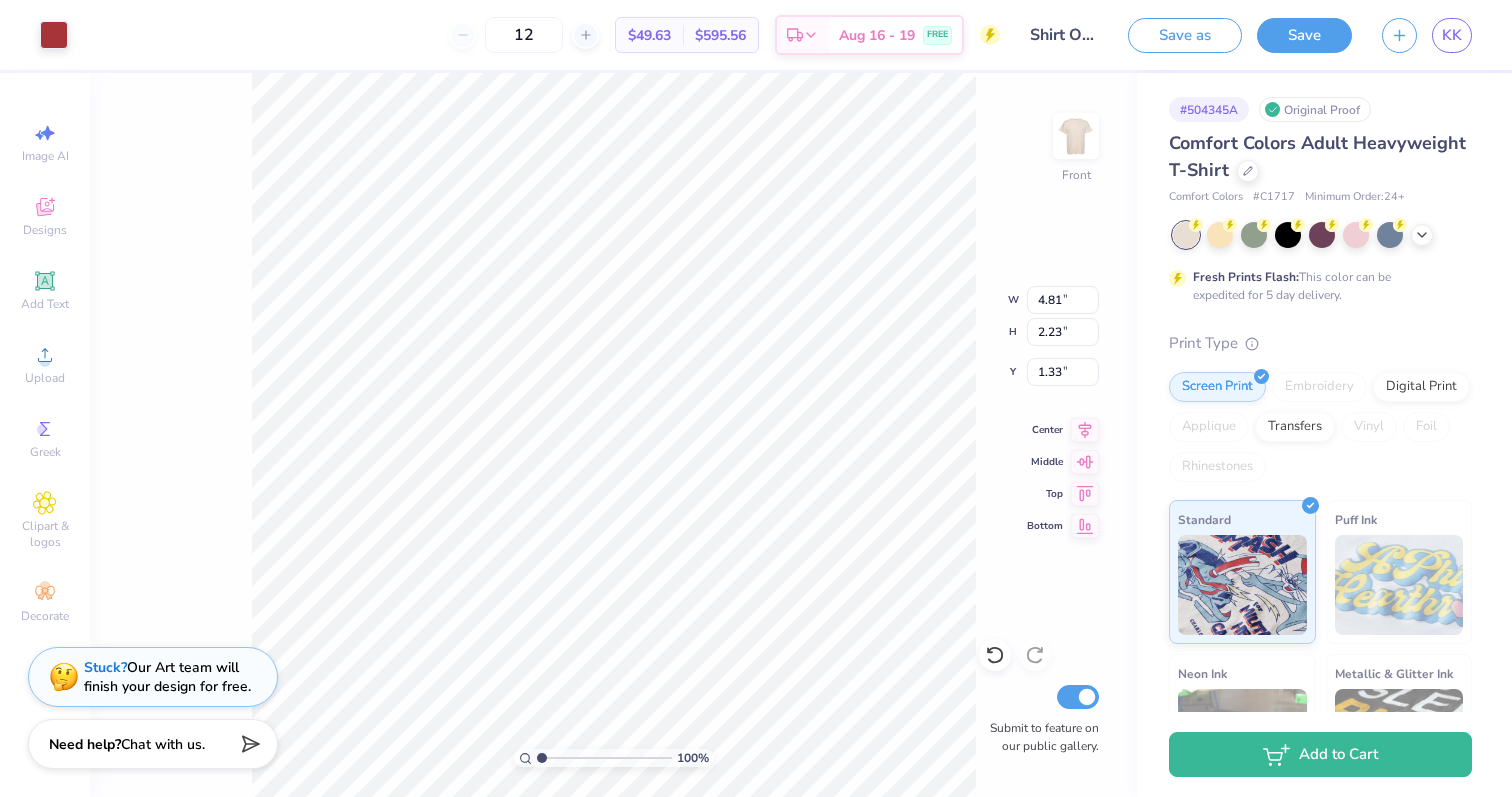 type on "6.88" 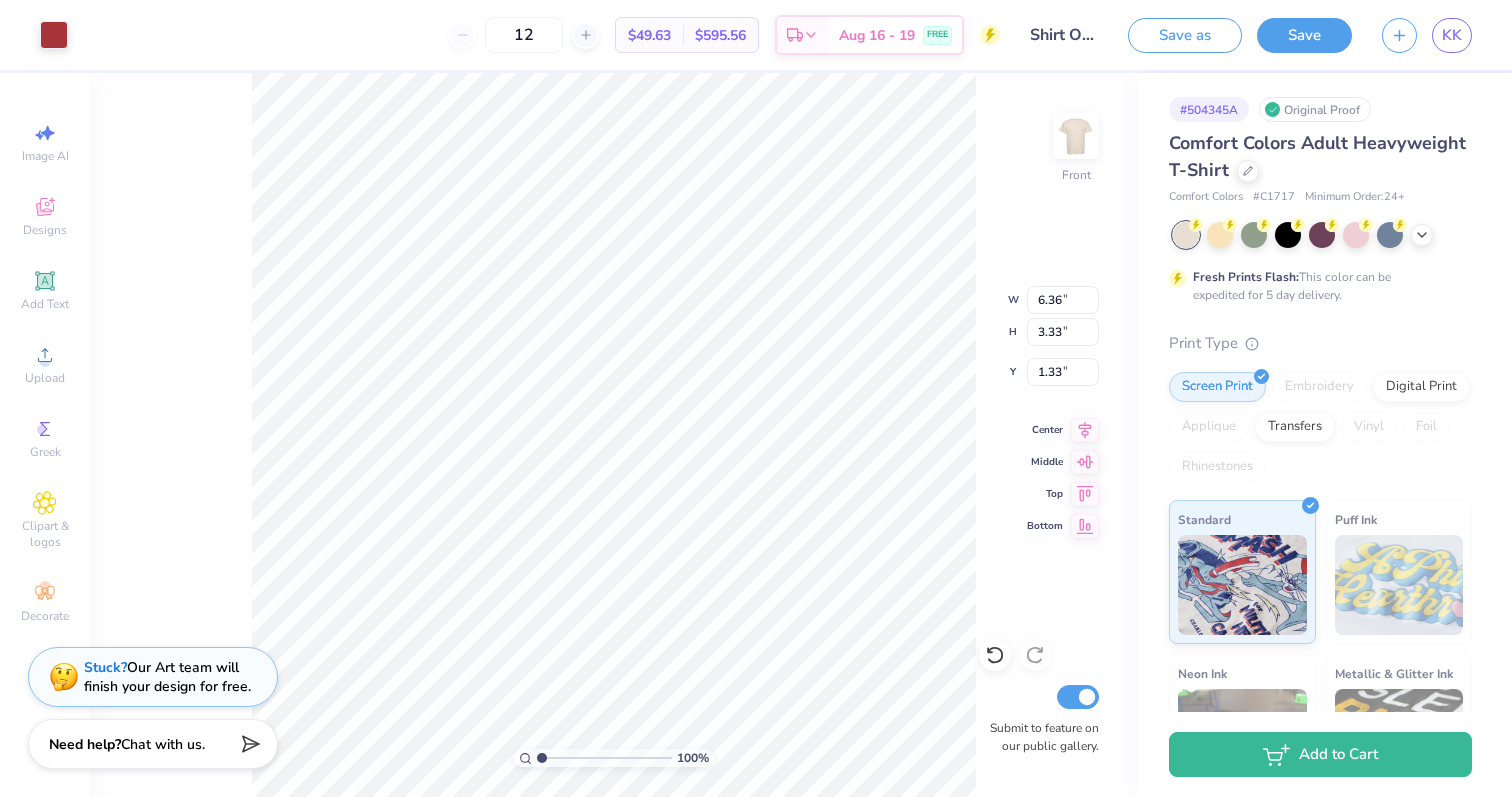 type on "4.48" 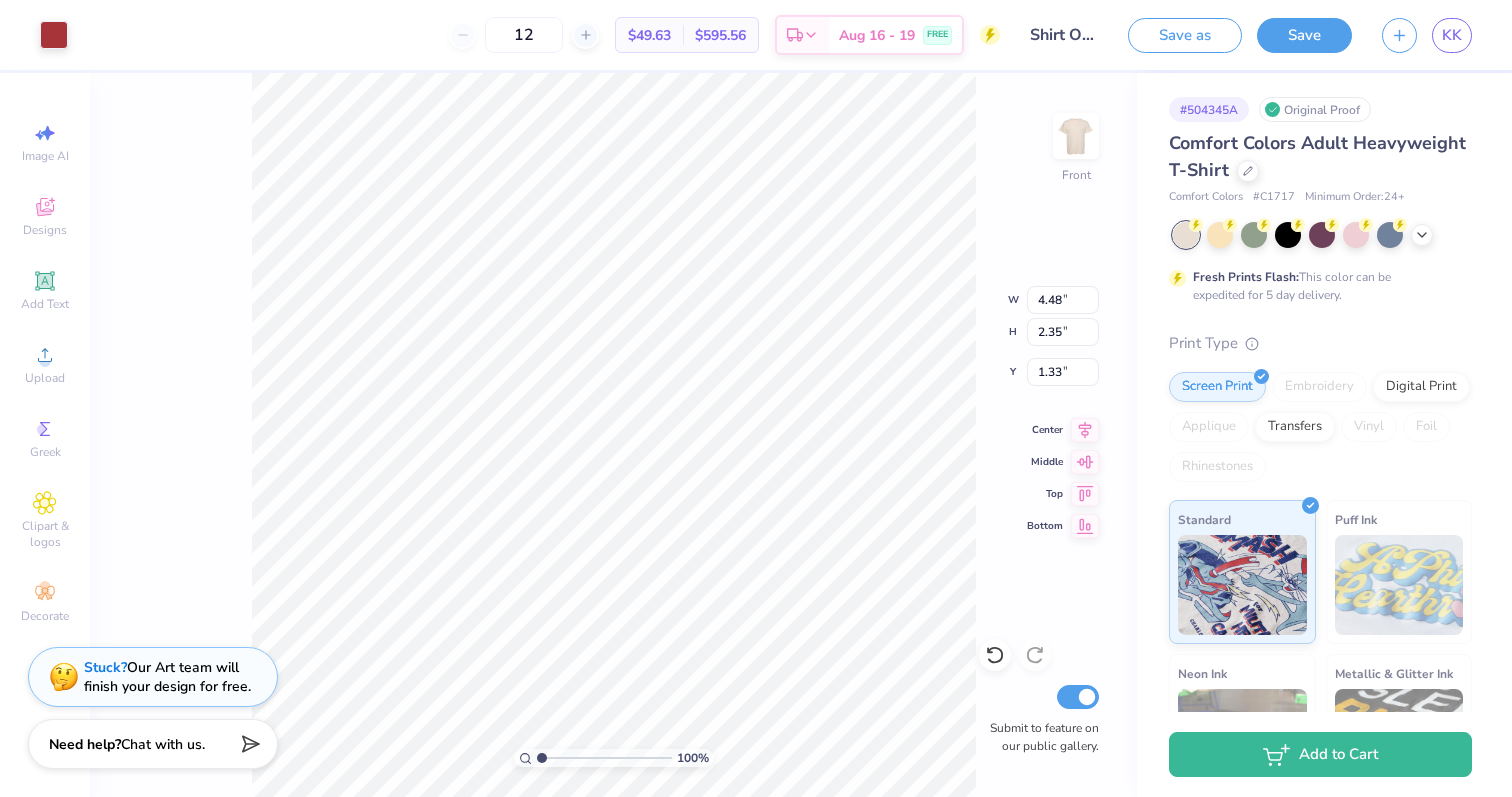 type on "10.09" 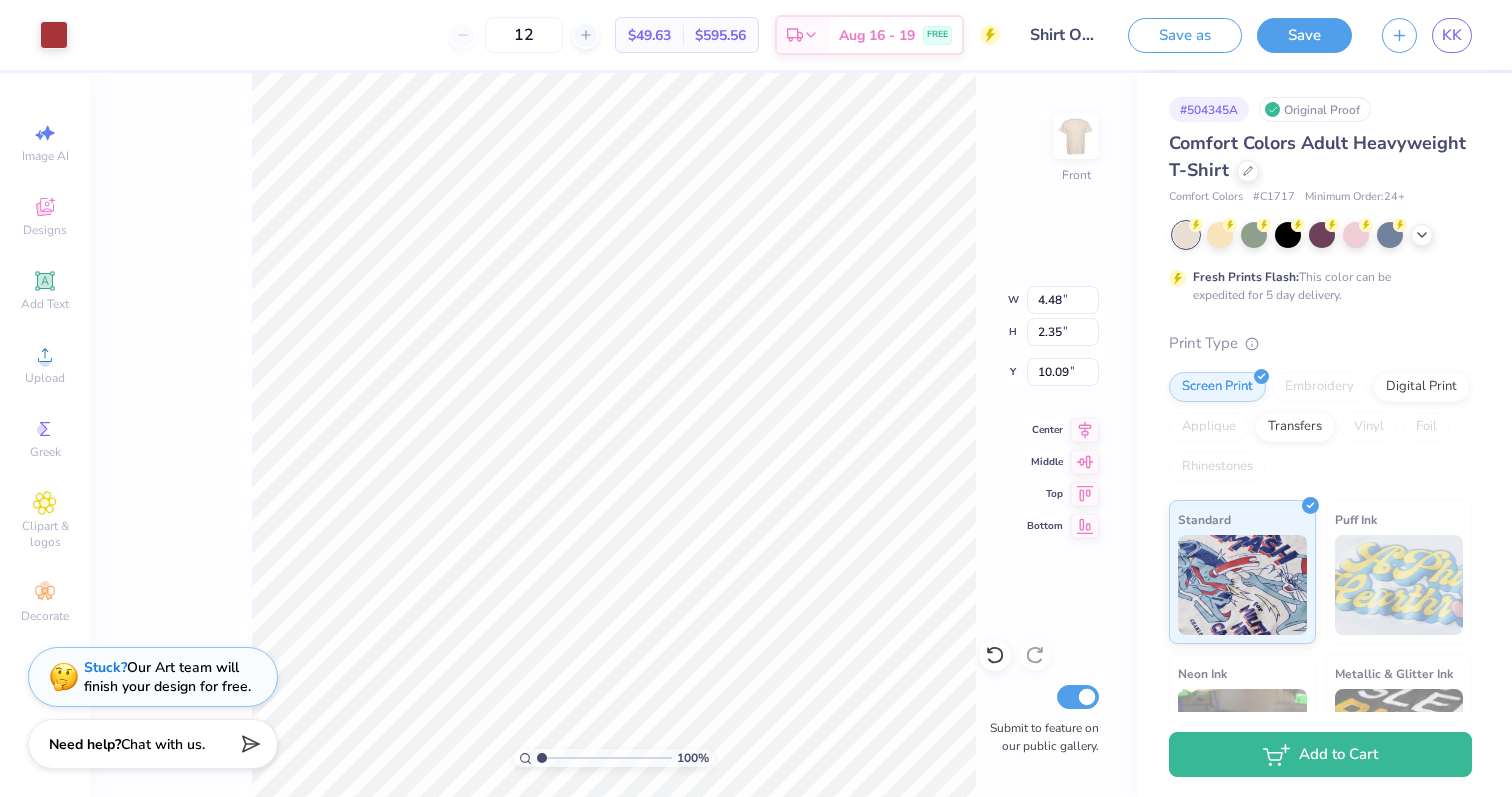 type on "4.95" 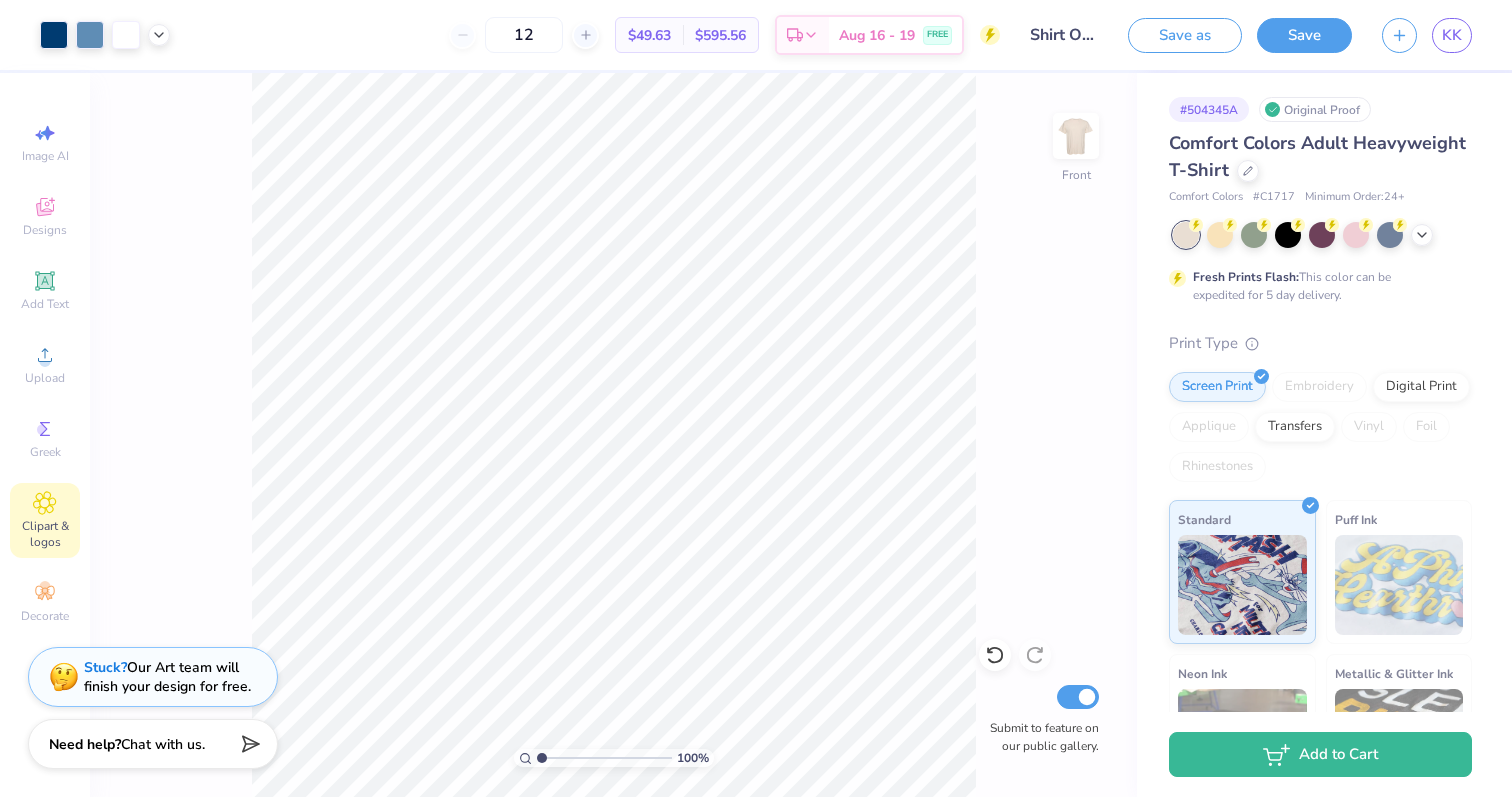 click 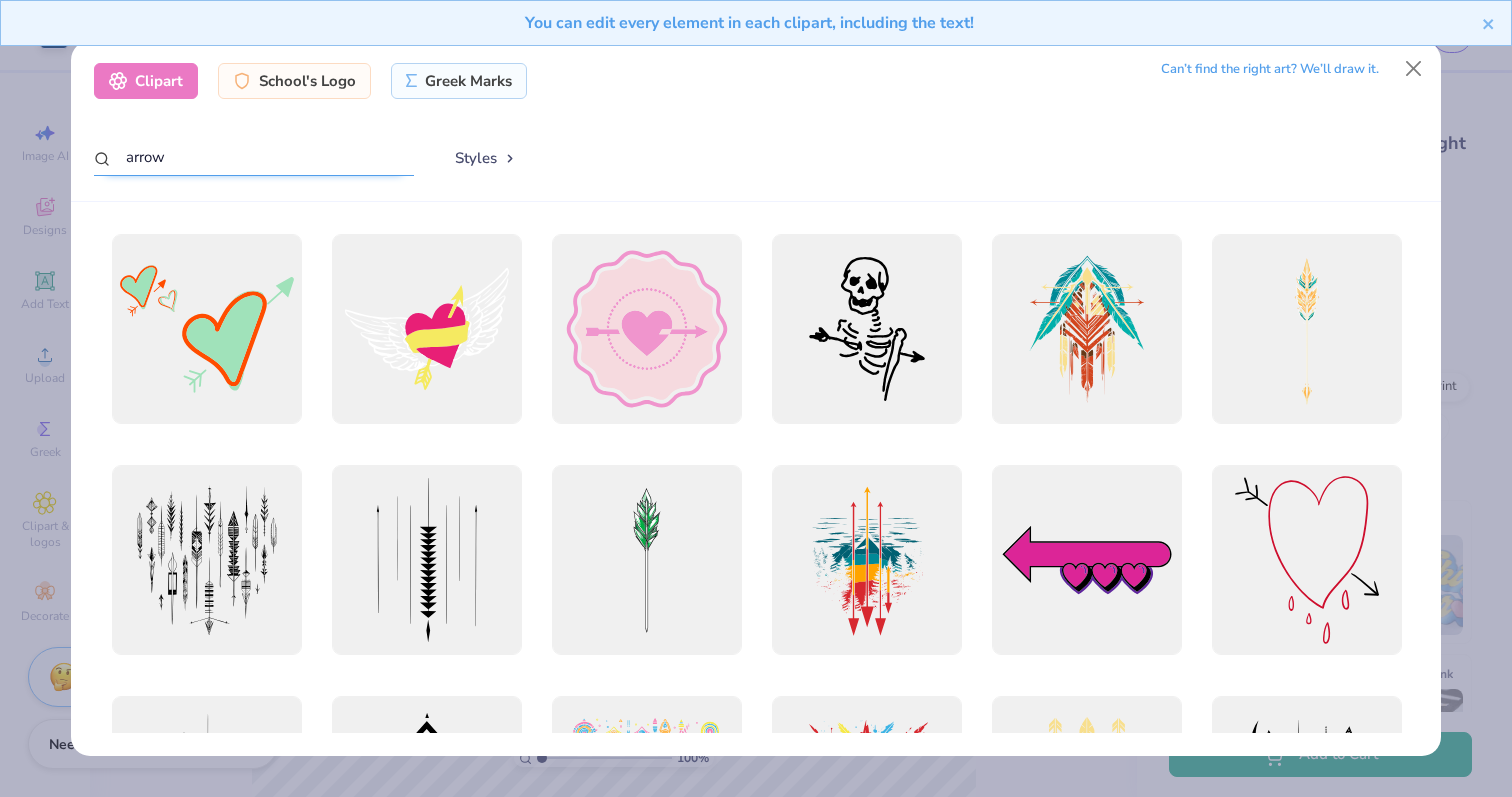 click on "arrow" at bounding box center (254, 157) 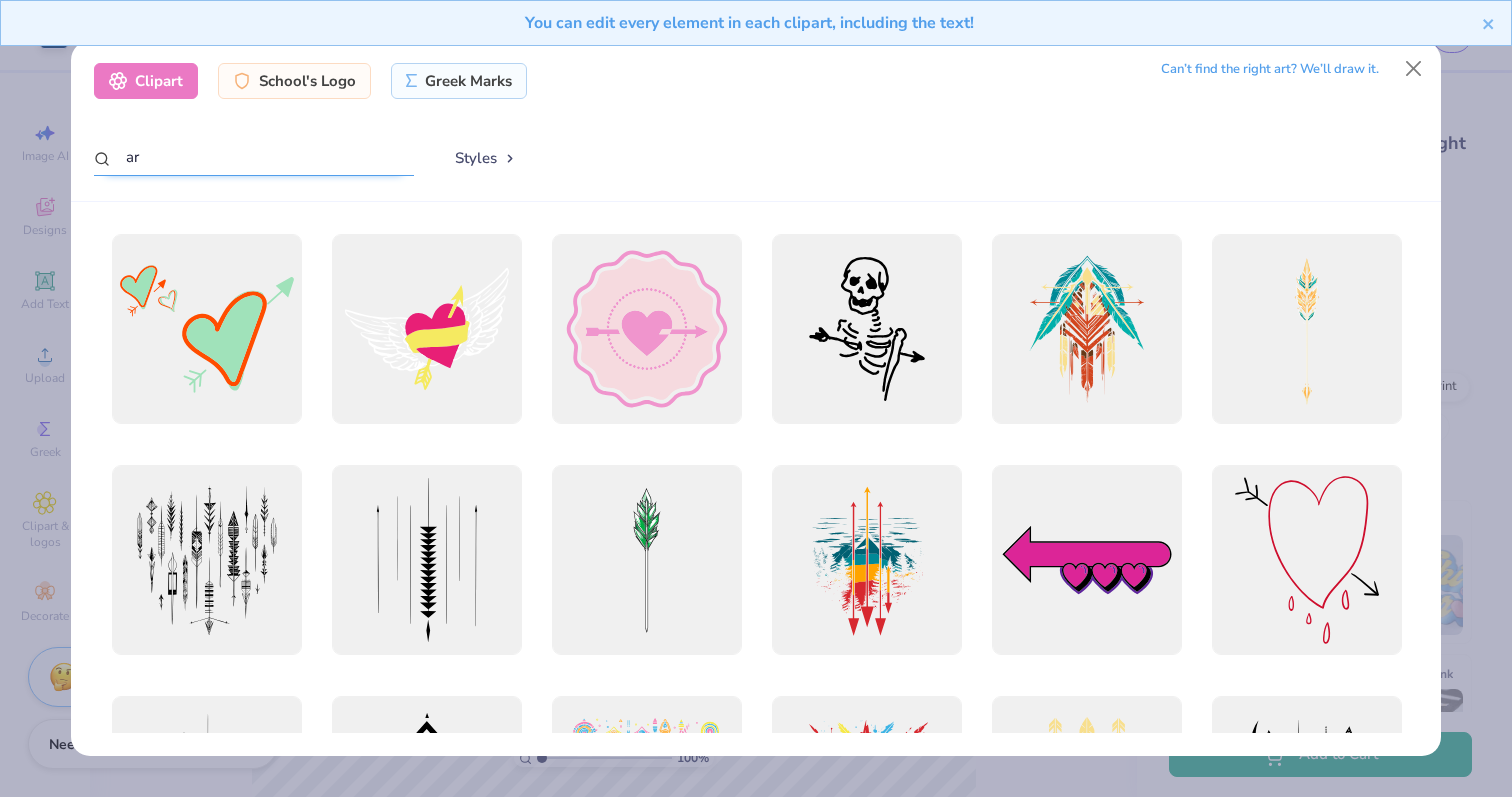 type on "a" 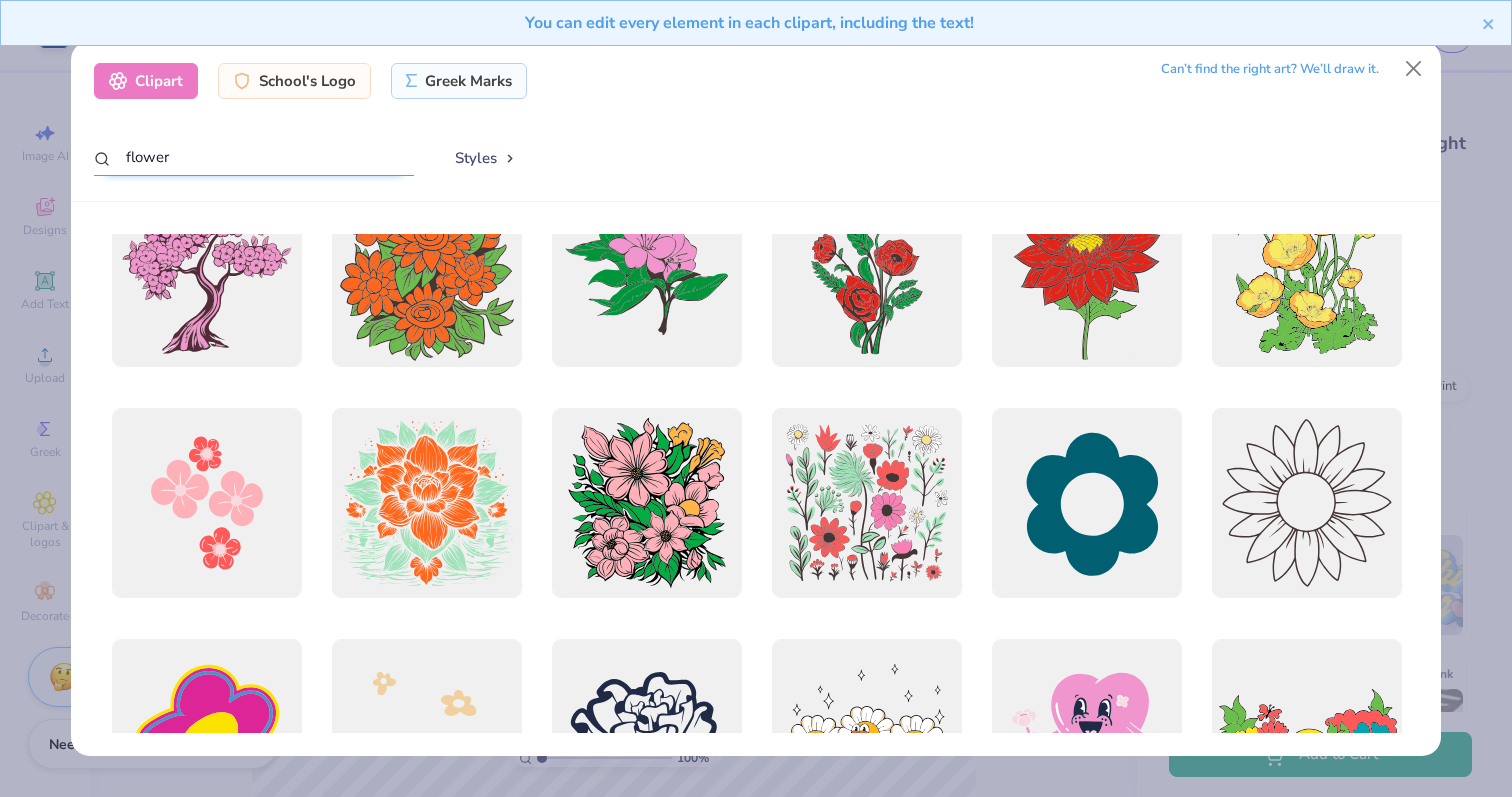 scroll, scrollTop: 1921, scrollLeft: 0, axis: vertical 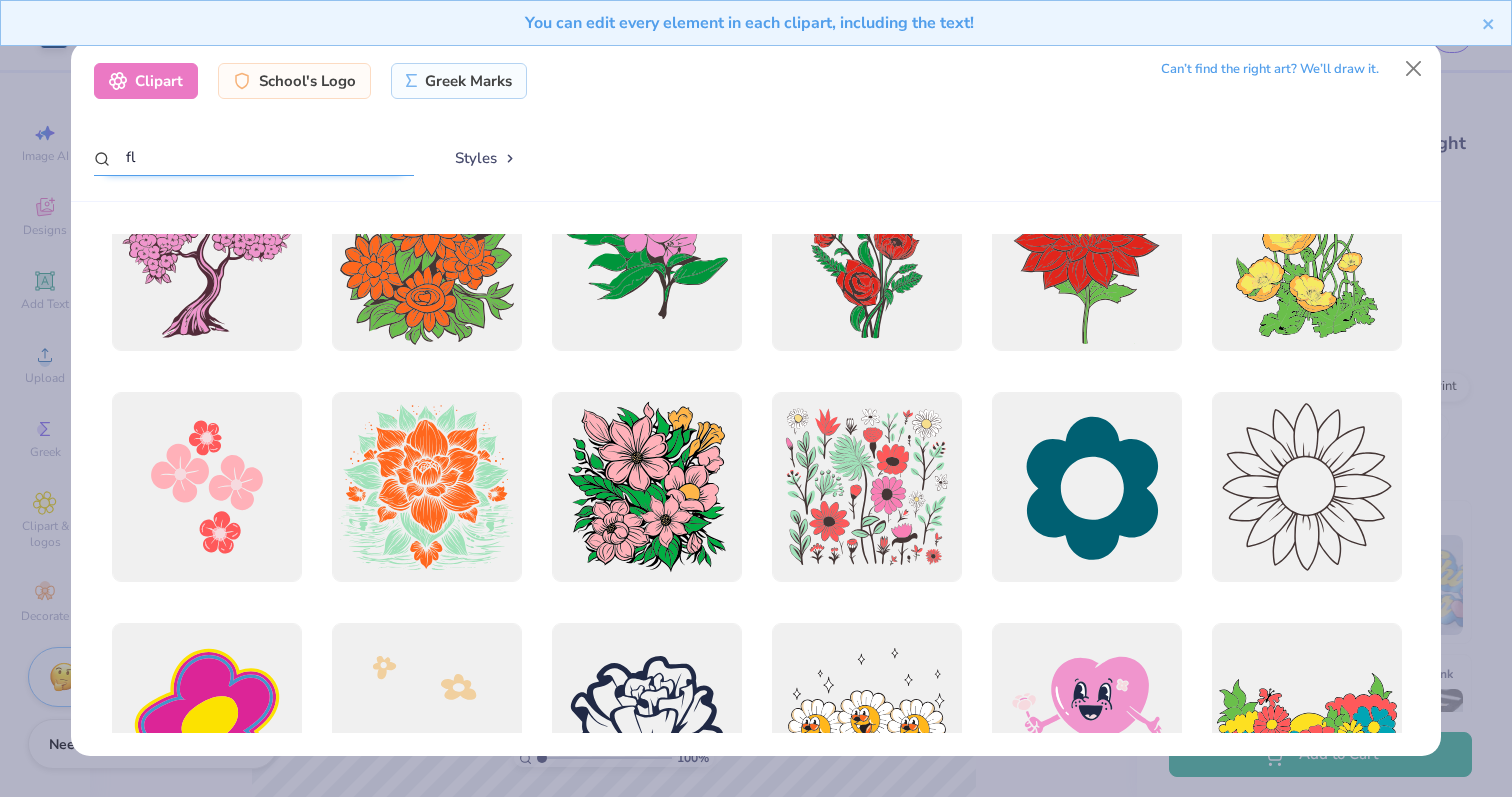 type on "f" 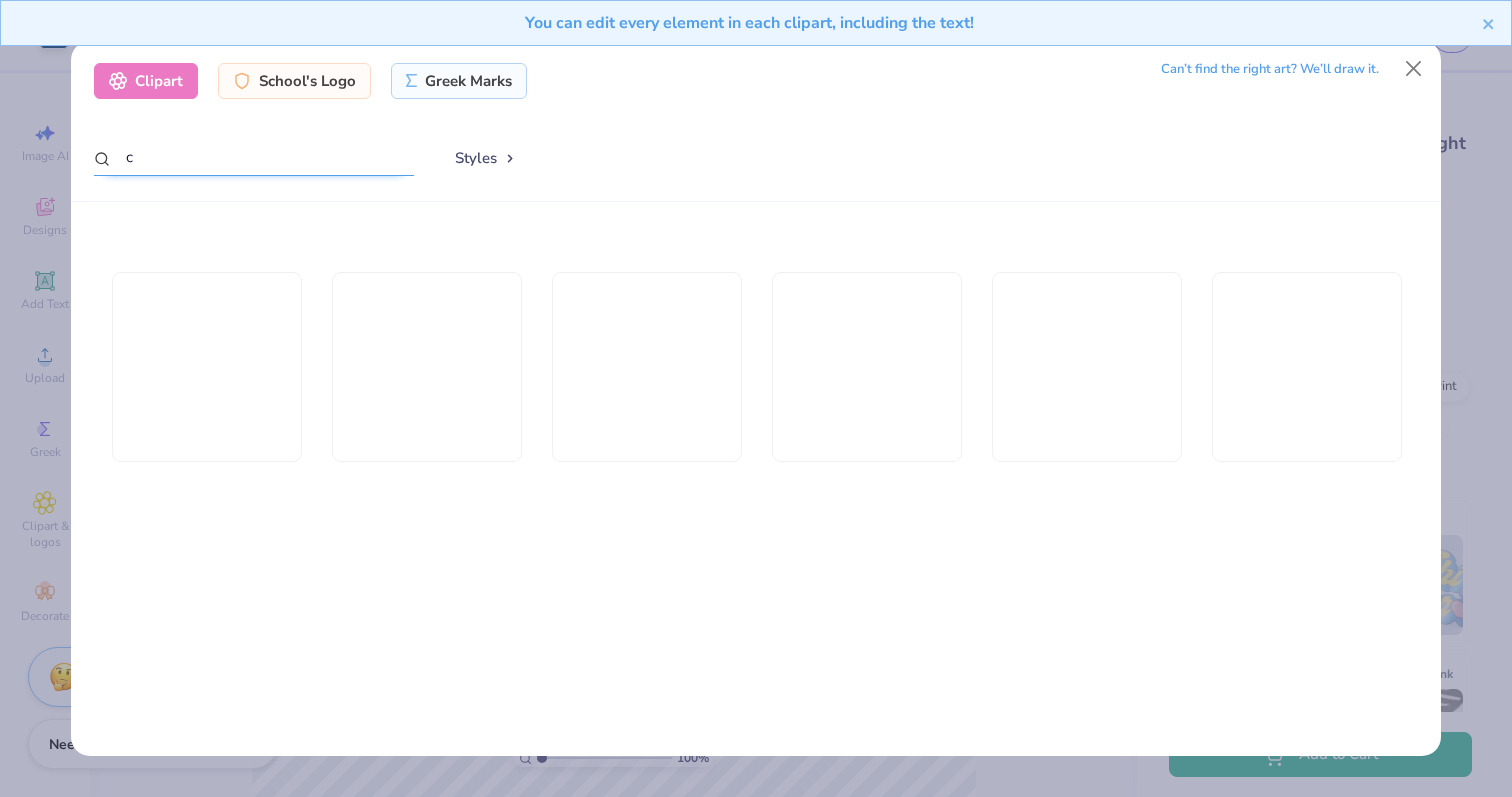 scroll, scrollTop: 886, scrollLeft: 0, axis: vertical 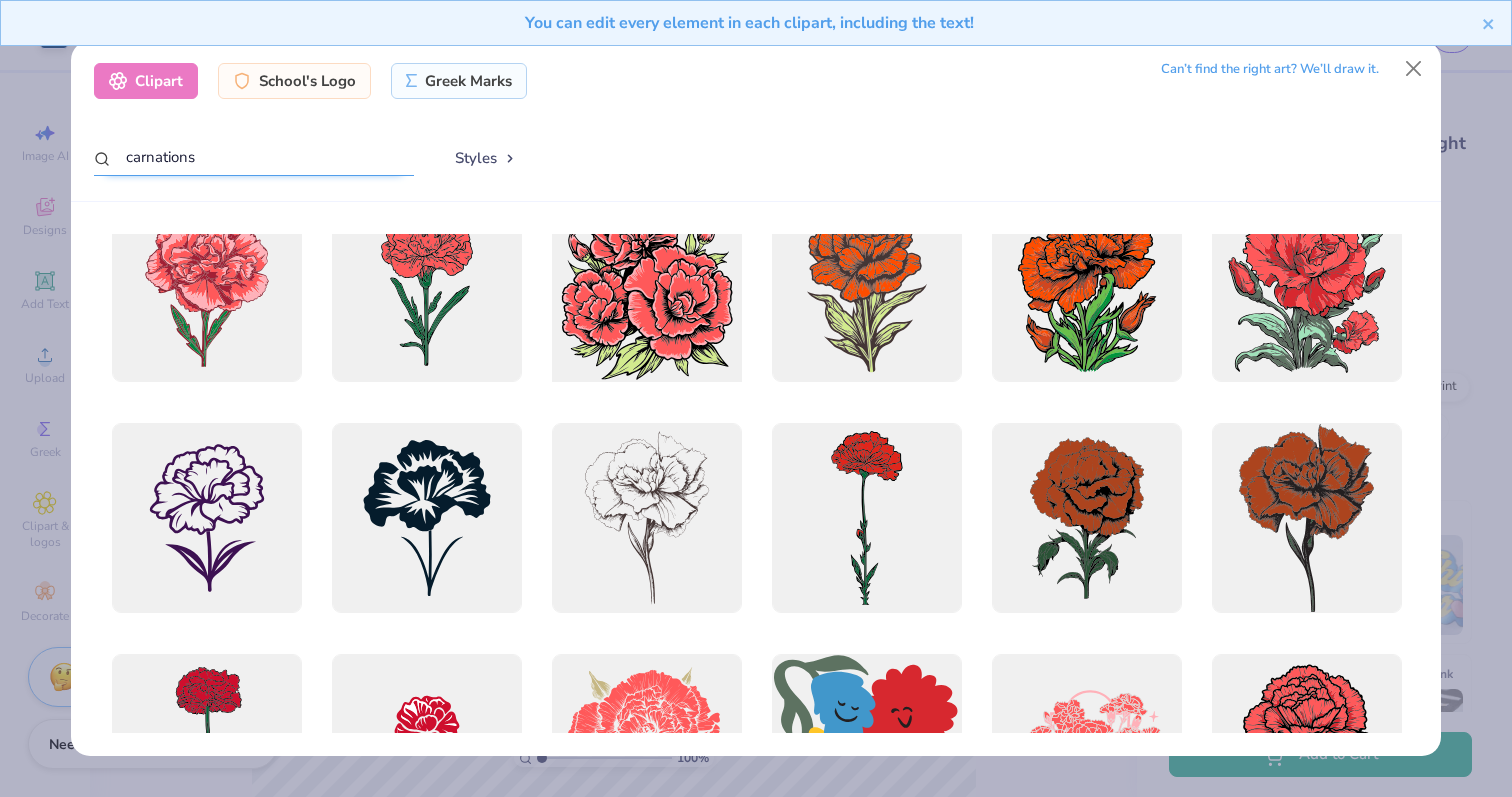type on "carnations" 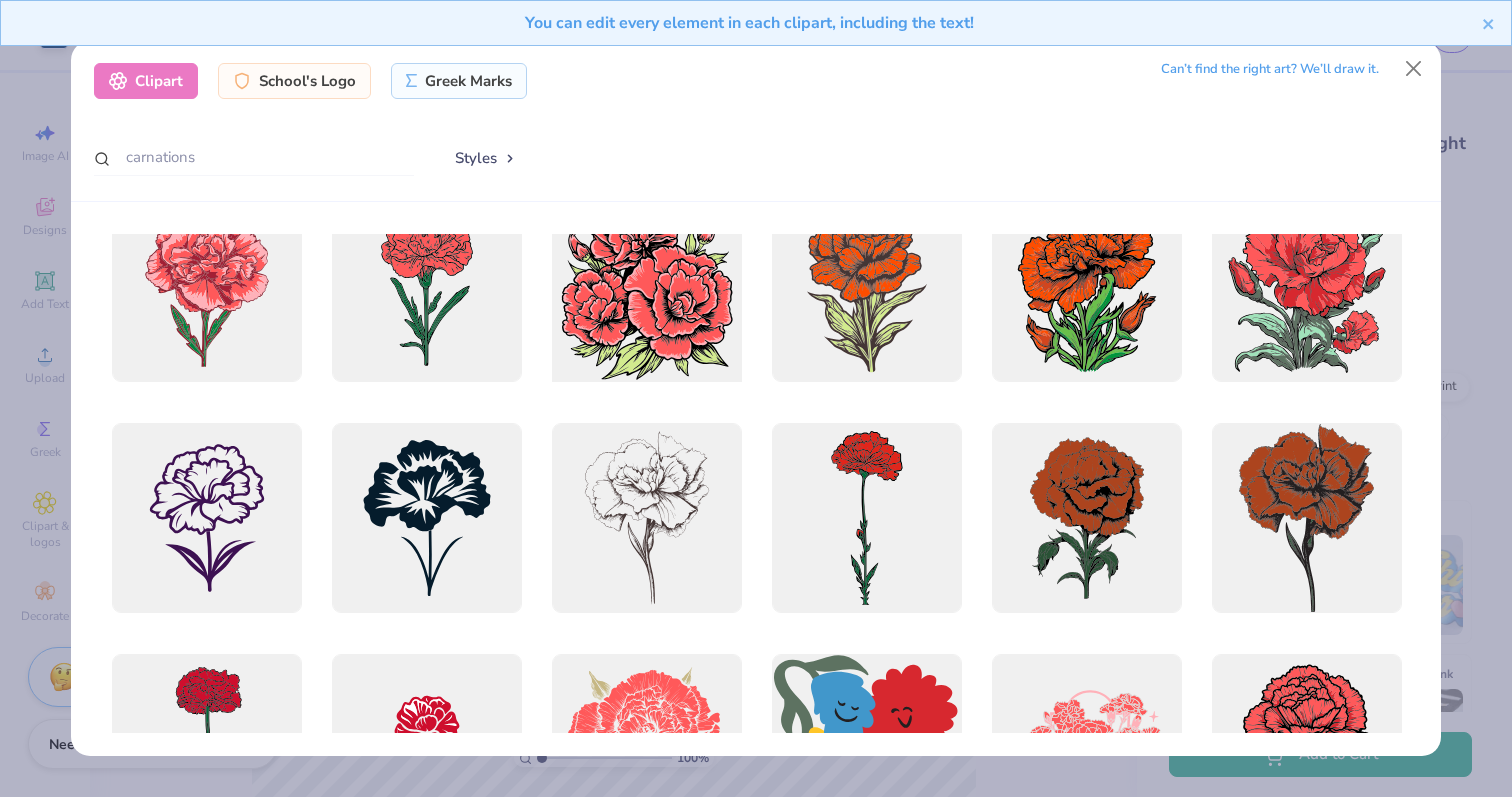 click at bounding box center (646, 287) 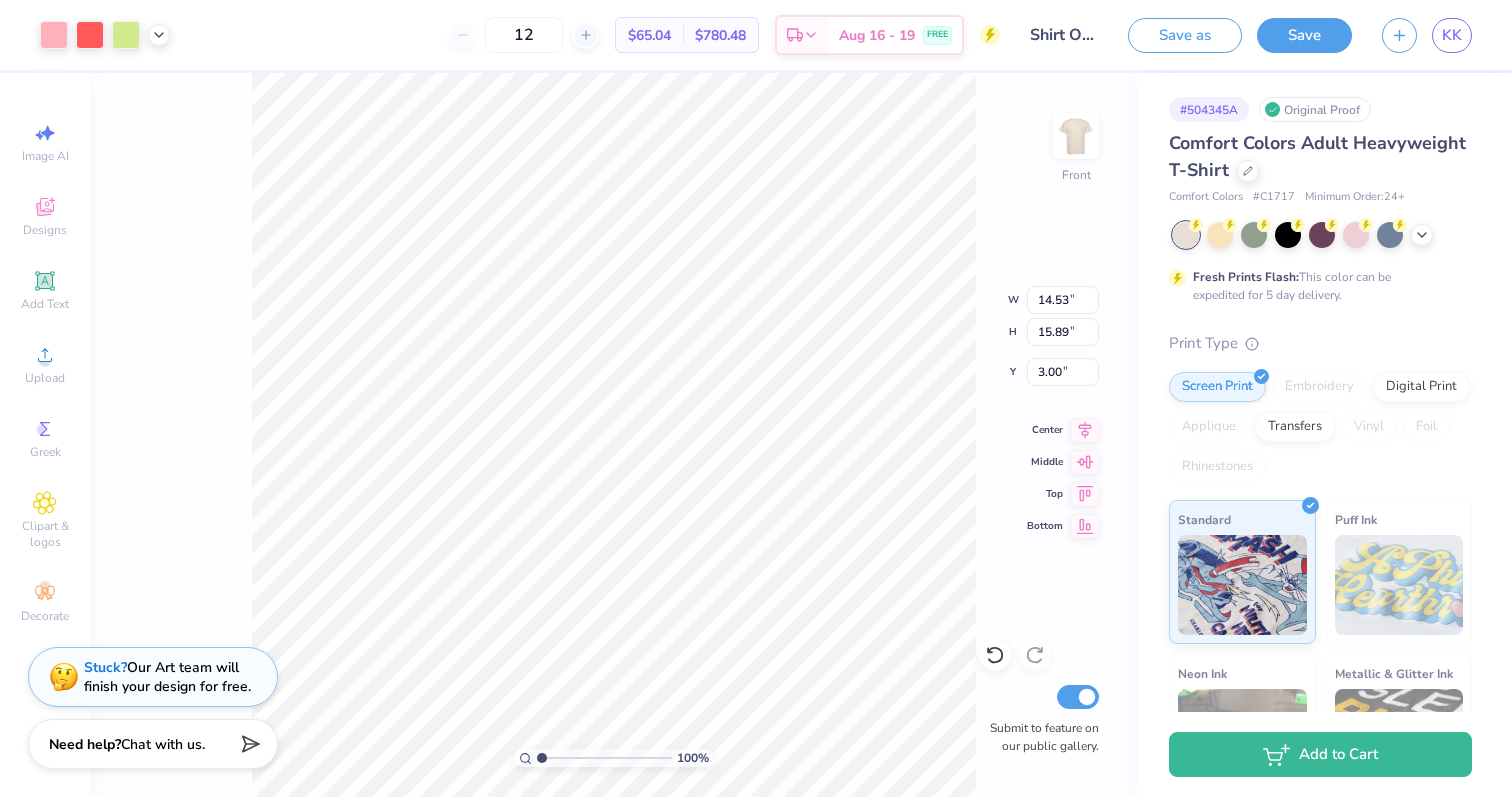 type on "4.13" 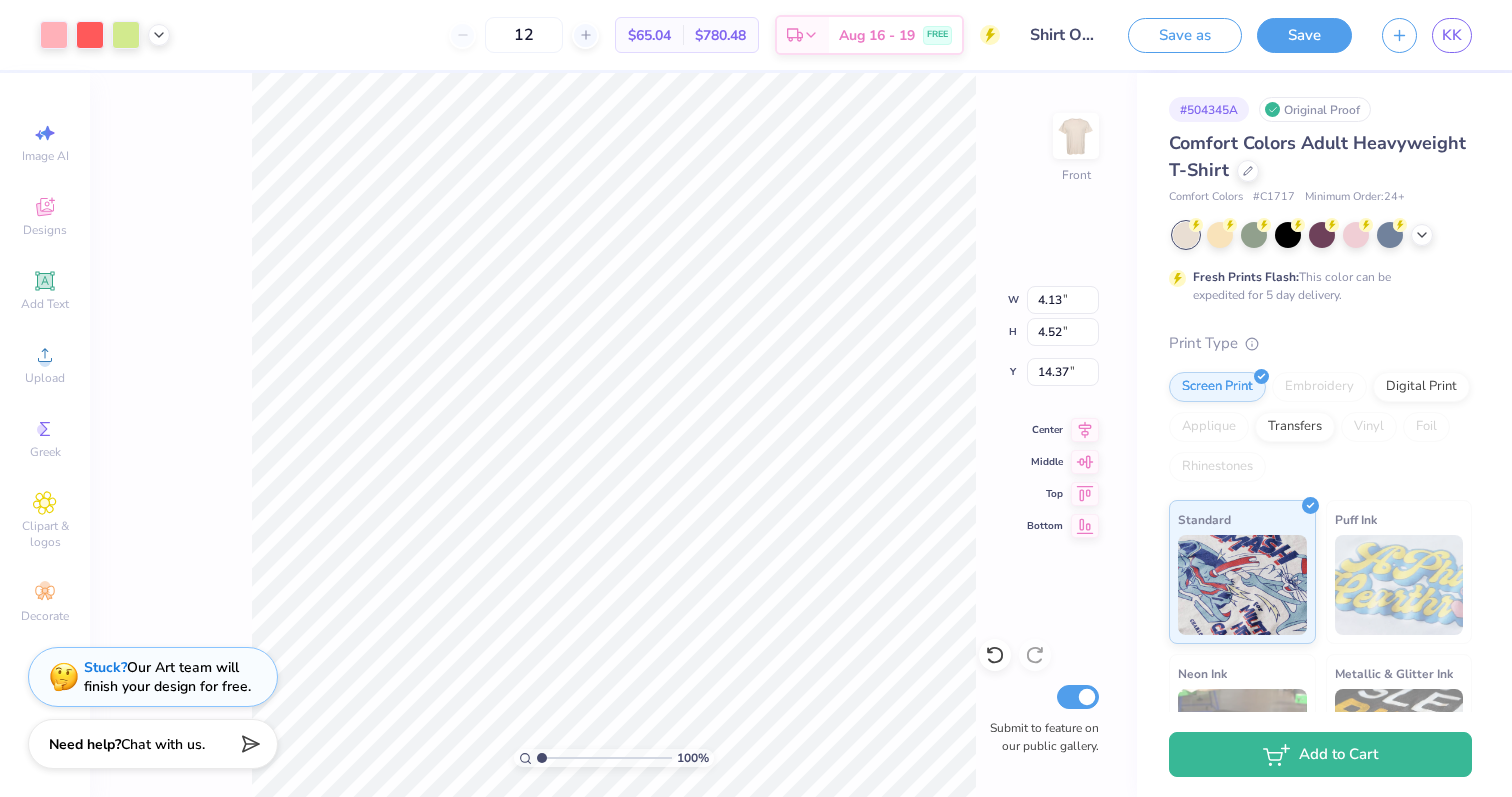 type on "1.22" 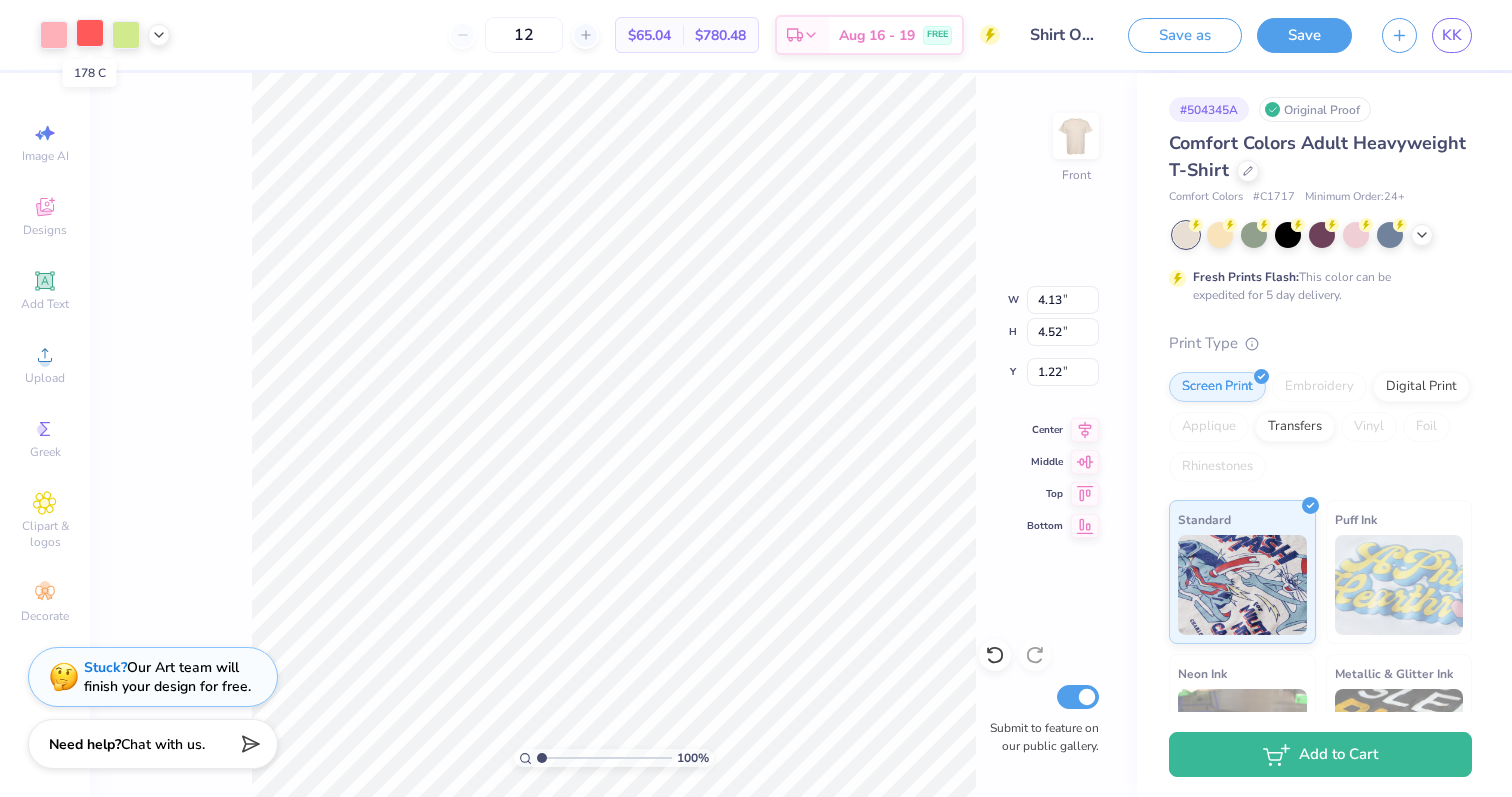 click at bounding box center [90, 33] 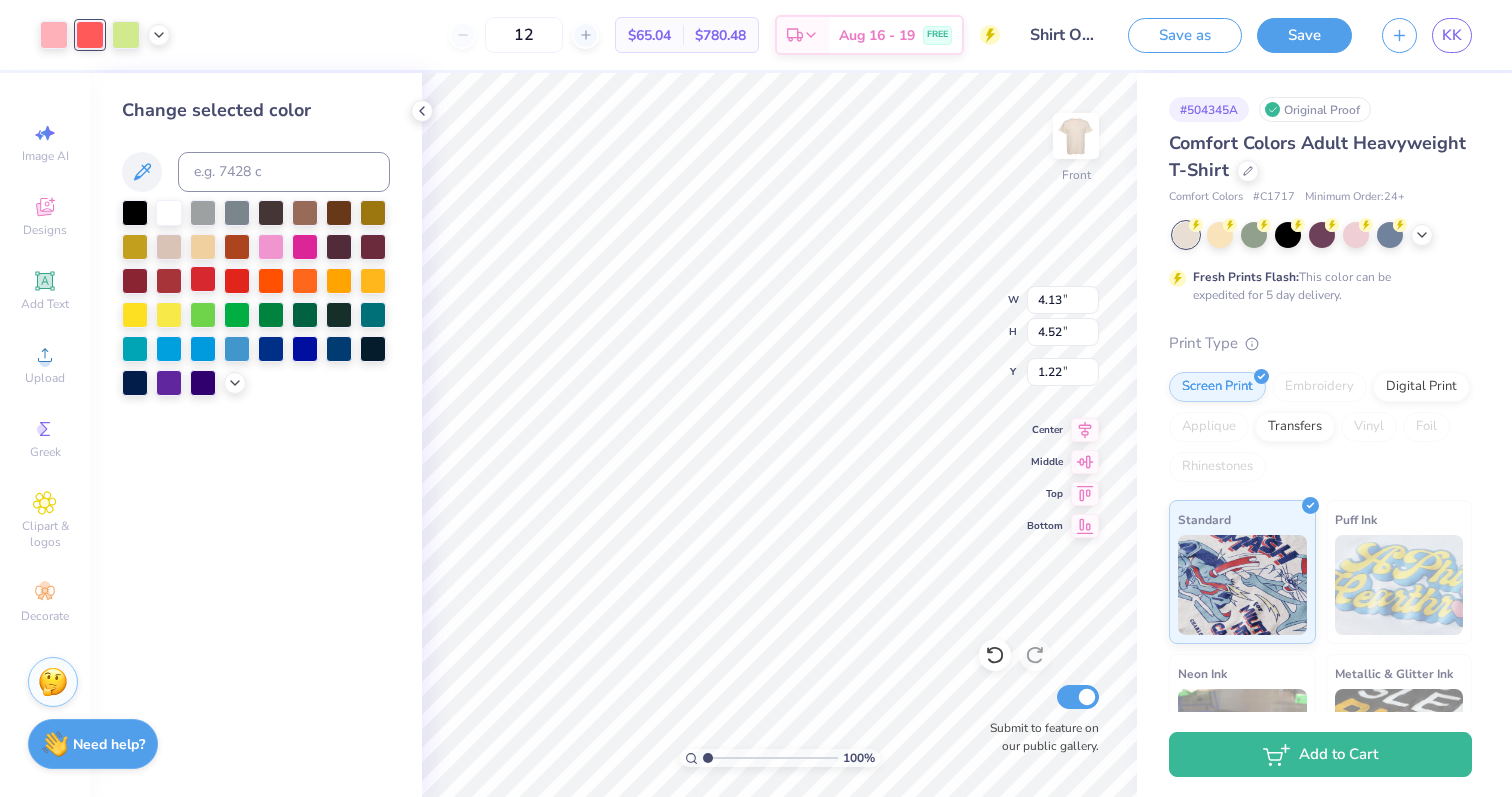 click at bounding box center [203, 279] 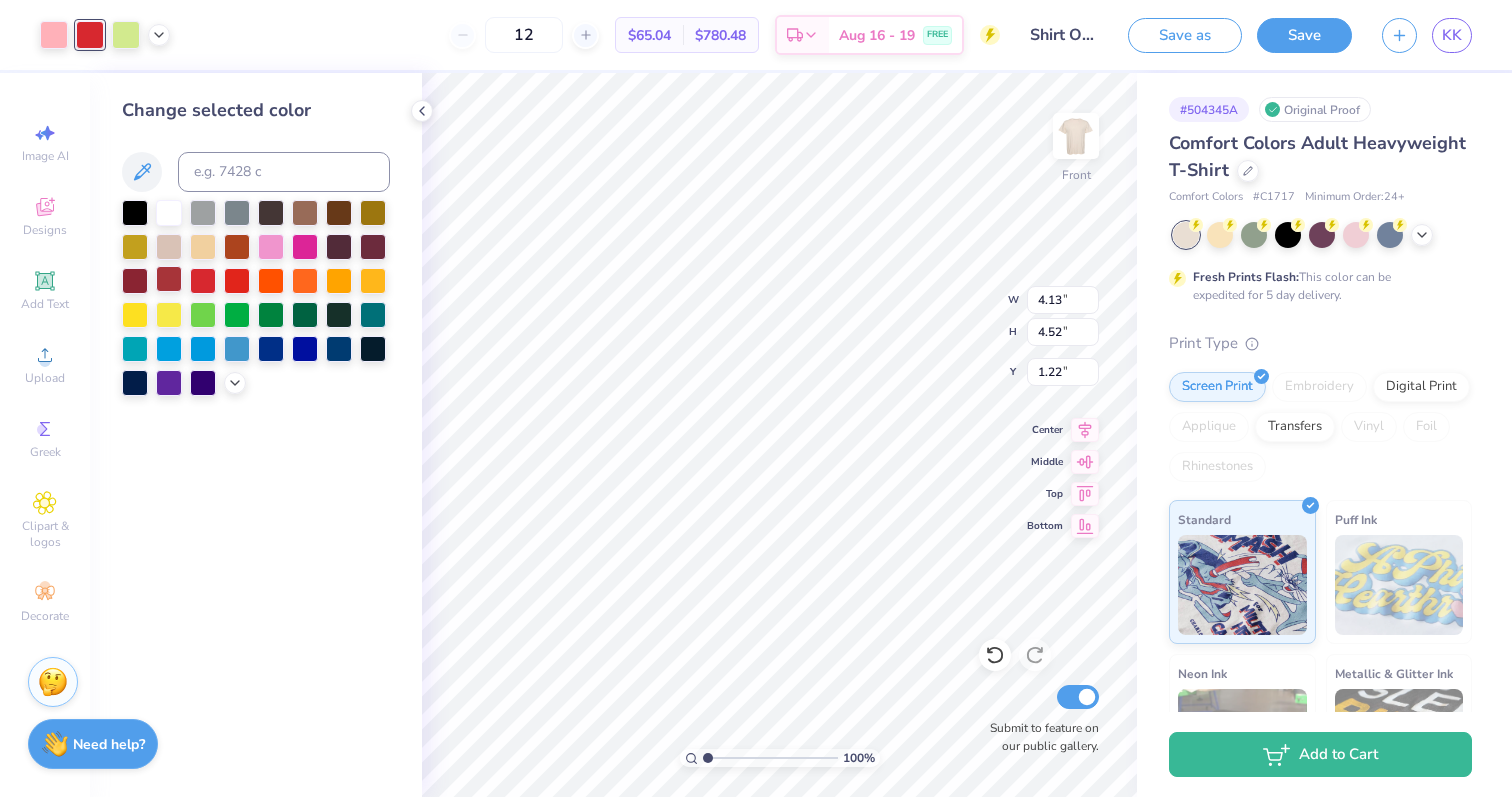 click at bounding box center [169, 279] 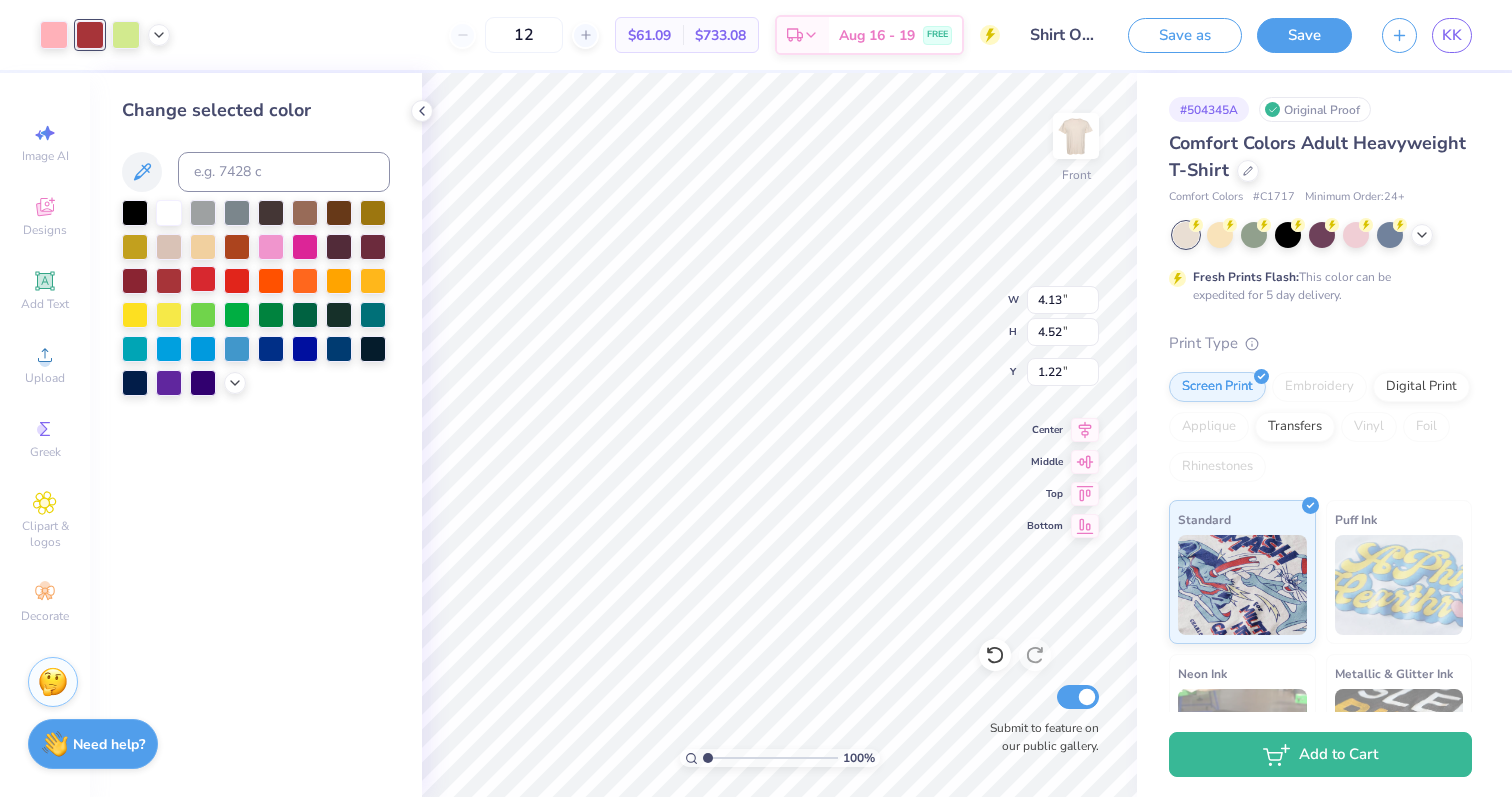 click at bounding box center [203, 279] 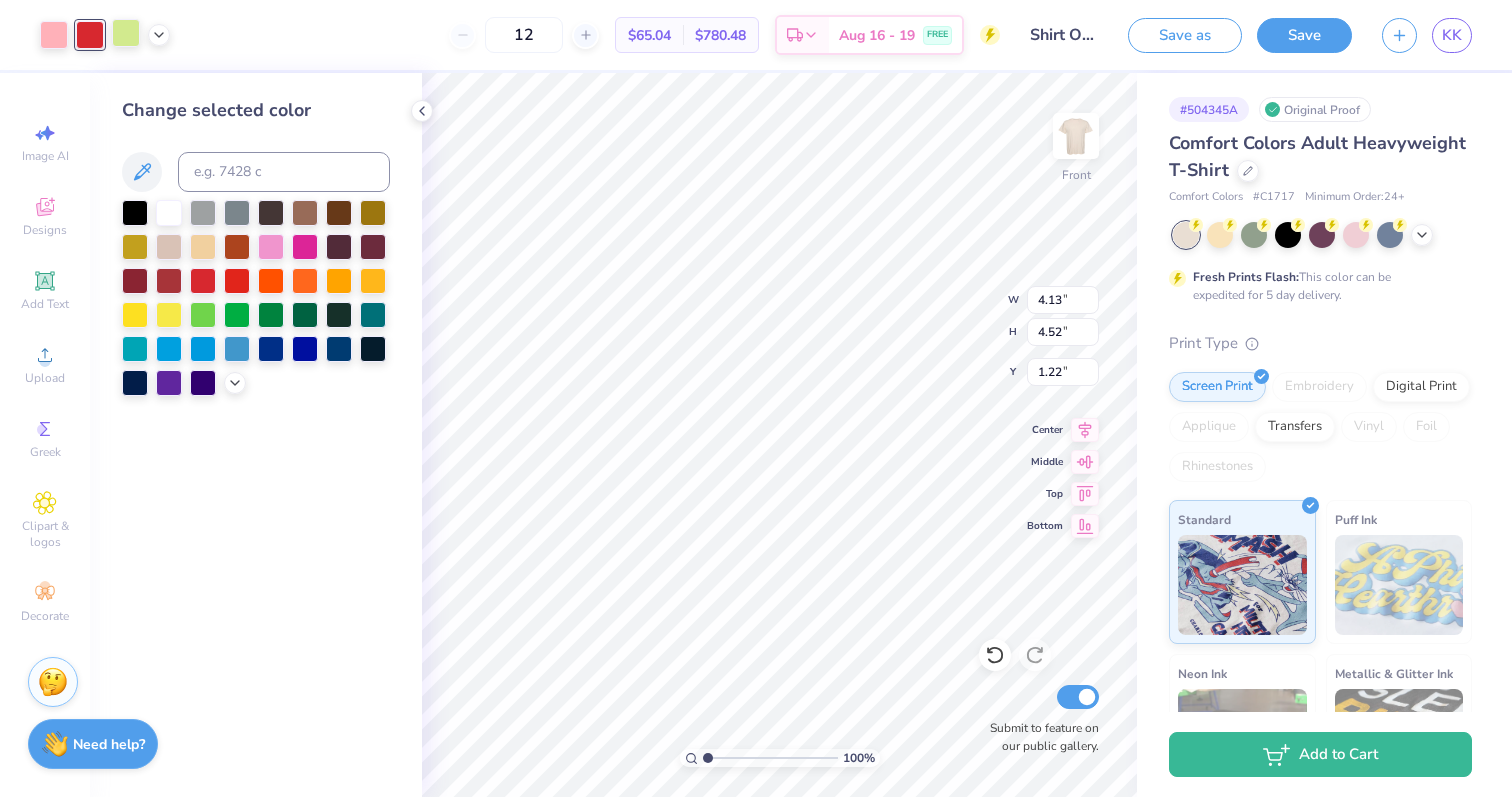 click at bounding box center [126, 33] 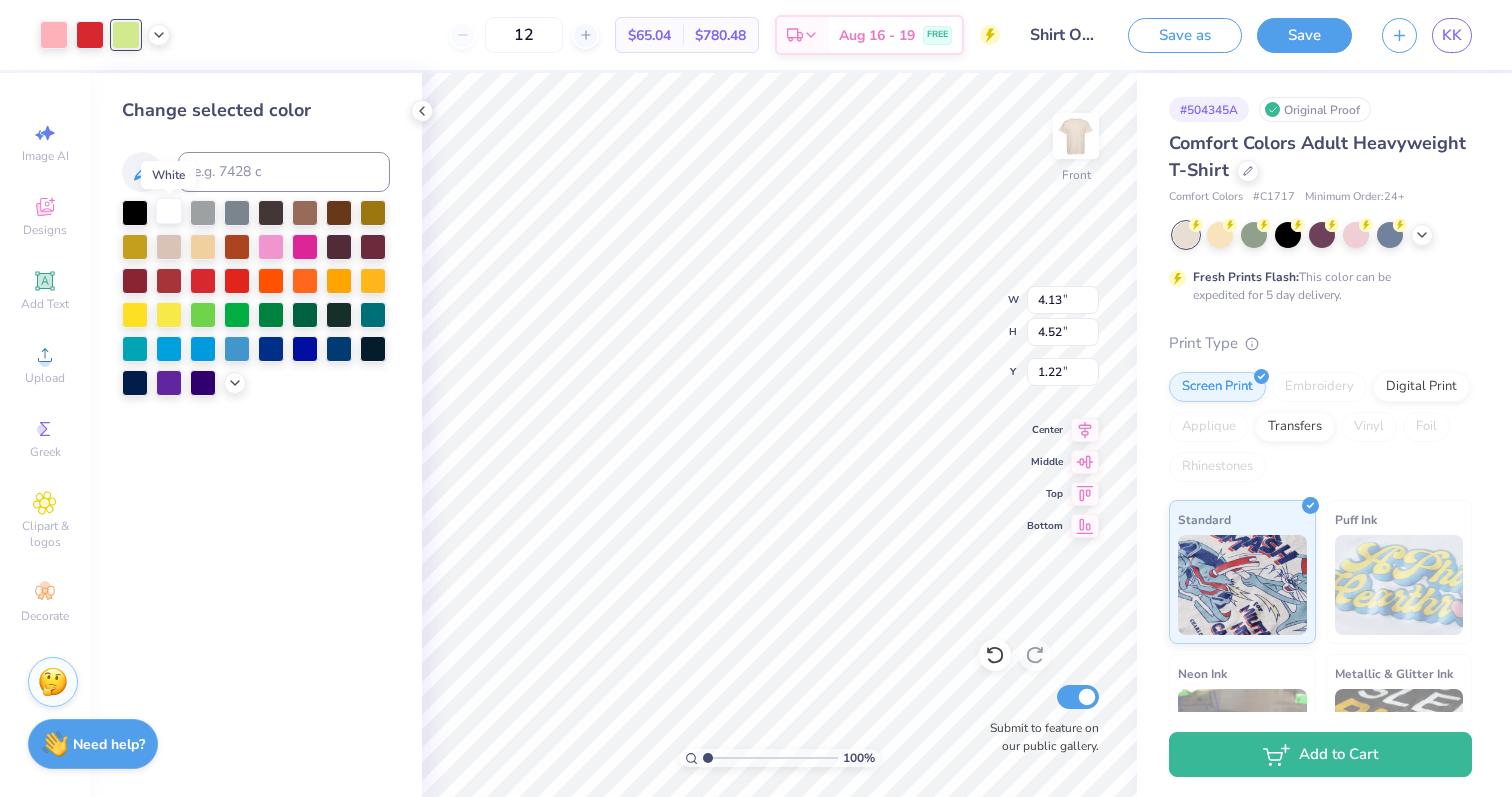 click at bounding box center [169, 211] 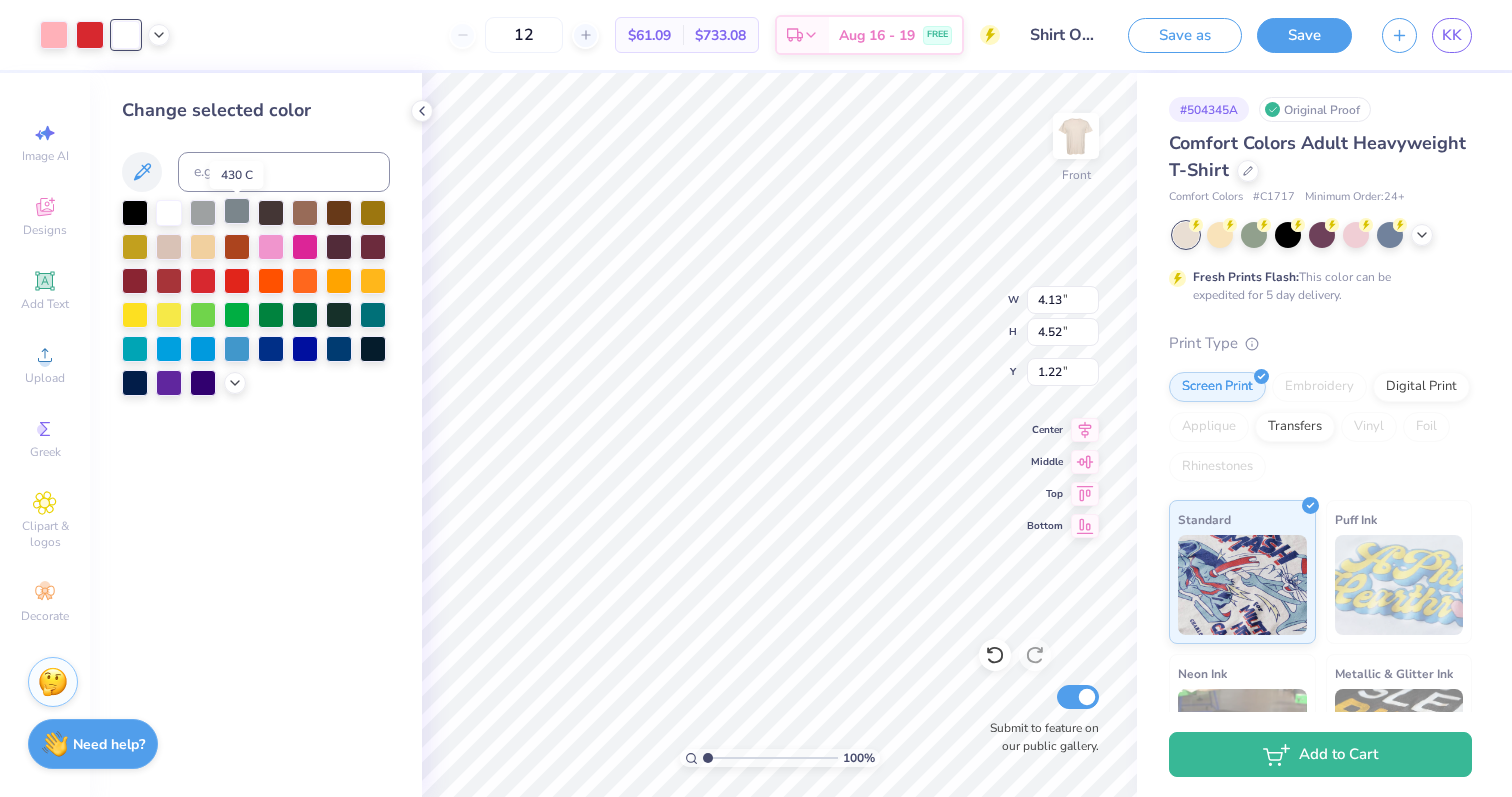 click at bounding box center [237, 211] 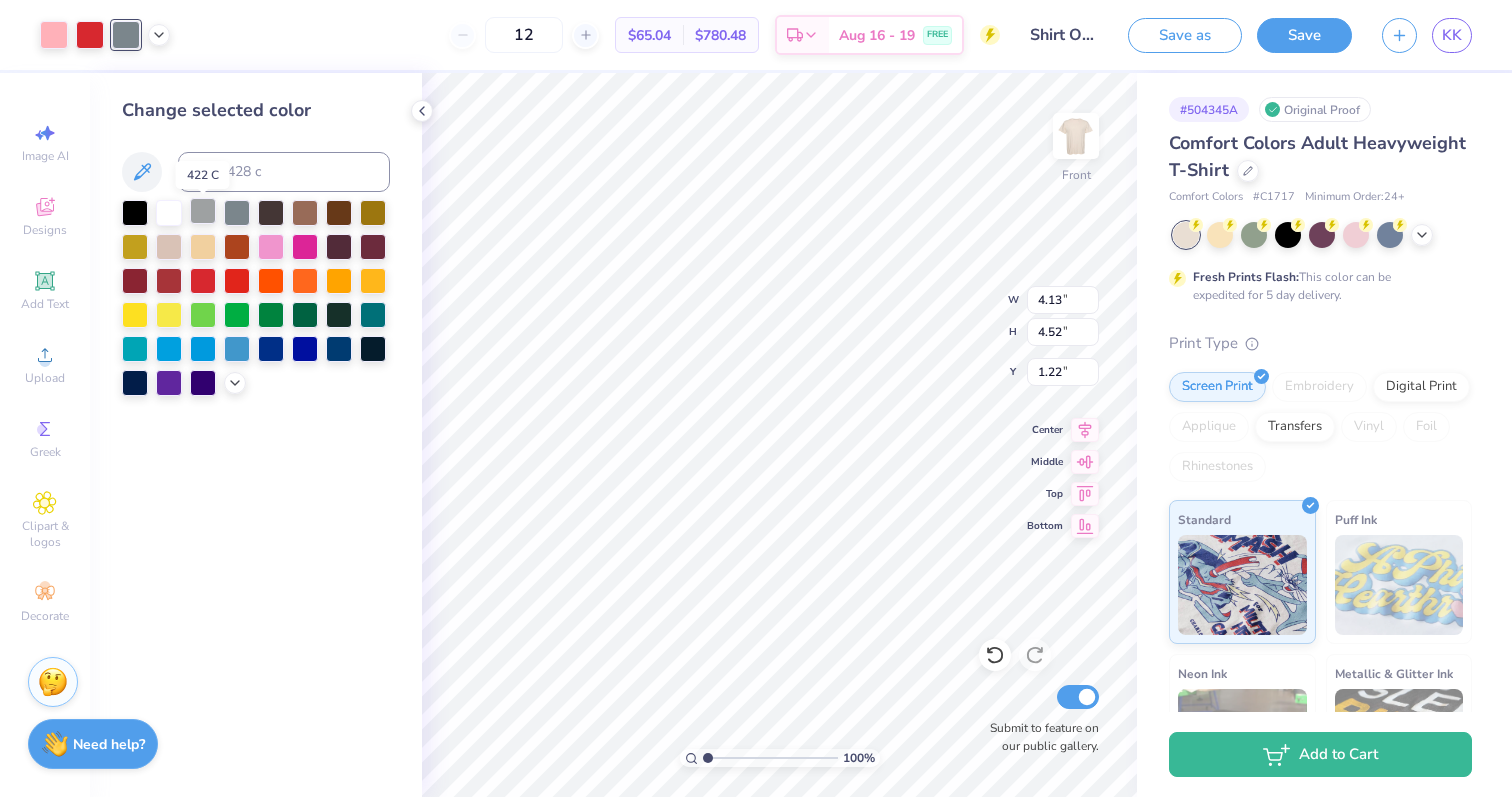 click at bounding box center (203, 211) 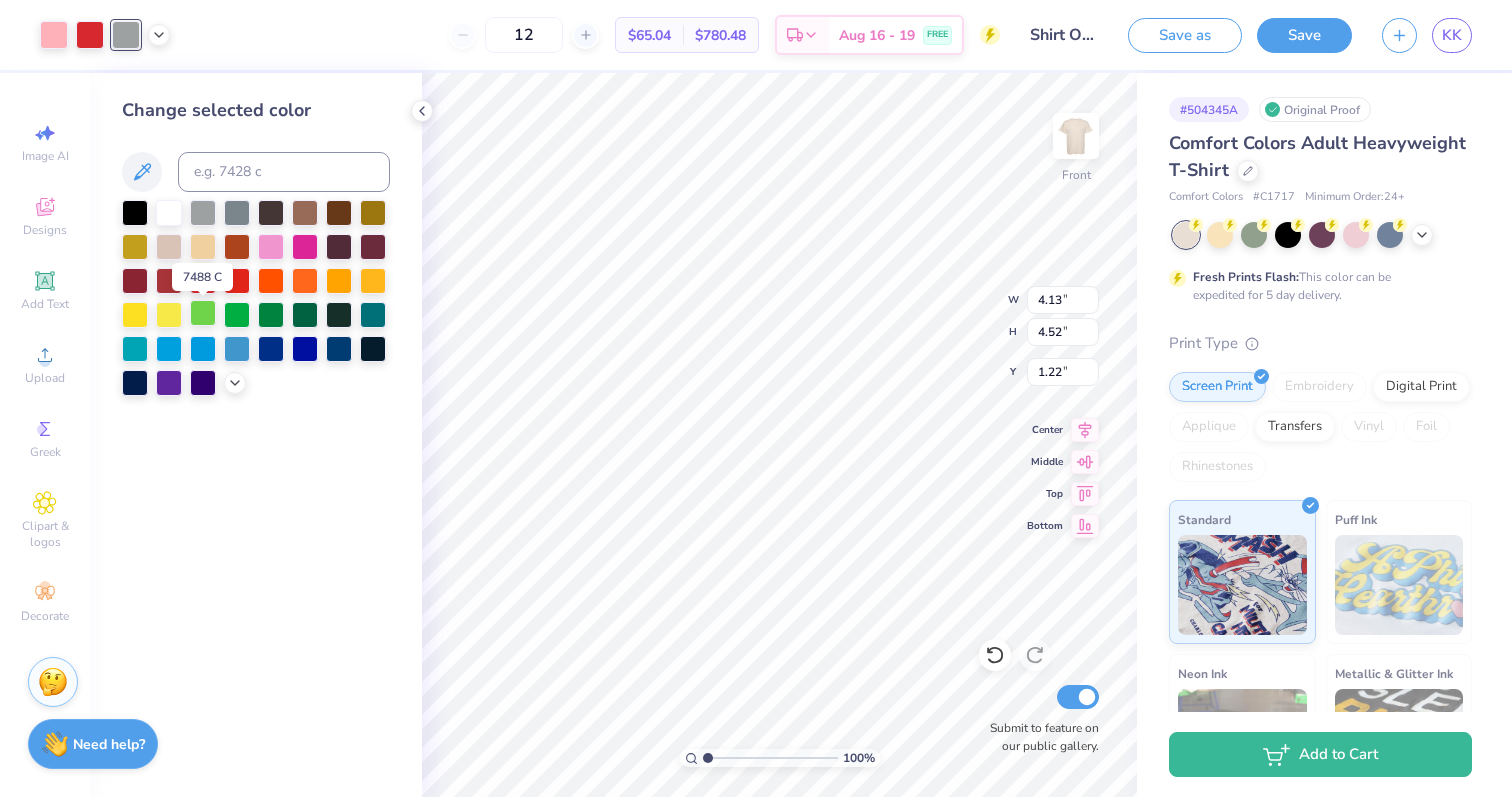 click at bounding box center (203, 313) 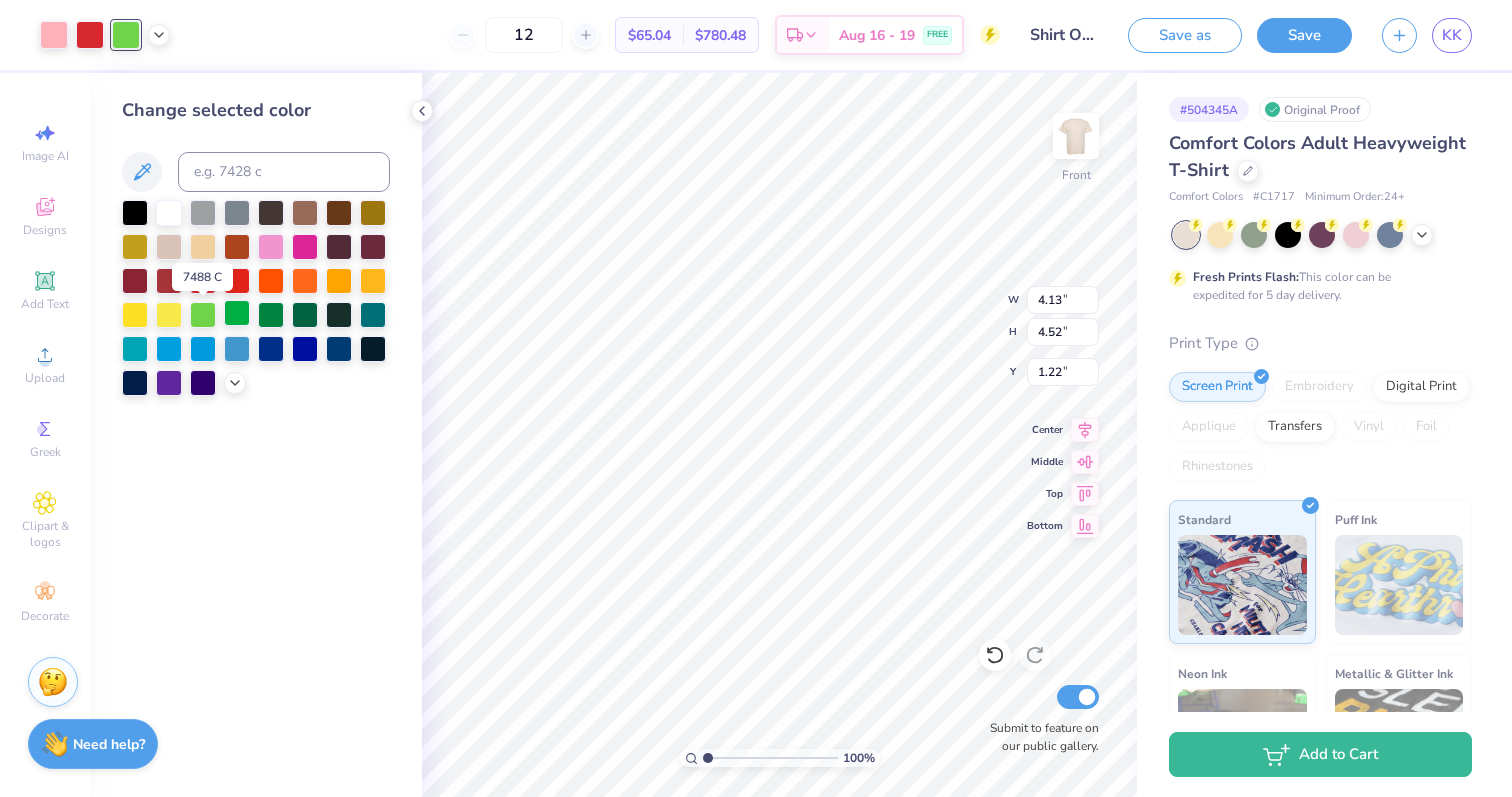 click at bounding box center (237, 313) 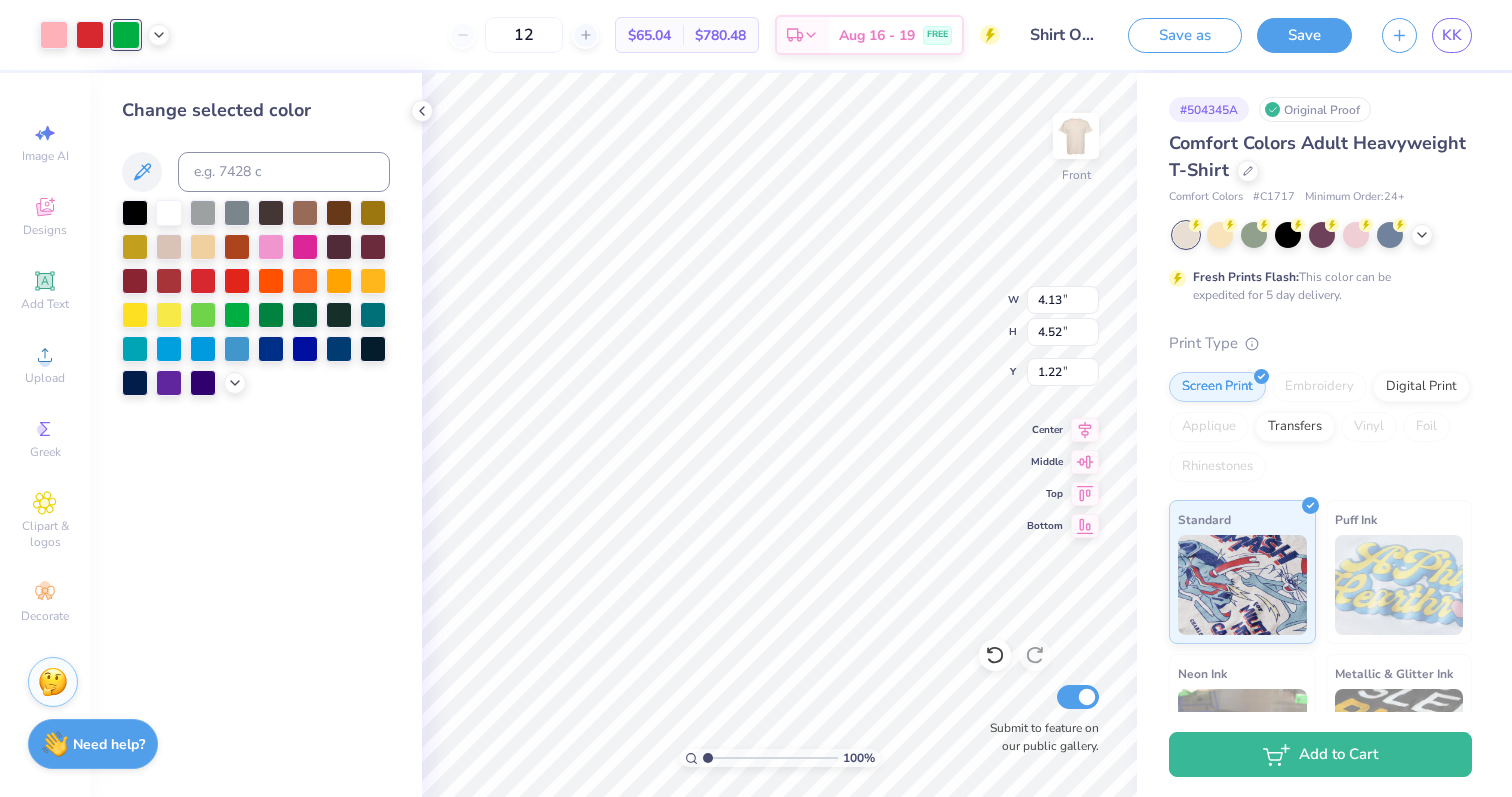click at bounding box center [256, 298] 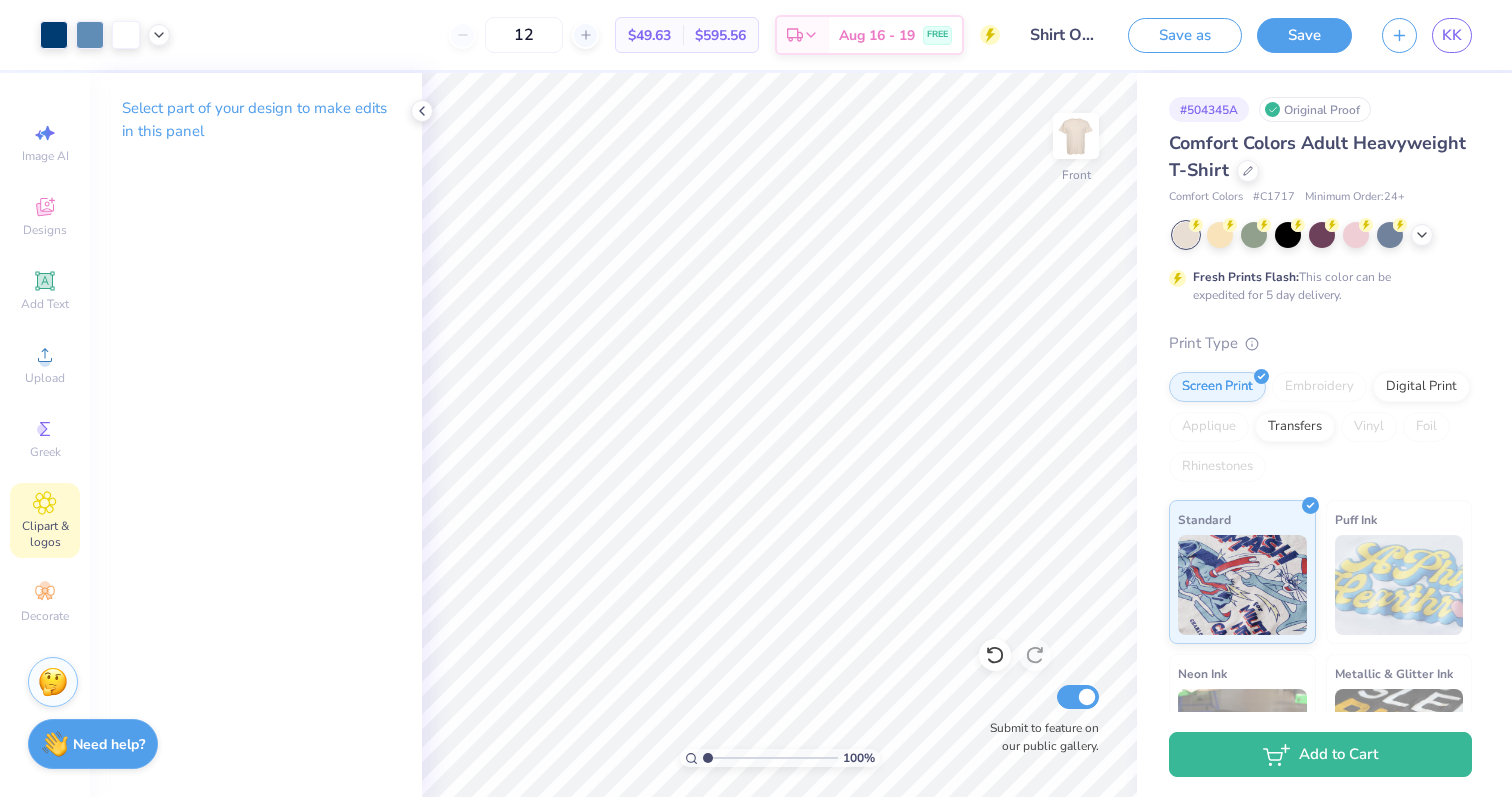 click on "Clipart & logos" at bounding box center [45, 520] 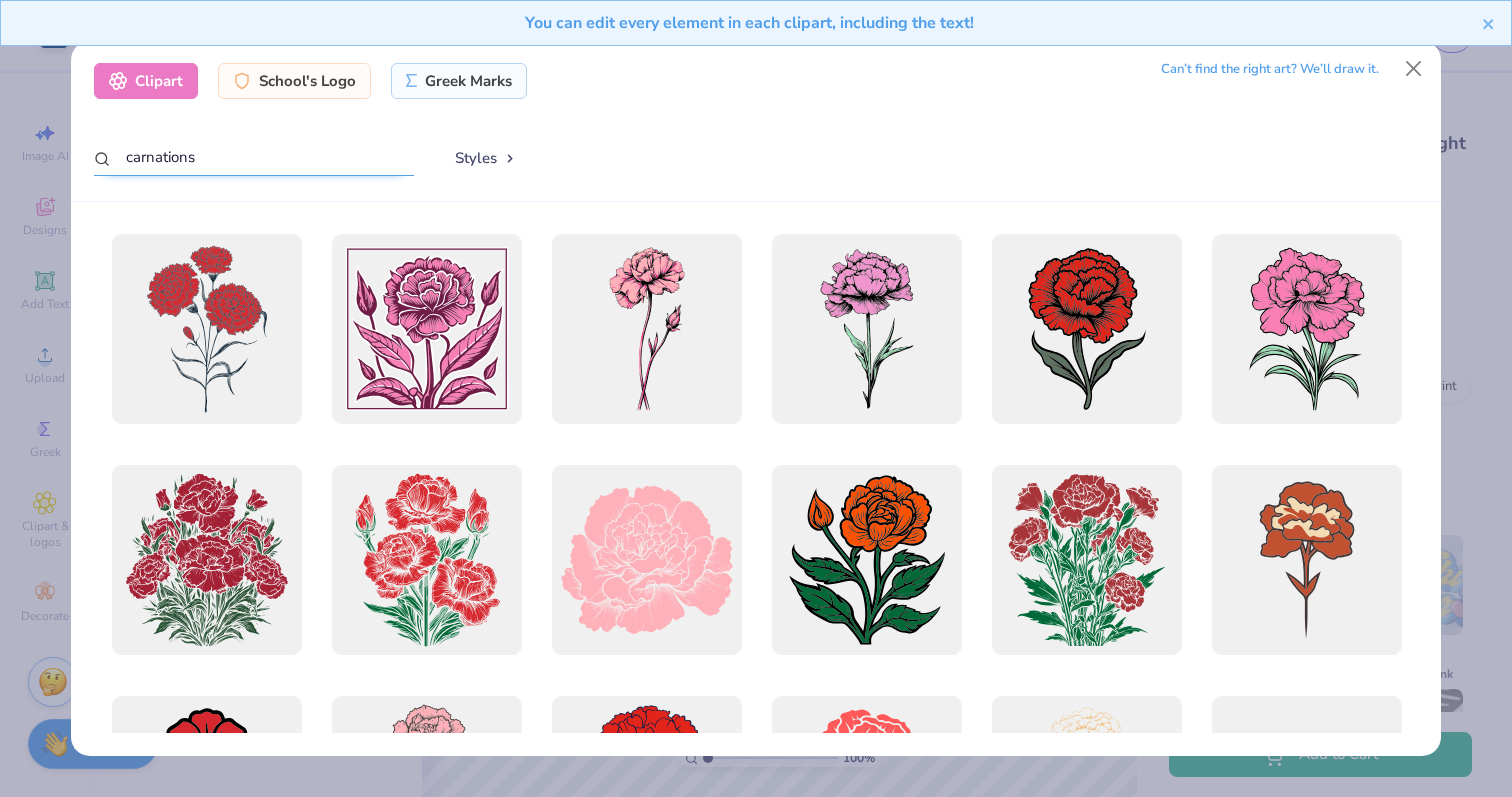 click on "carnations" at bounding box center [254, 157] 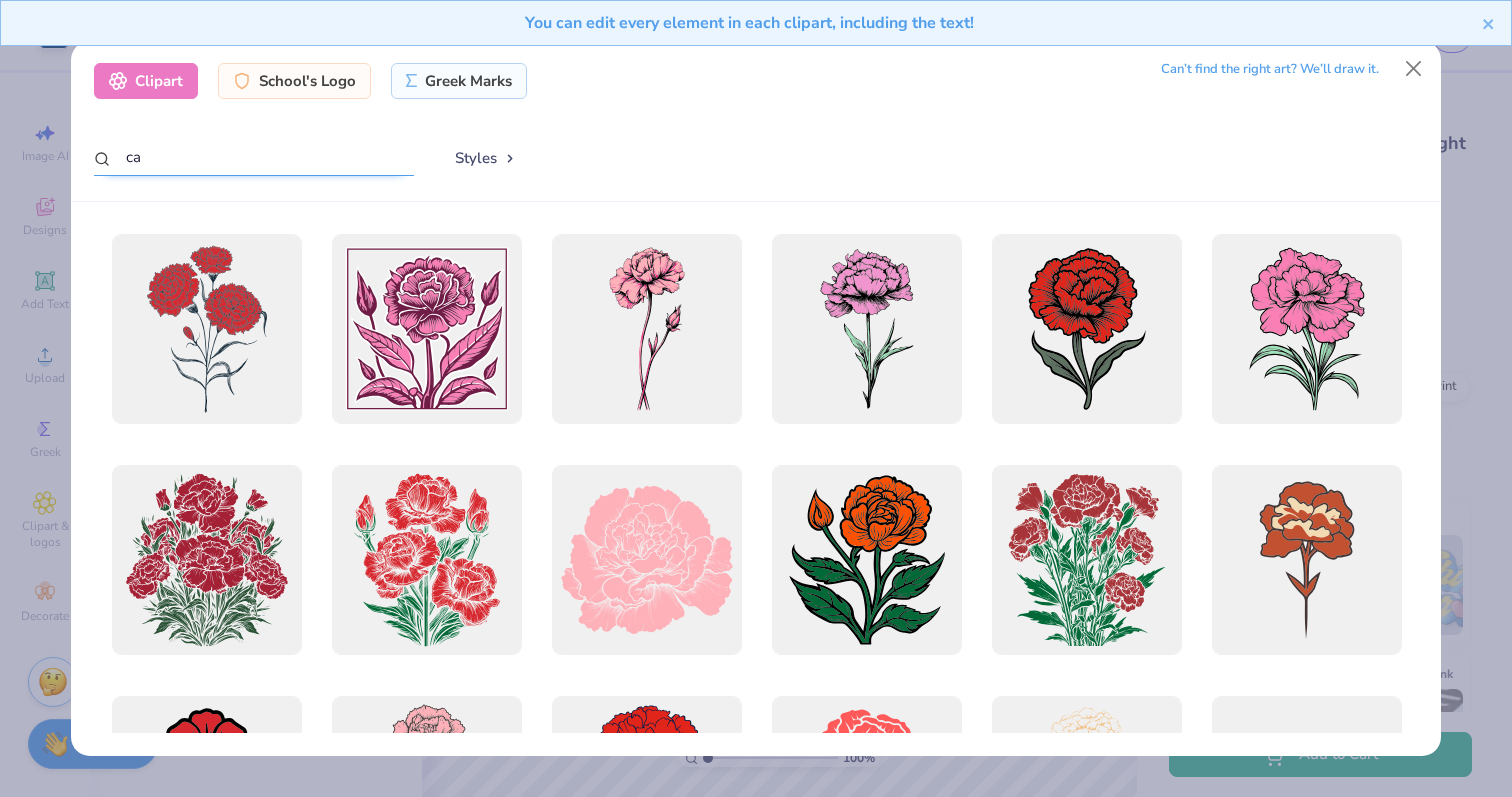 type on "c" 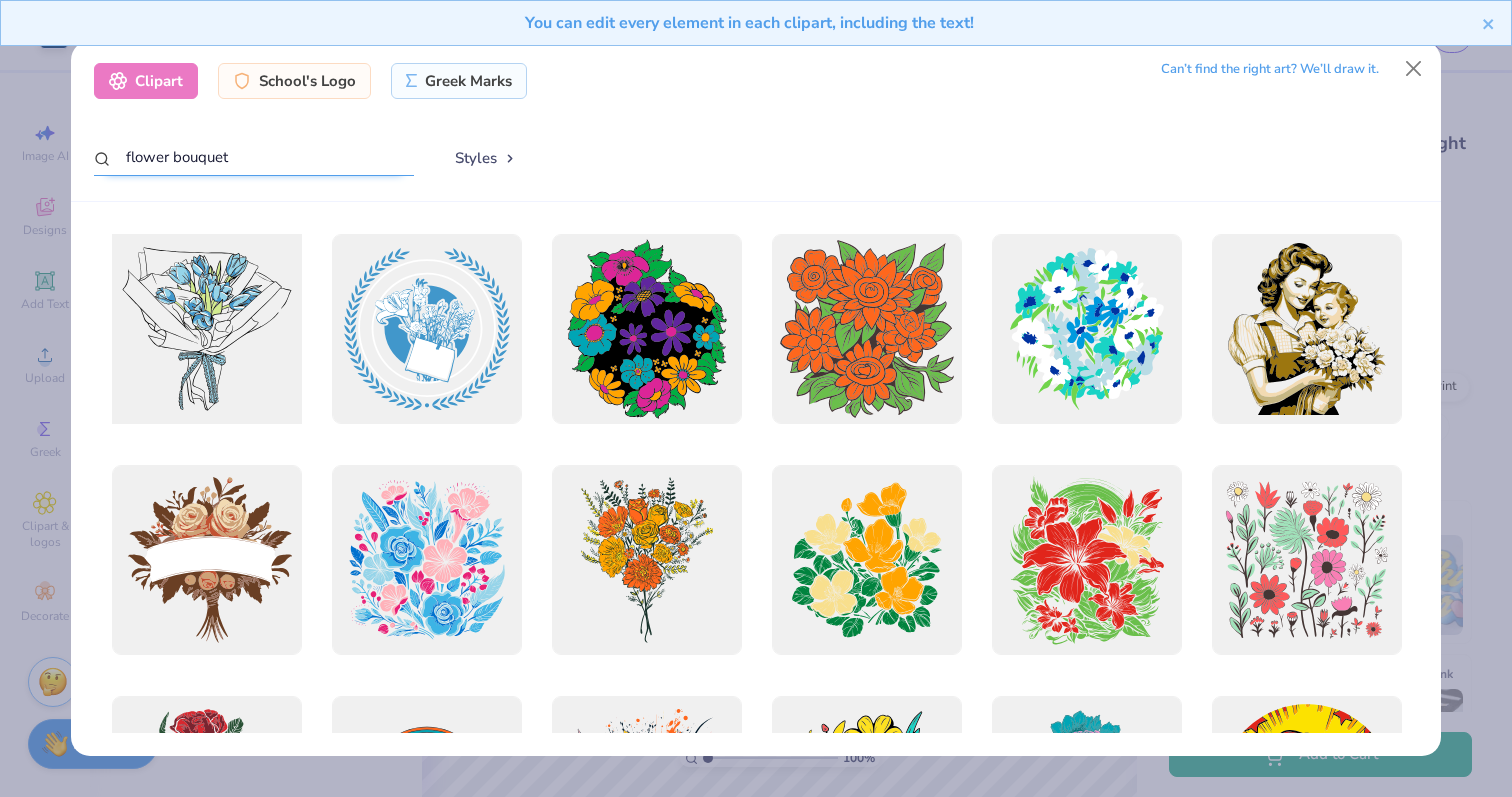 type on "flower bouquet" 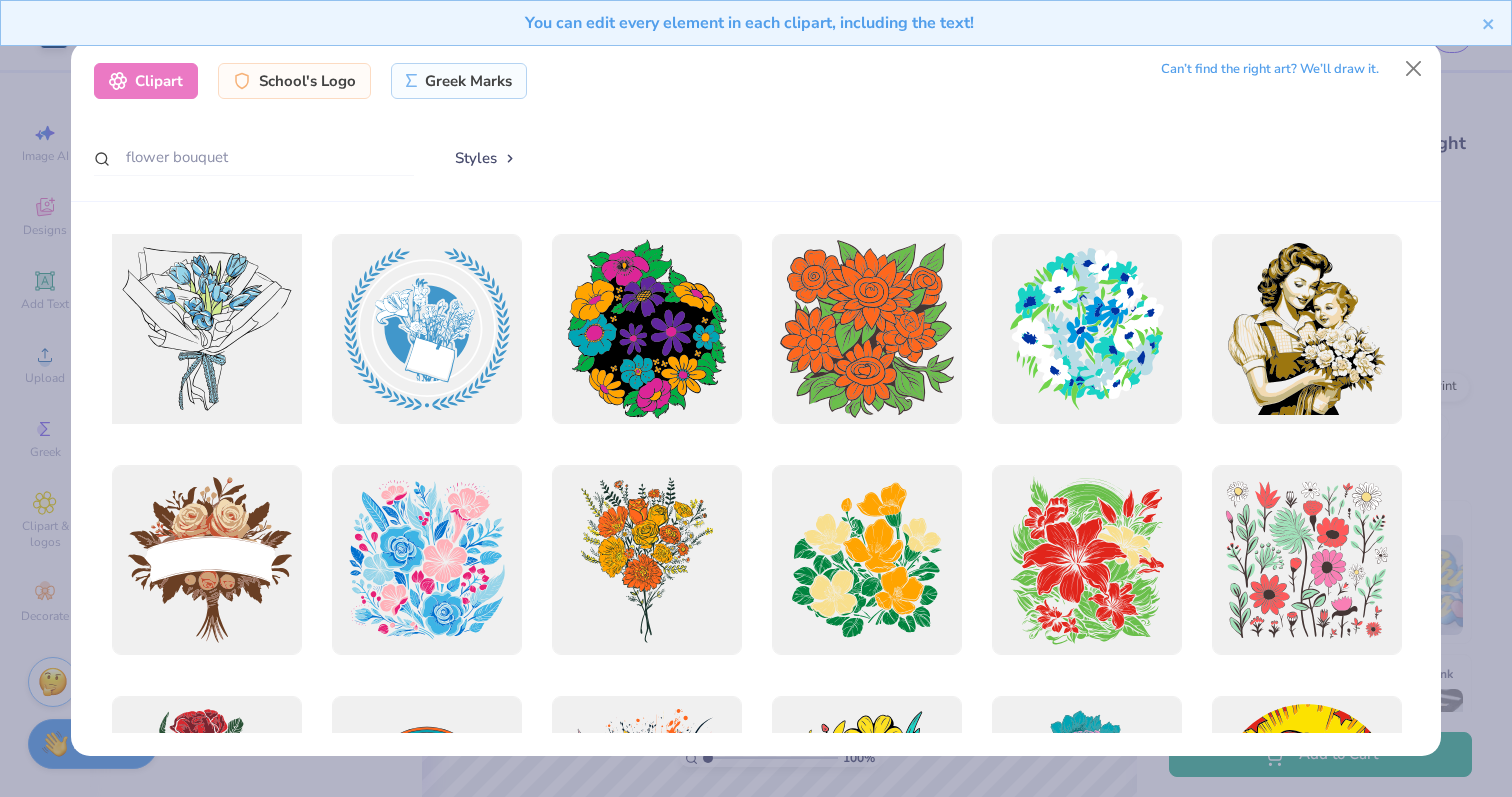 click at bounding box center [206, 329] 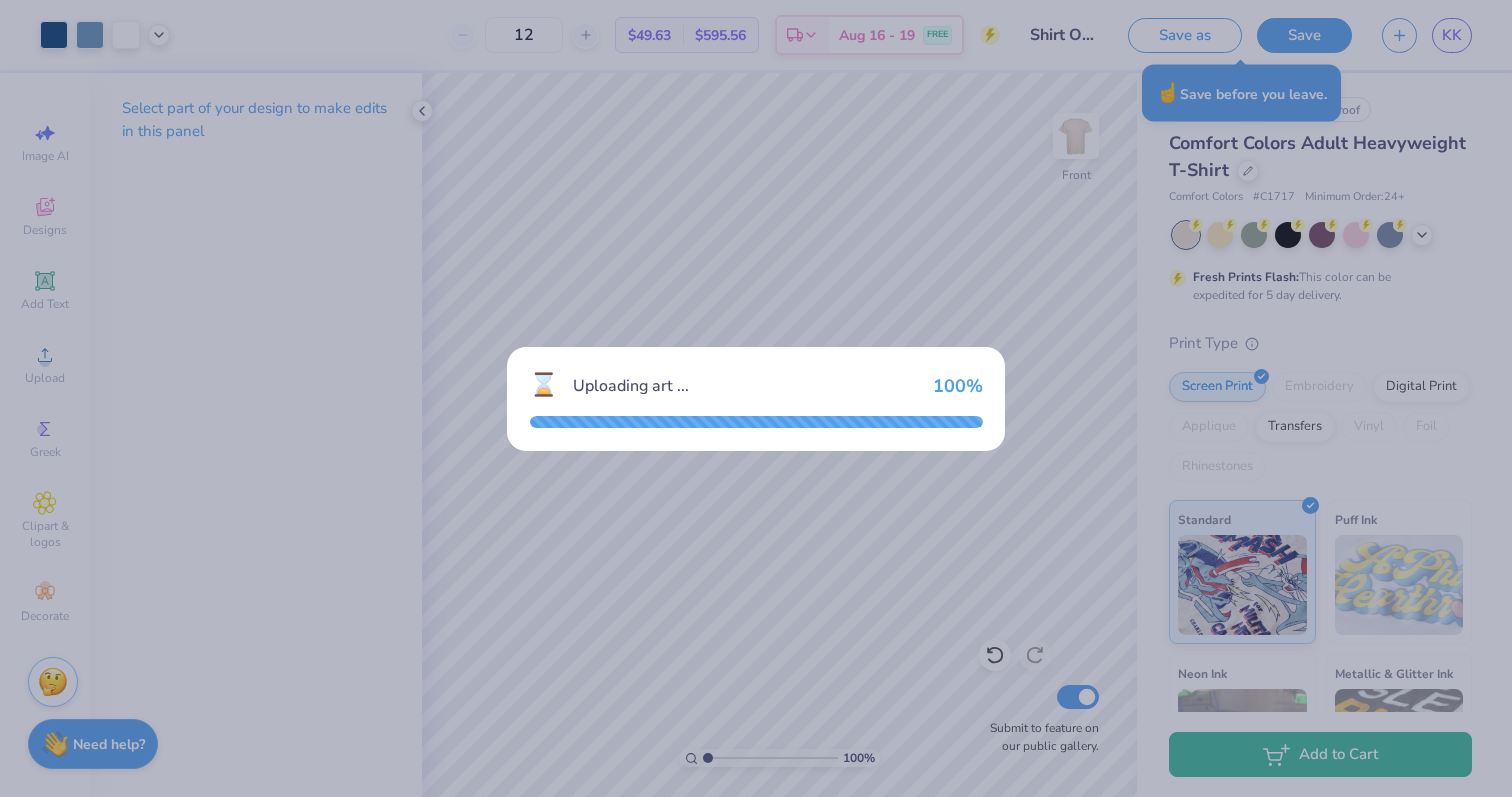 click on "⌛ Uploading art ... 100 %" at bounding box center [756, 399] 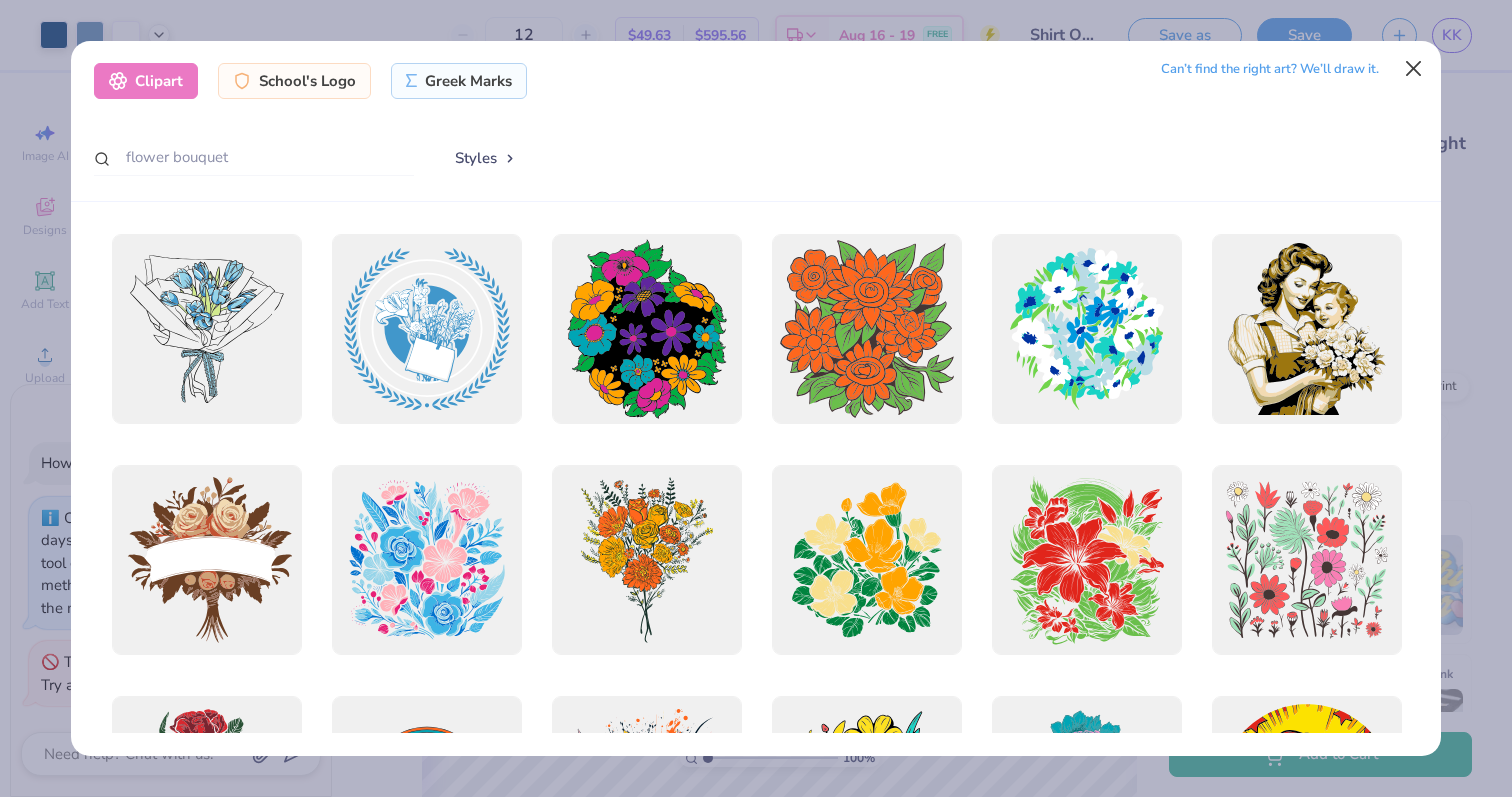 click at bounding box center [1414, 69] 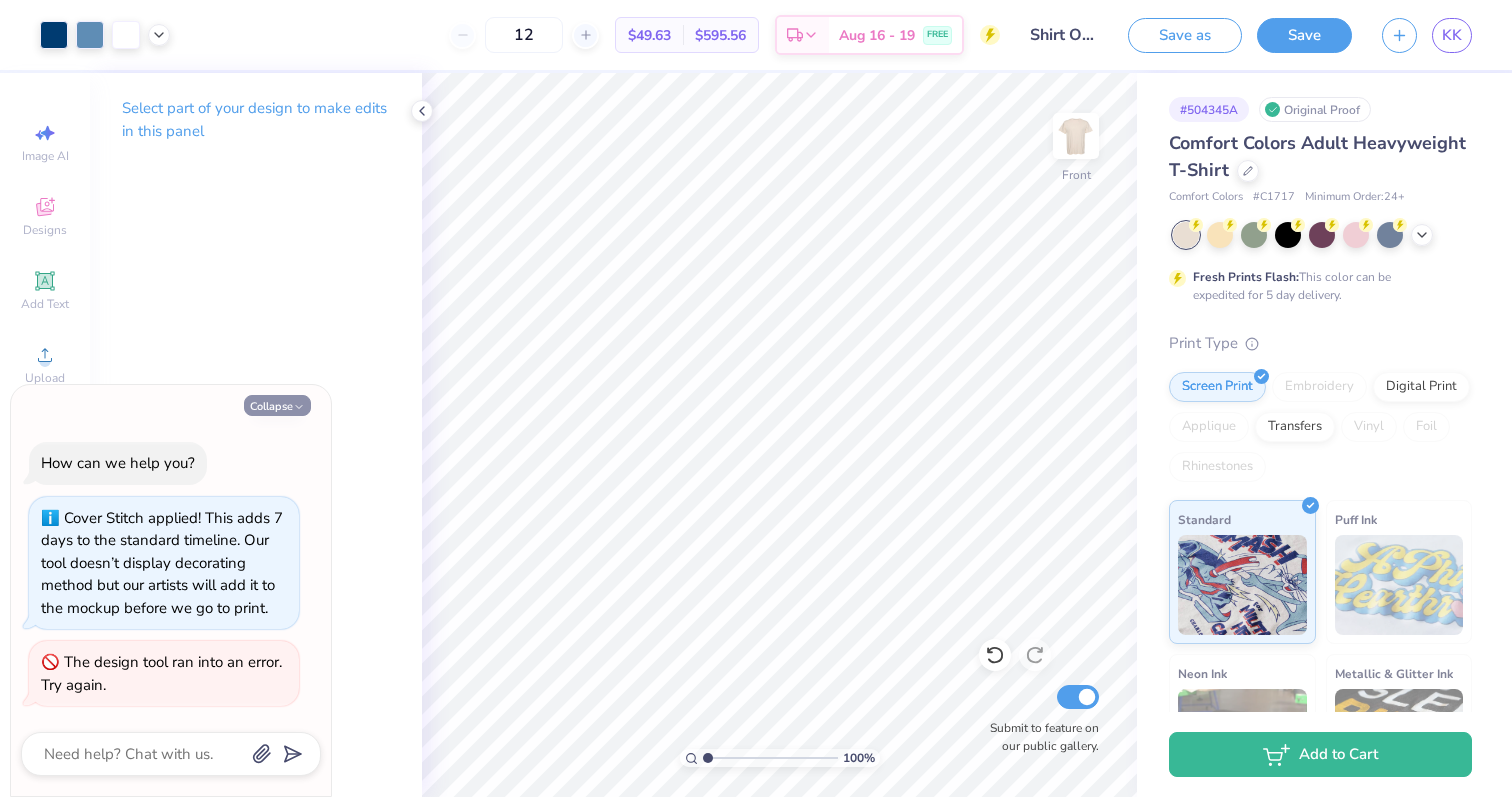 click on "Collapse" at bounding box center [277, 405] 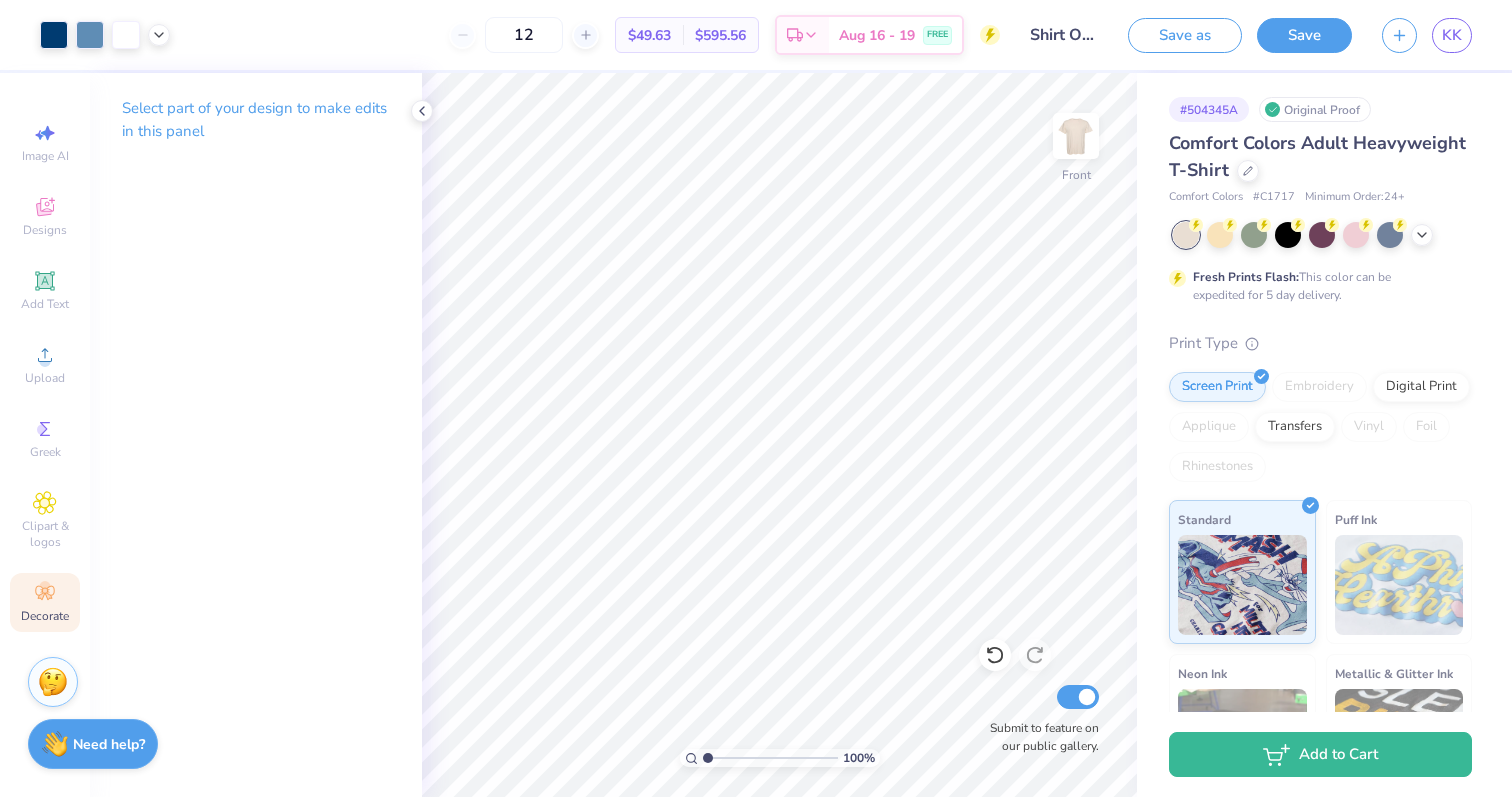 click on "Decorate" at bounding box center (45, 602) 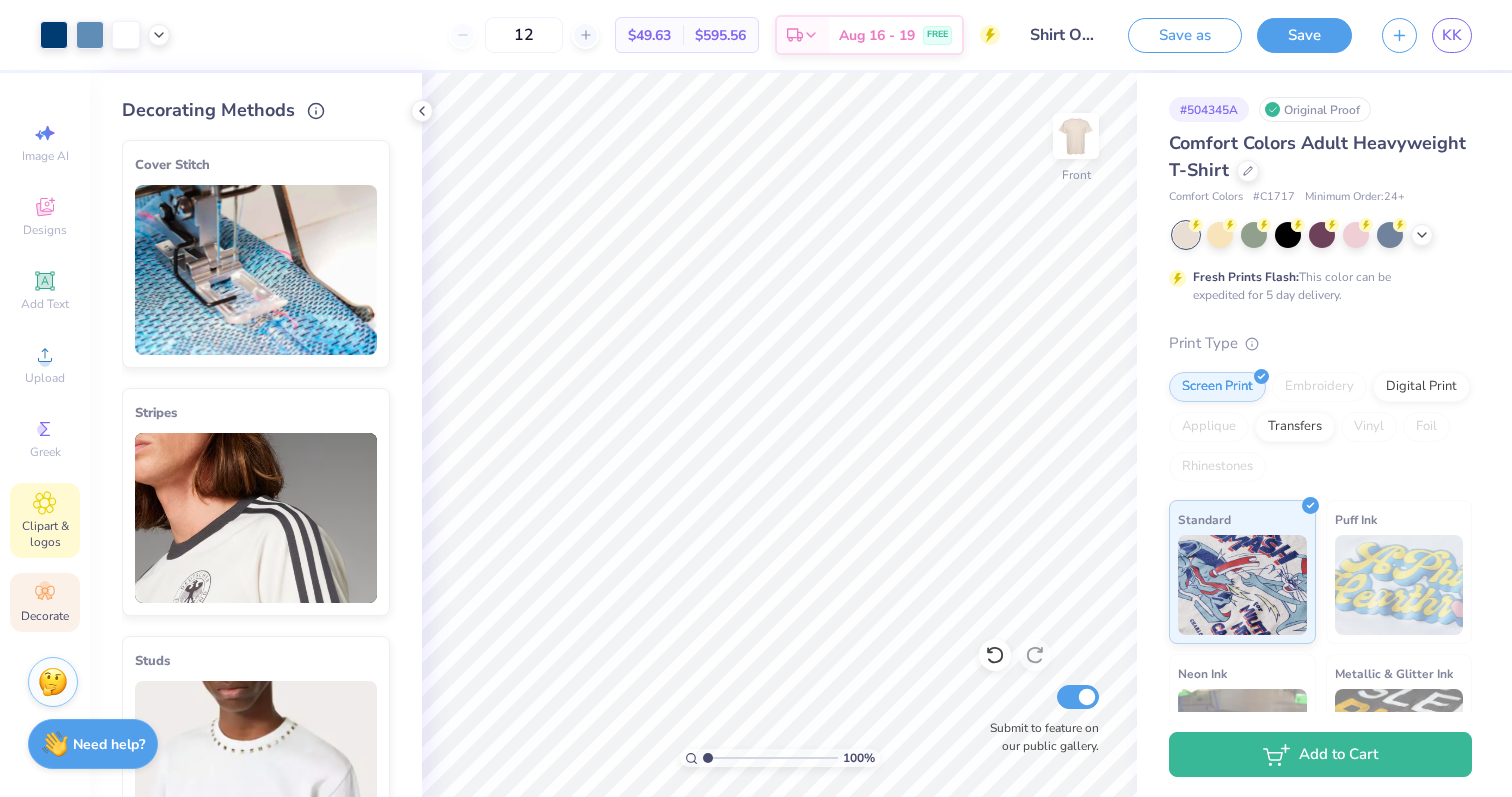 click on "Clipart & logos" at bounding box center (45, 520) 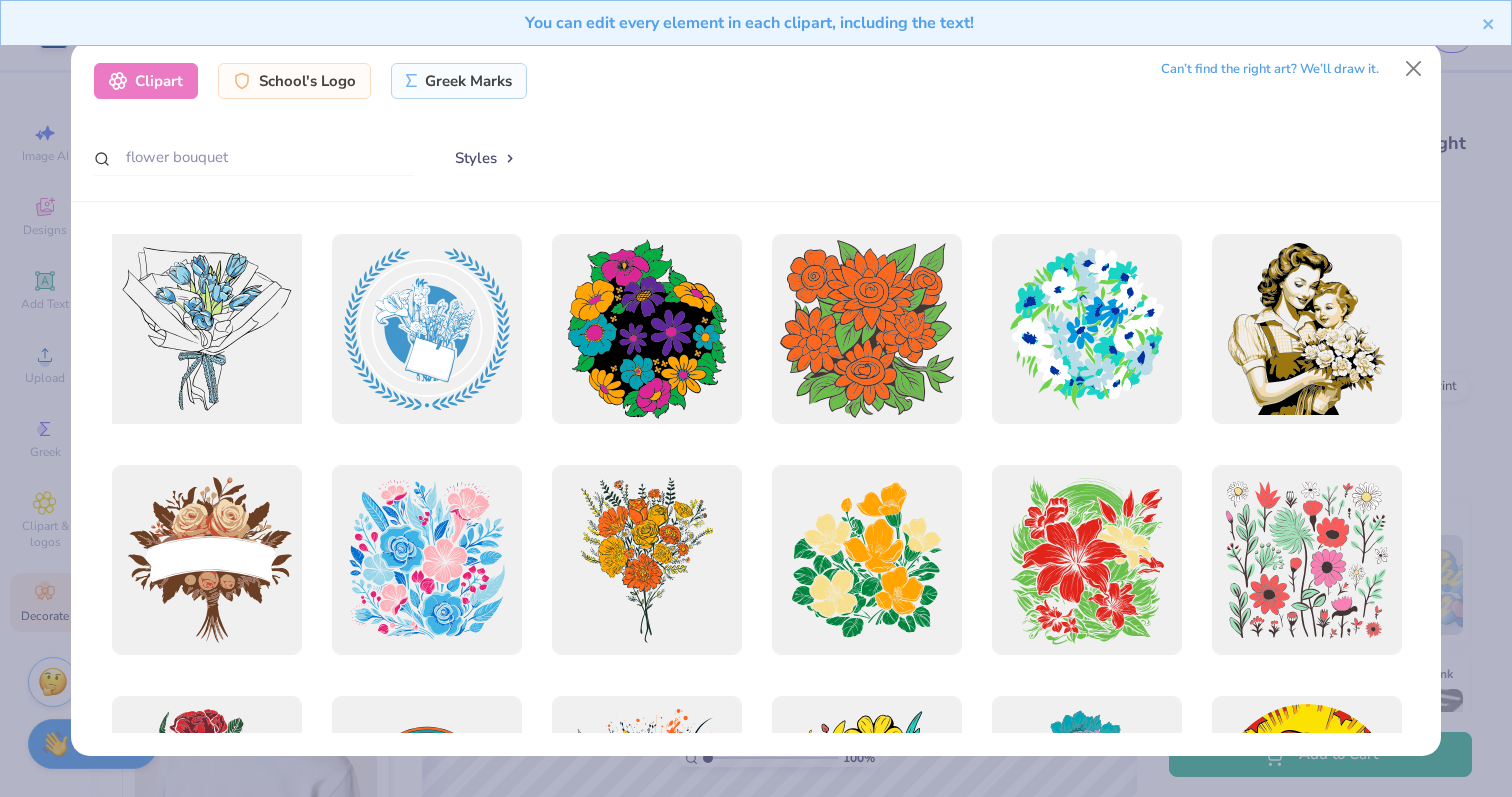 scroll, scrollTop: 0, scrollLeft: 0, axis: both 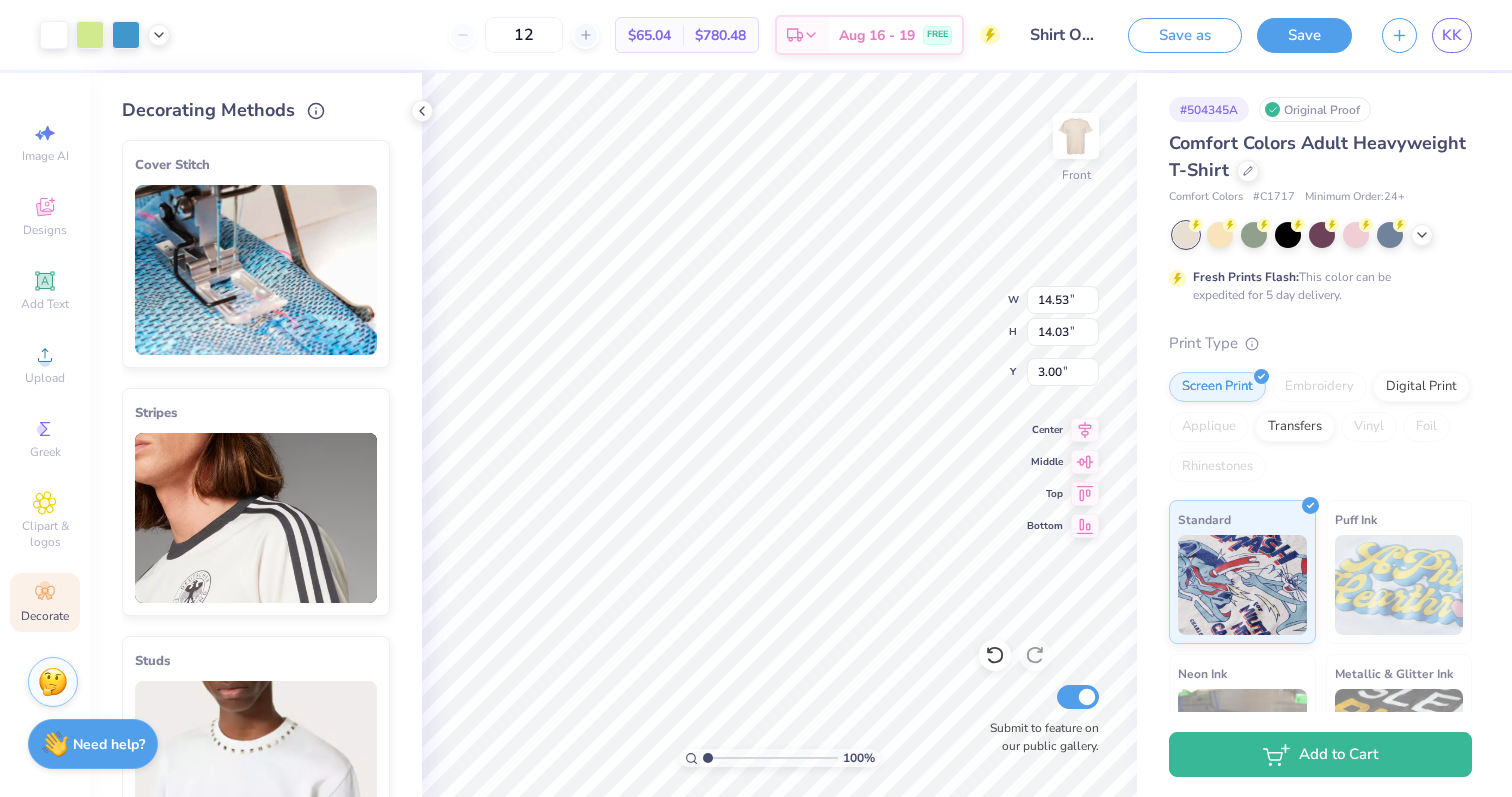 type on "5.58" 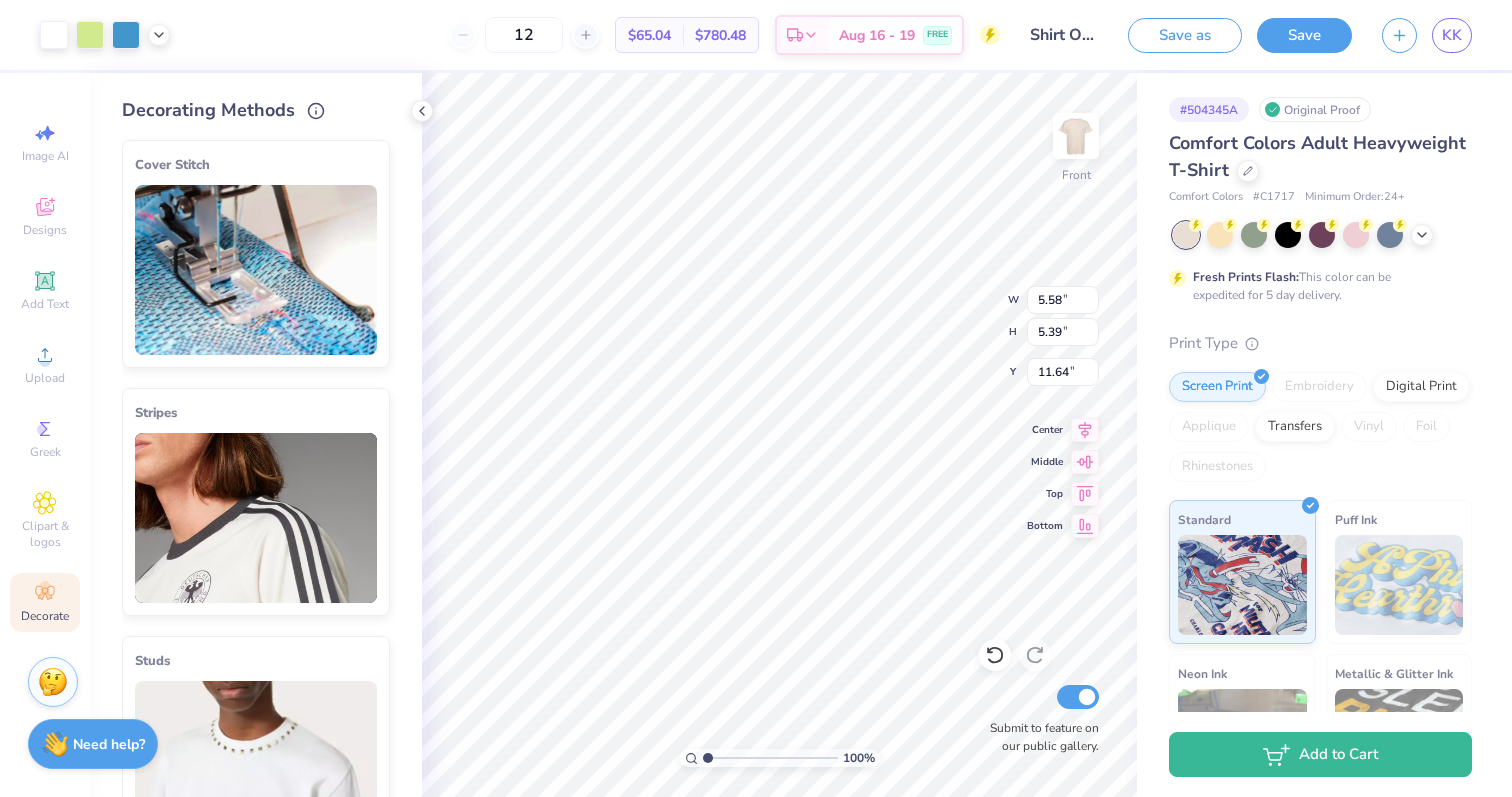type on "1.22" 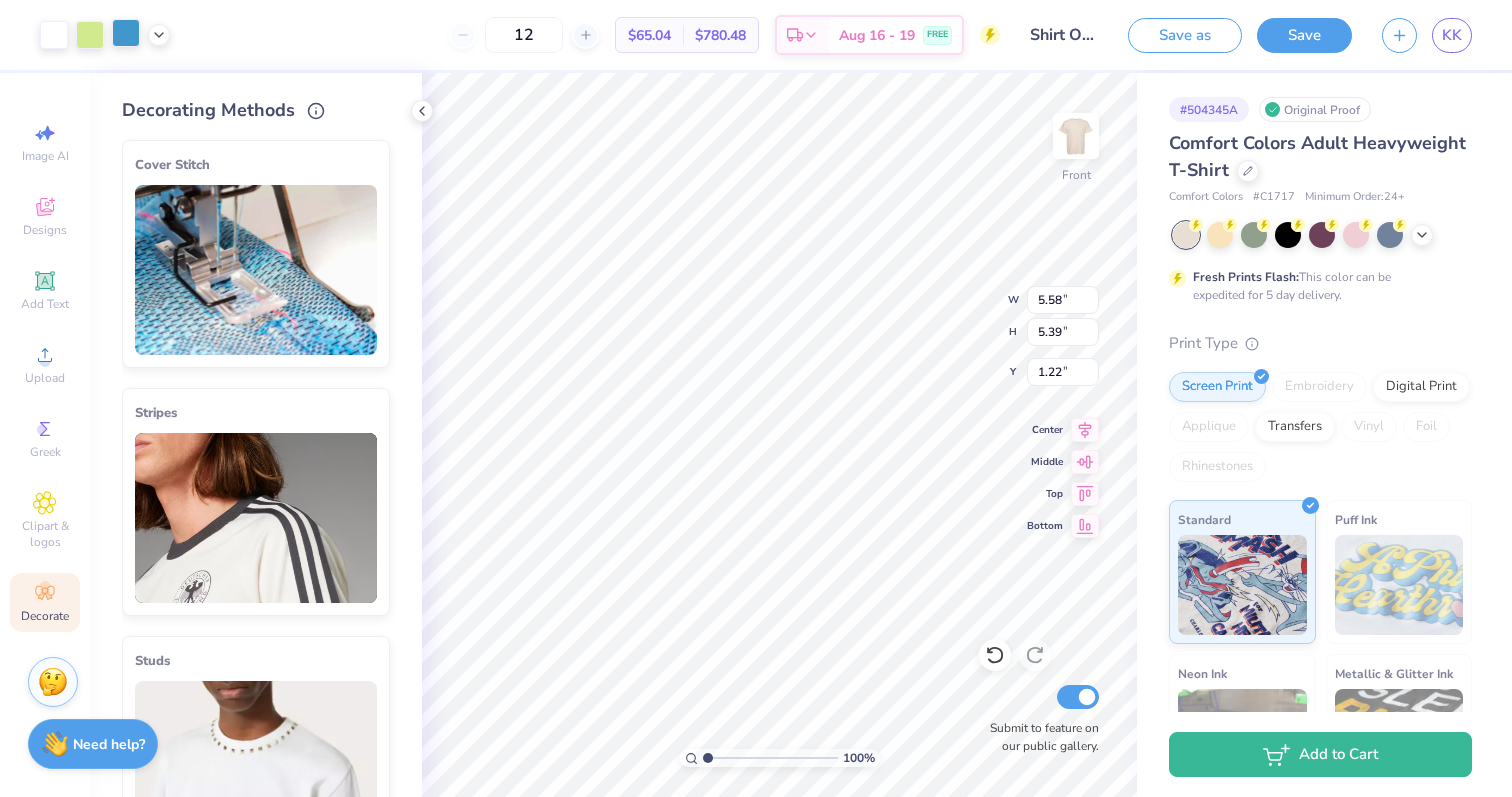 click at bounding box center [126, 33] 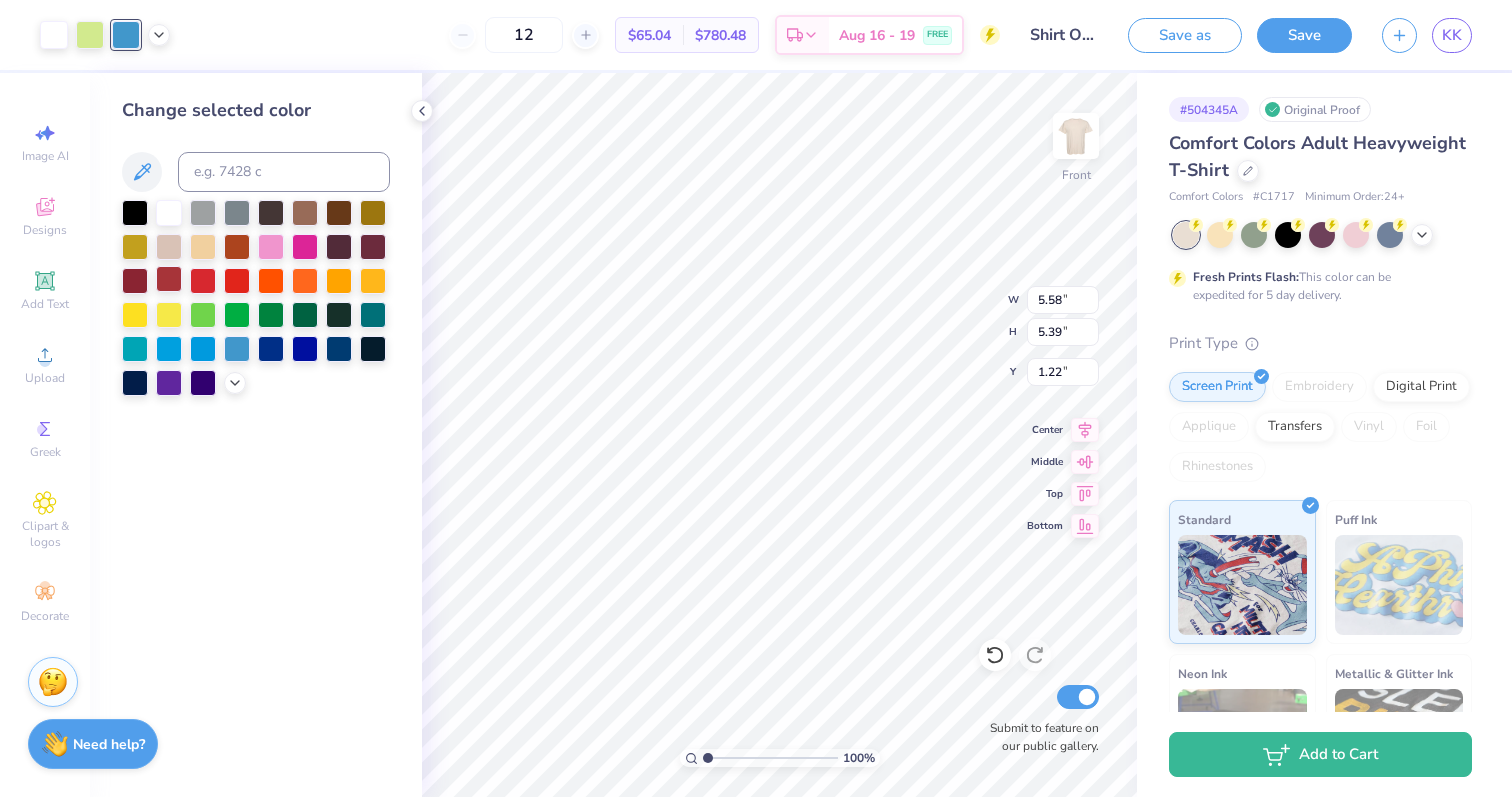 click at bounding box center [169, 279] 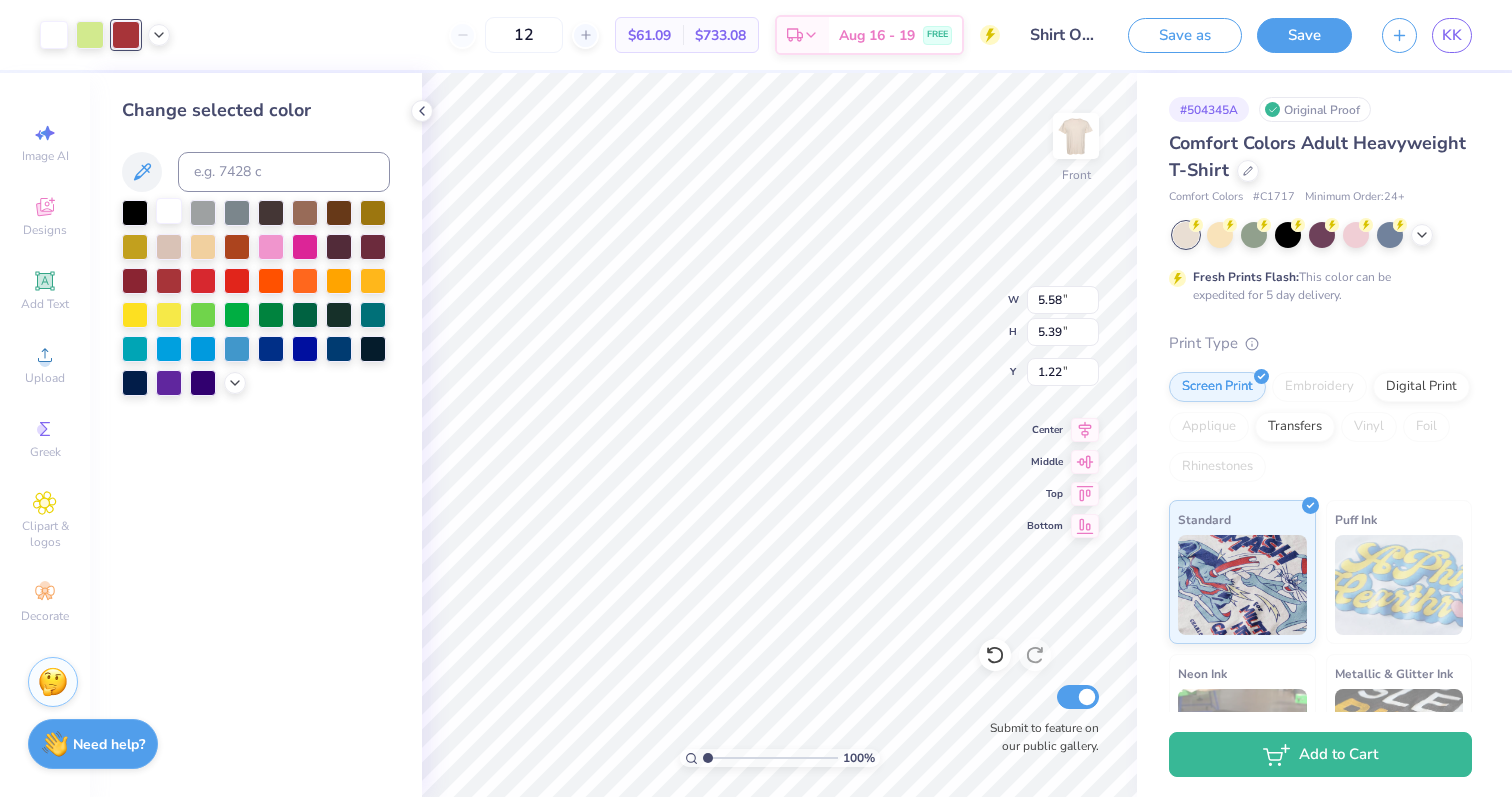 click at bounding box center (169, 211) 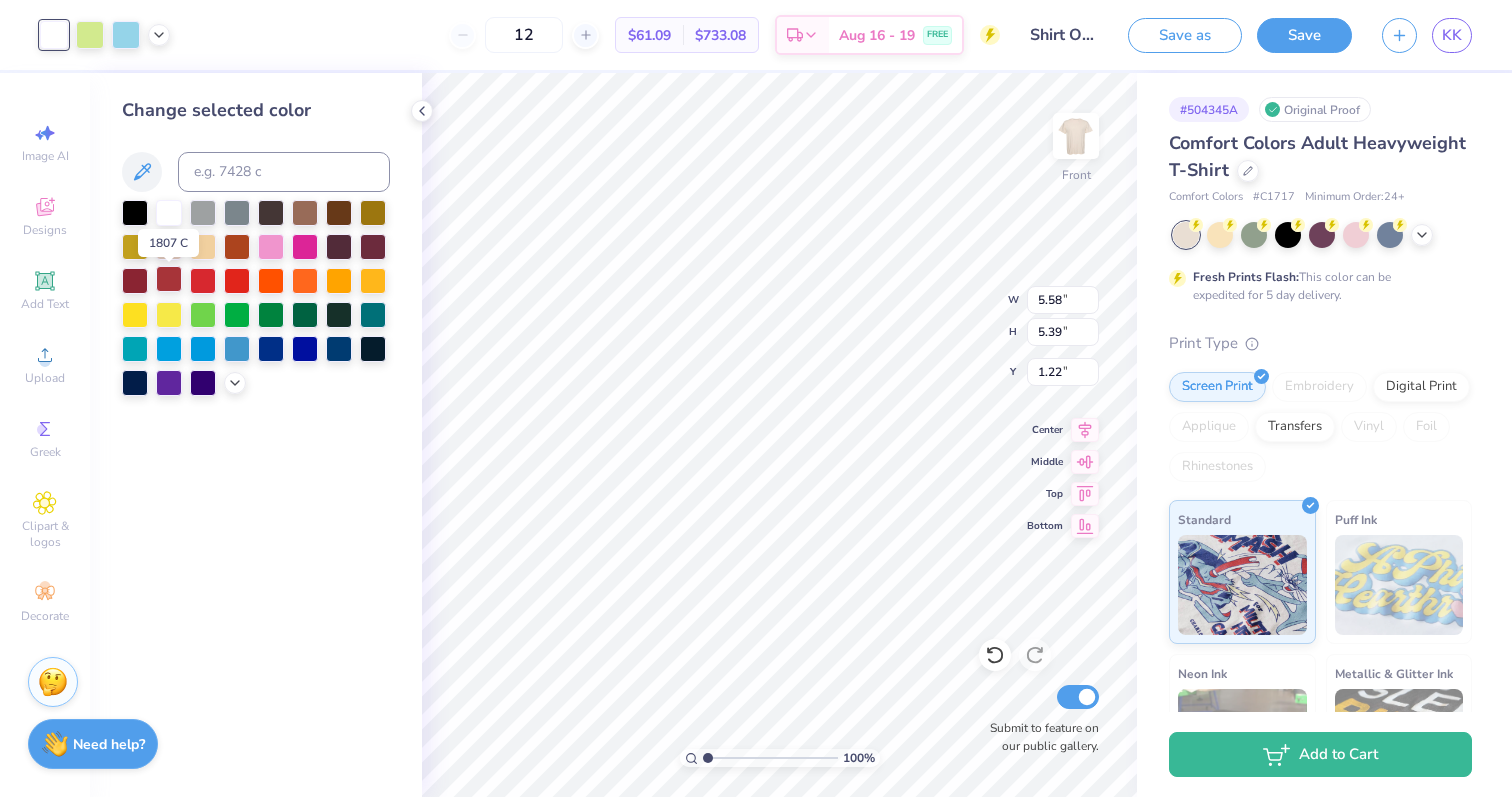 click at bounding box center [169, 279] 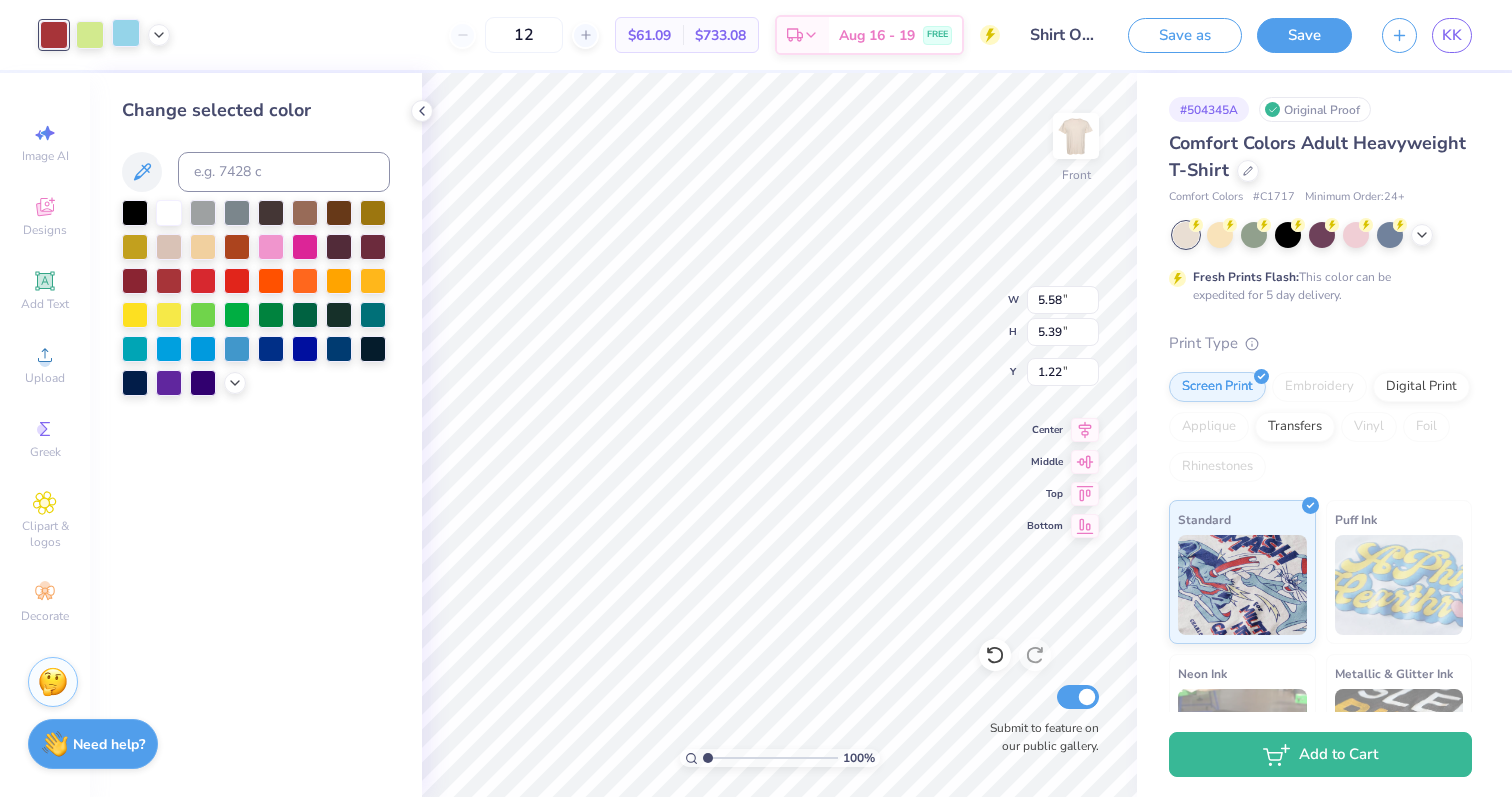 click at bounding box center (126, 33) 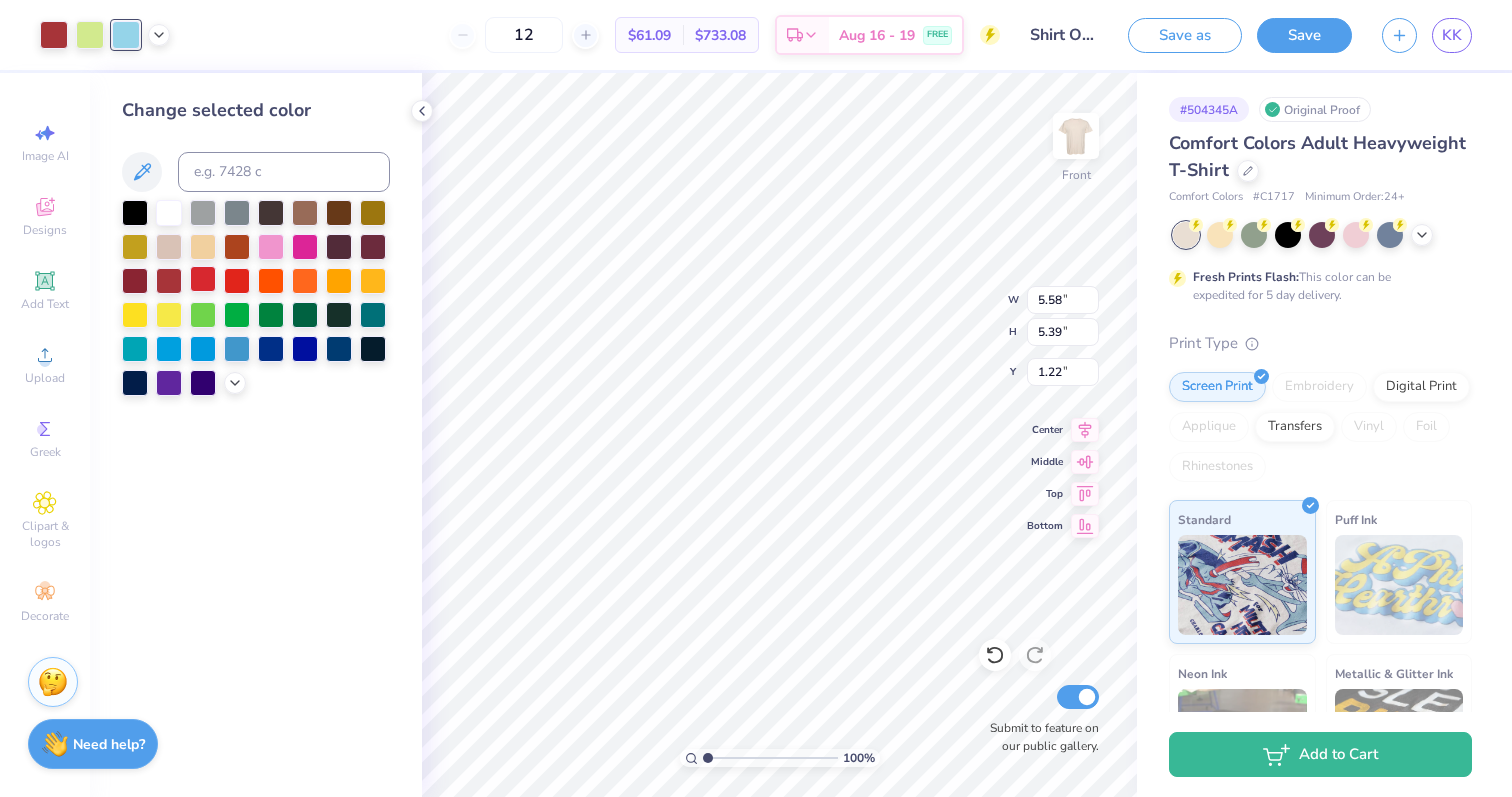click at bounding box center (203, 279) 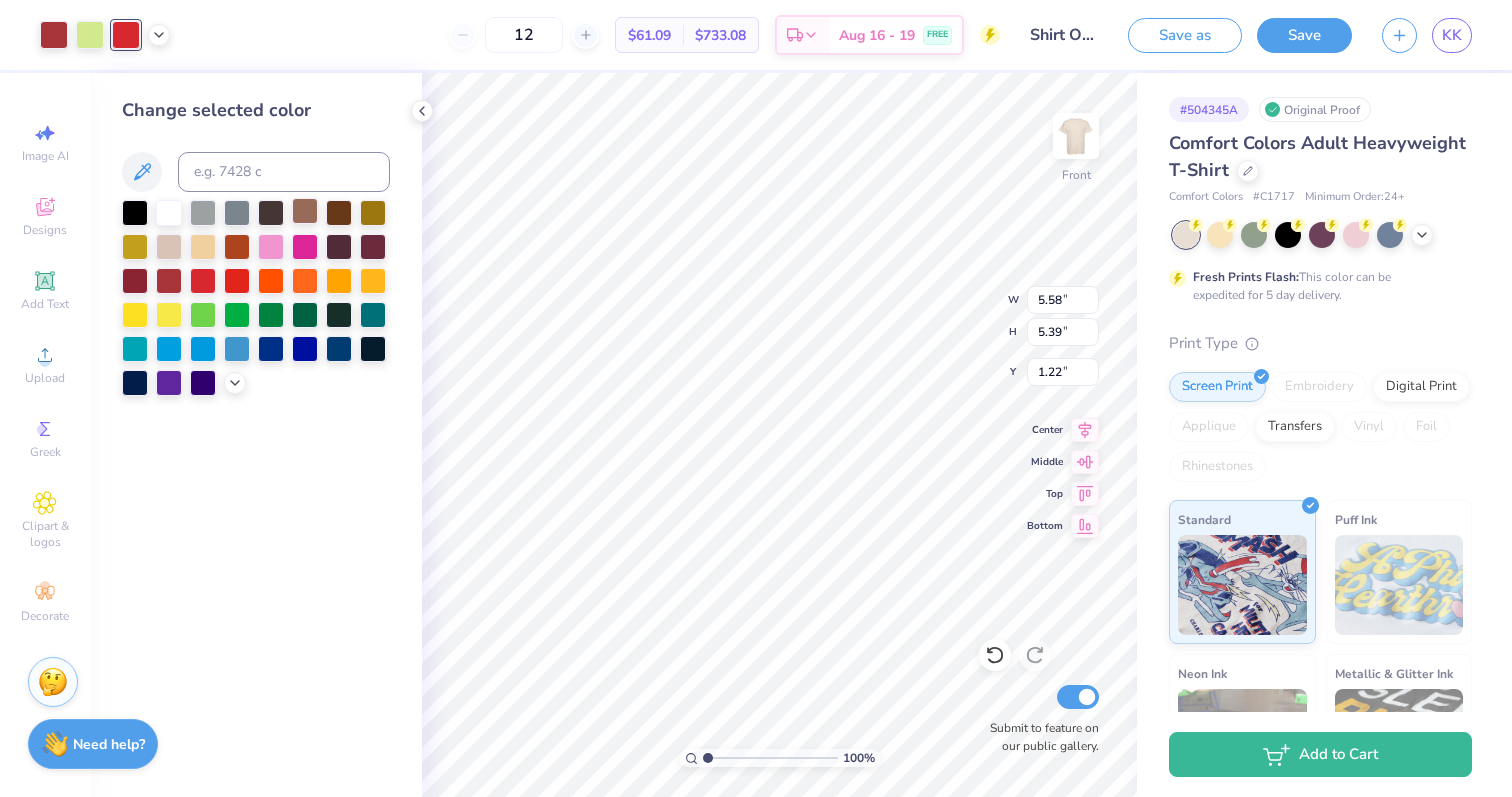type on "3.30" 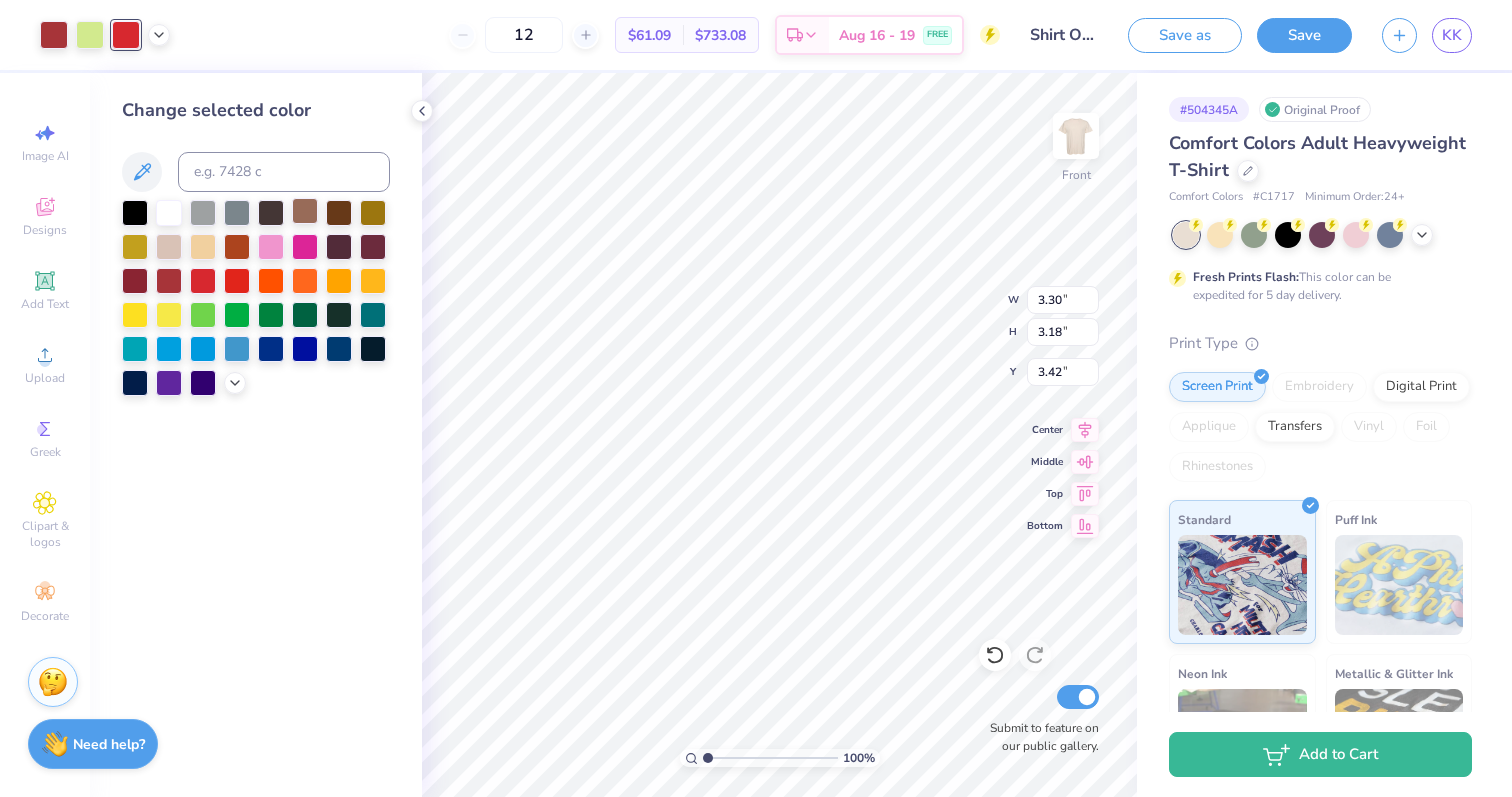 type on "21.75" 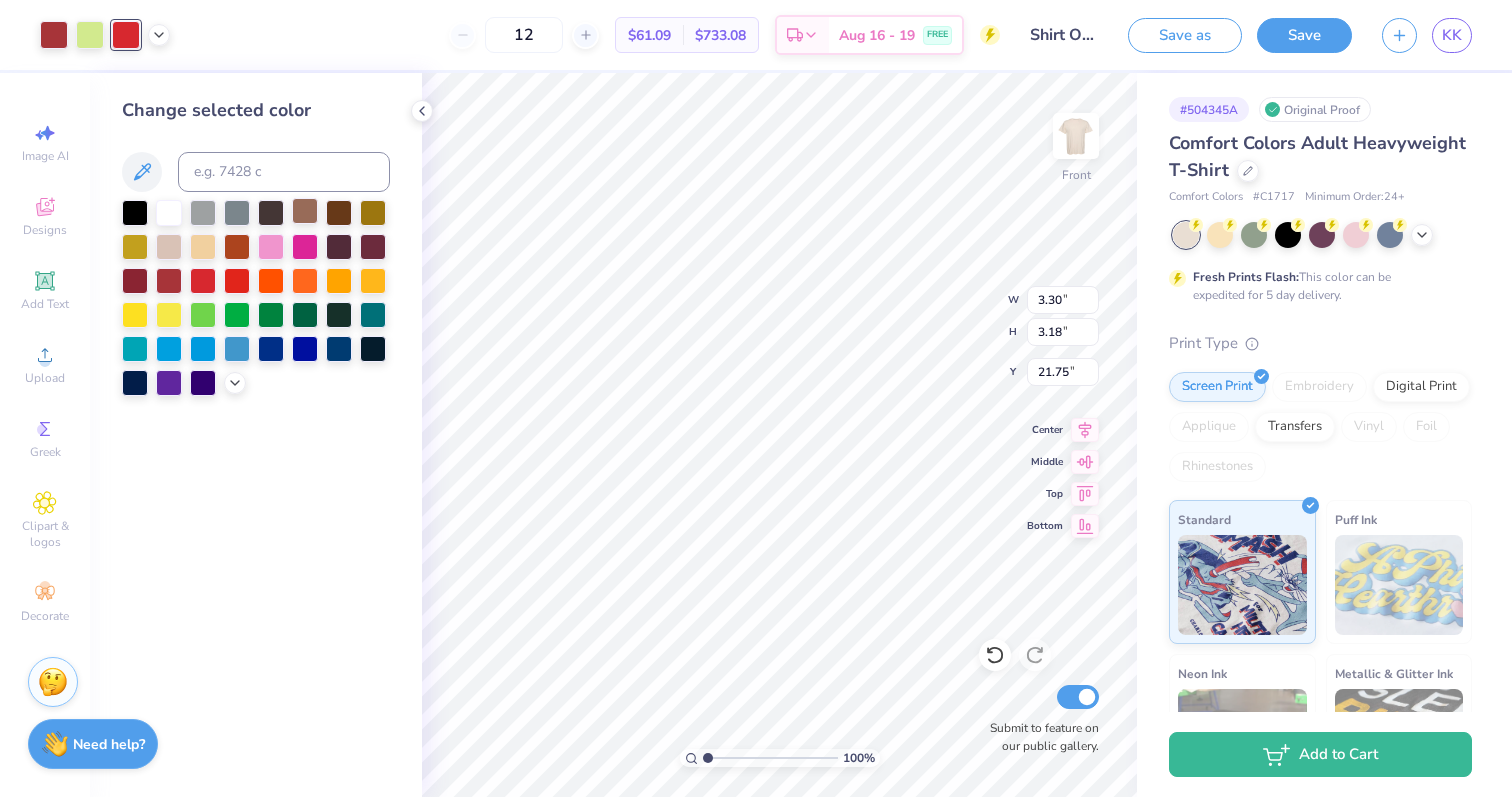 type on "4.49" 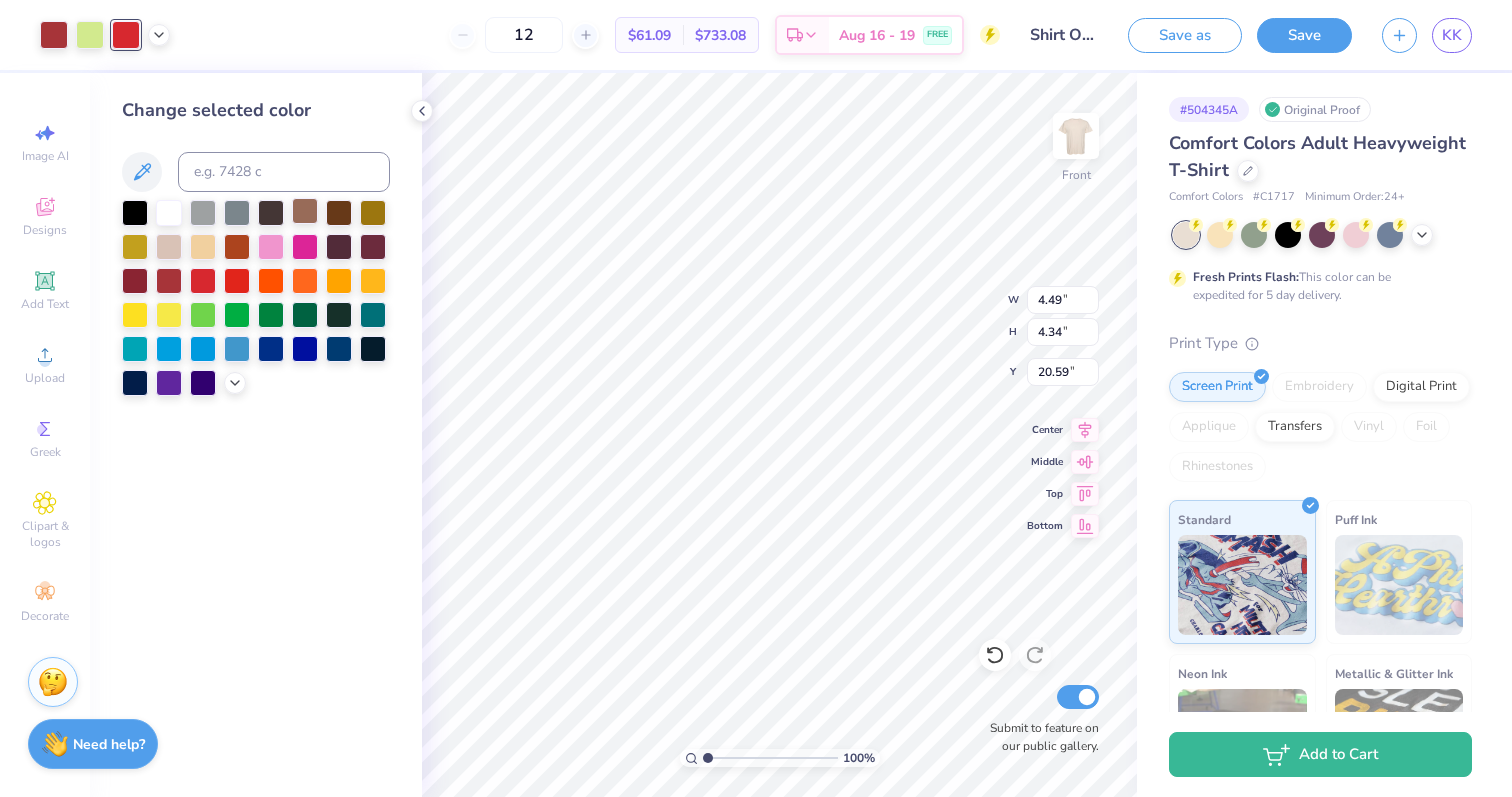 type on "20.08" 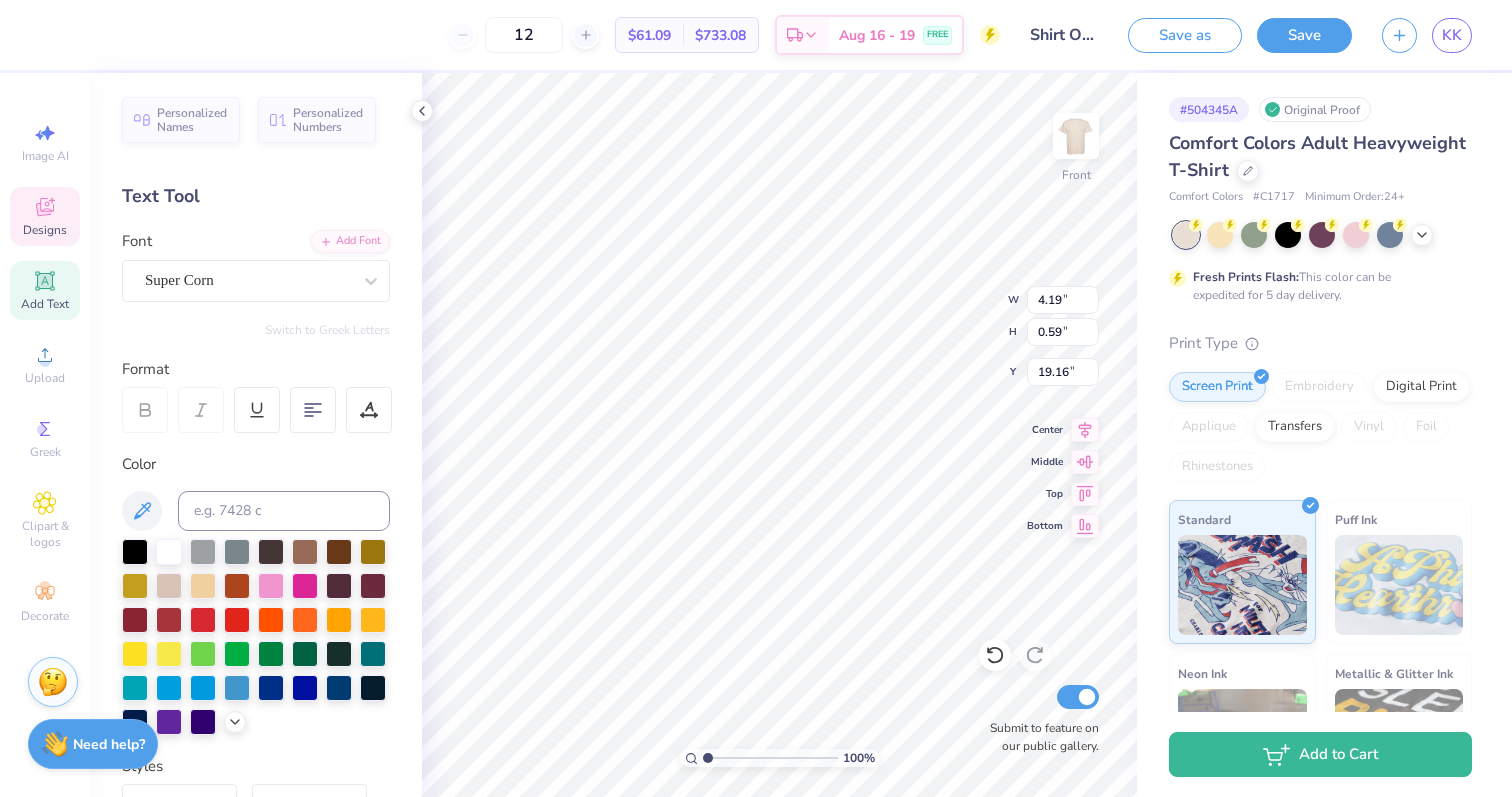type on "22.25" 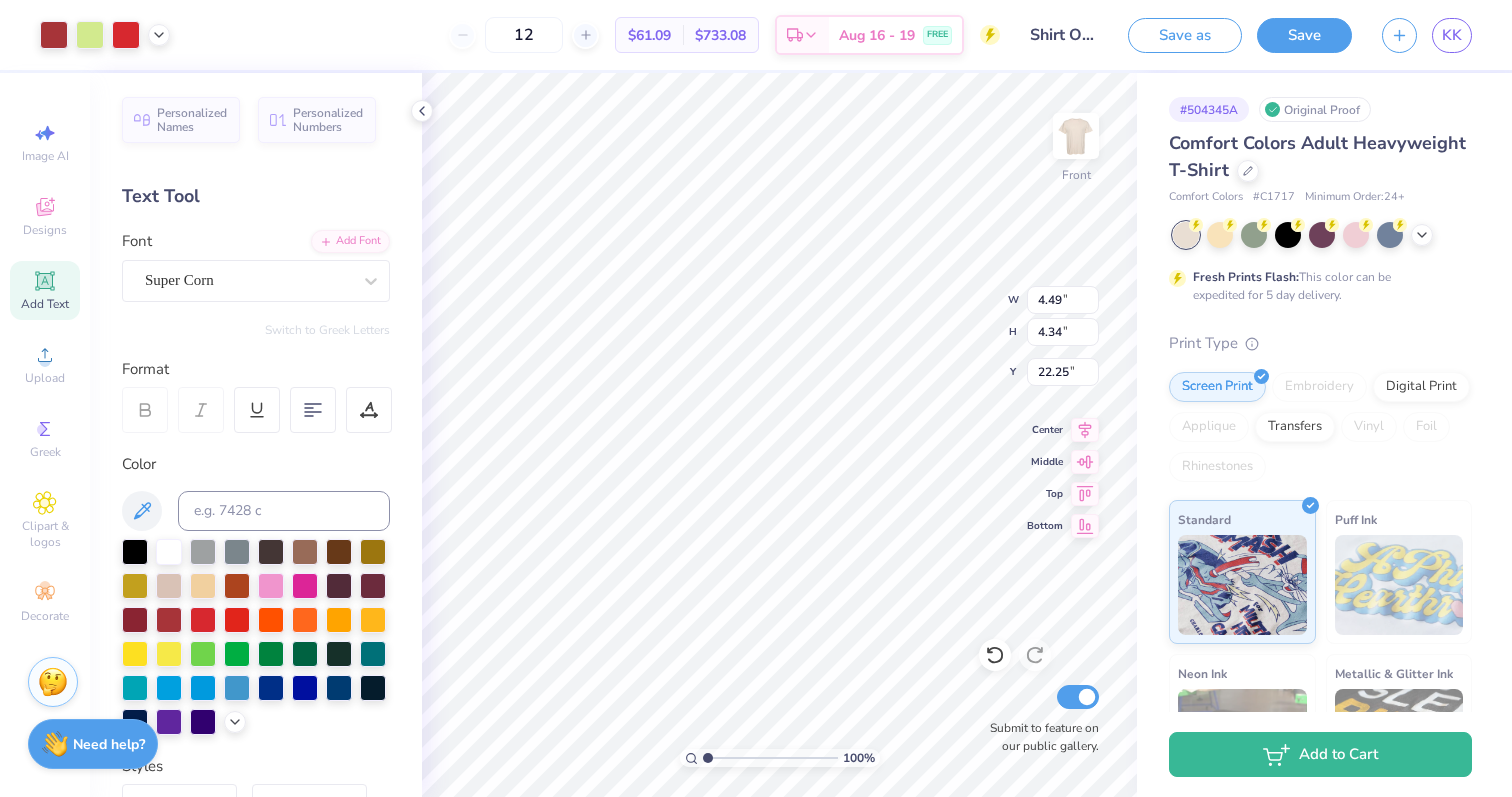 type on "4.49" 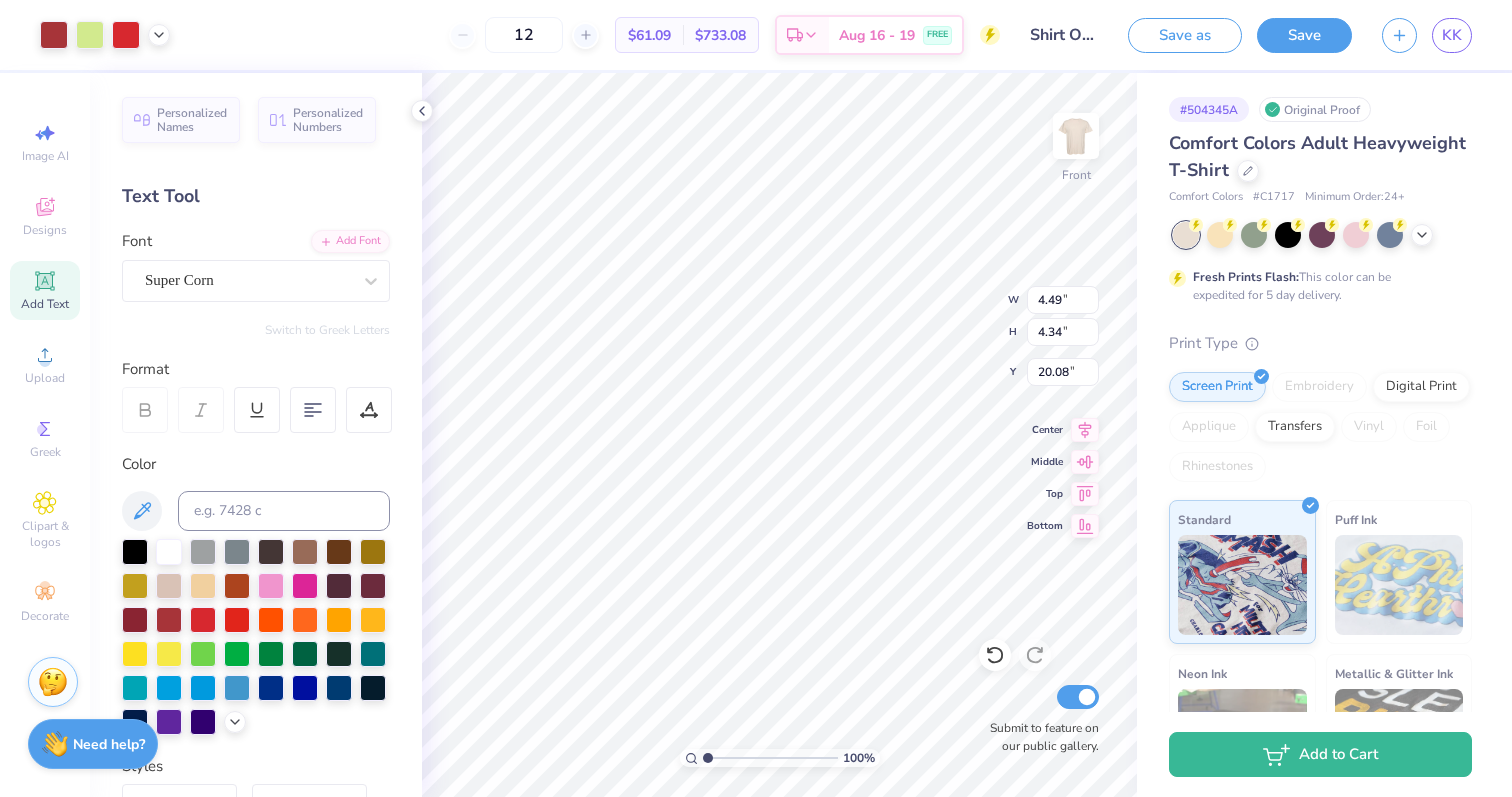 type on "16.82" 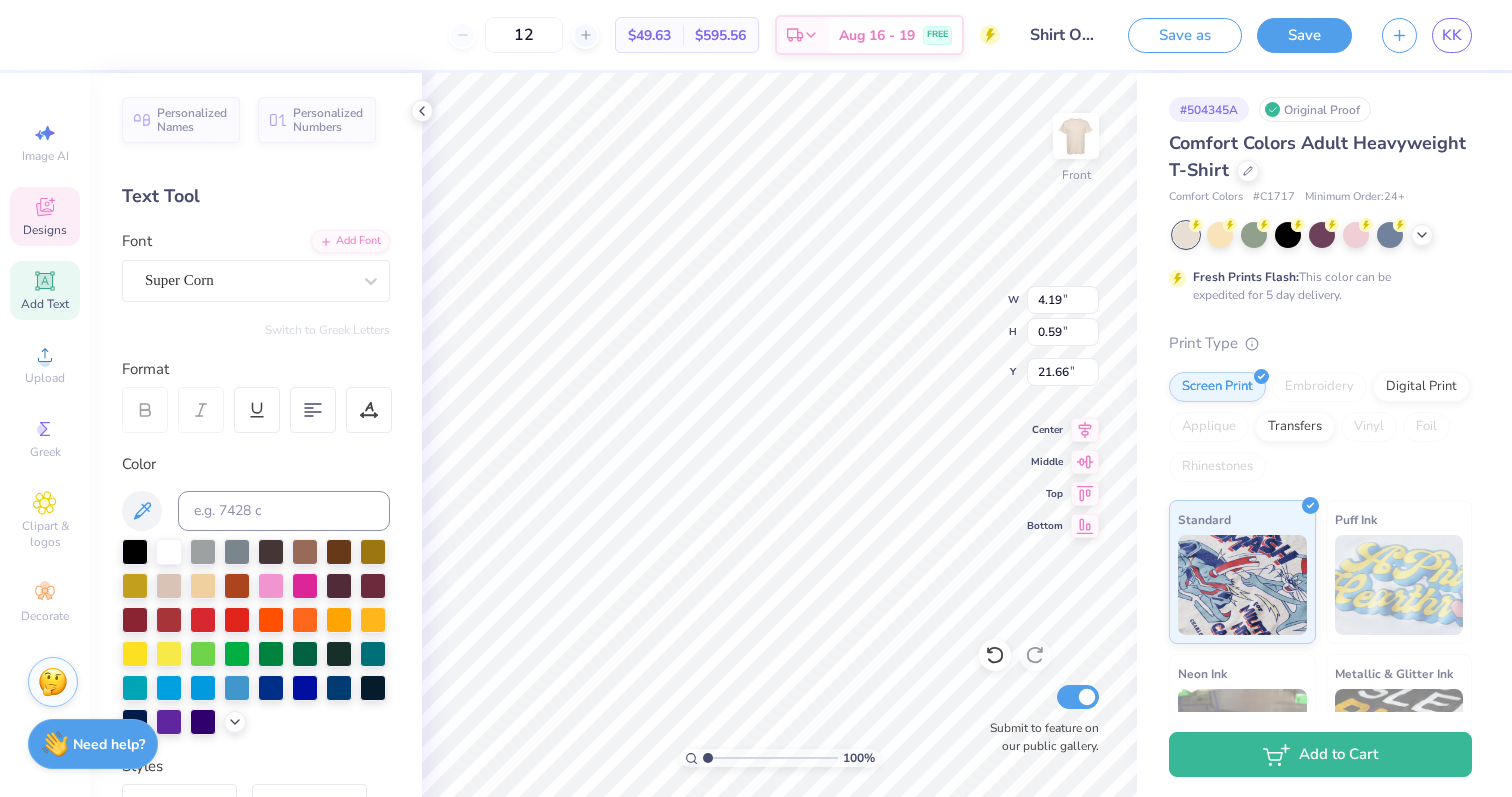 type on "17.21" 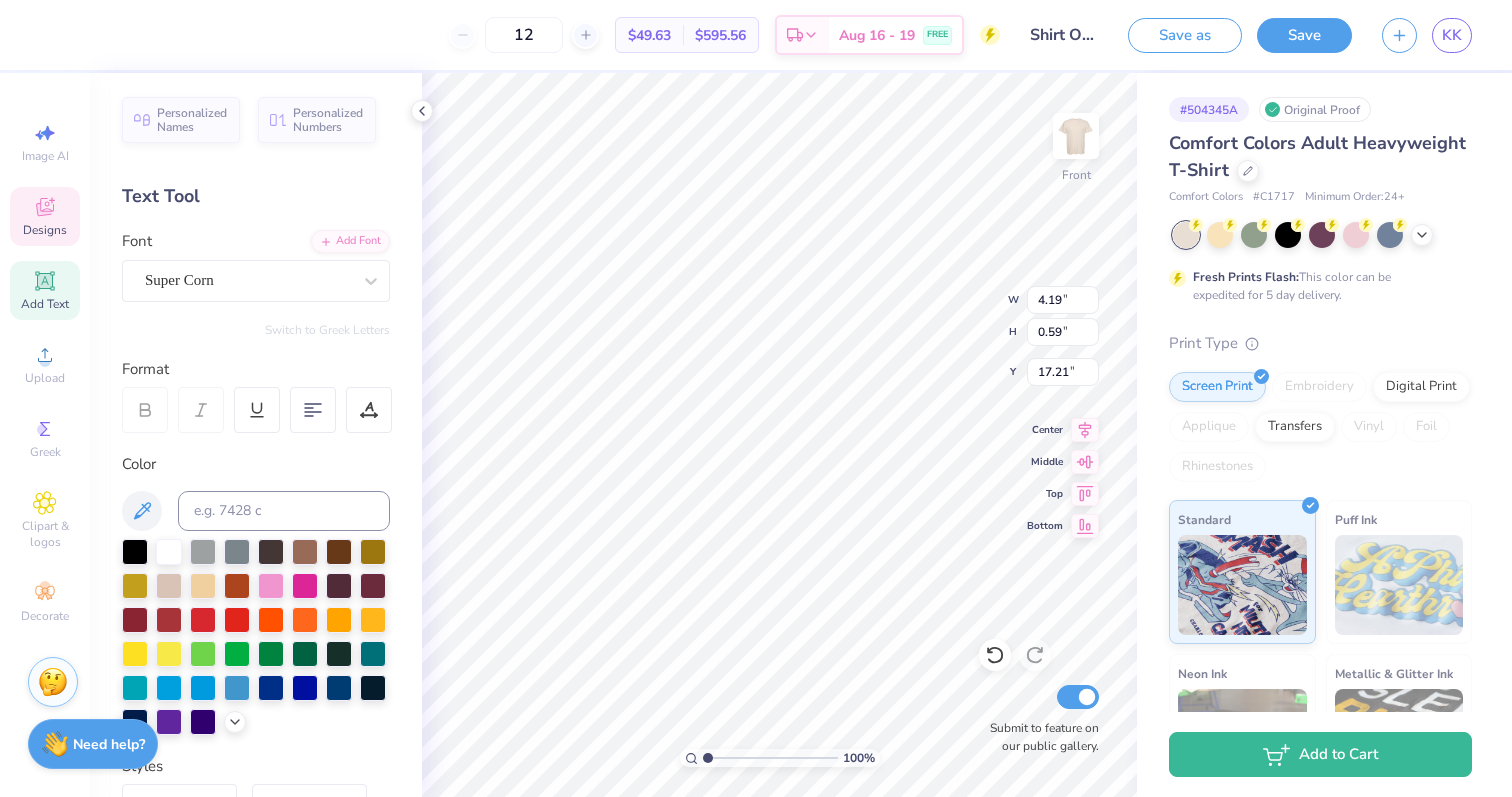 type on "4.57" 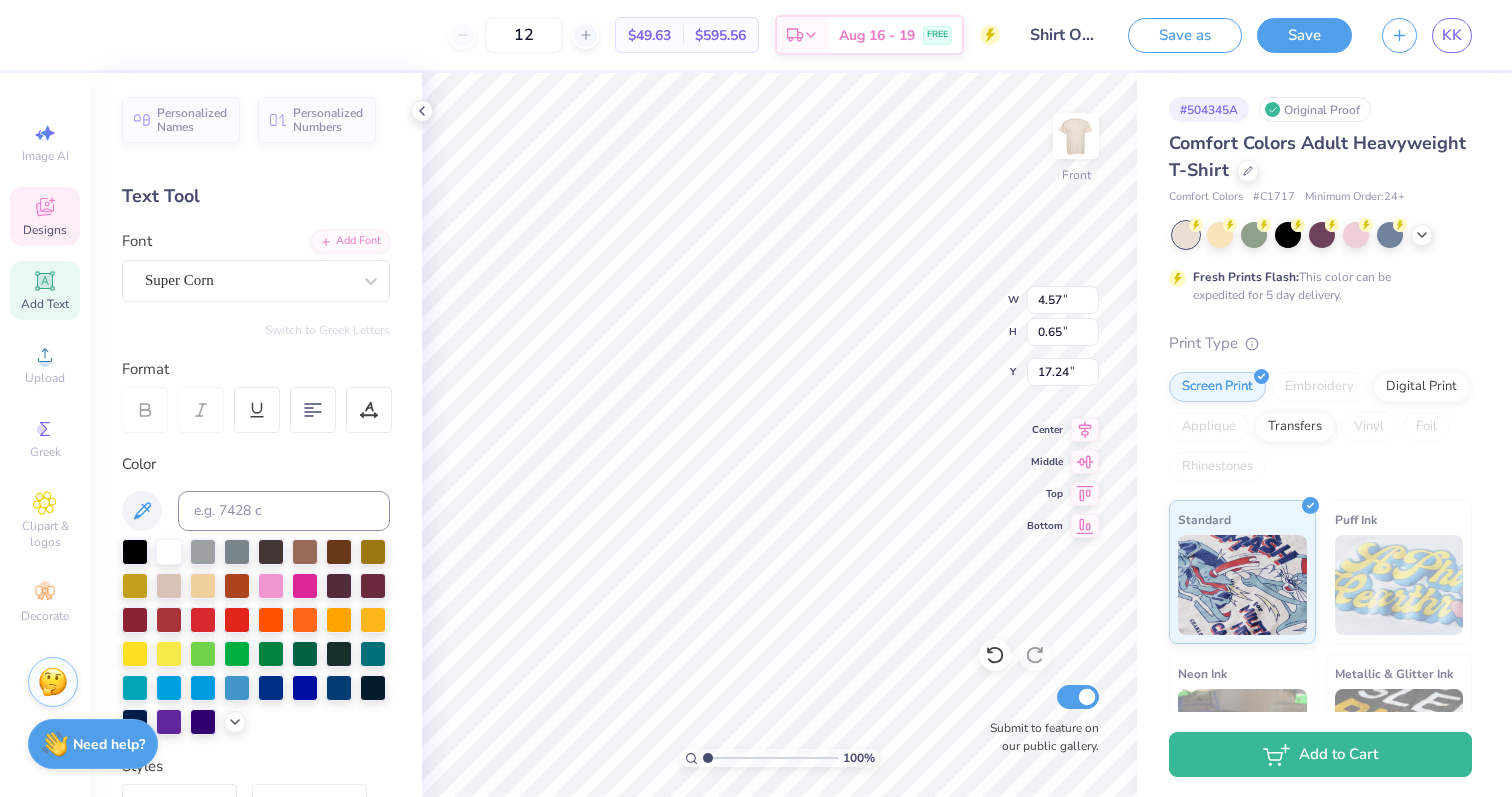 type on "17.16" 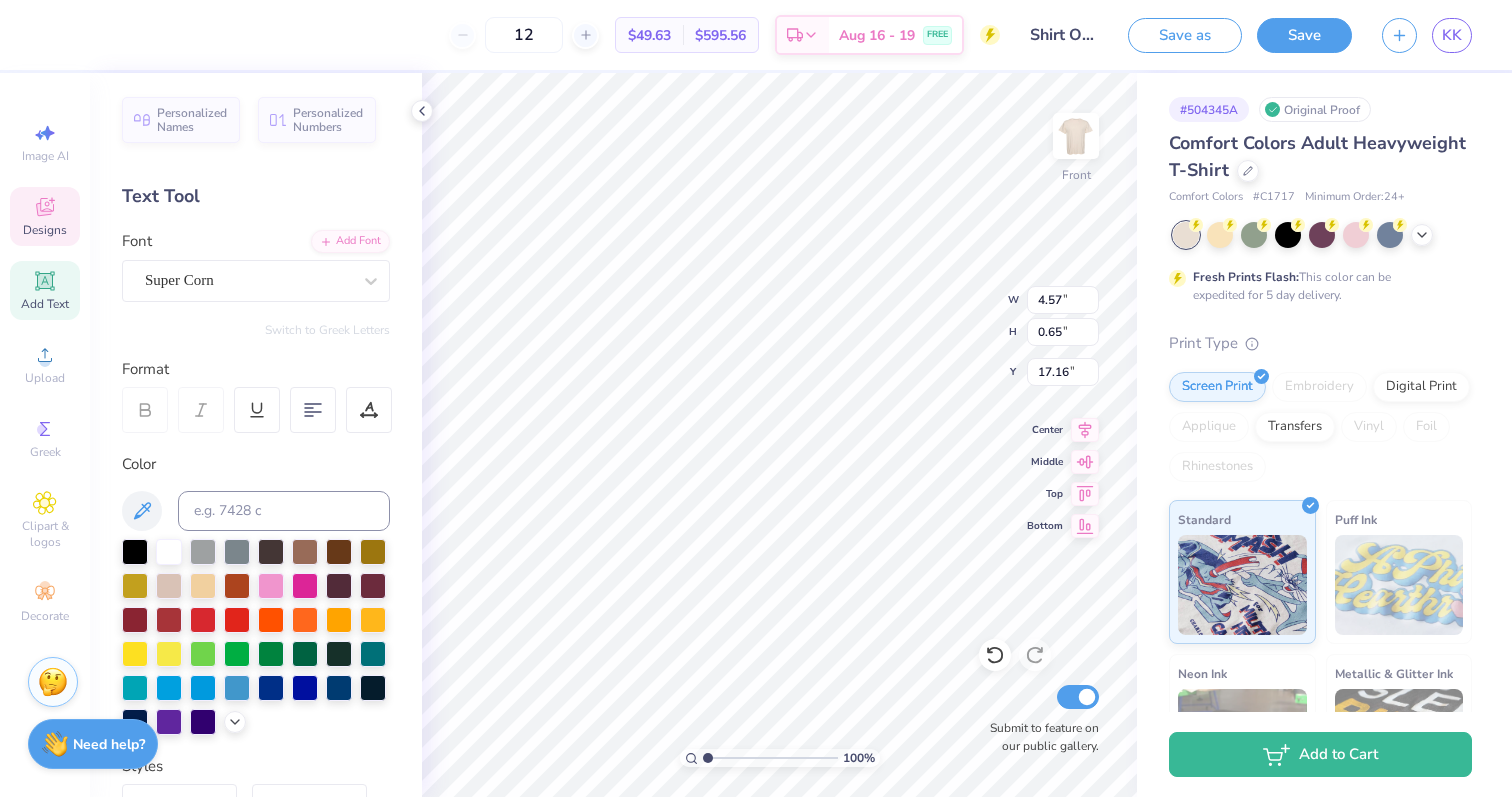 type on "4.30" 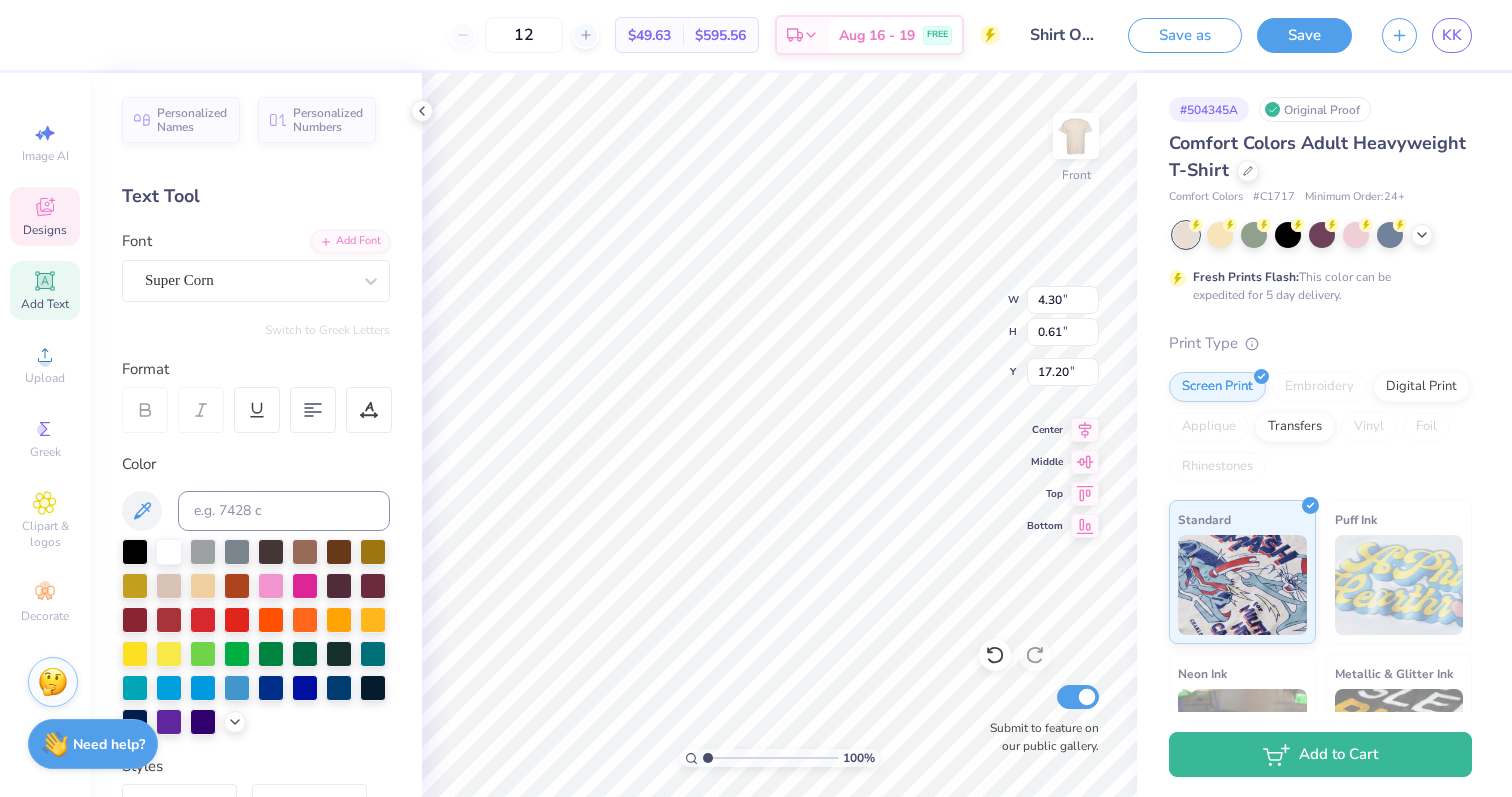 type on "16.86" 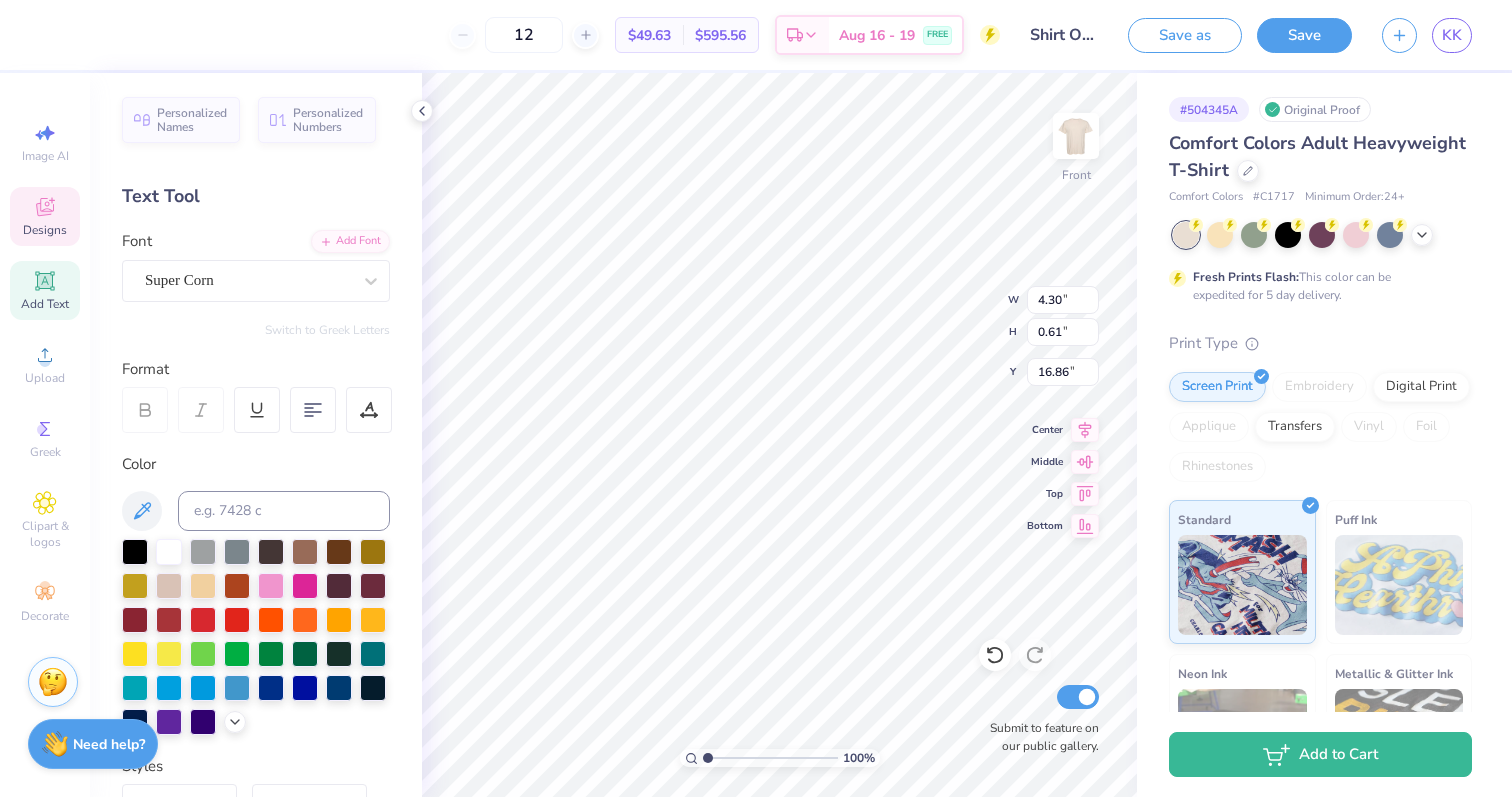 type on "16.90" 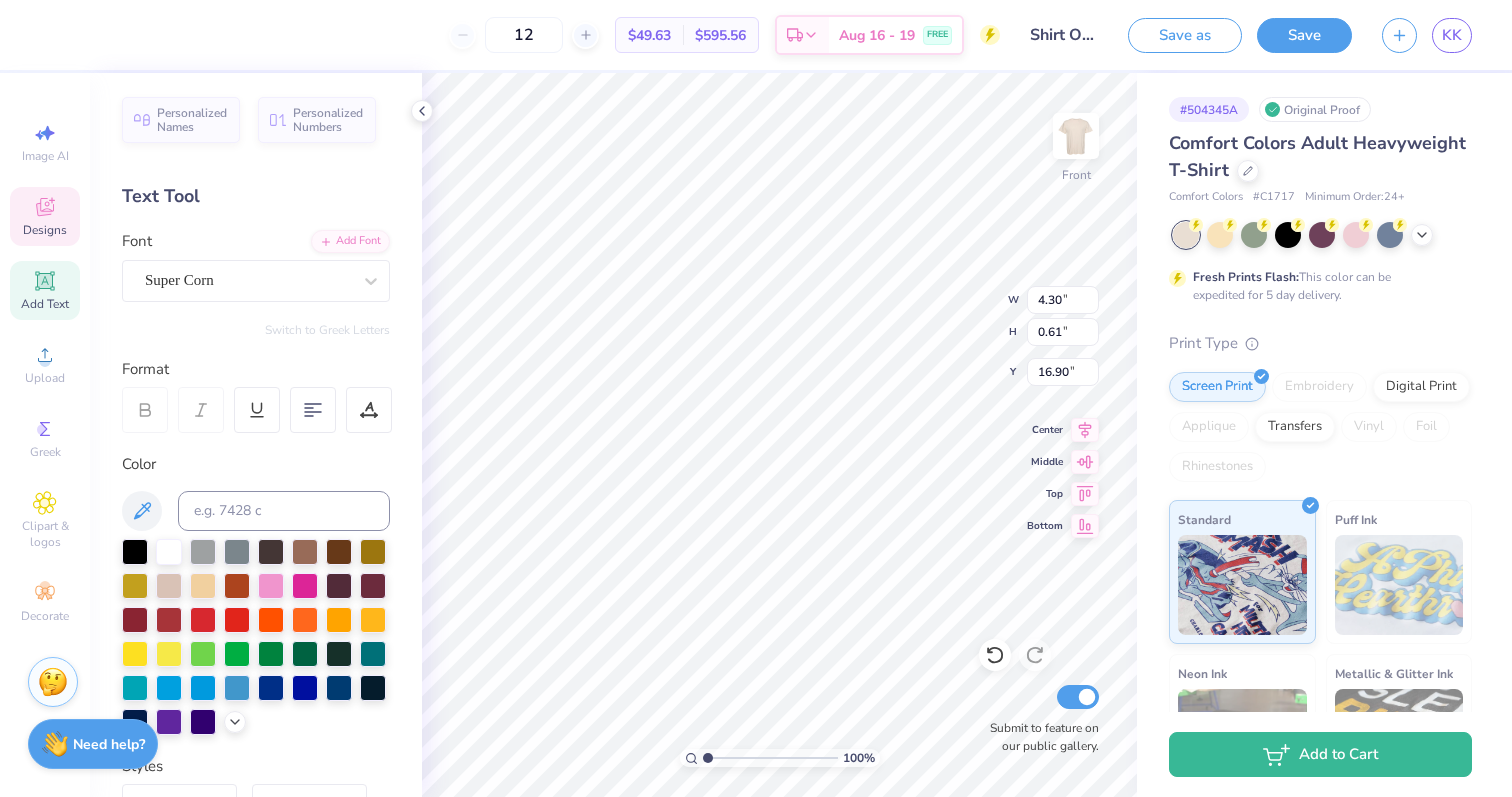 type on "4.03" 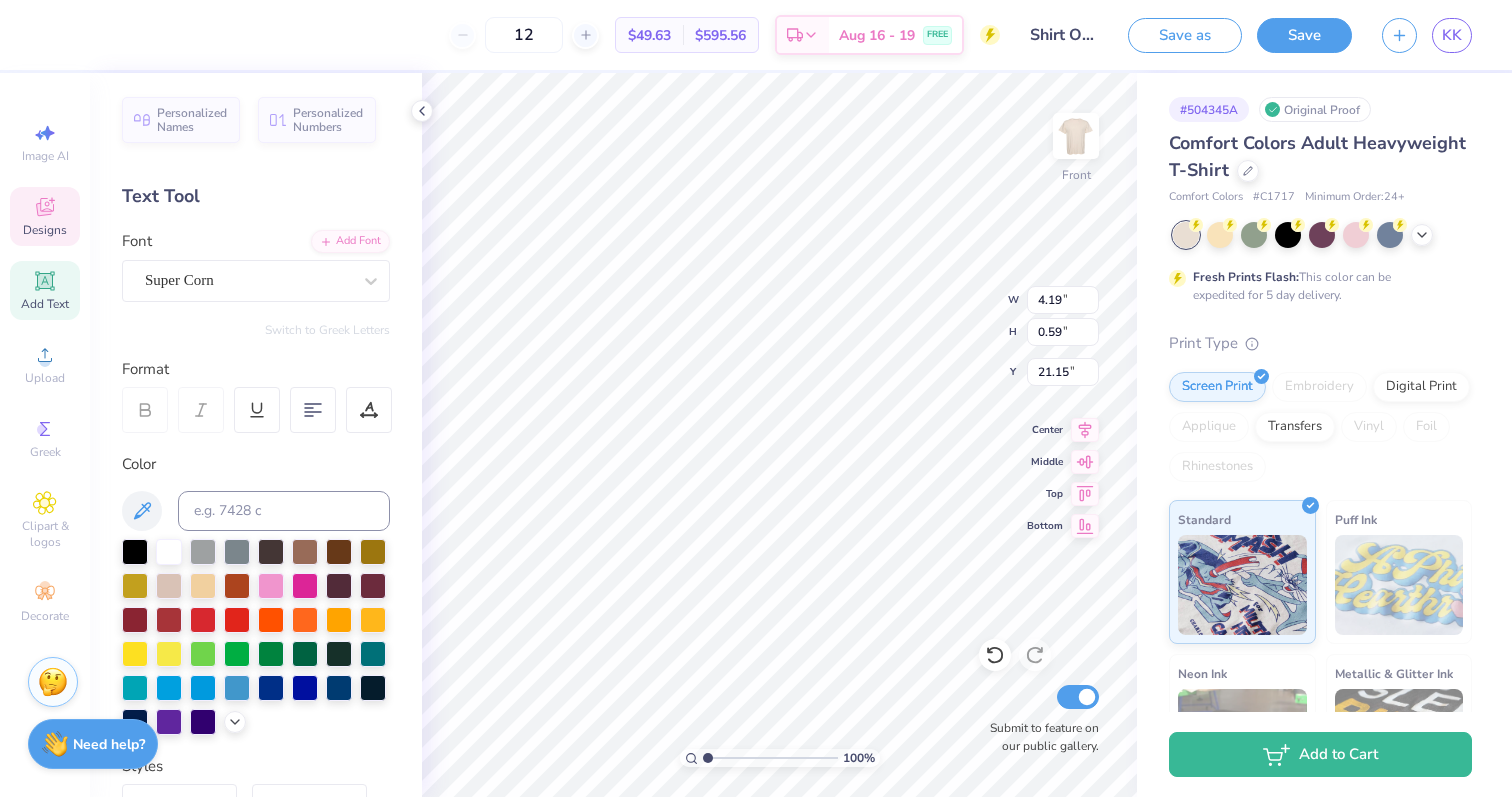 type on "17.74" 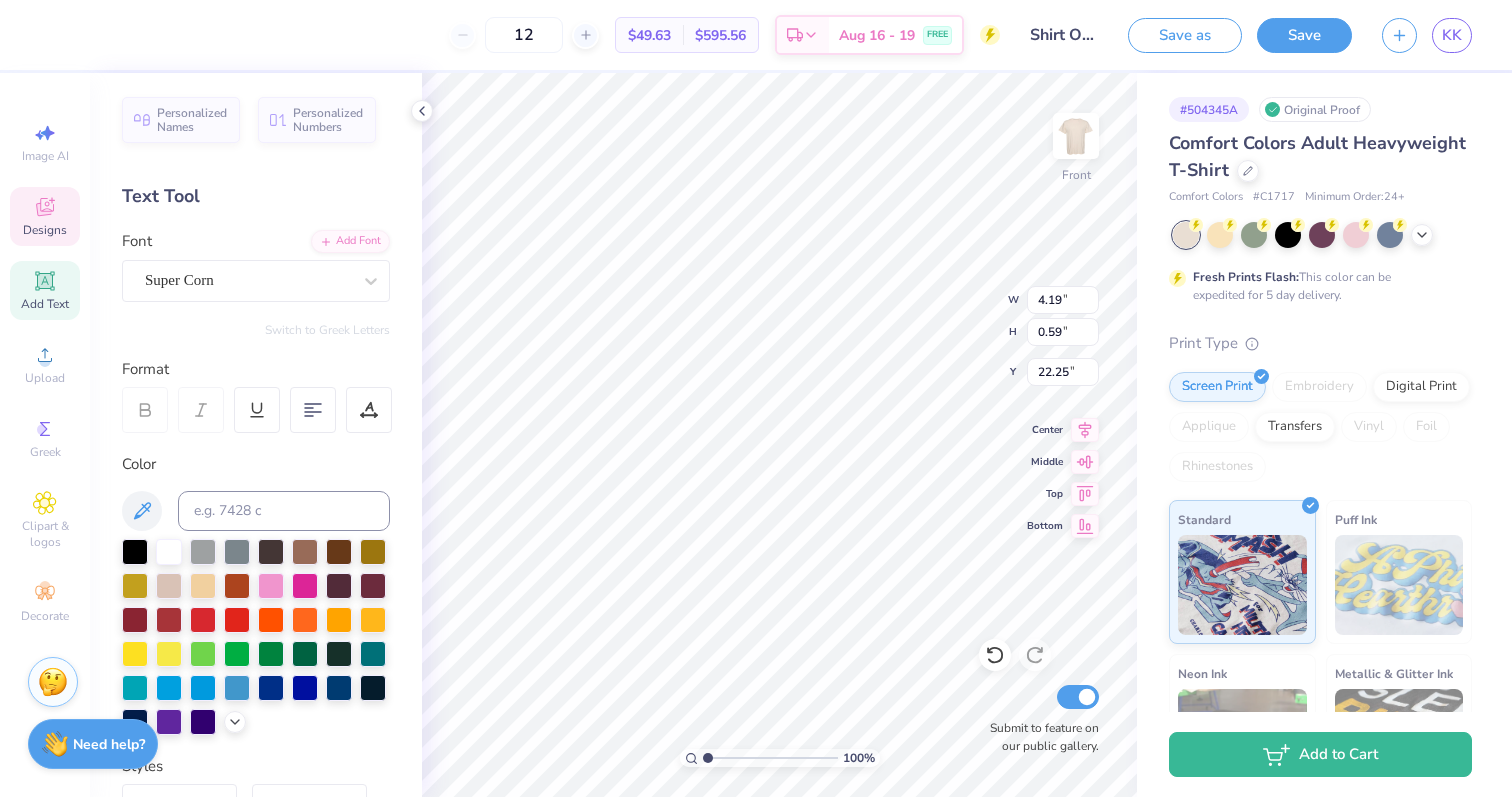 type on "18.58" 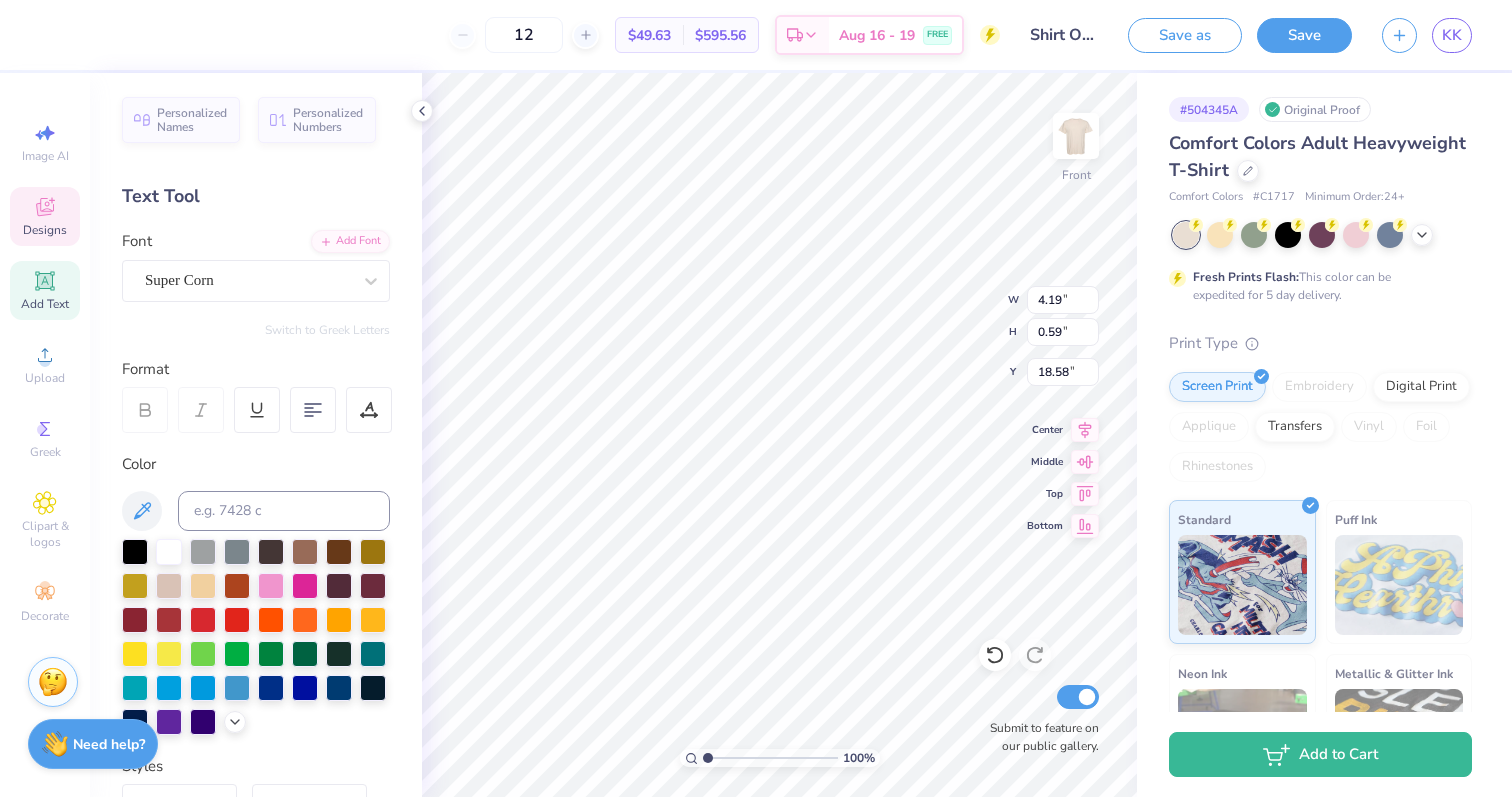 type on "19.39" 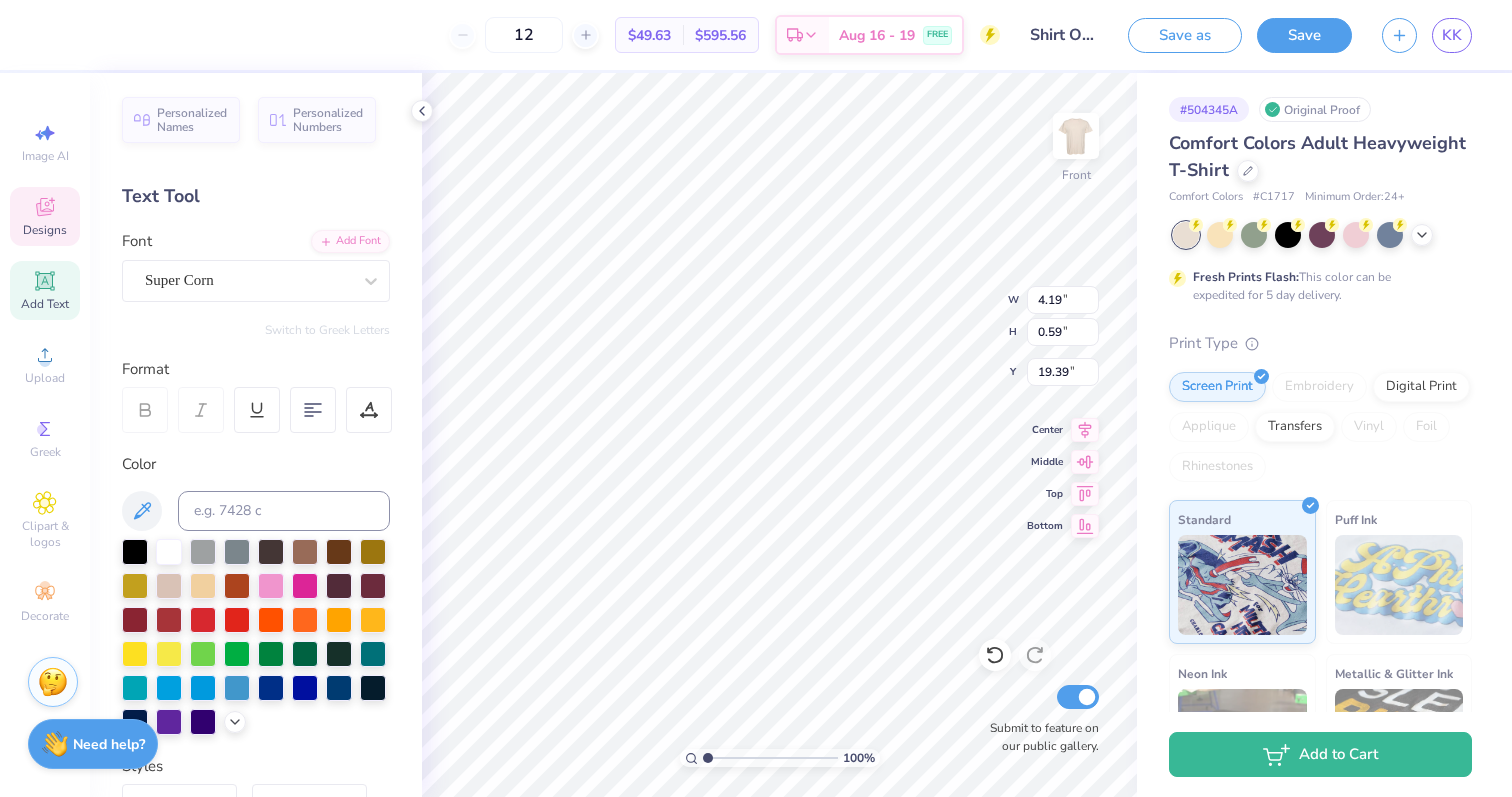 type on "4.03" 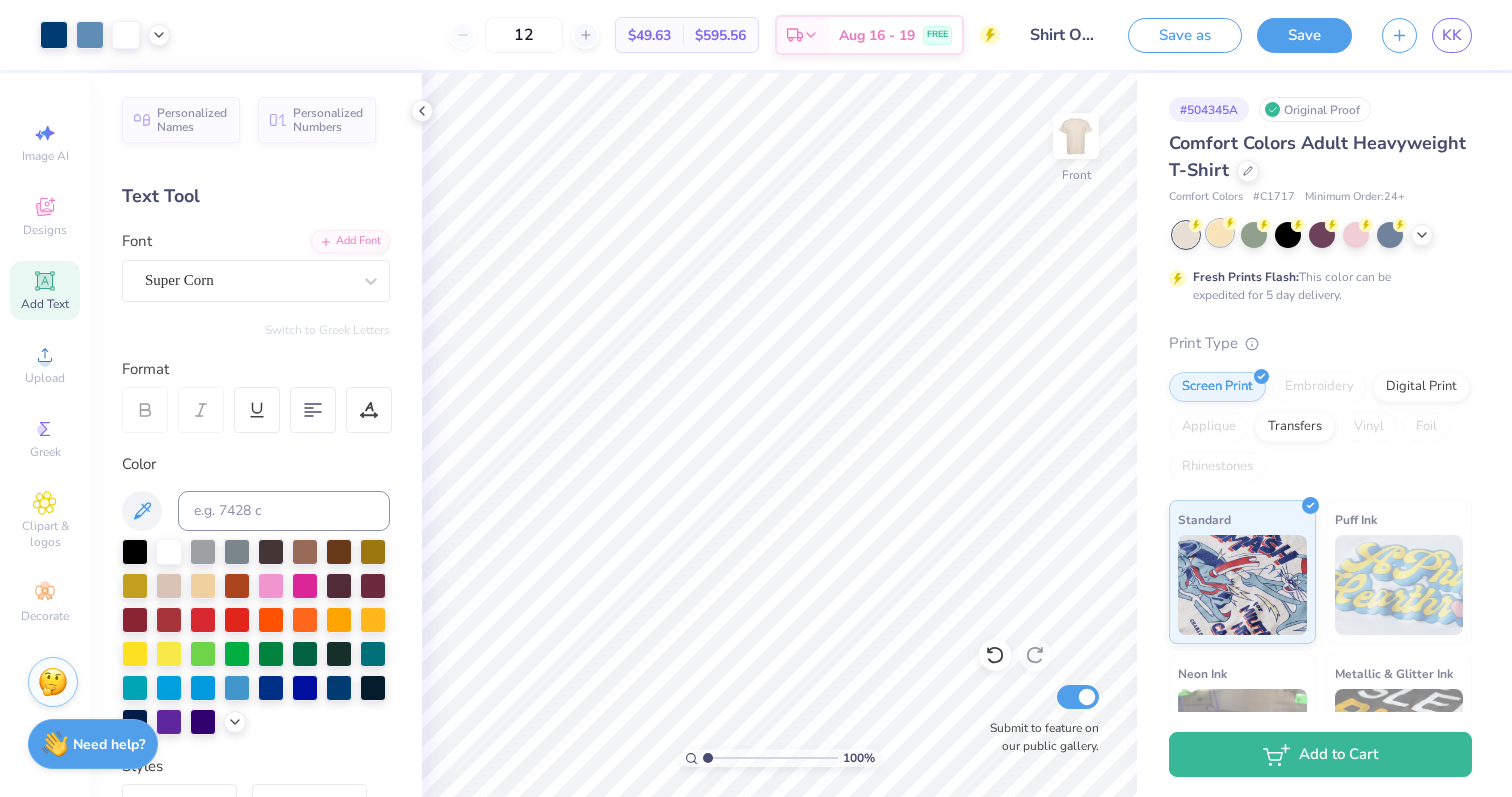 click at bounding box center [1220, 233] 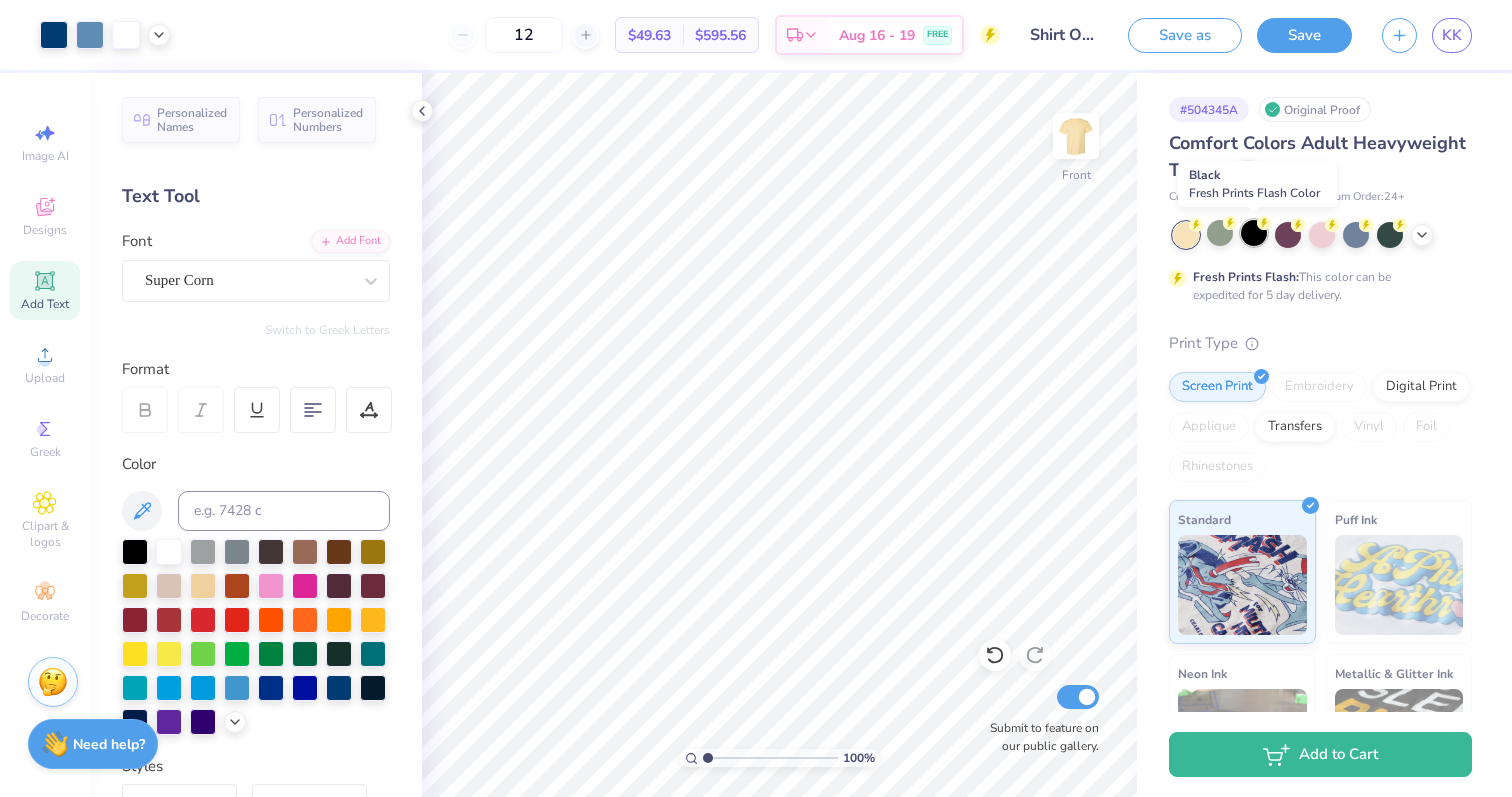 click at bounding box center [1254, 233] 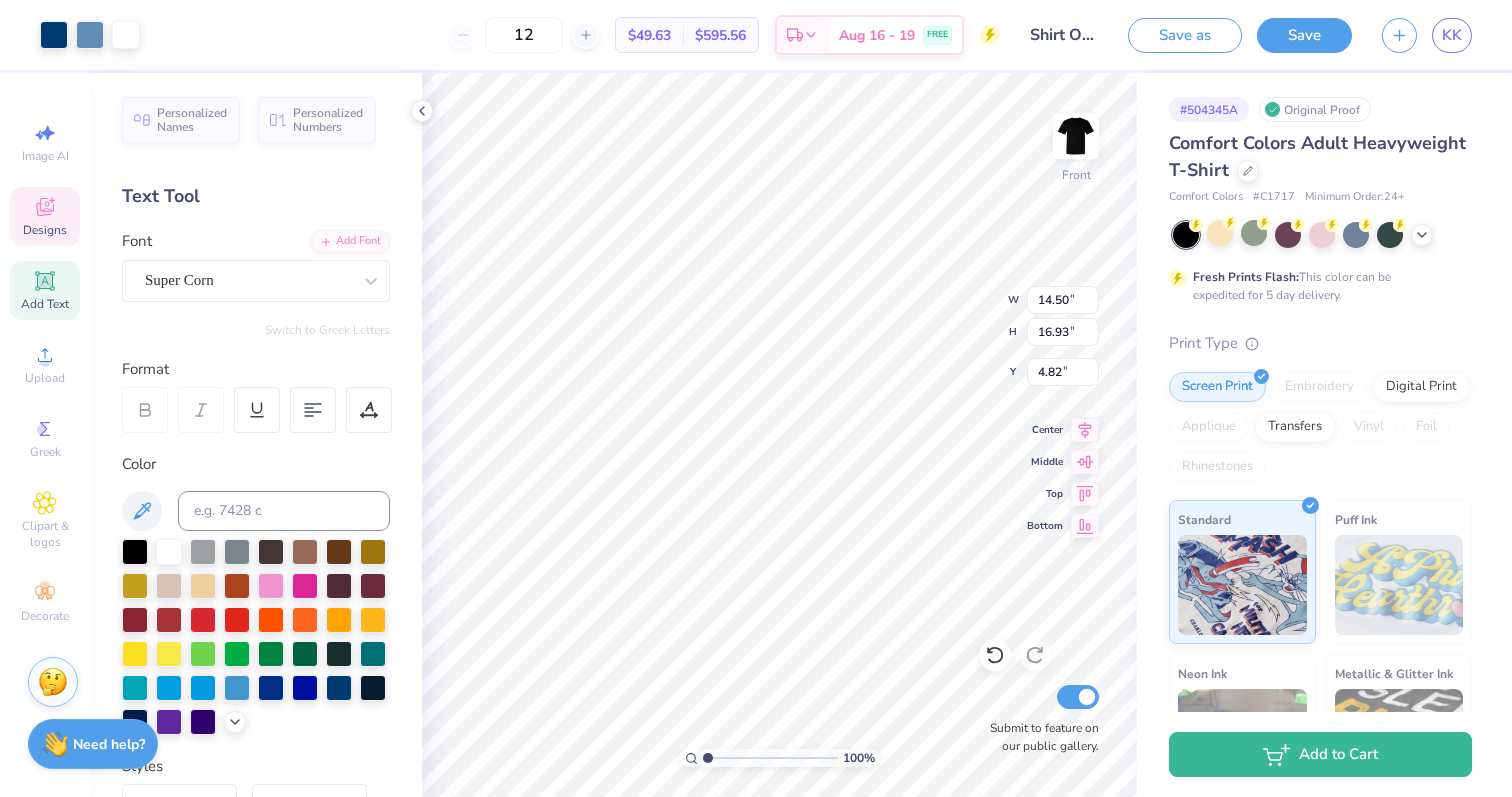 type on "4.77" 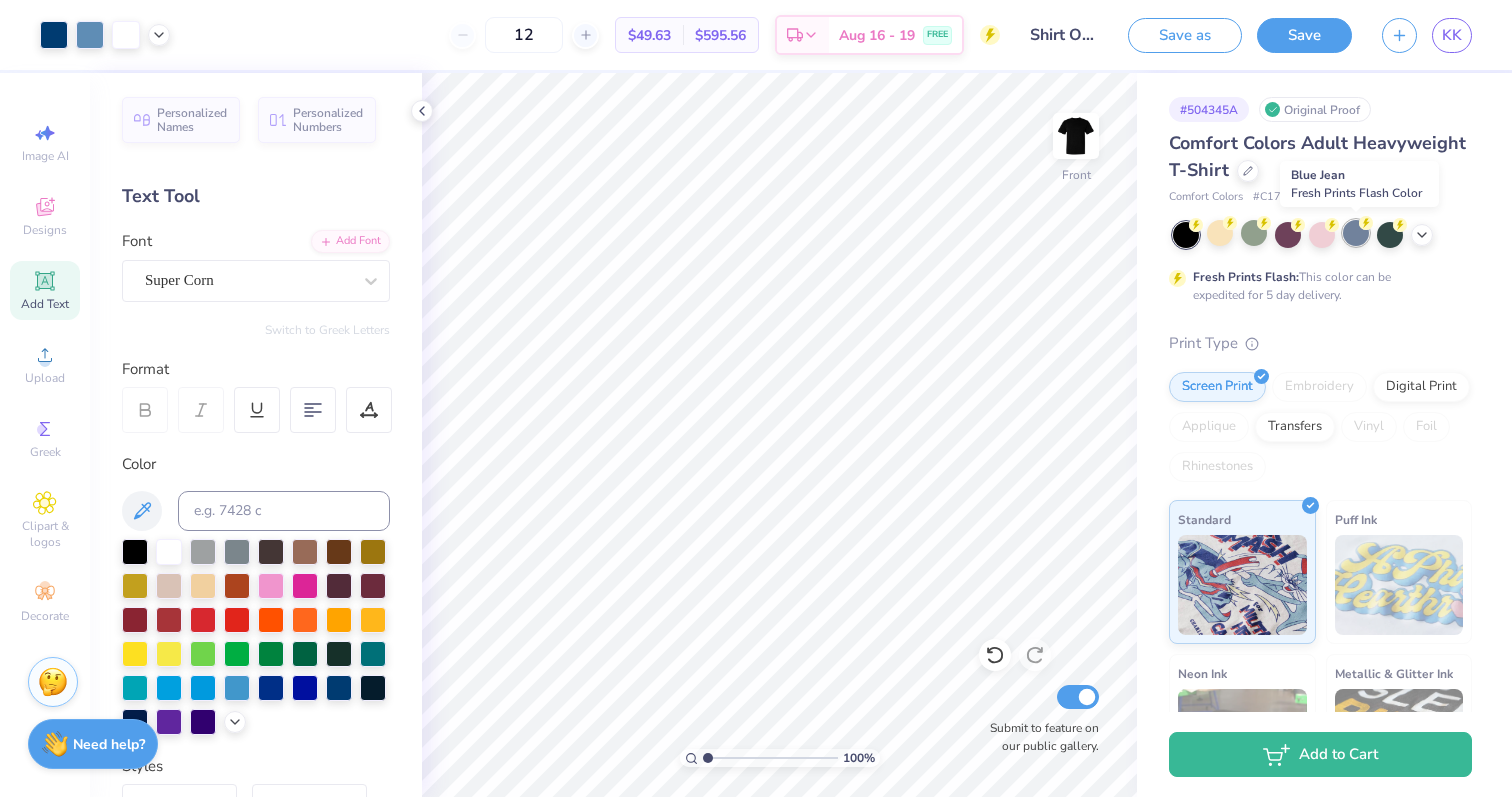 click at bounding box center [1356, 233] 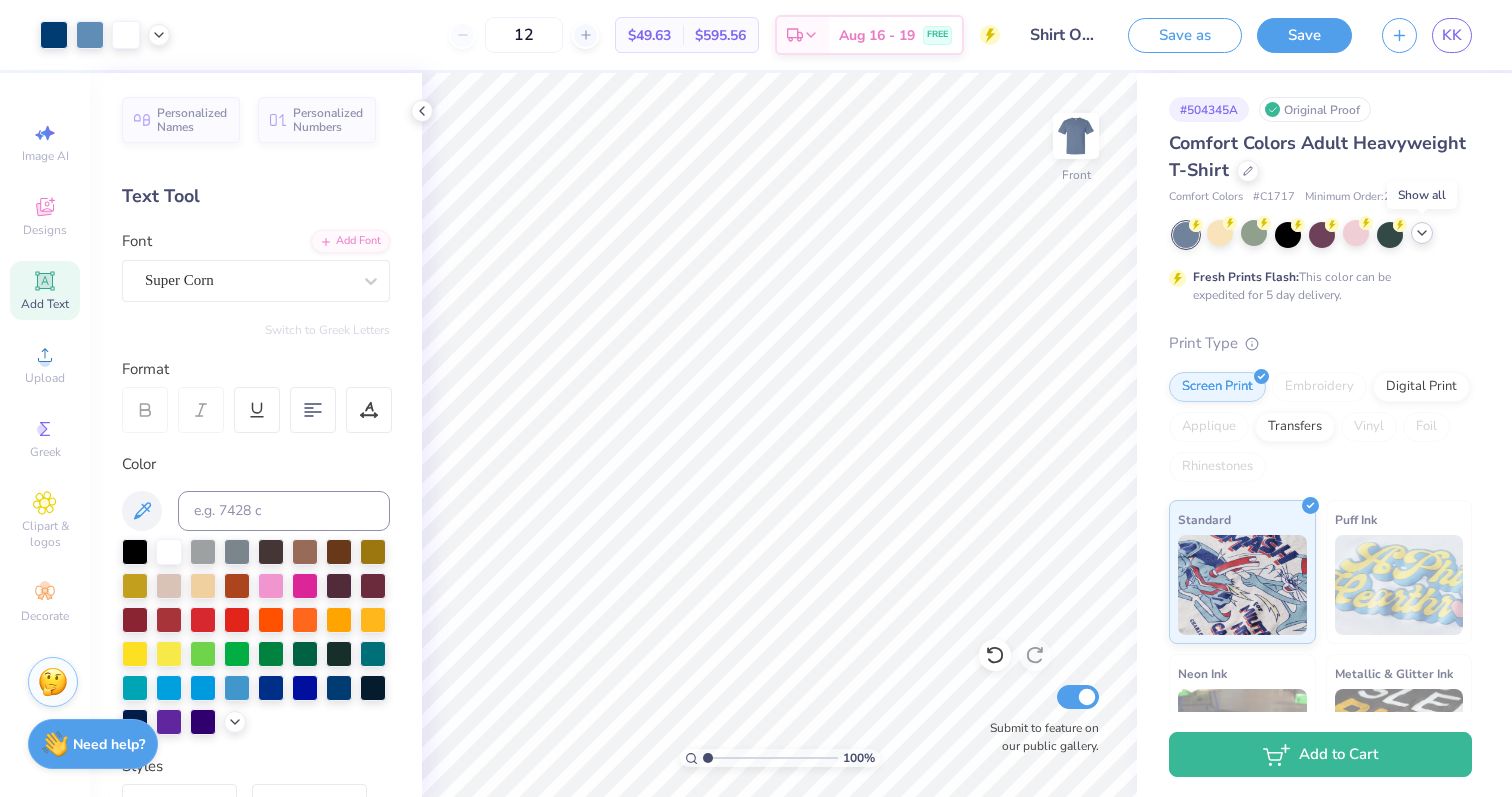 click 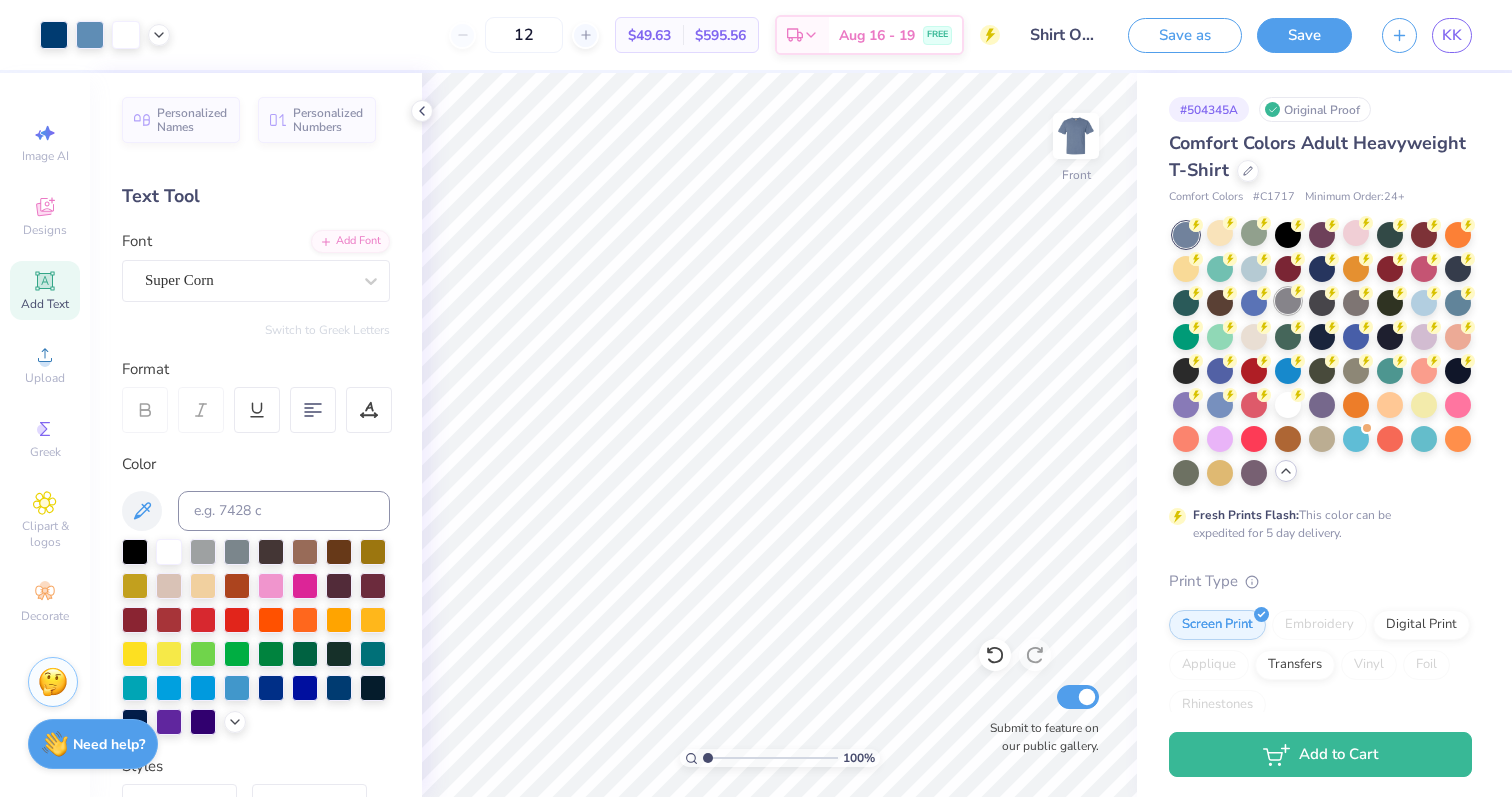 click at bounding box center [1288, 301] 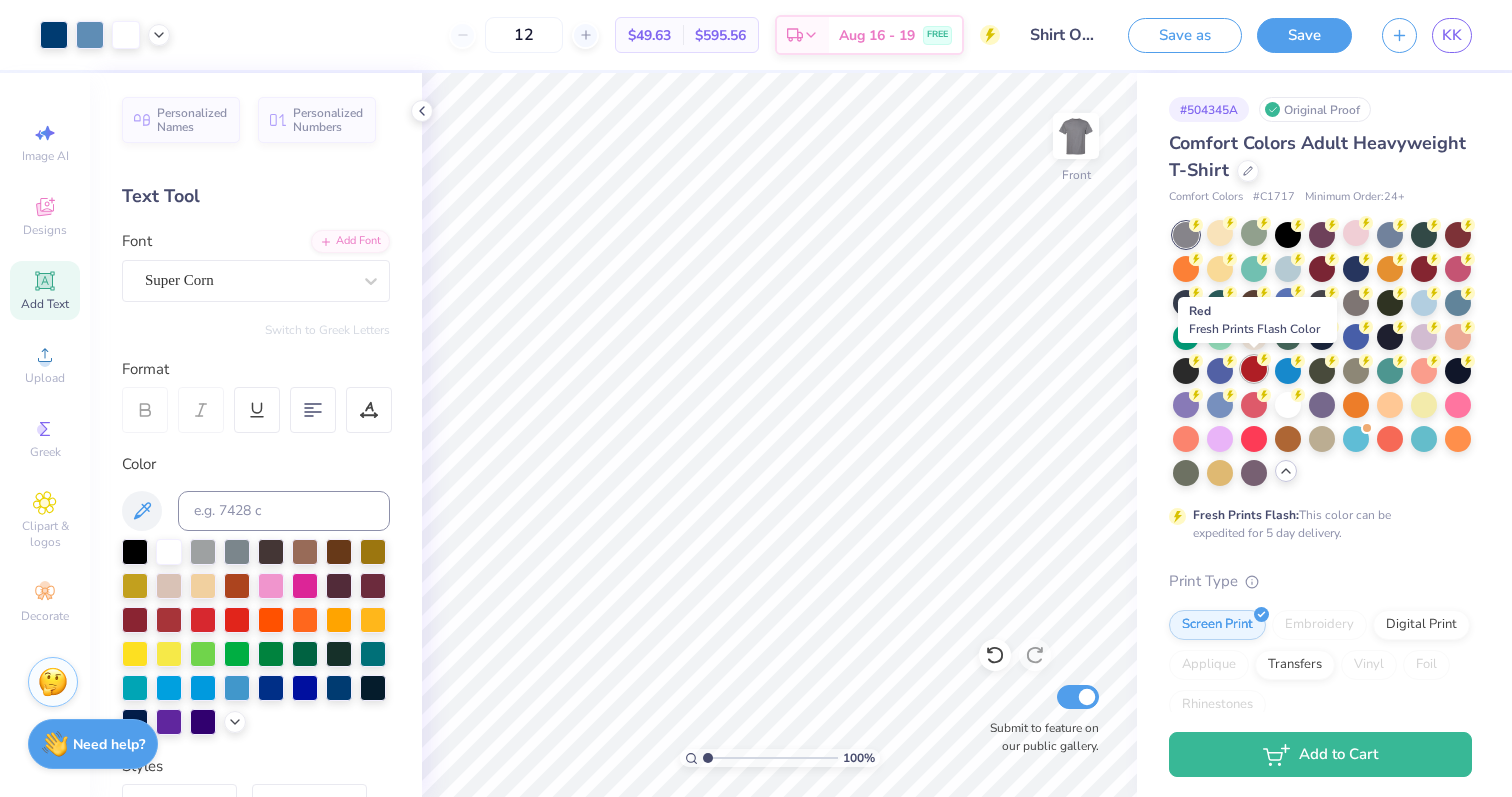 click at bounding box center [1254, 369] 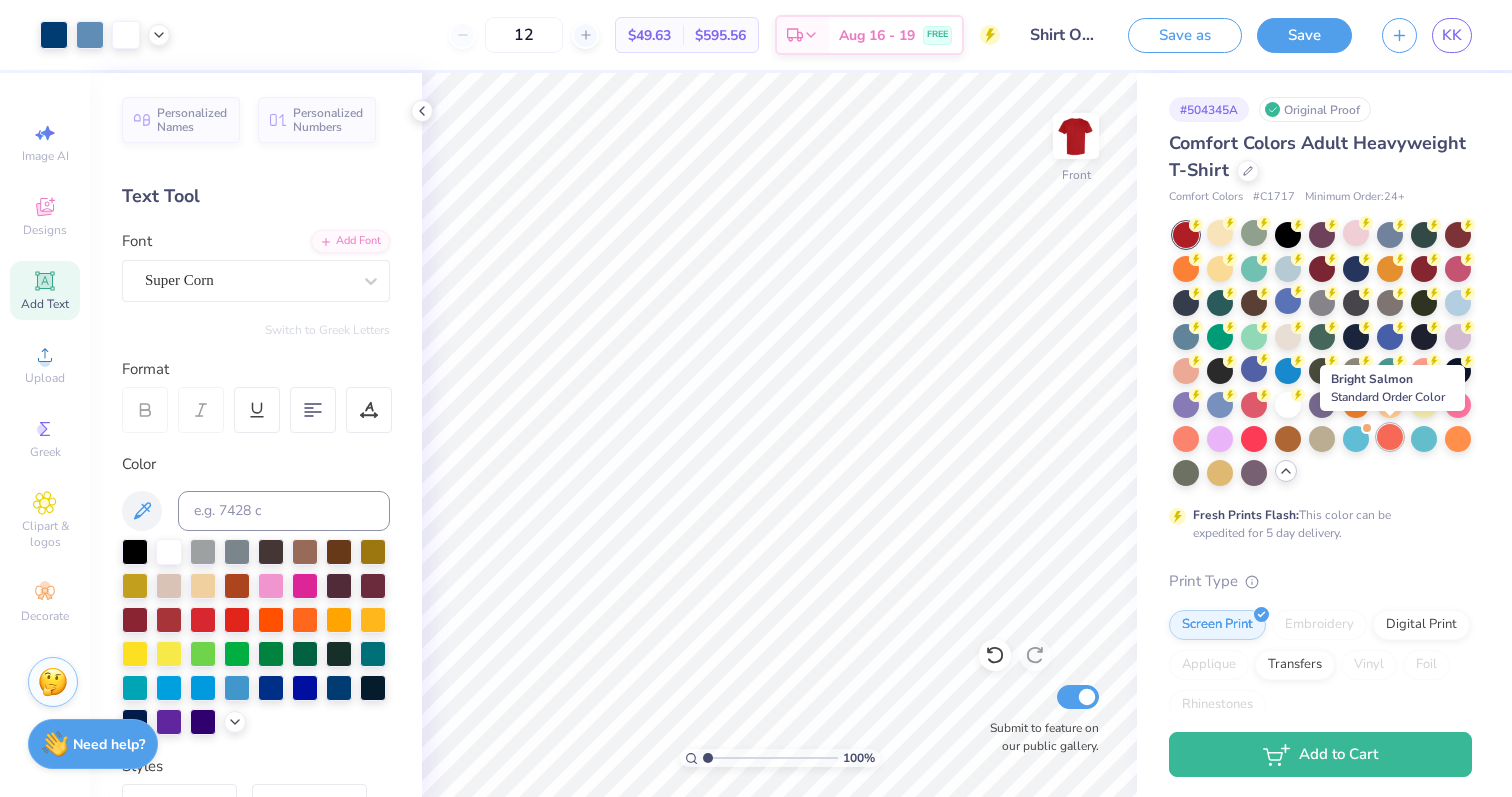 click at bounding box center [1390, 437] 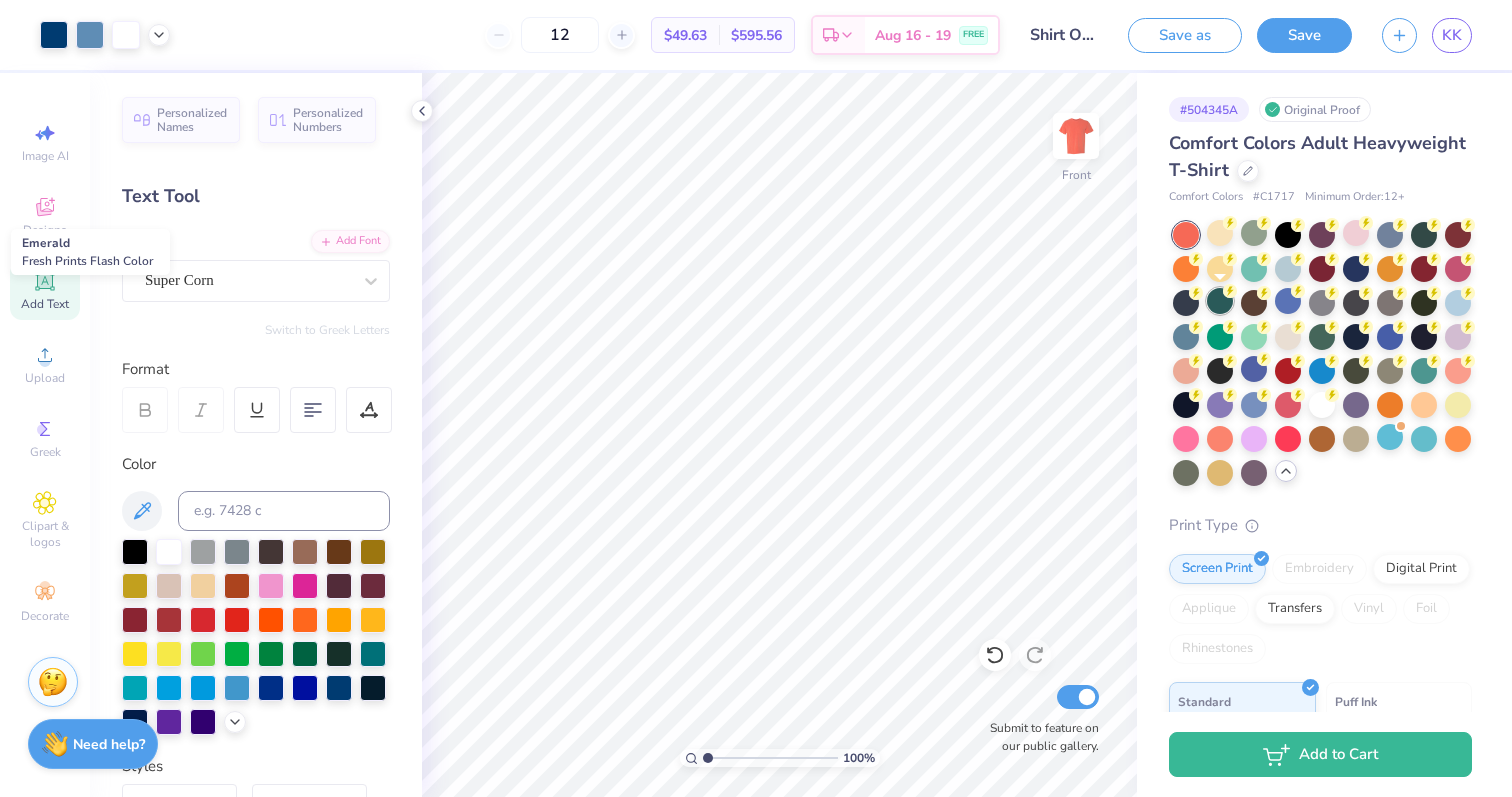 click at bounding box center [1220, 301] 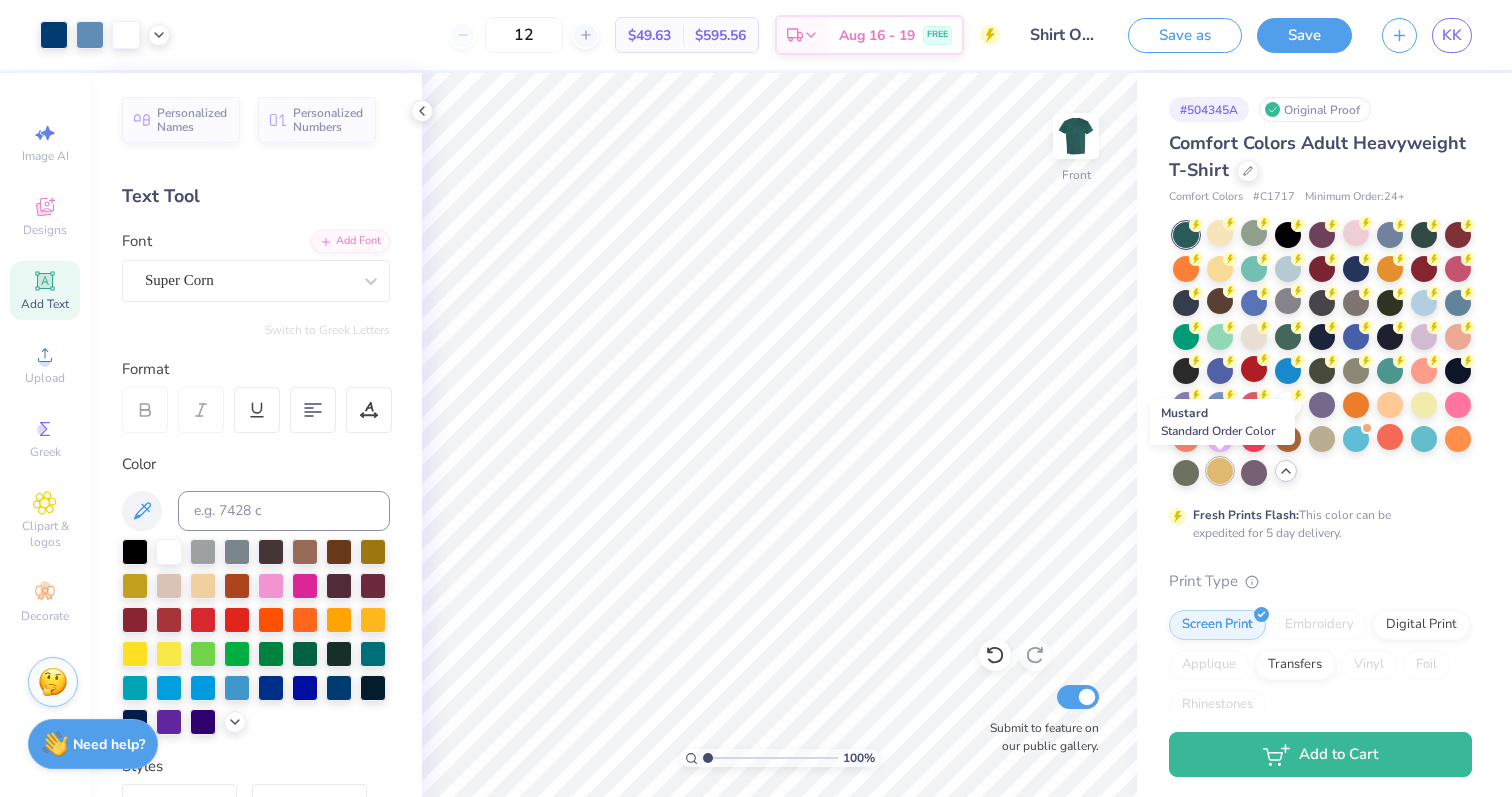 click at bounding box center (1220, 471) 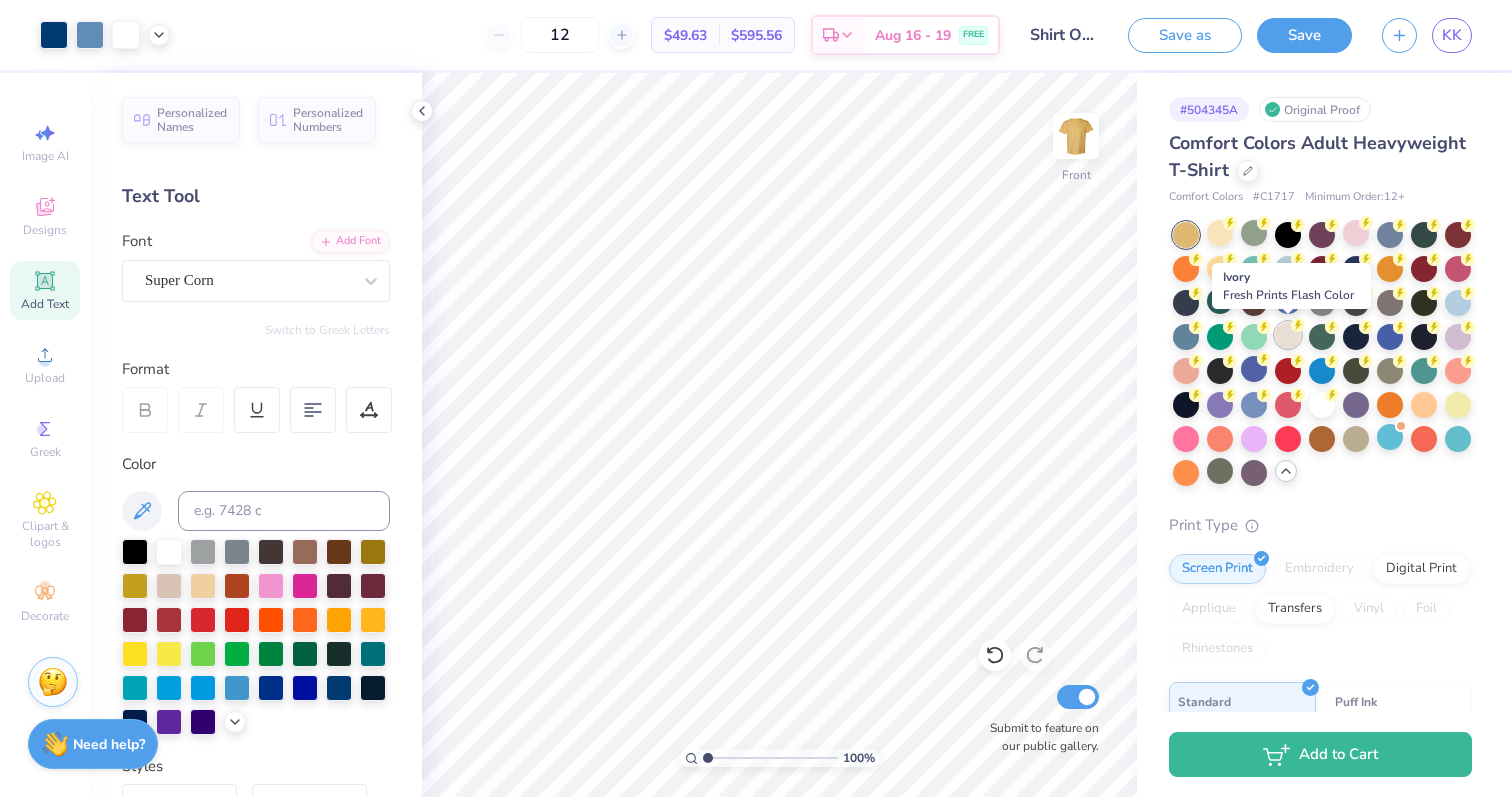 click at bounding box center [1288, 335] 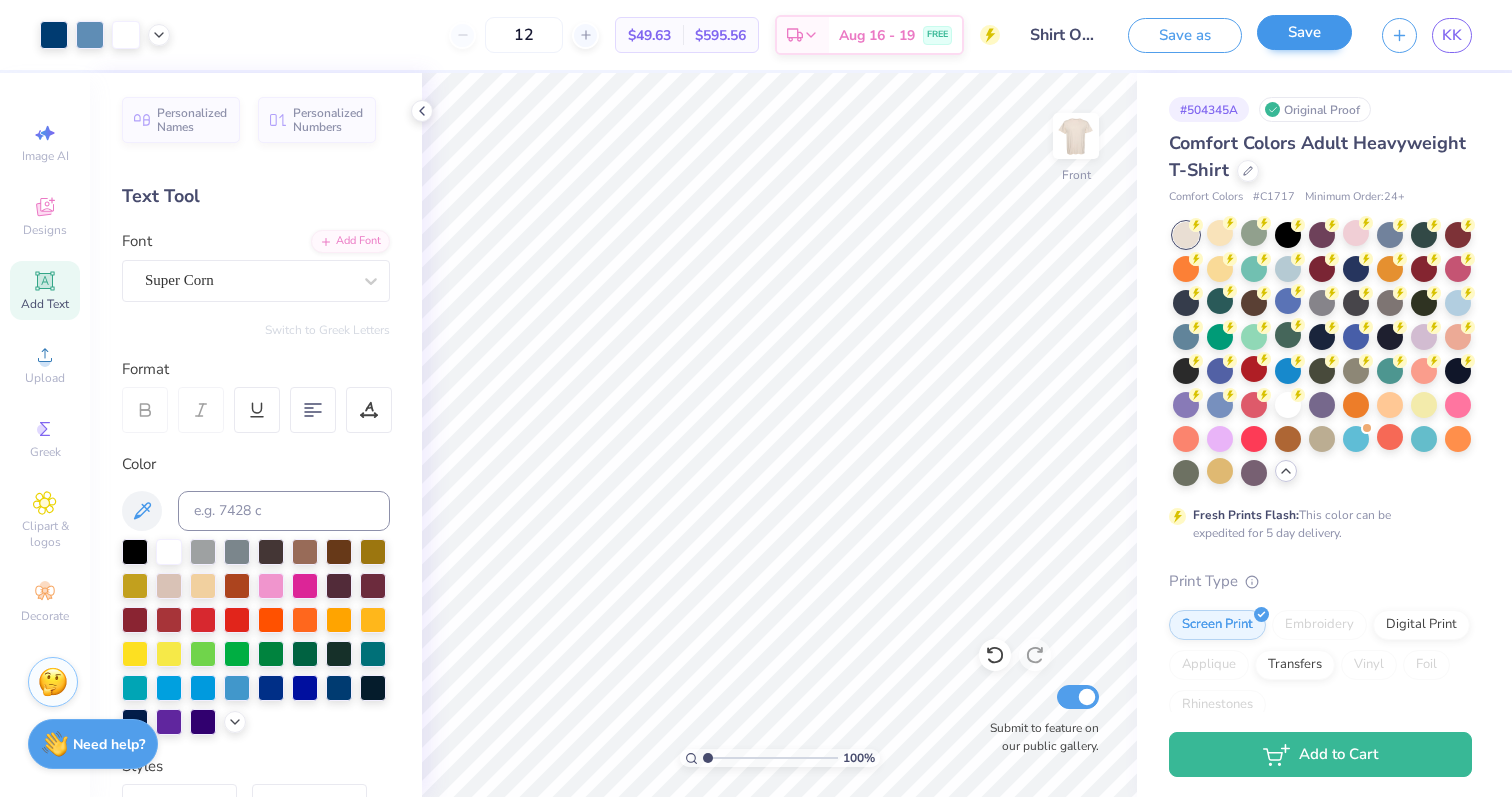 click on "Save" at bounding box center [1304, 32] 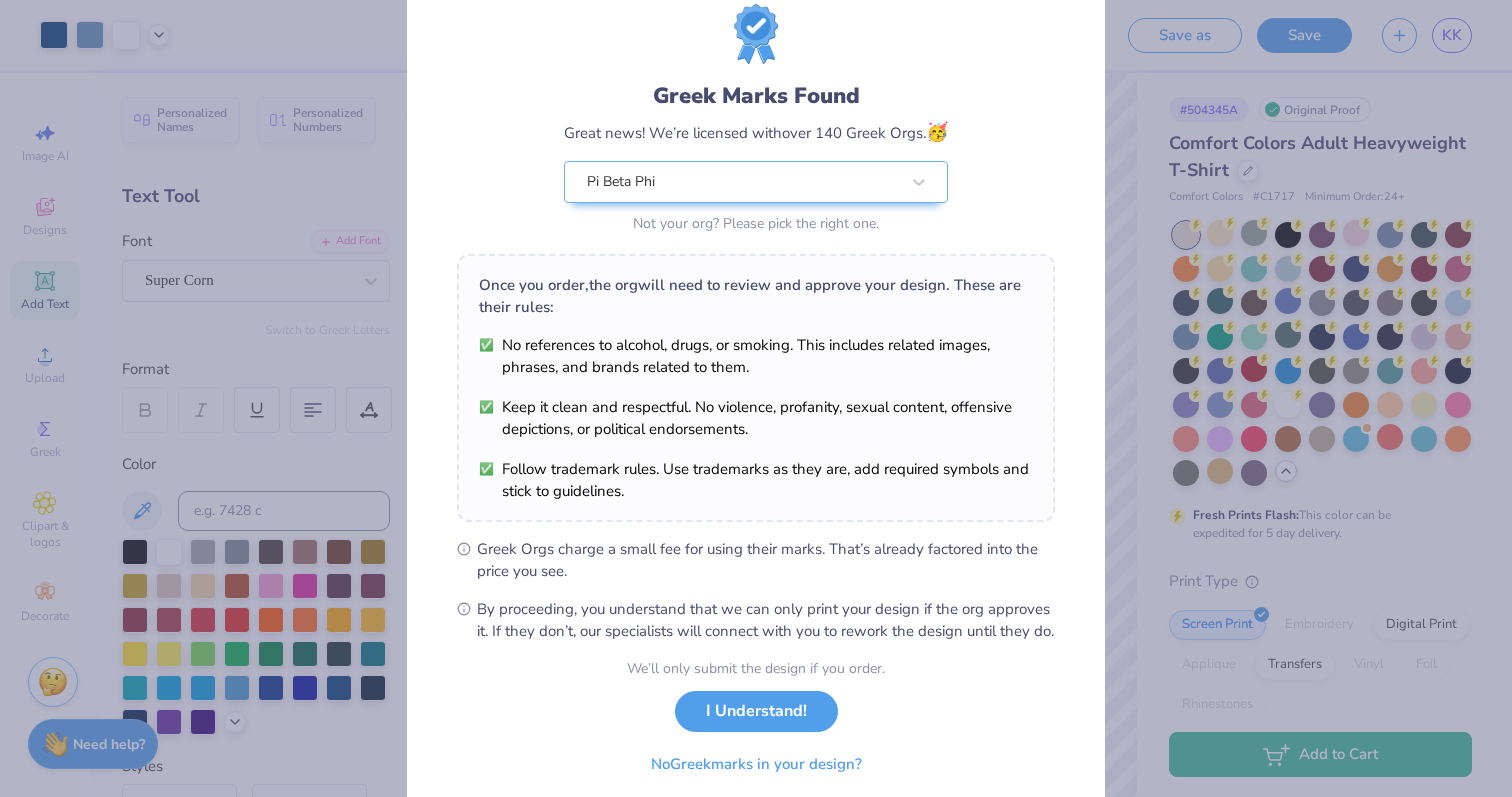 scroll, scrollTop: 75, scrollLeft: 0, axis: vertical 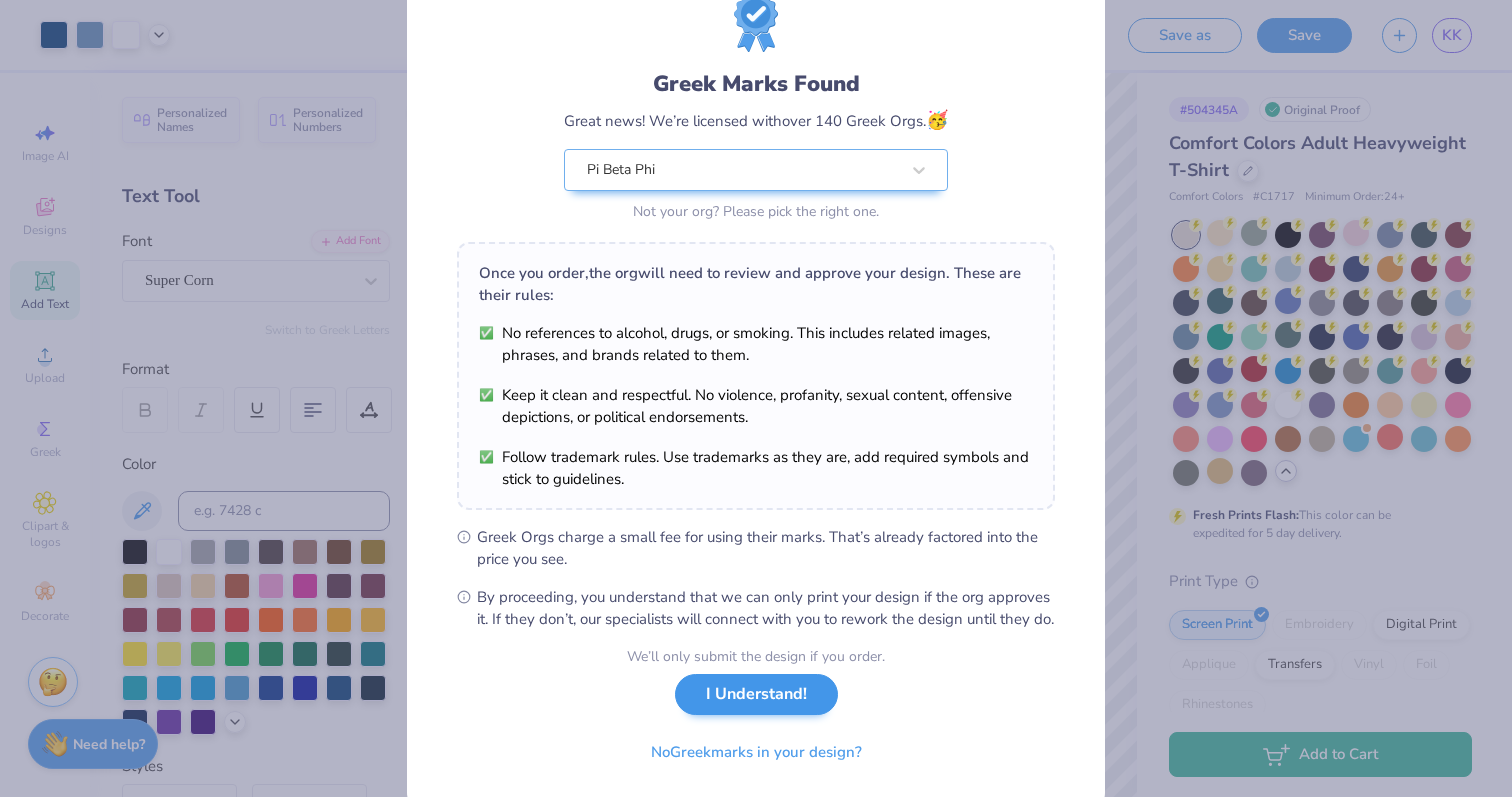click on "I Understand!" at bounding box center [756, 694] 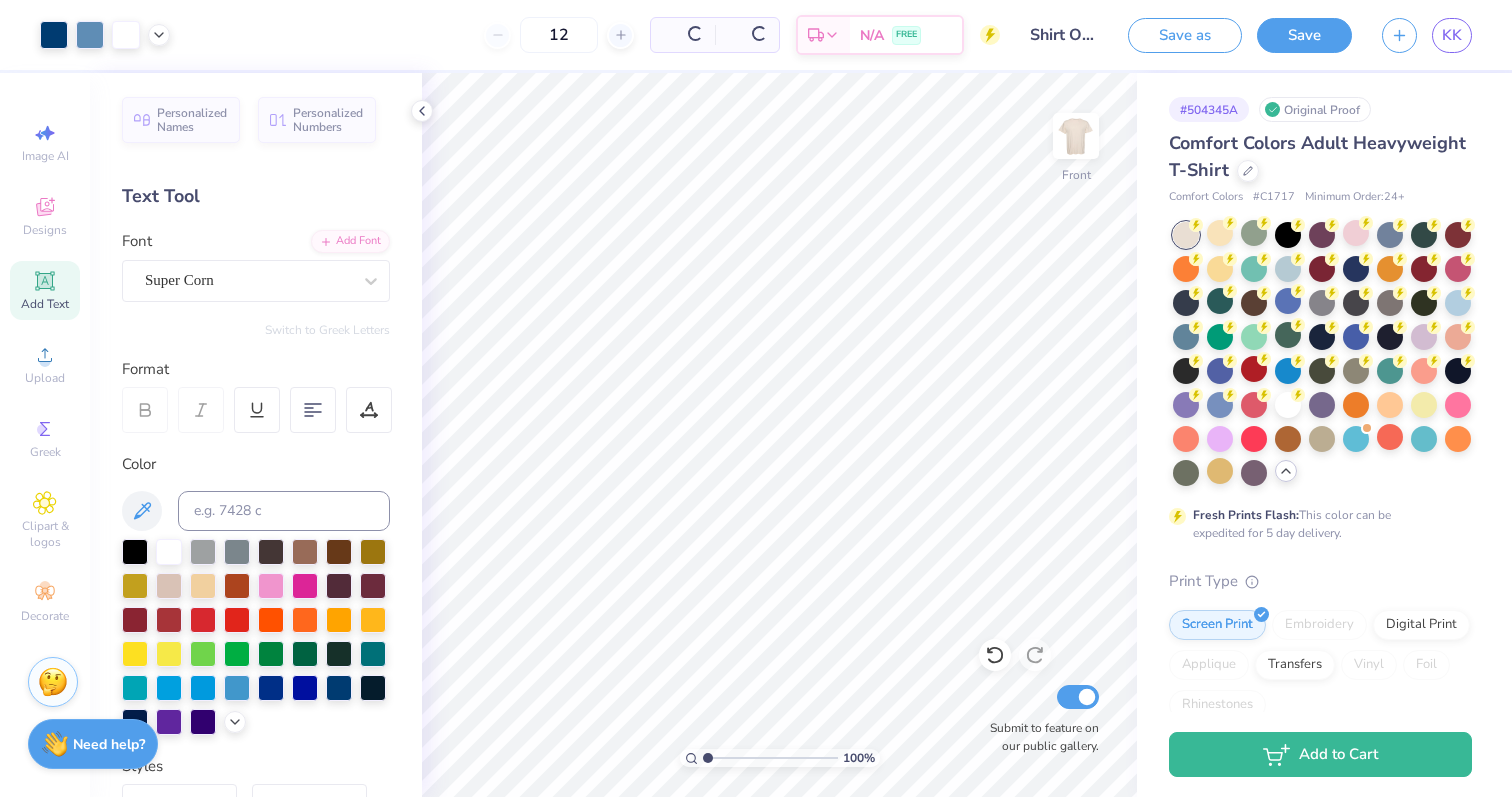 scroll, scrollTop: 0, scrollLeft: 0, axis: both 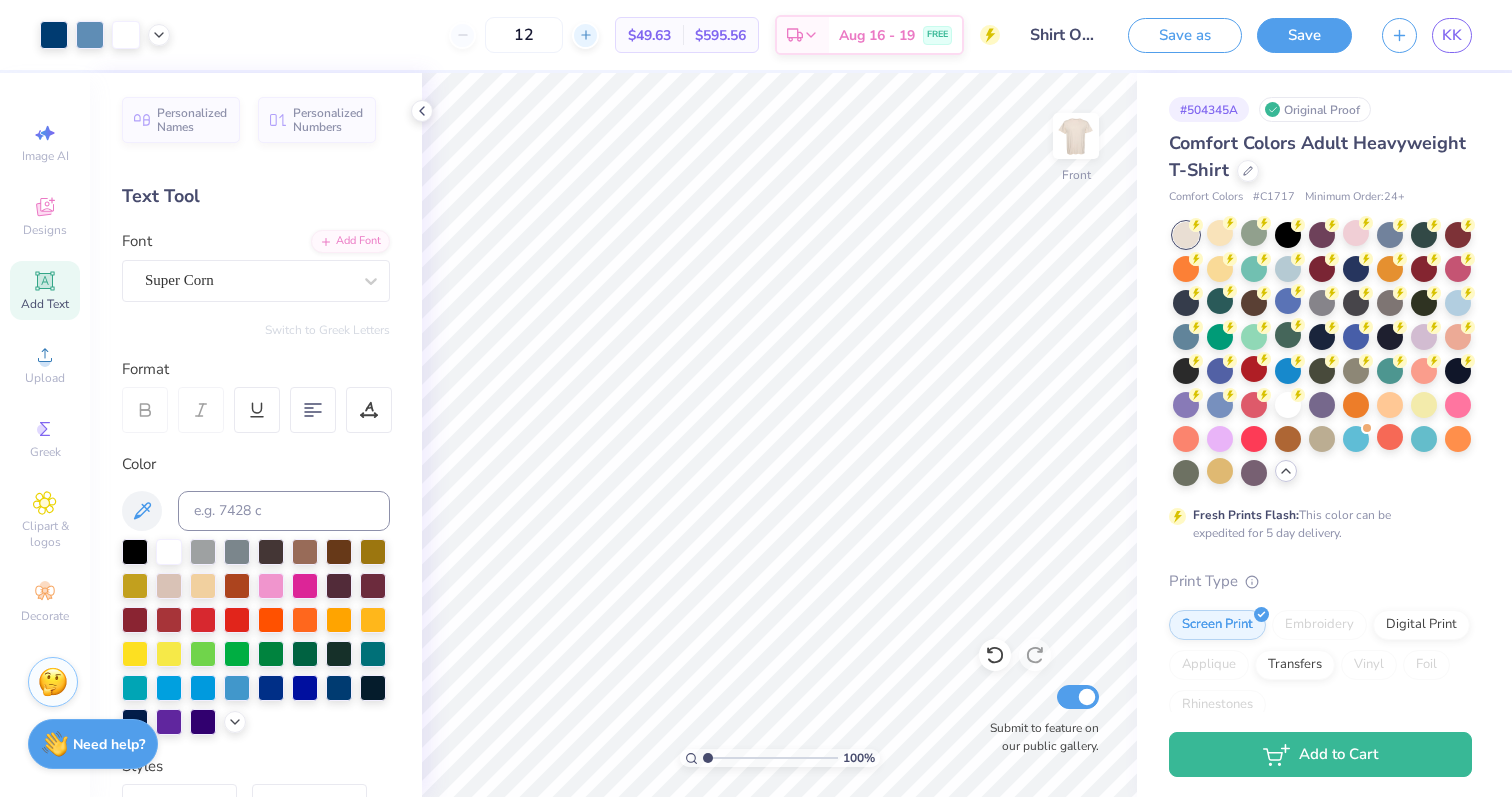 click 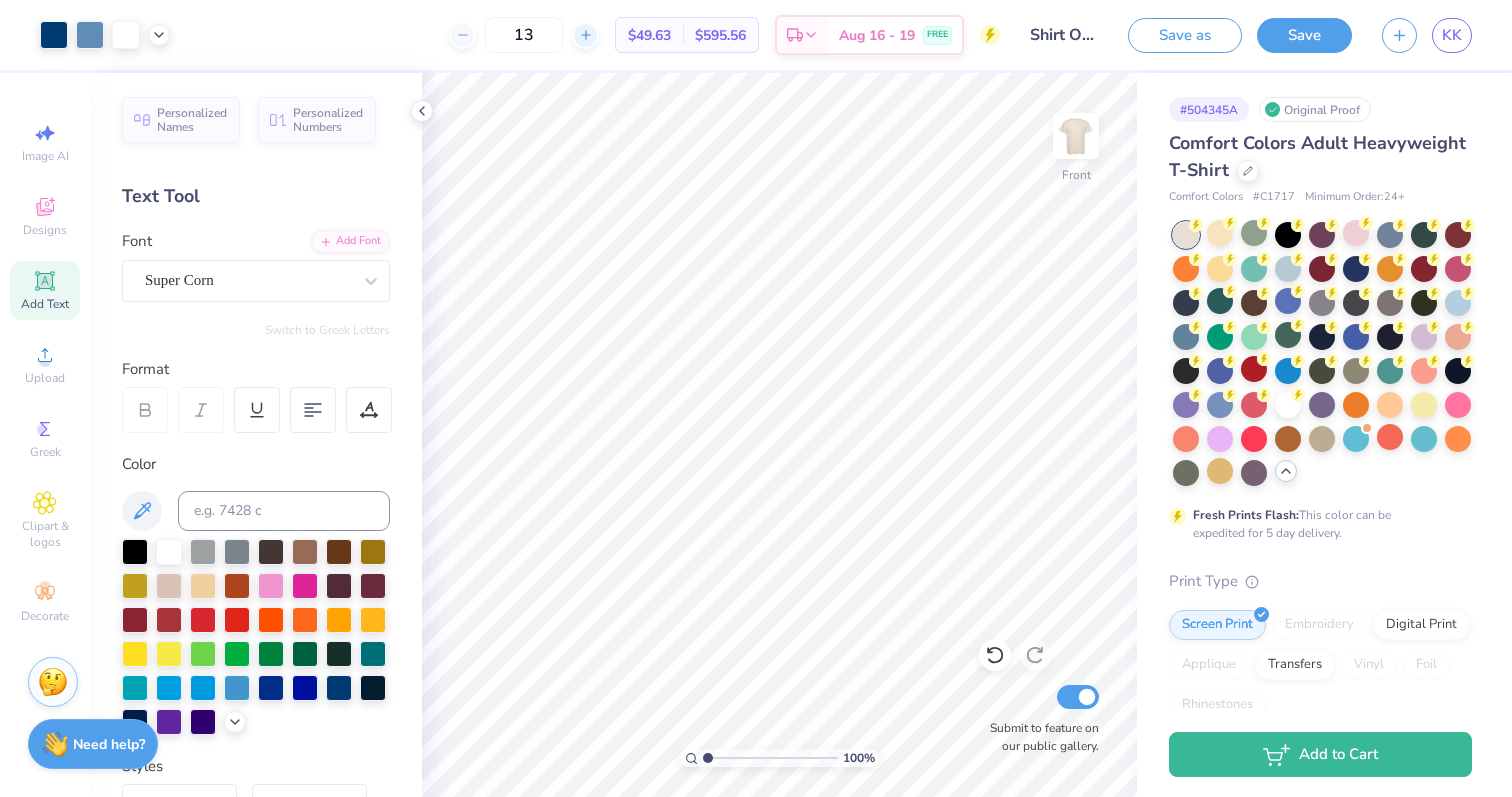 click 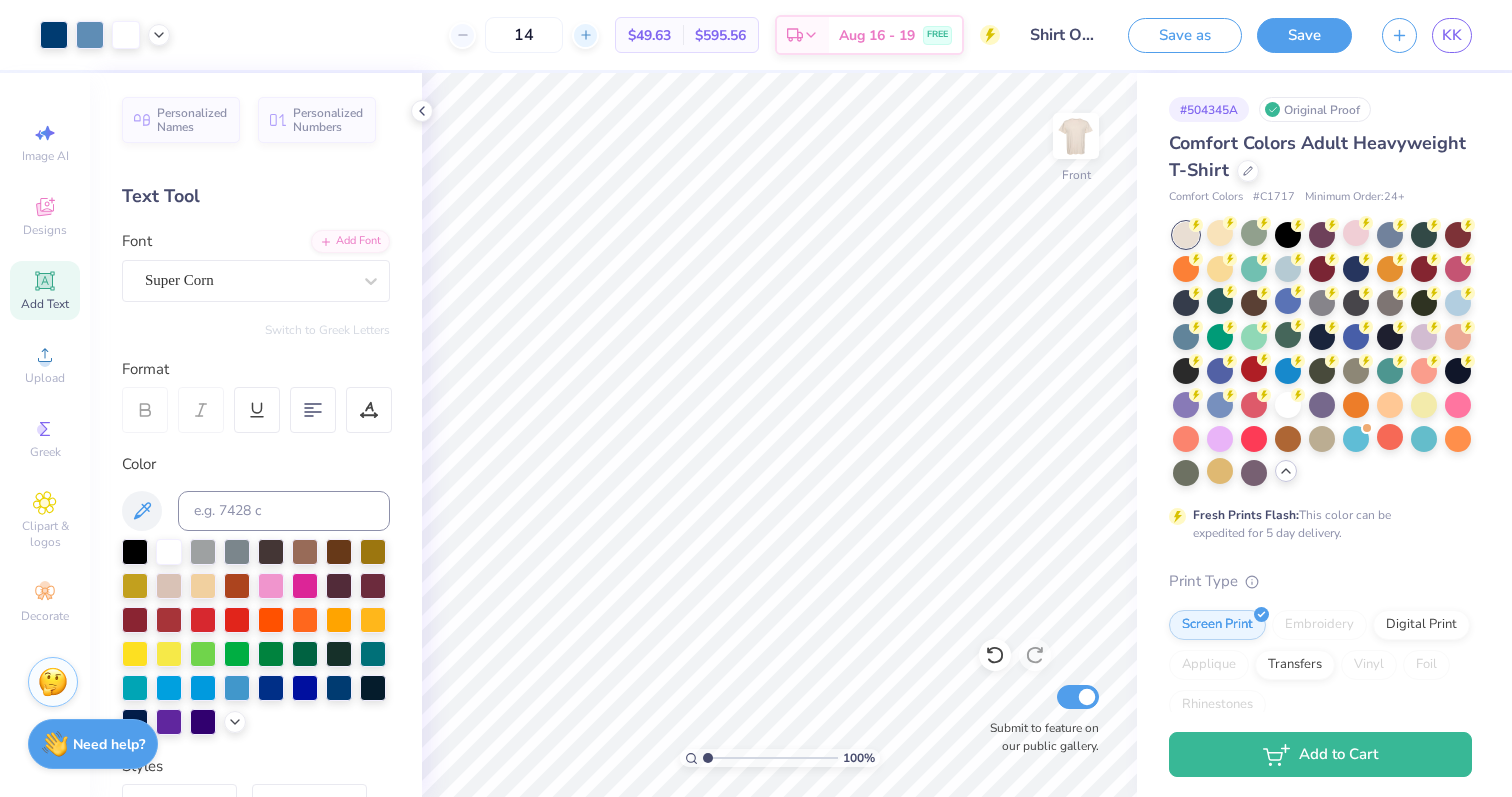 click 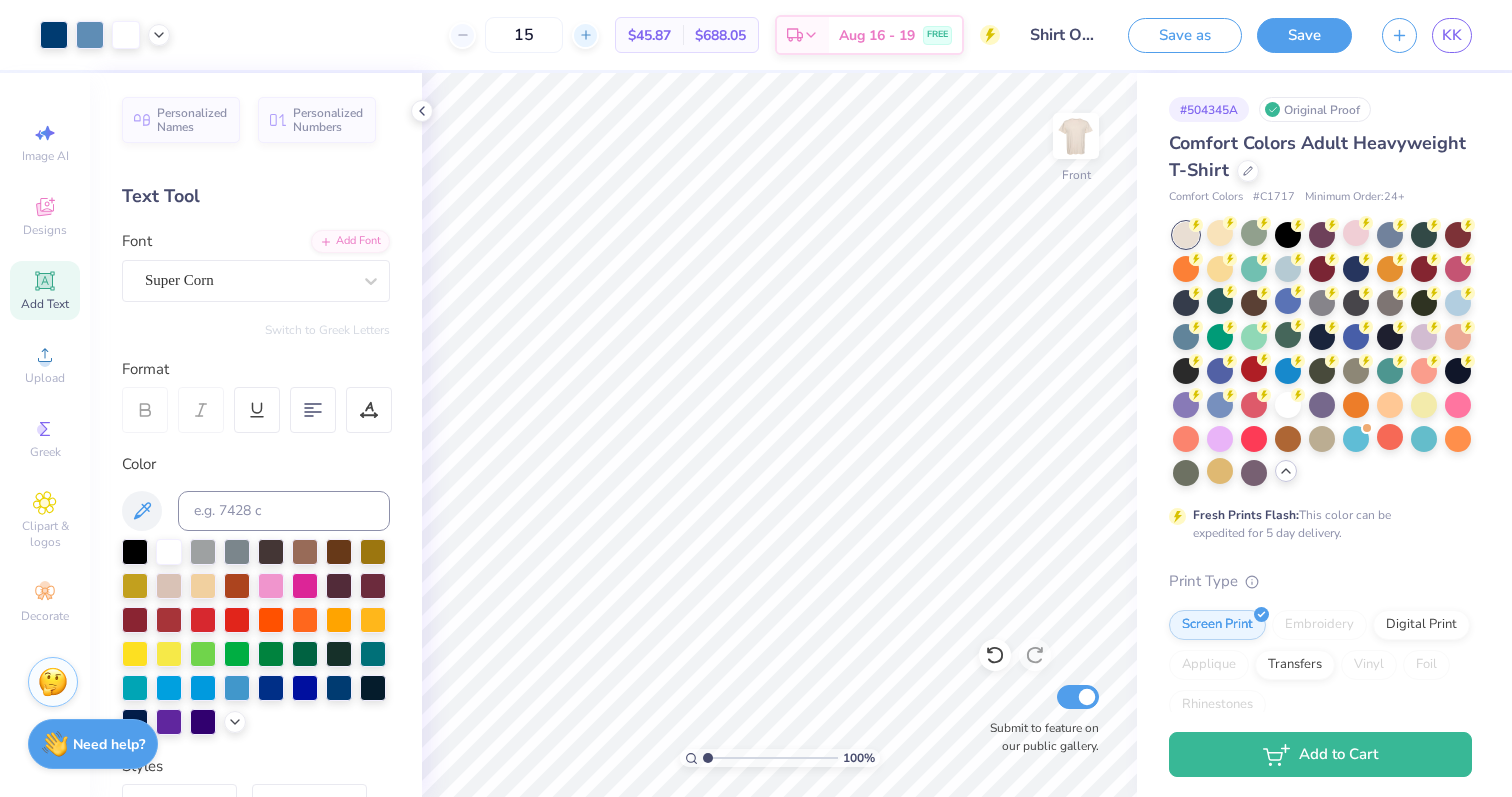 click 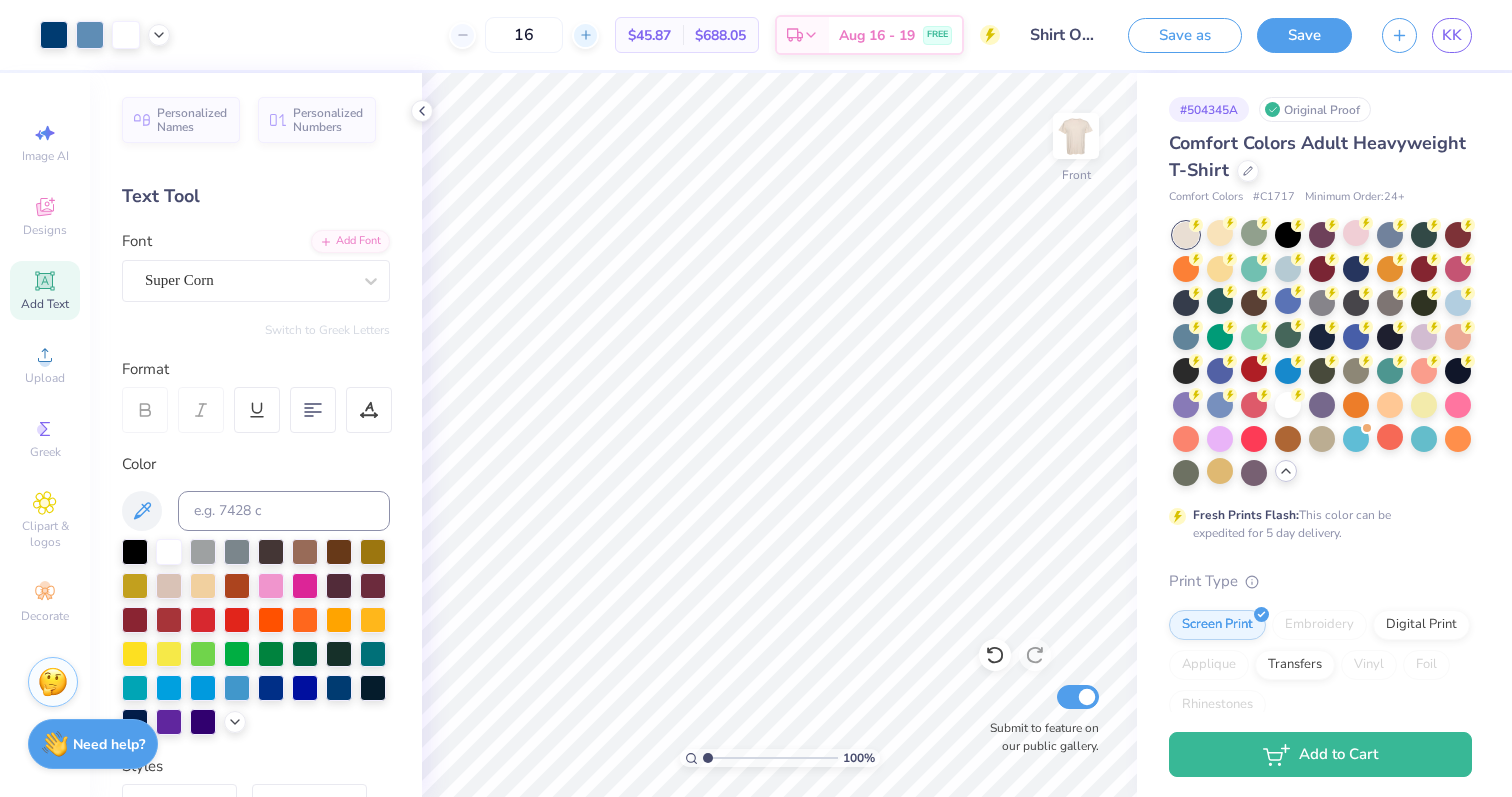 click 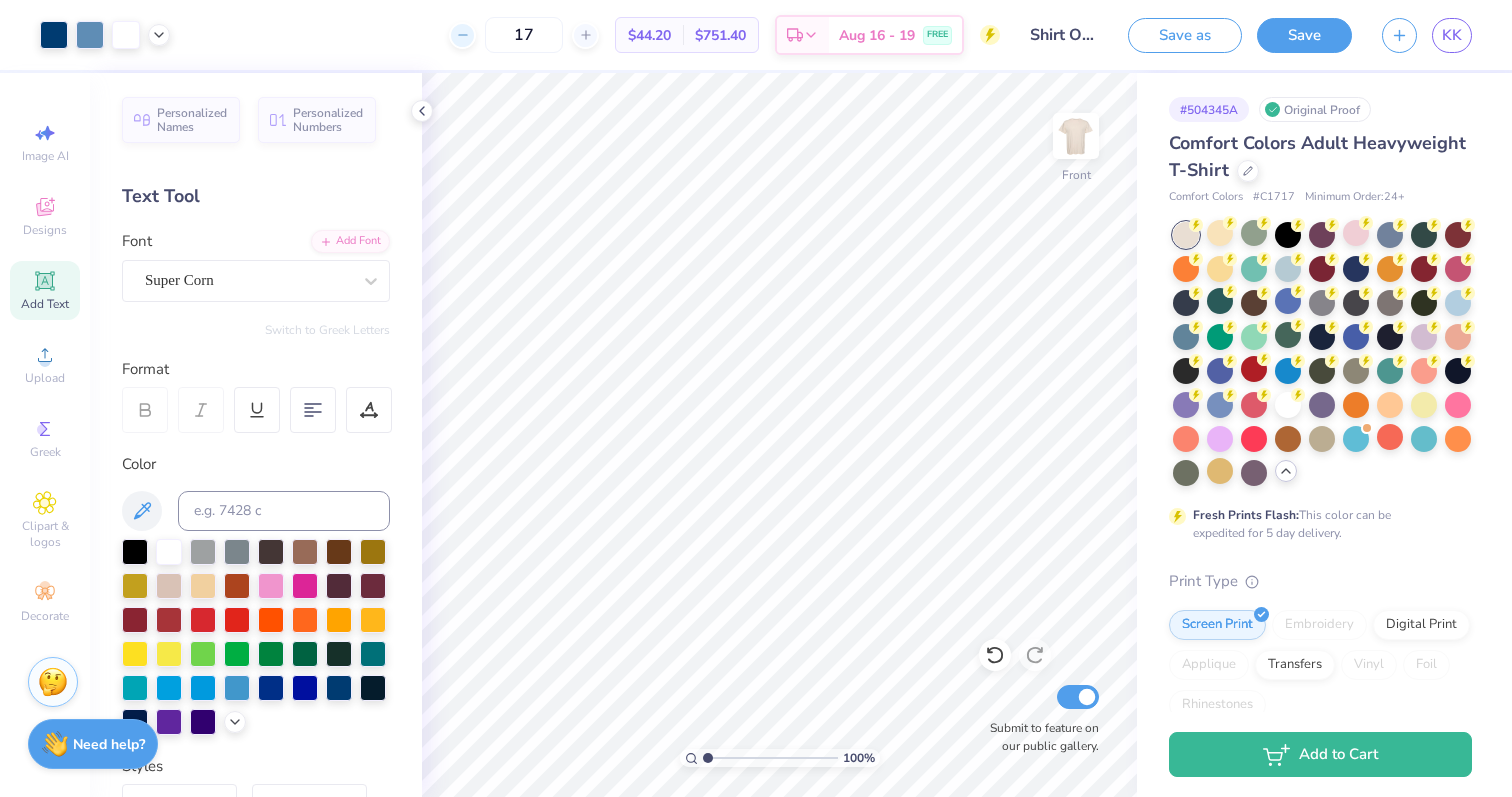 click at bounding box center [462, 35] 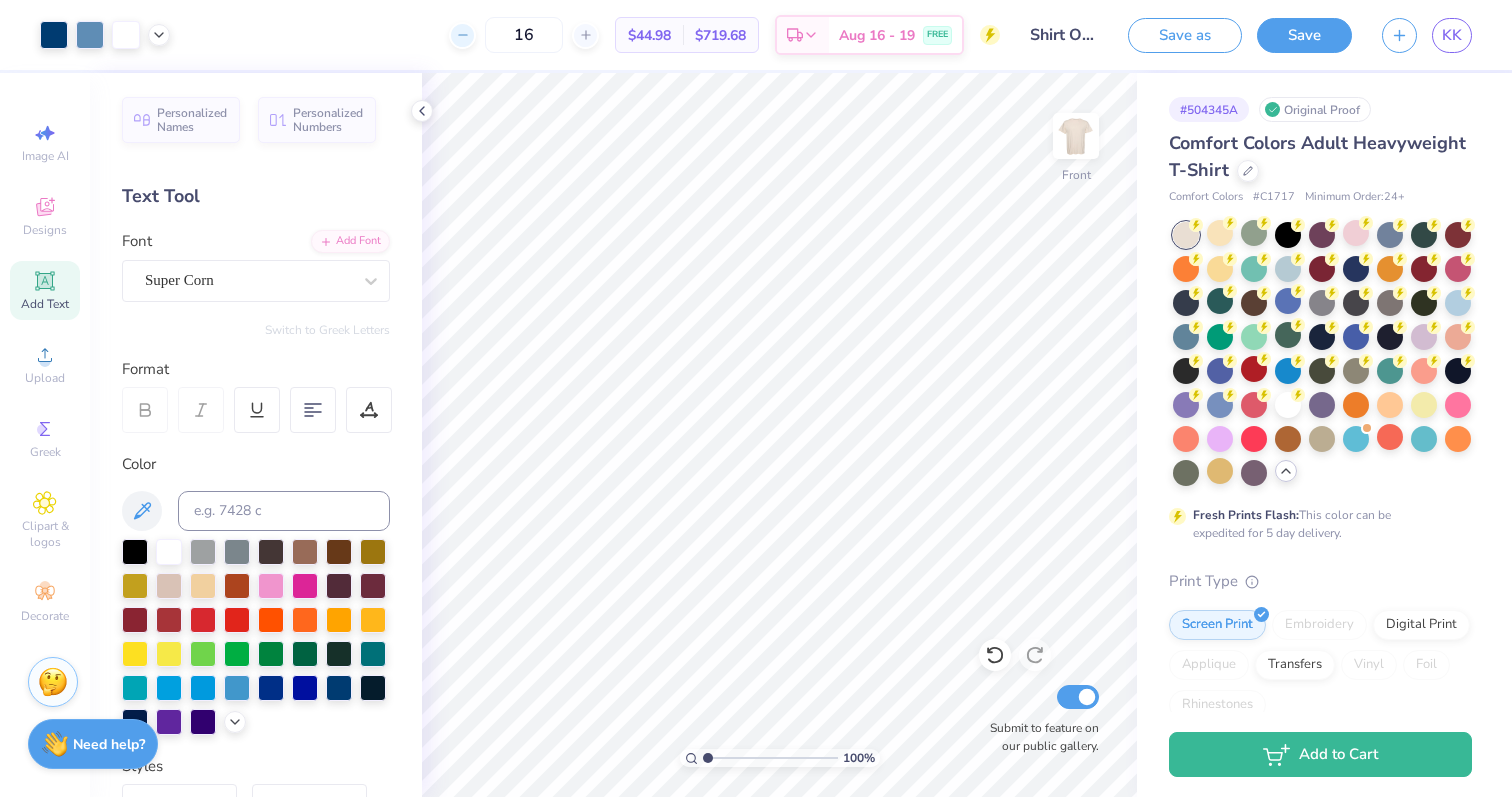 click at bounding box center (462, 35) 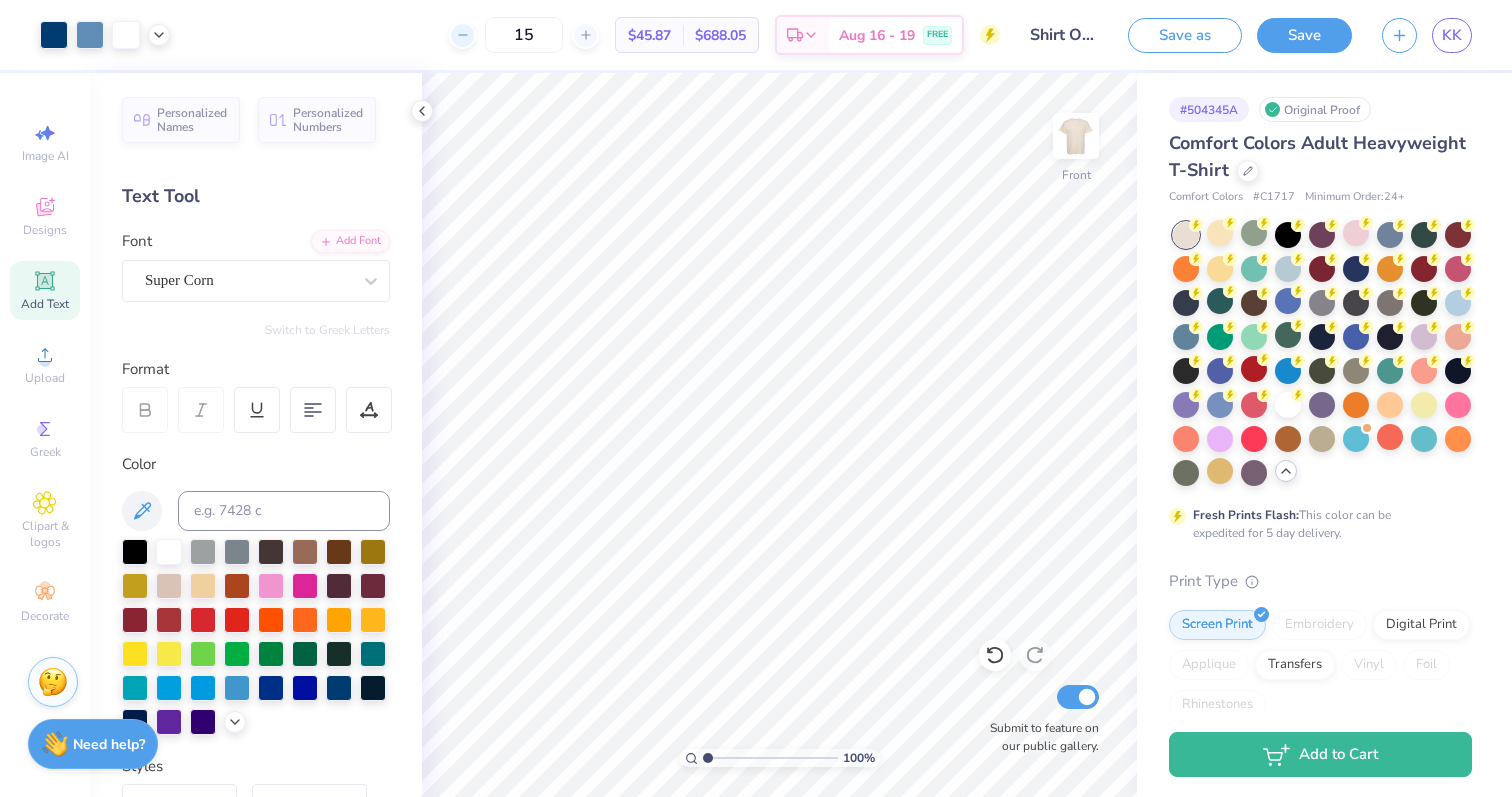 click at bounding box center [462, 35] 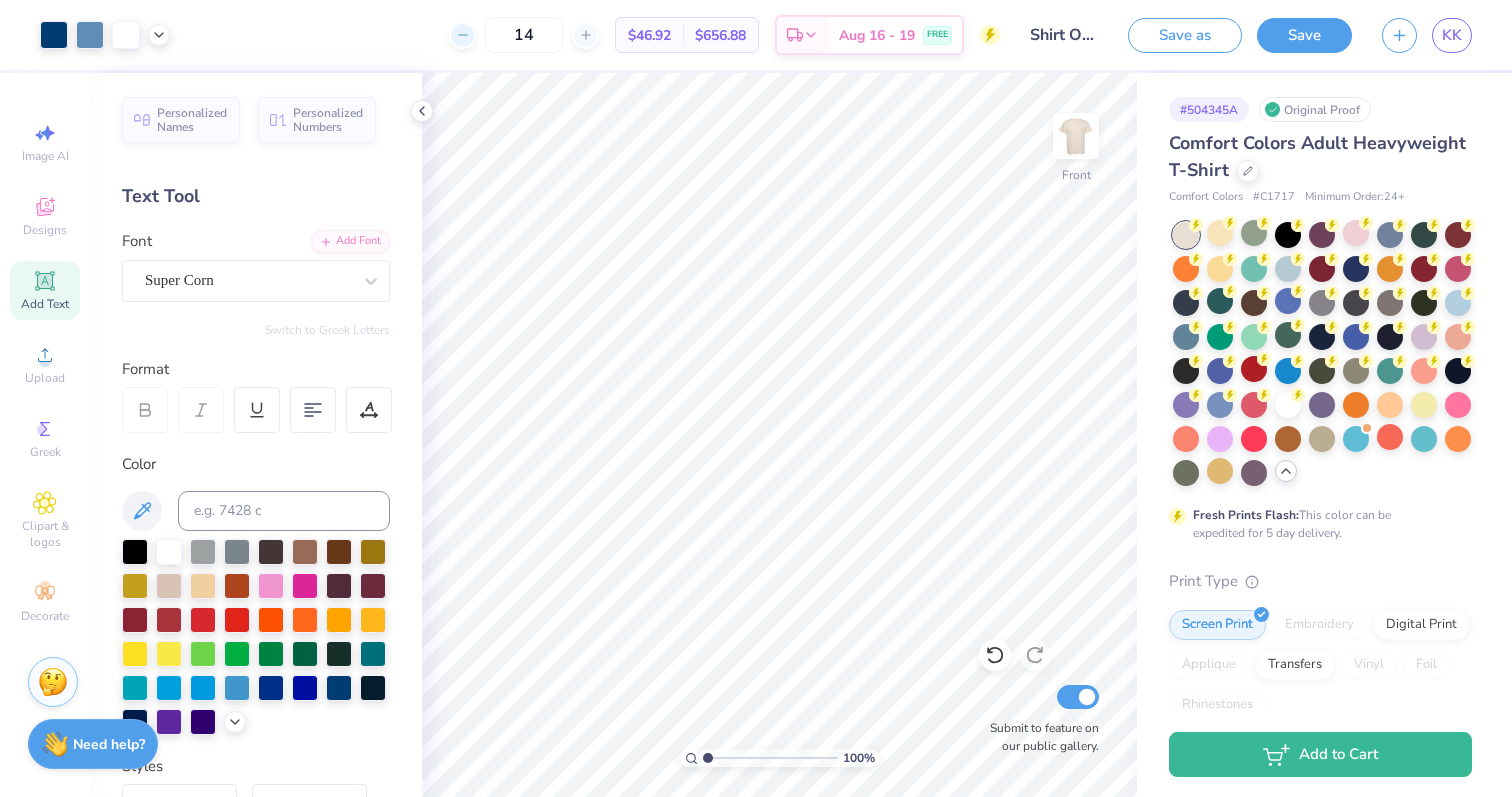 click at bounding box center [462, 35] 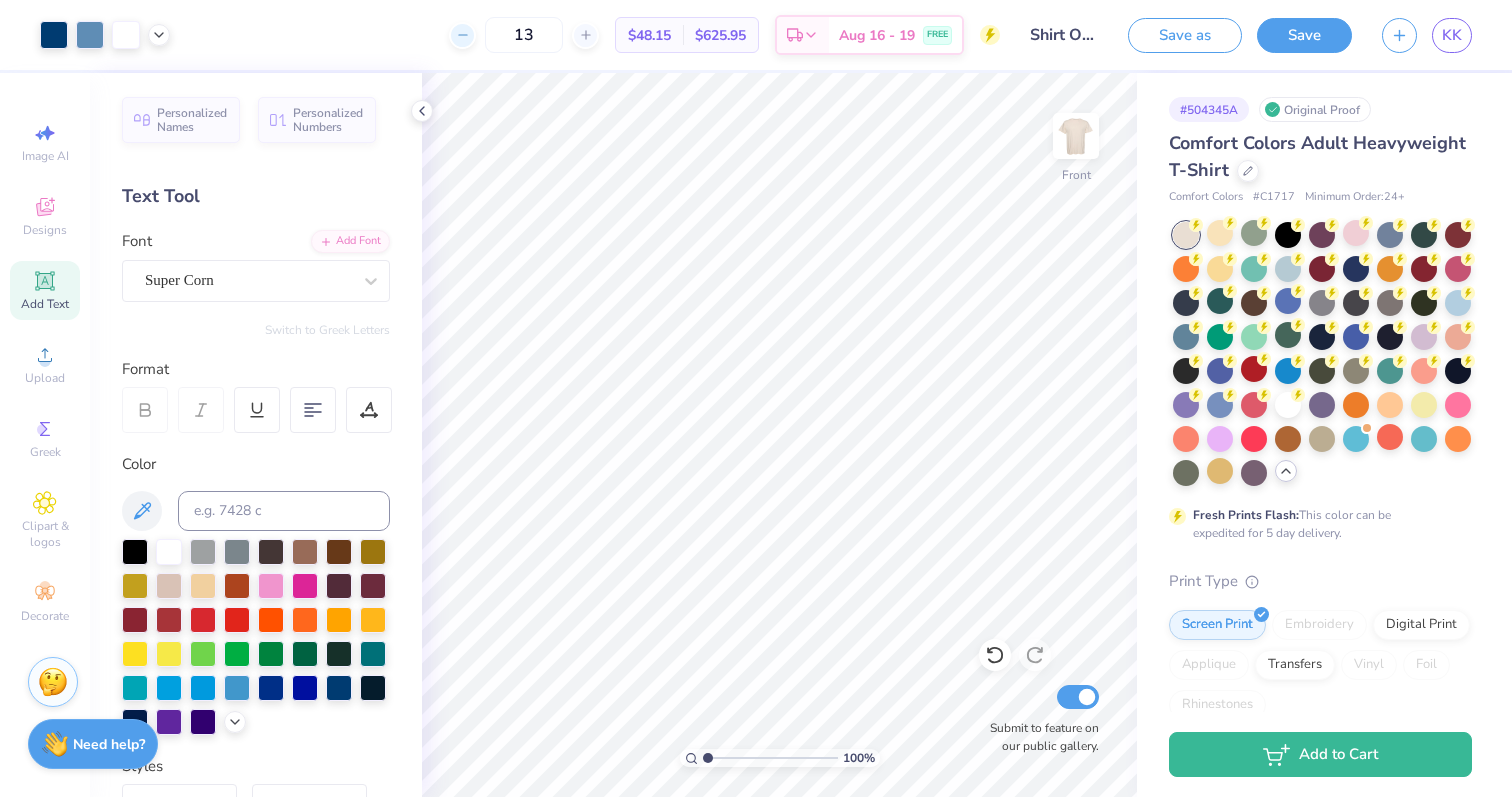 click at bounding box center [462, 35] 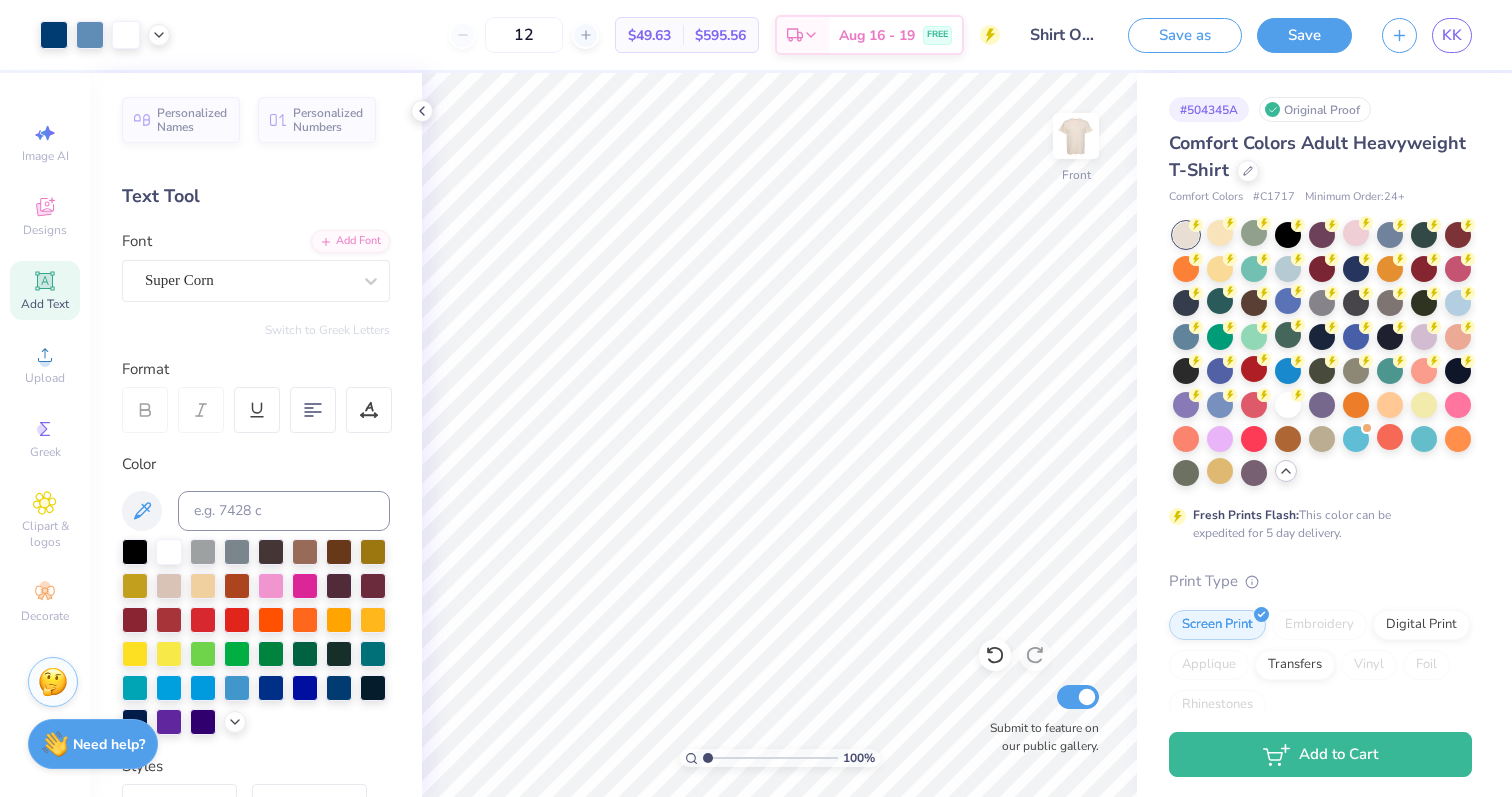 click on "12" at bounding box center [524, 35] 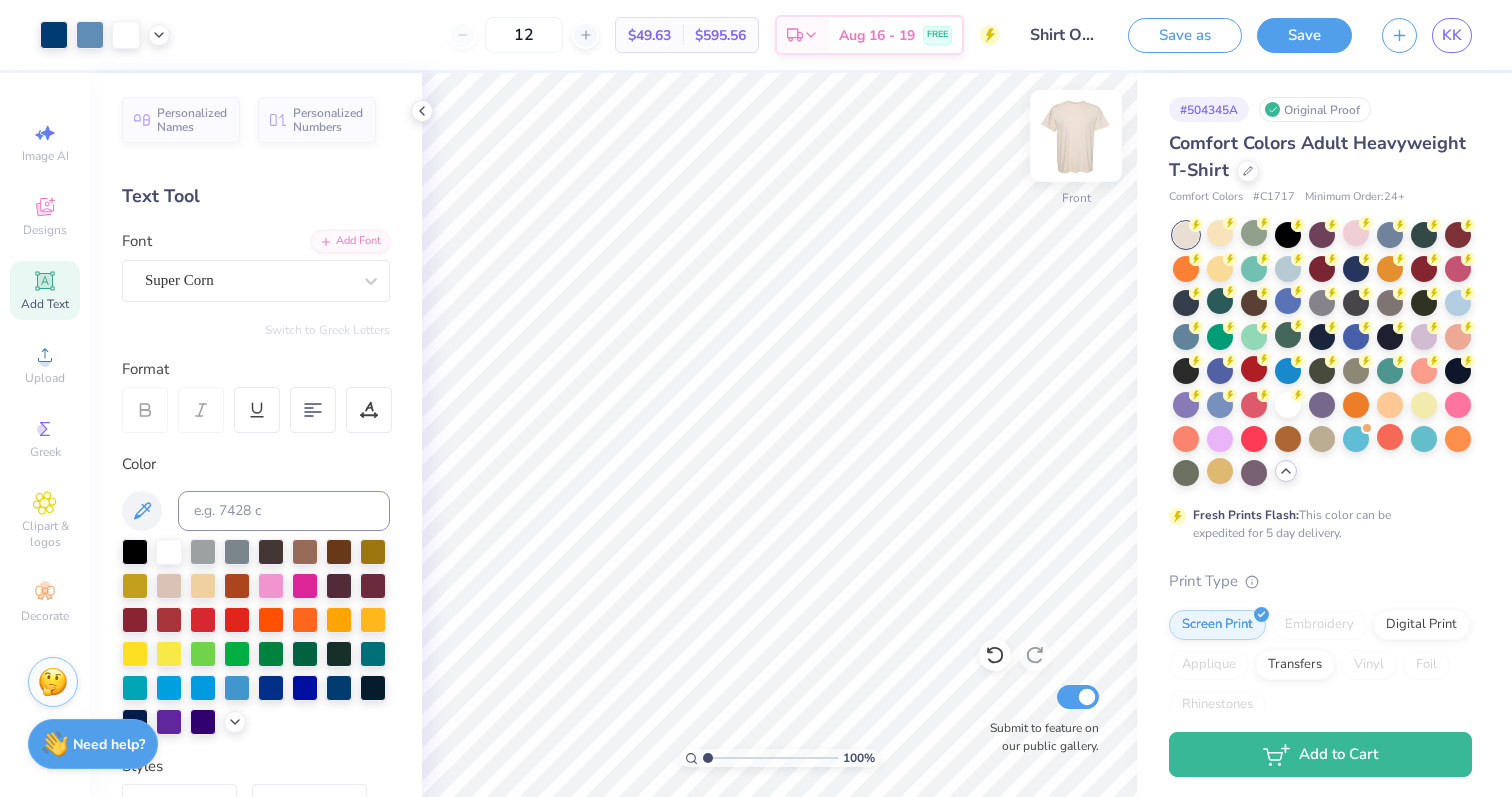 click at bounding box center [1076, 136] 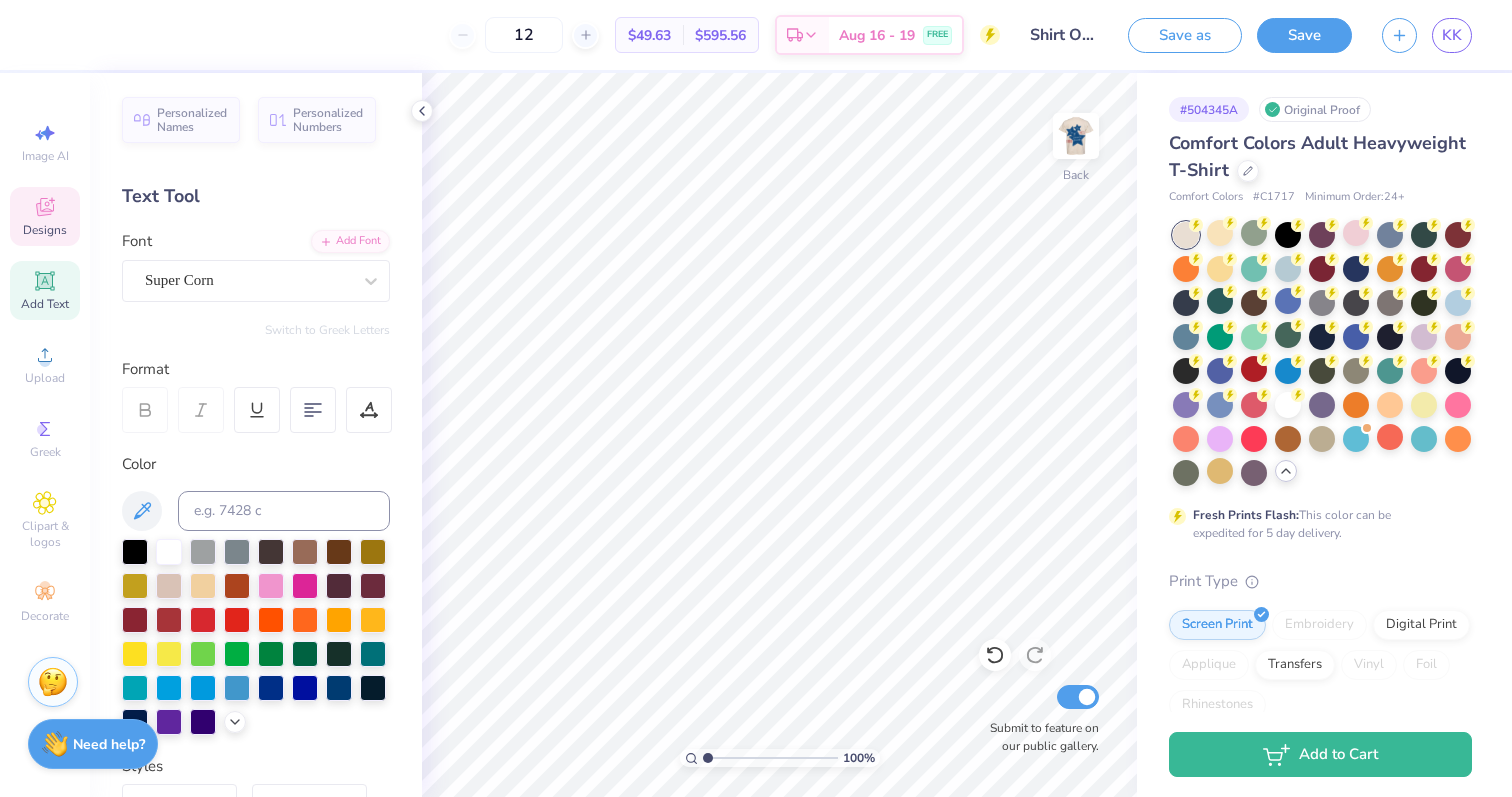 click on "Designs" at bounding box center (45, 216) 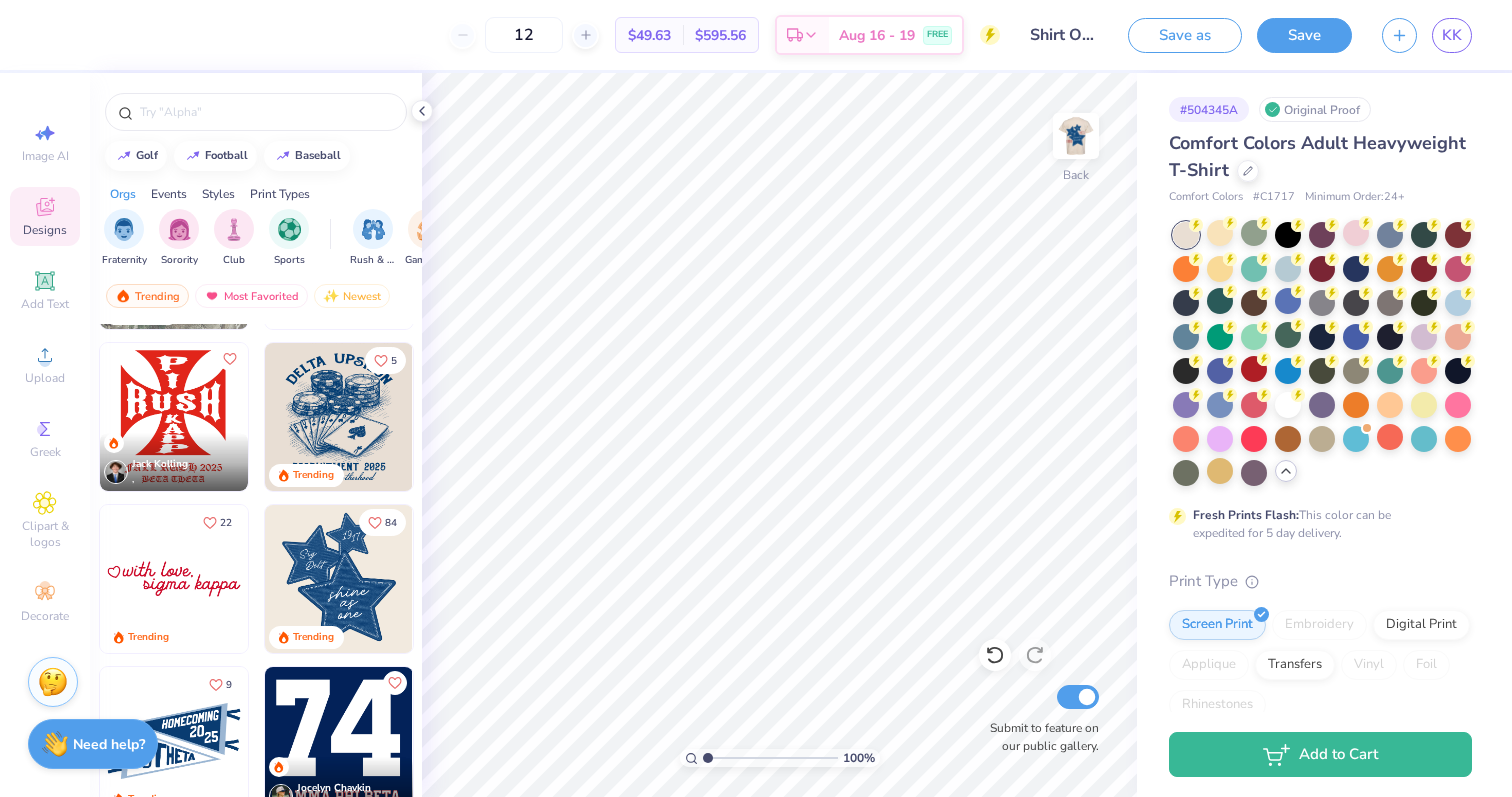 scroll, scrollTop: 1769, scrollLeft: 0, axis: vertical 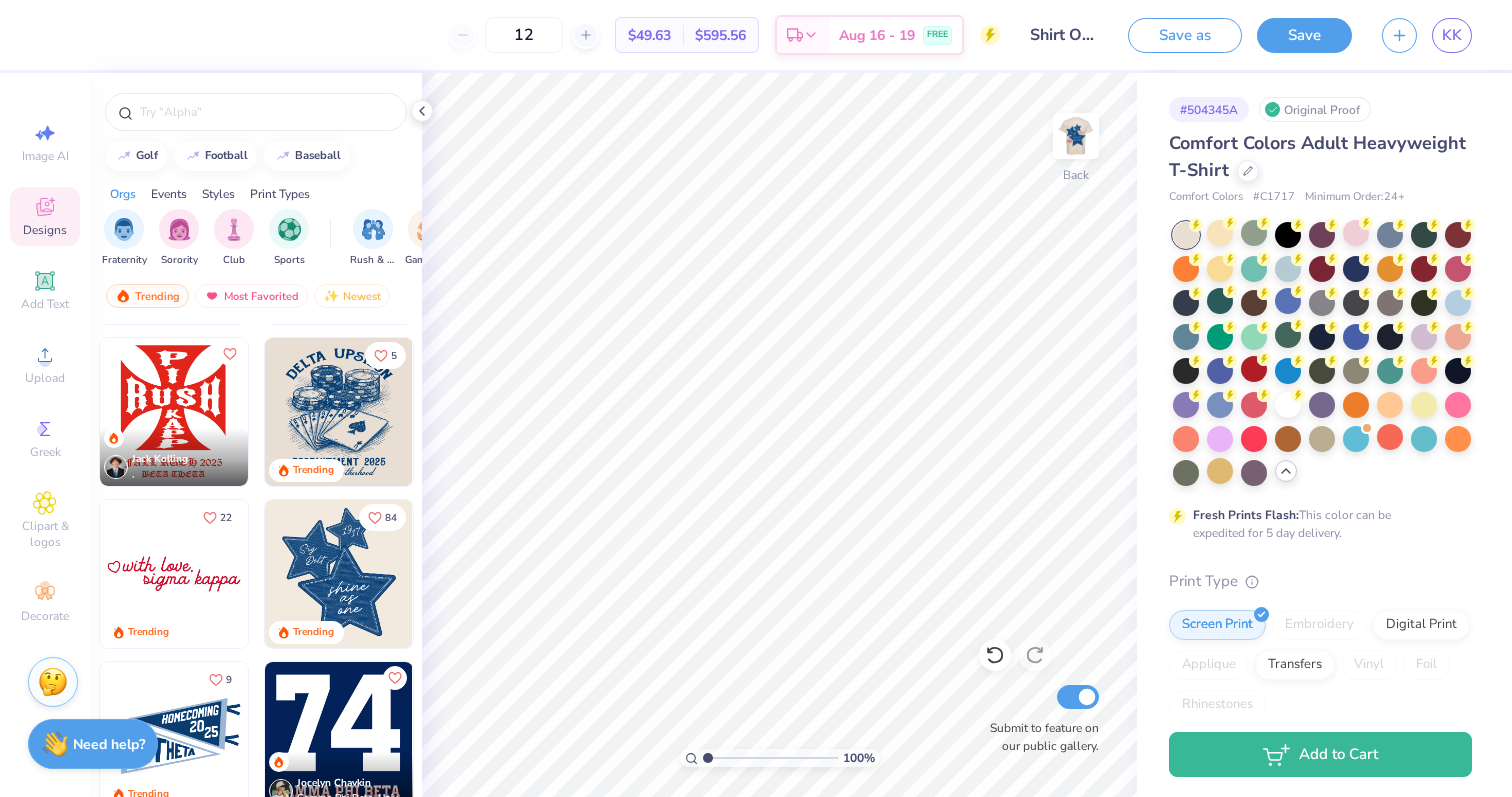 click at bounding box center (339, 574) 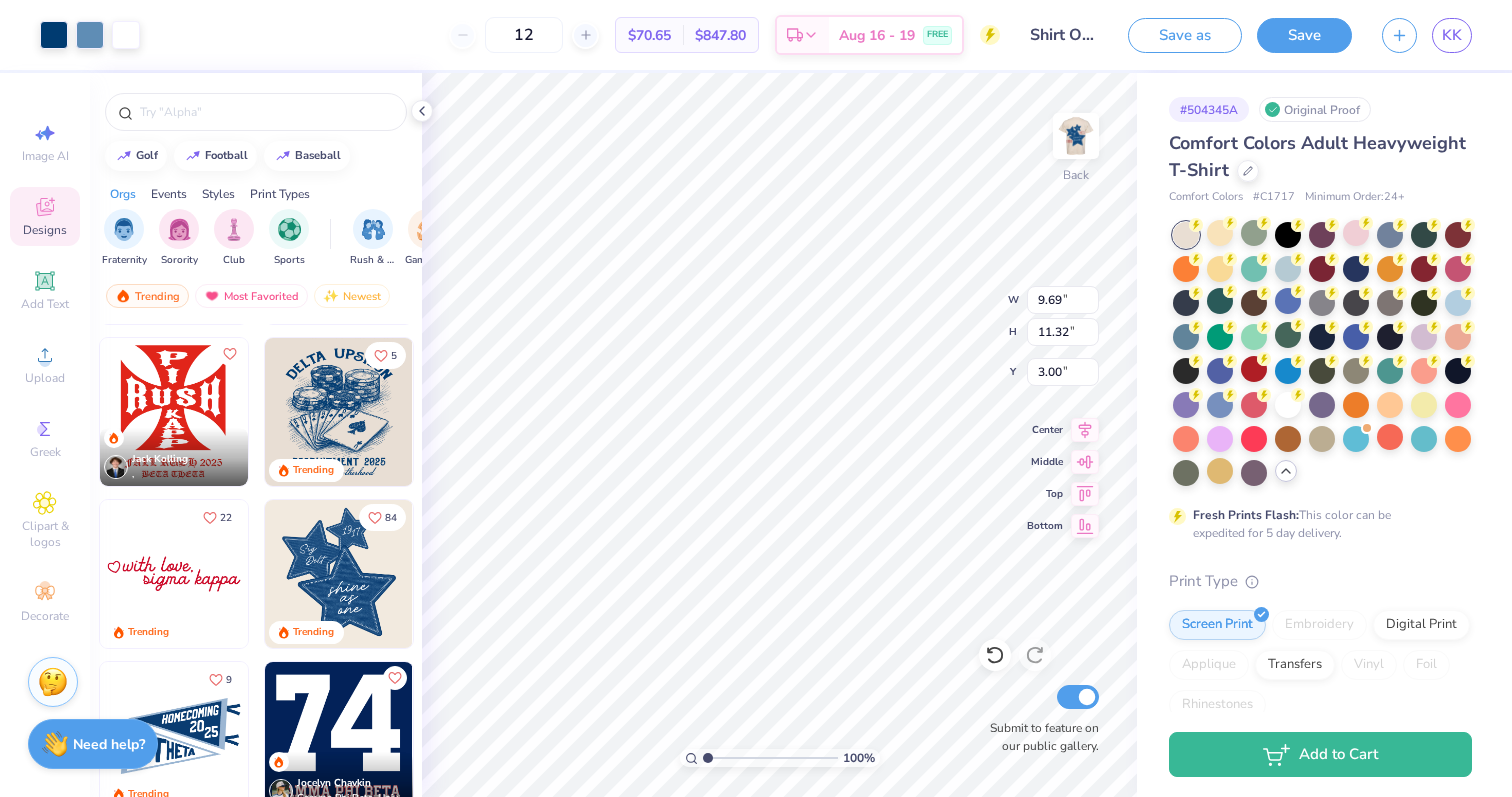 type on "4.02" 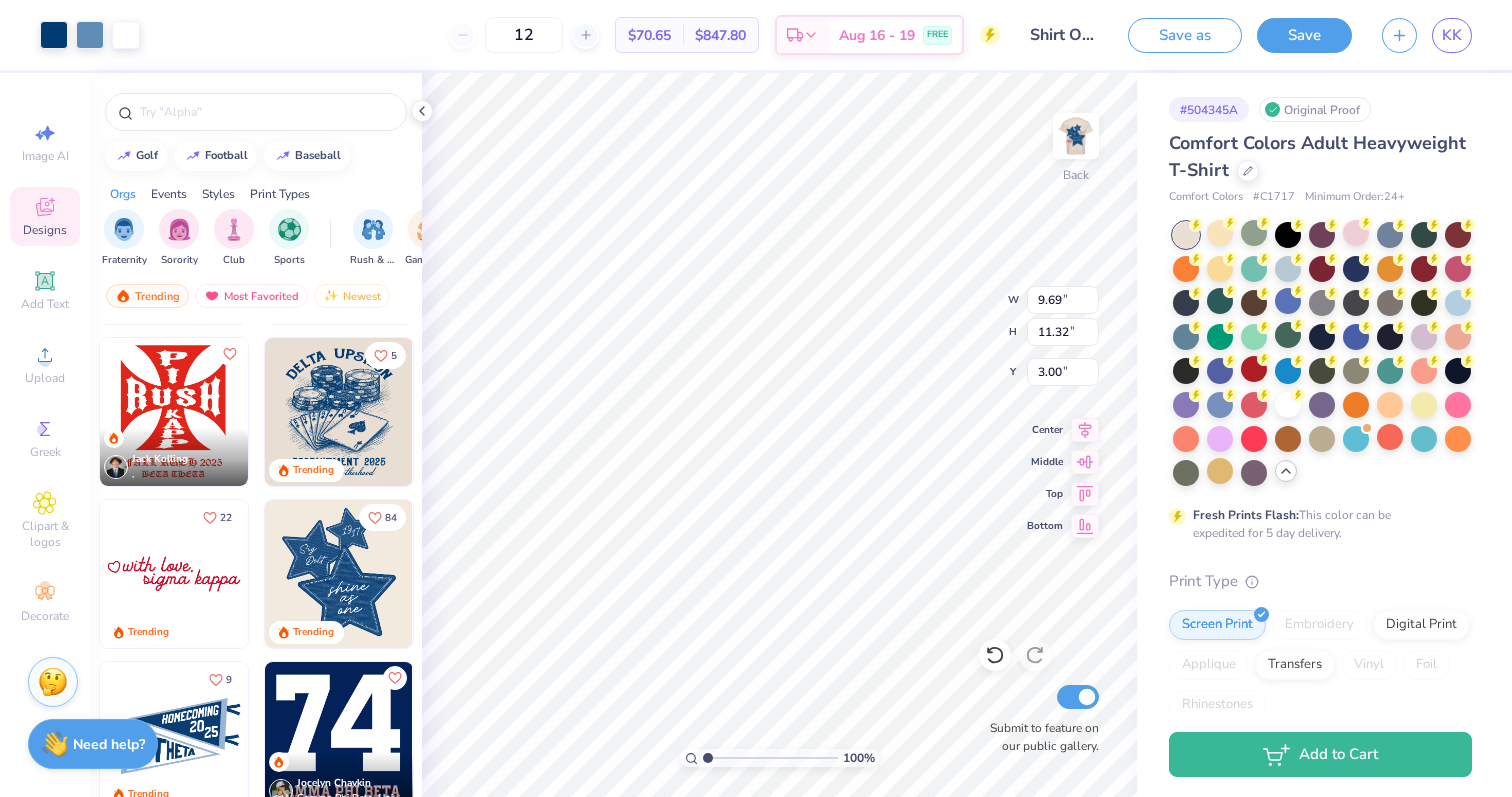 type on "4.69" 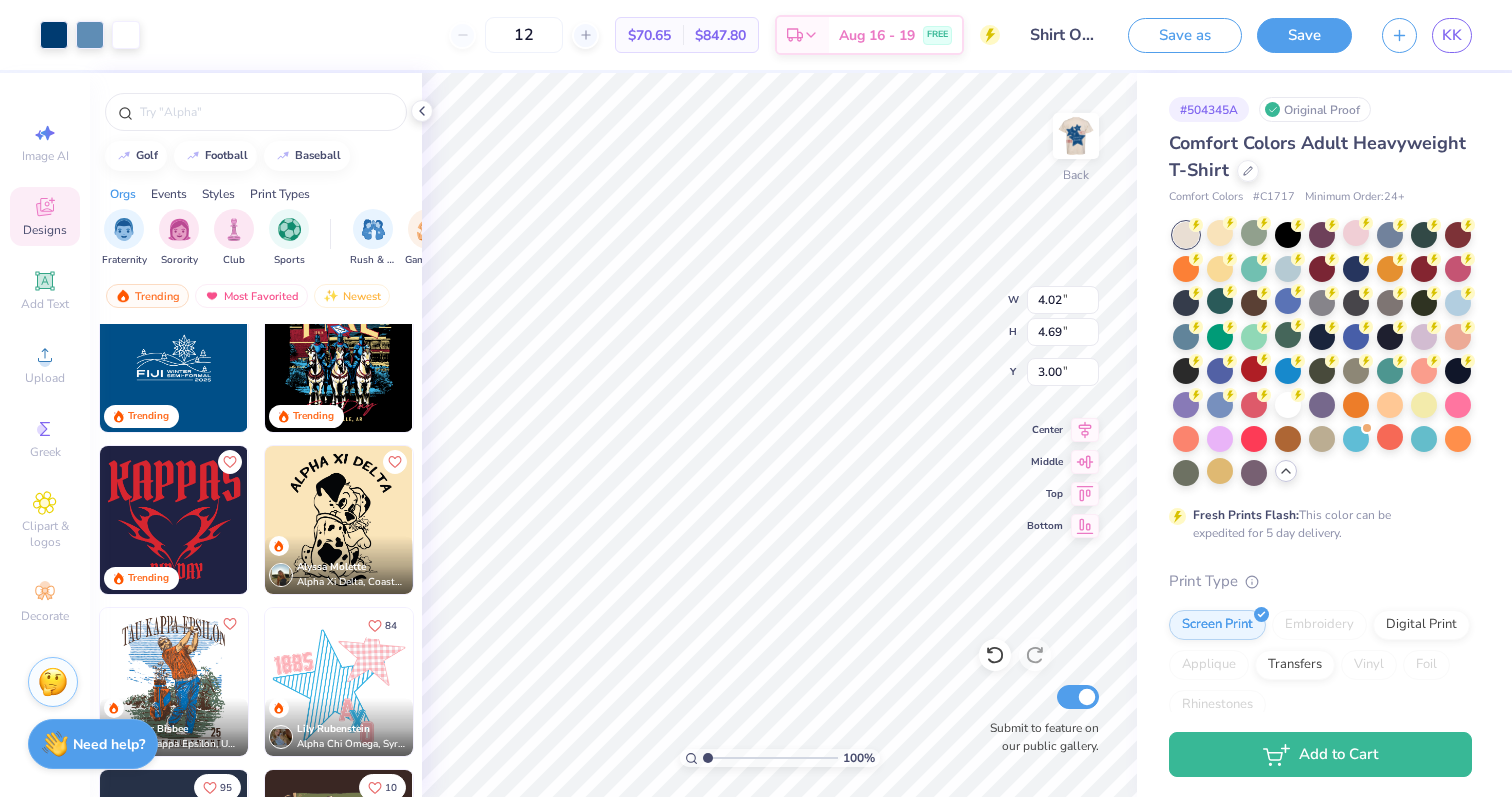 scroll, scrollTop: 2307, scrollLeft: 0, axis: vertical 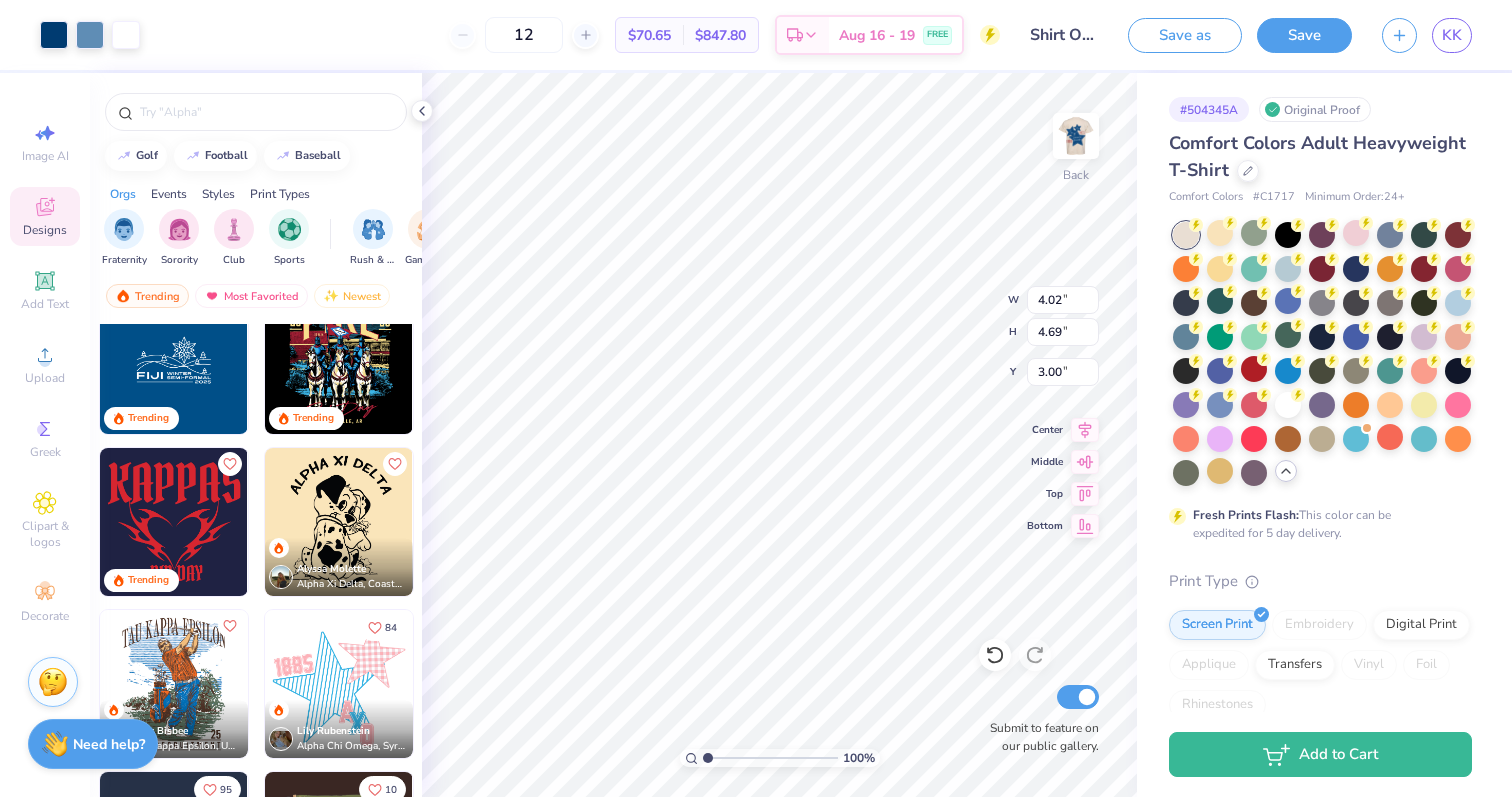 type on "11.13" 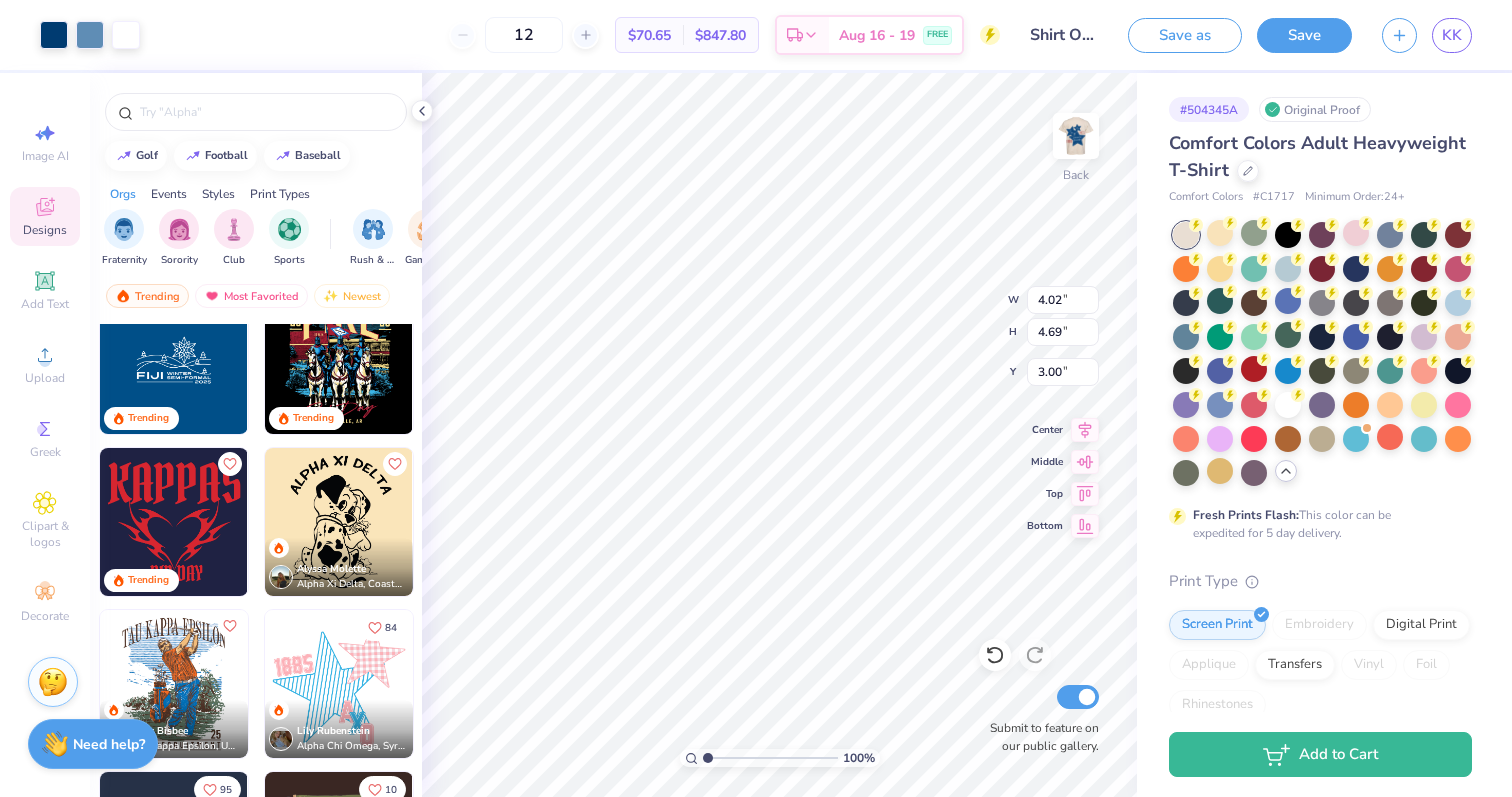 type on "13.00" 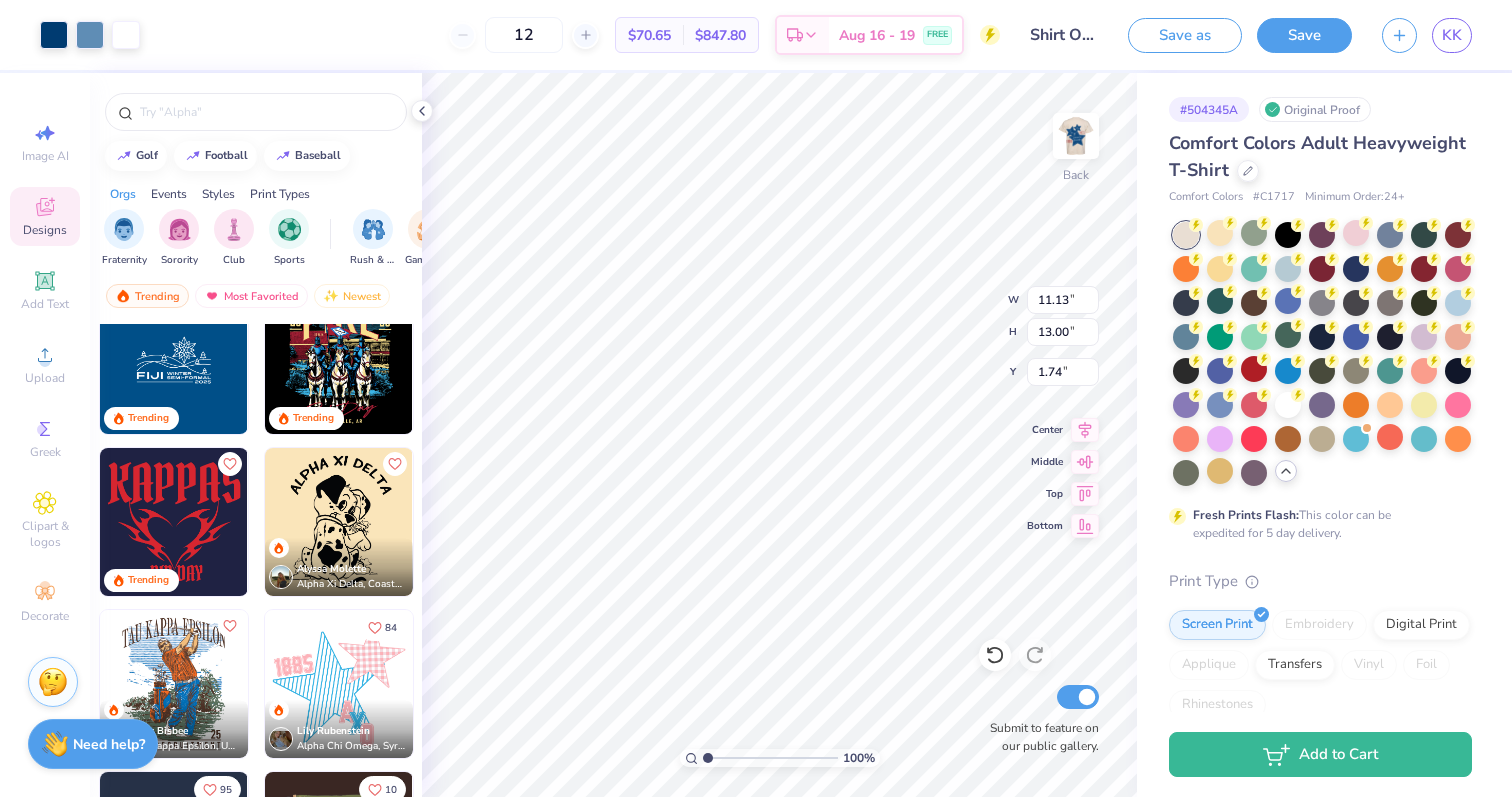 type on "1.78" 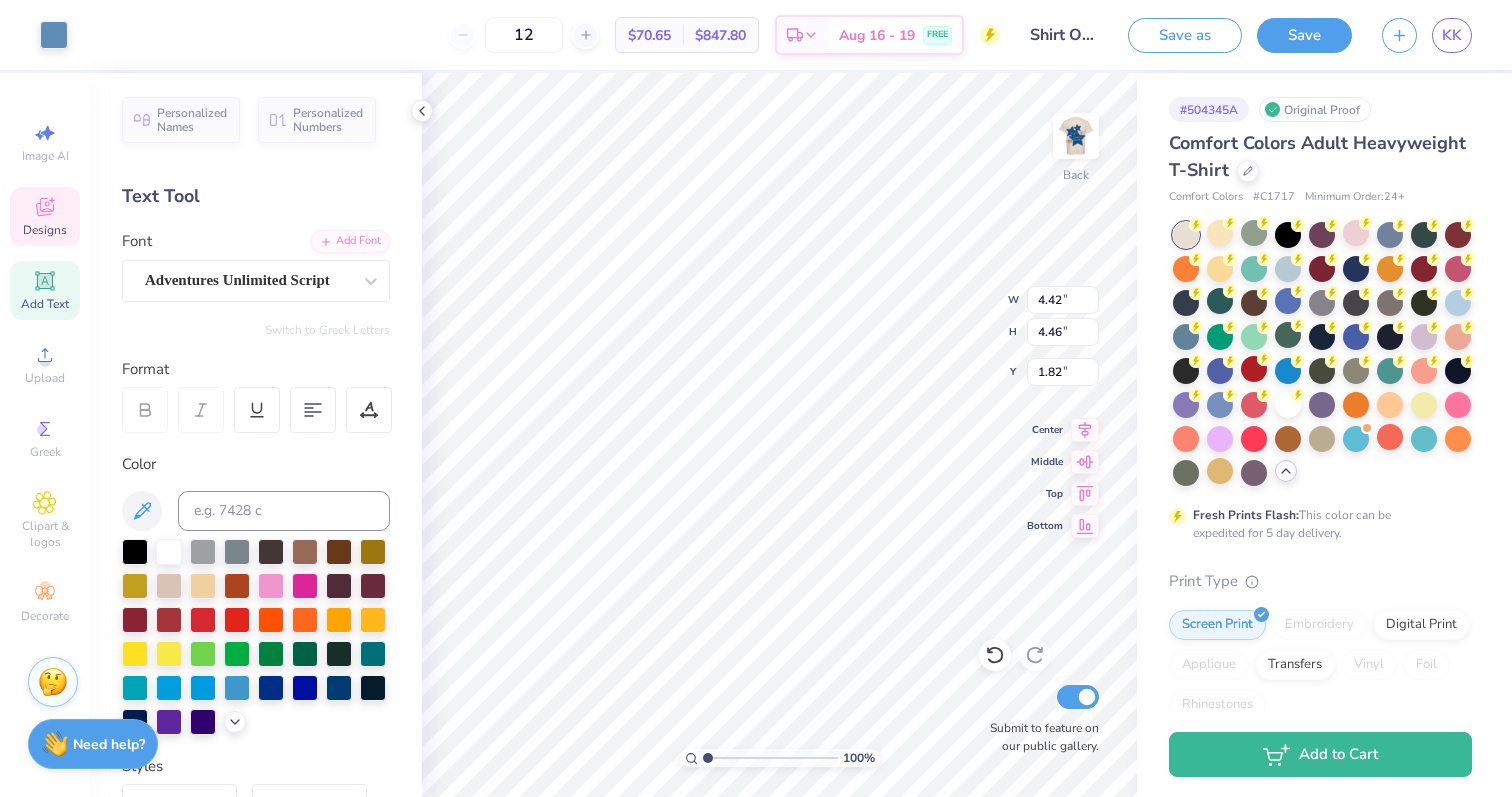 type on "9.42" 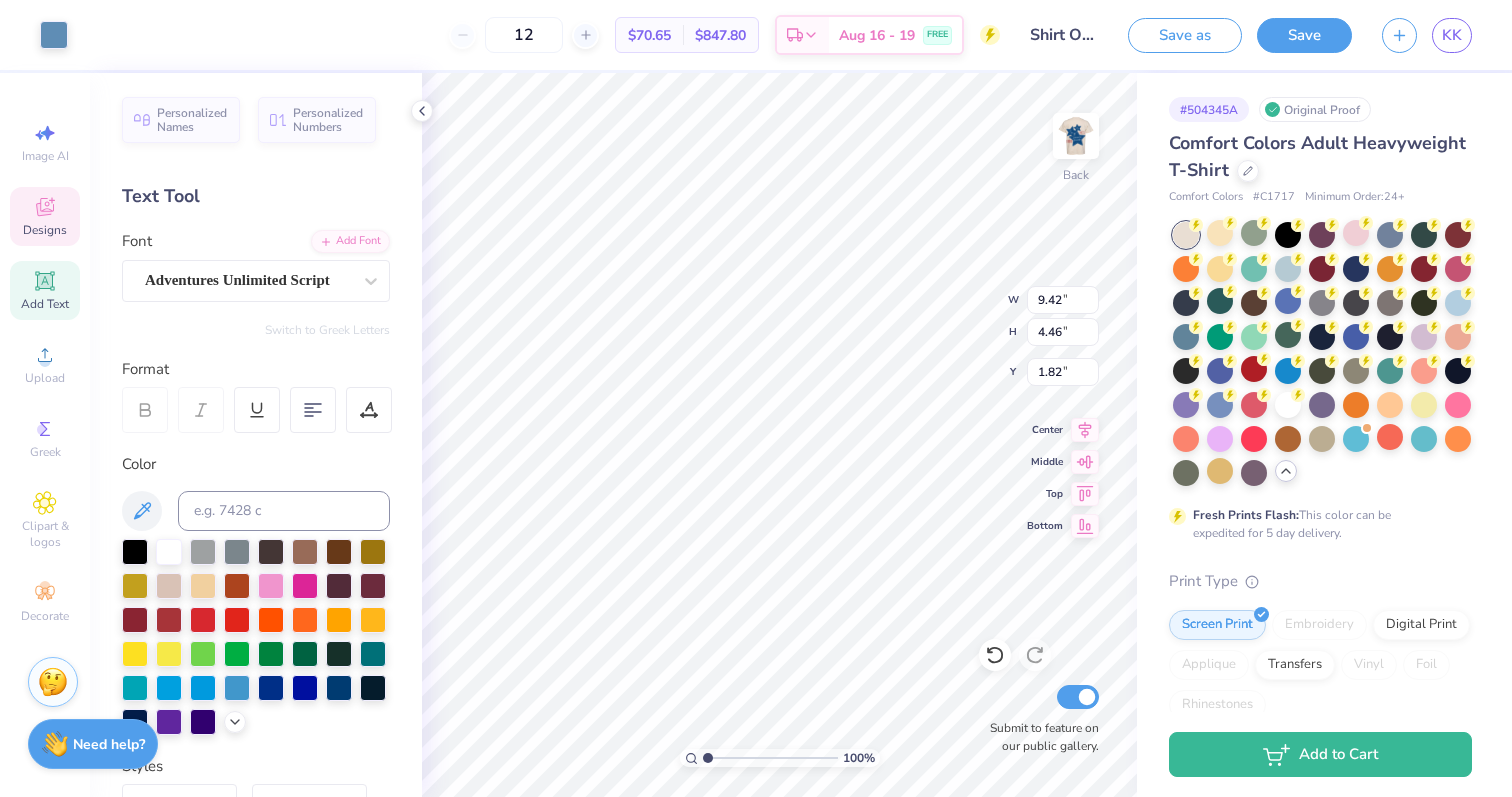 type on "9.19" 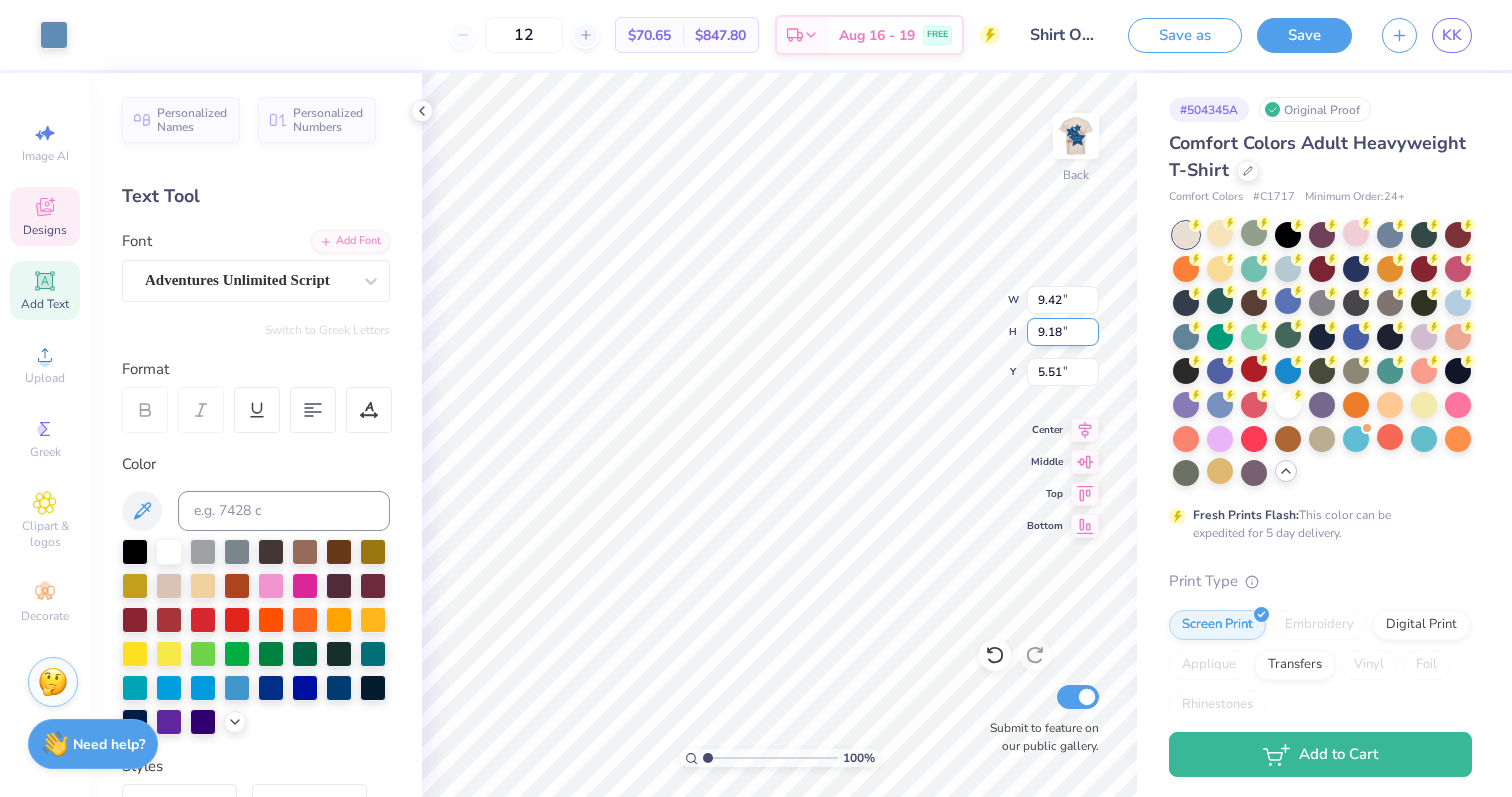 click on "9.18" at bounding box center (1063, 332) 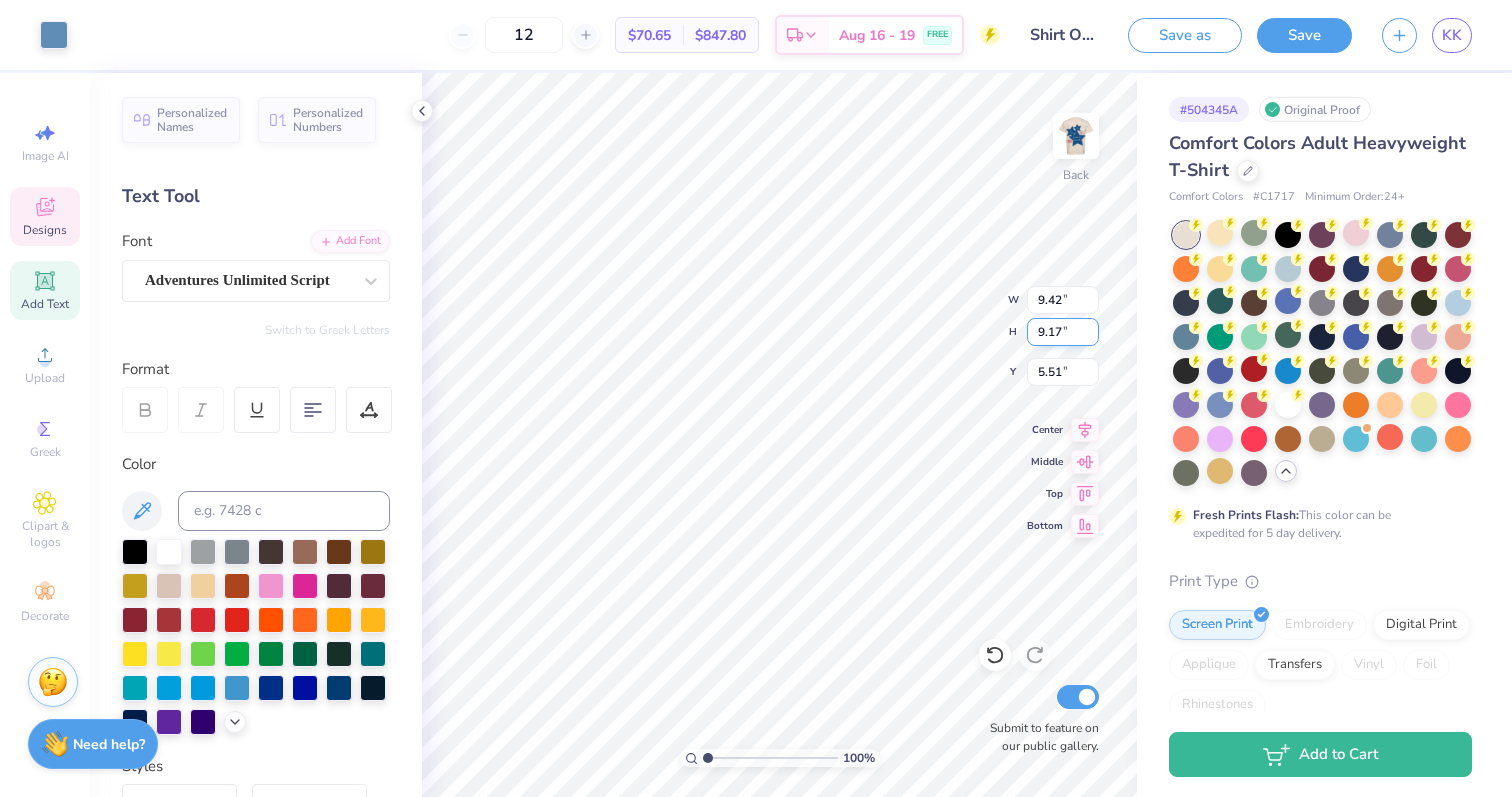 click on "9.17" at bounding box center [1063, 332] 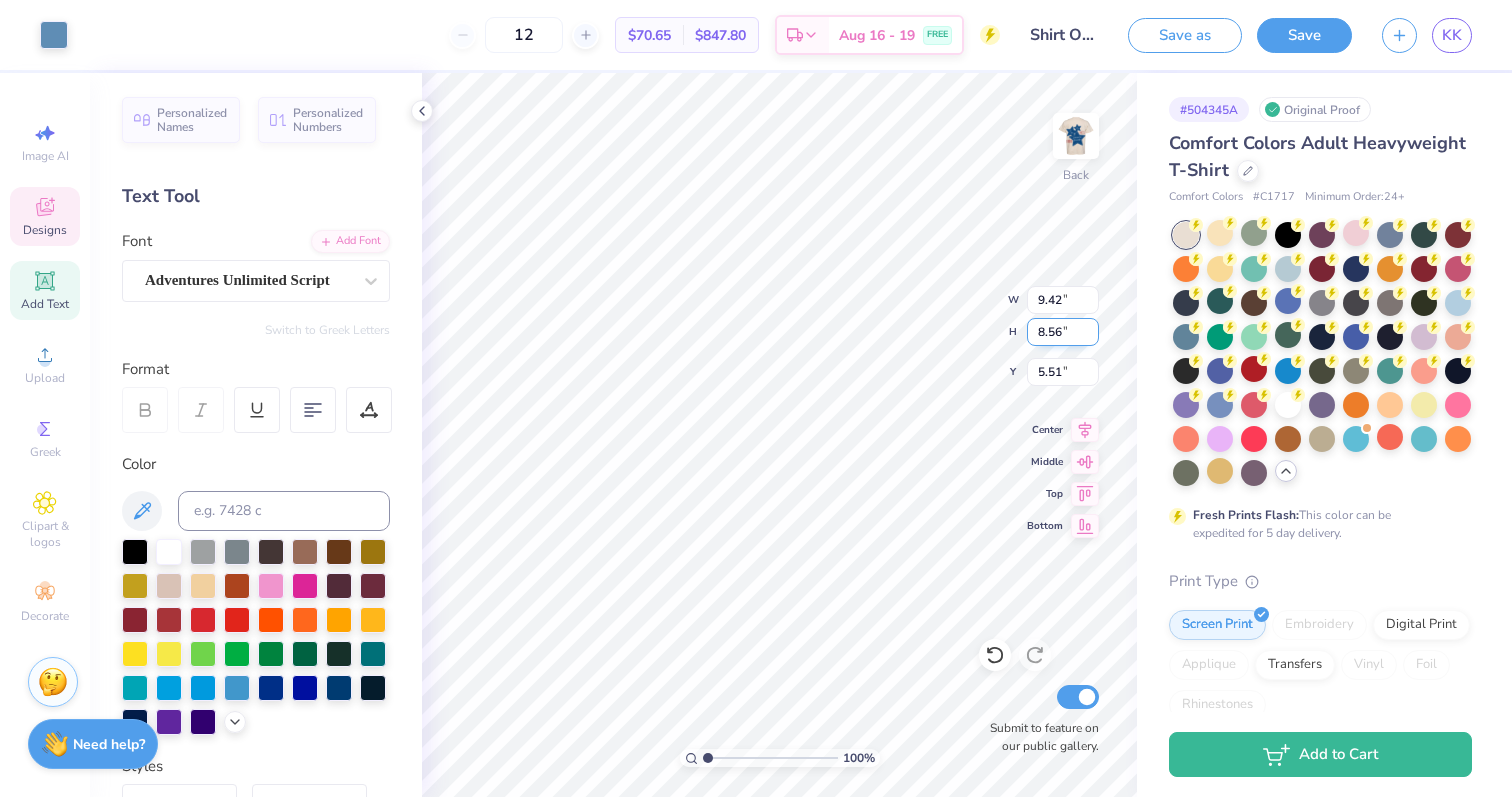type on "8.55" 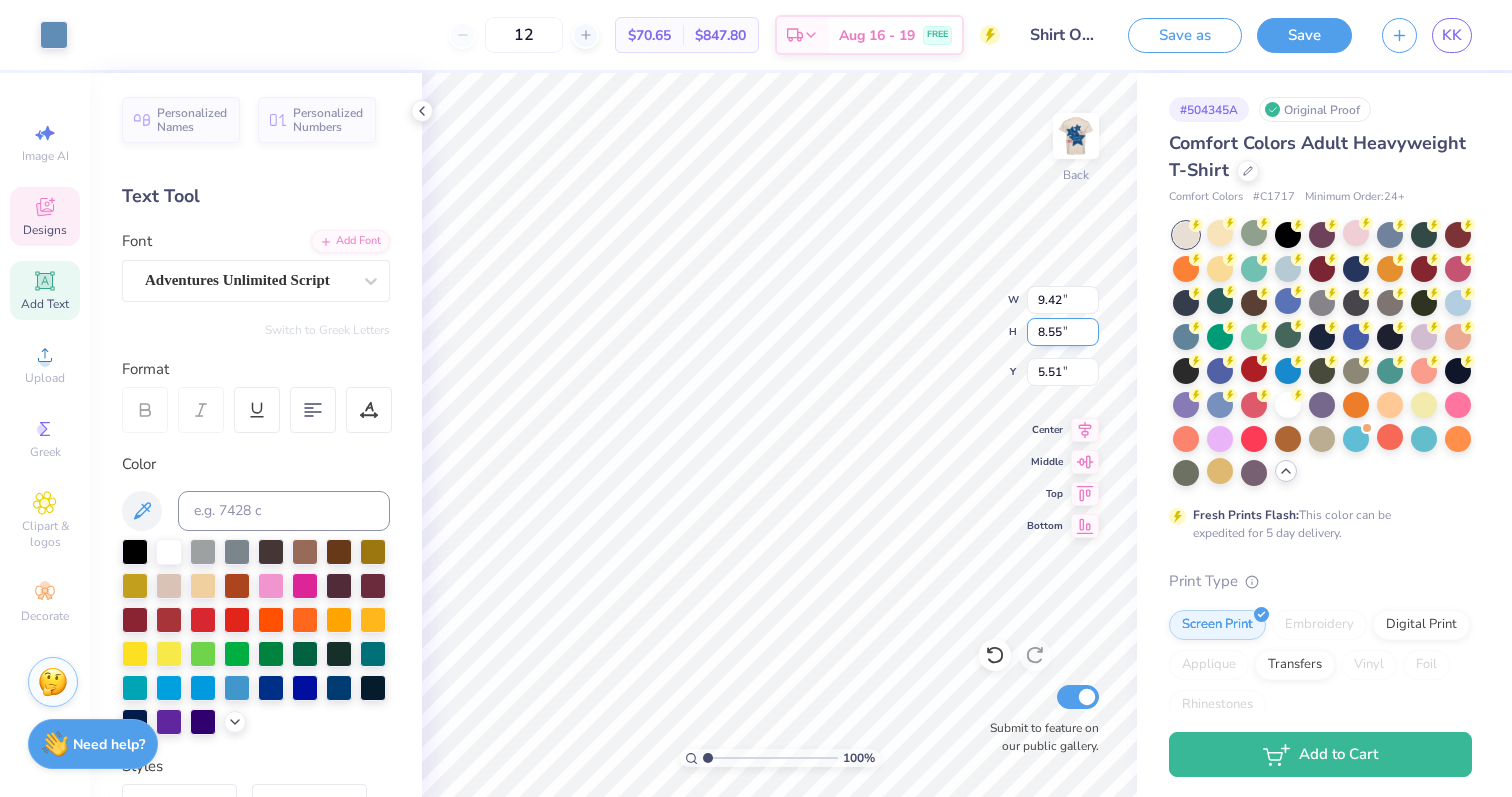click on "8.55" at bounding box center [1063, 332] 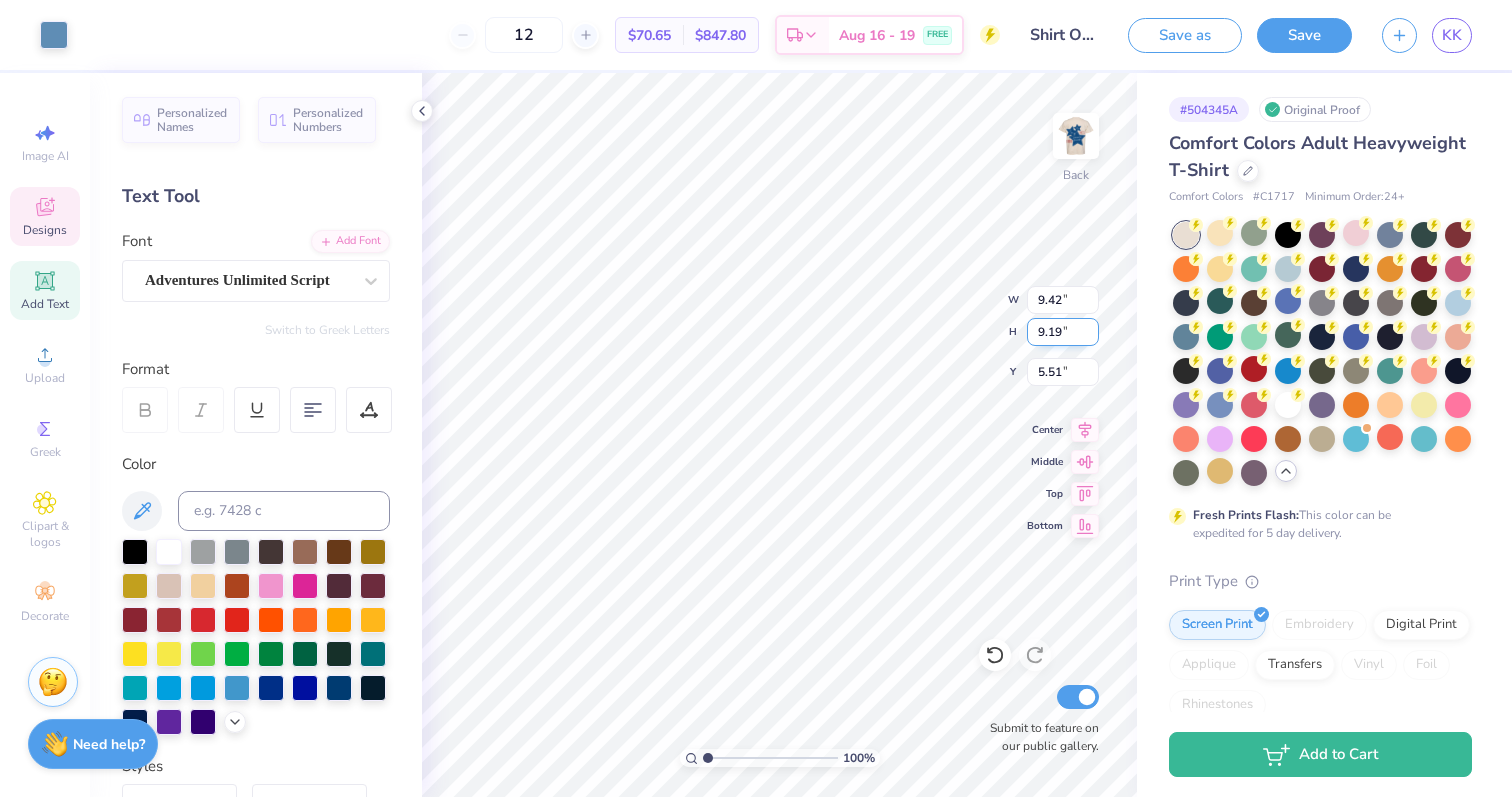 click on "9.19" at bounding box center (1063, 332) 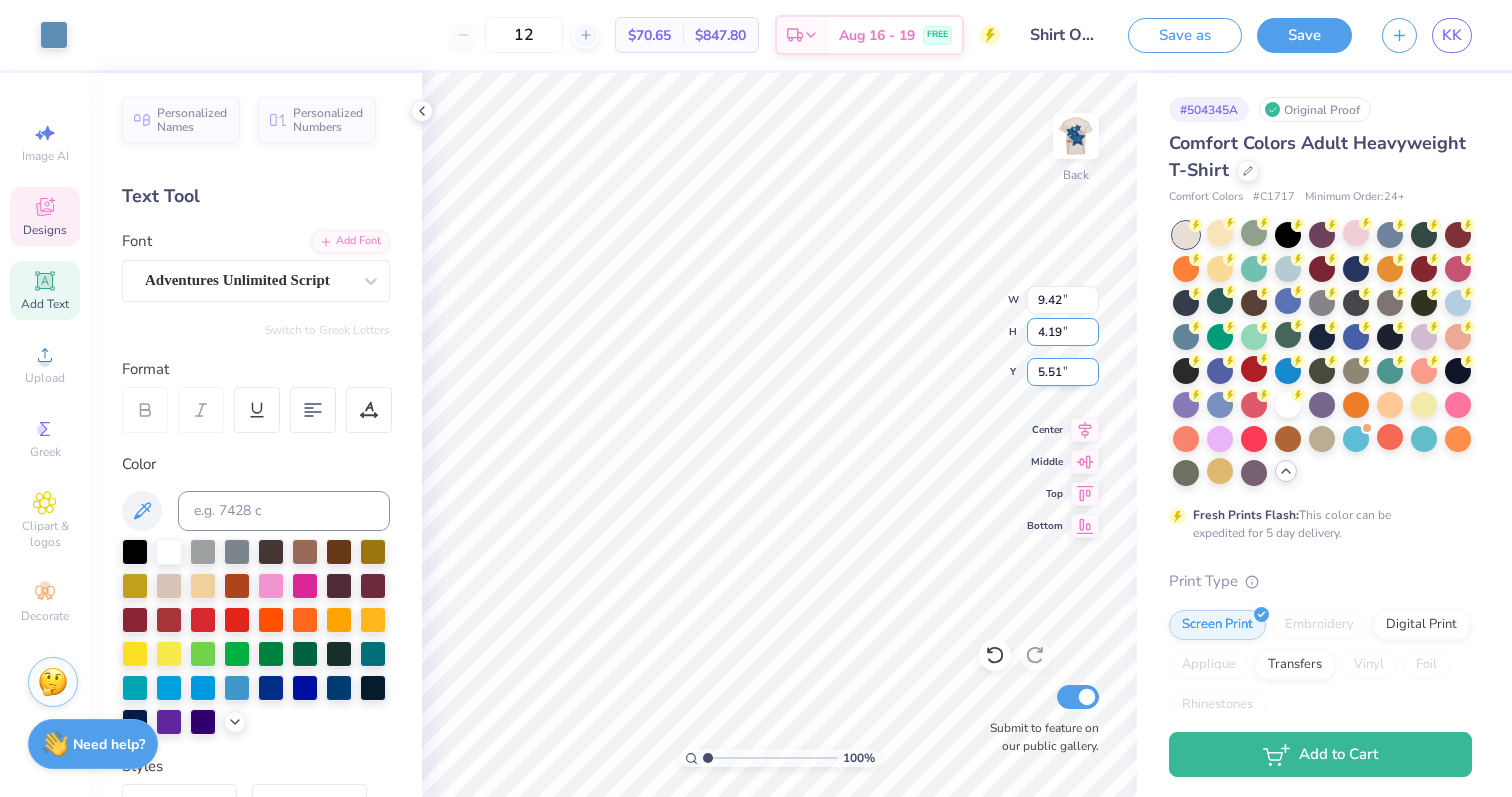 type on "4.19" 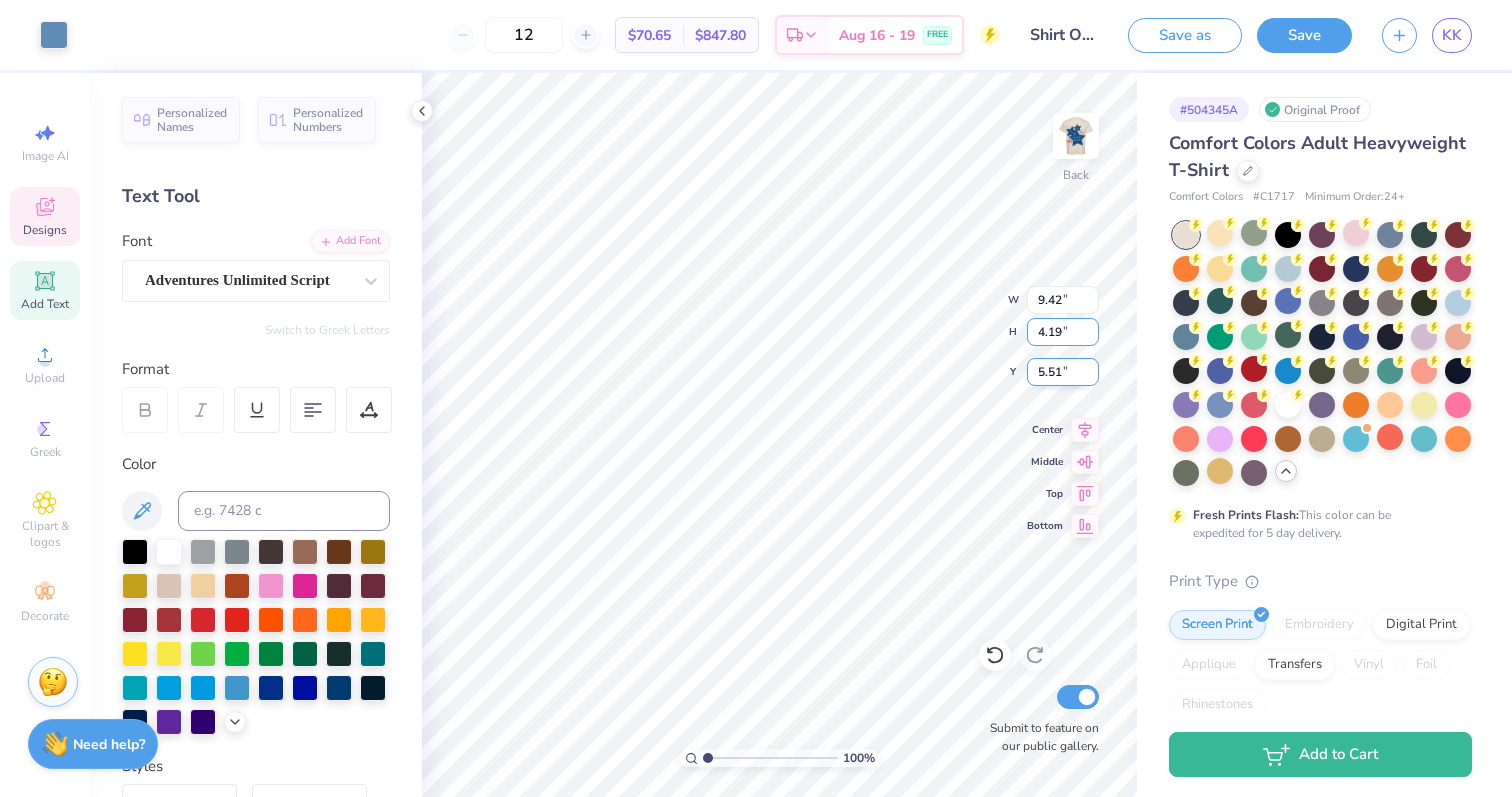type on "4.29" 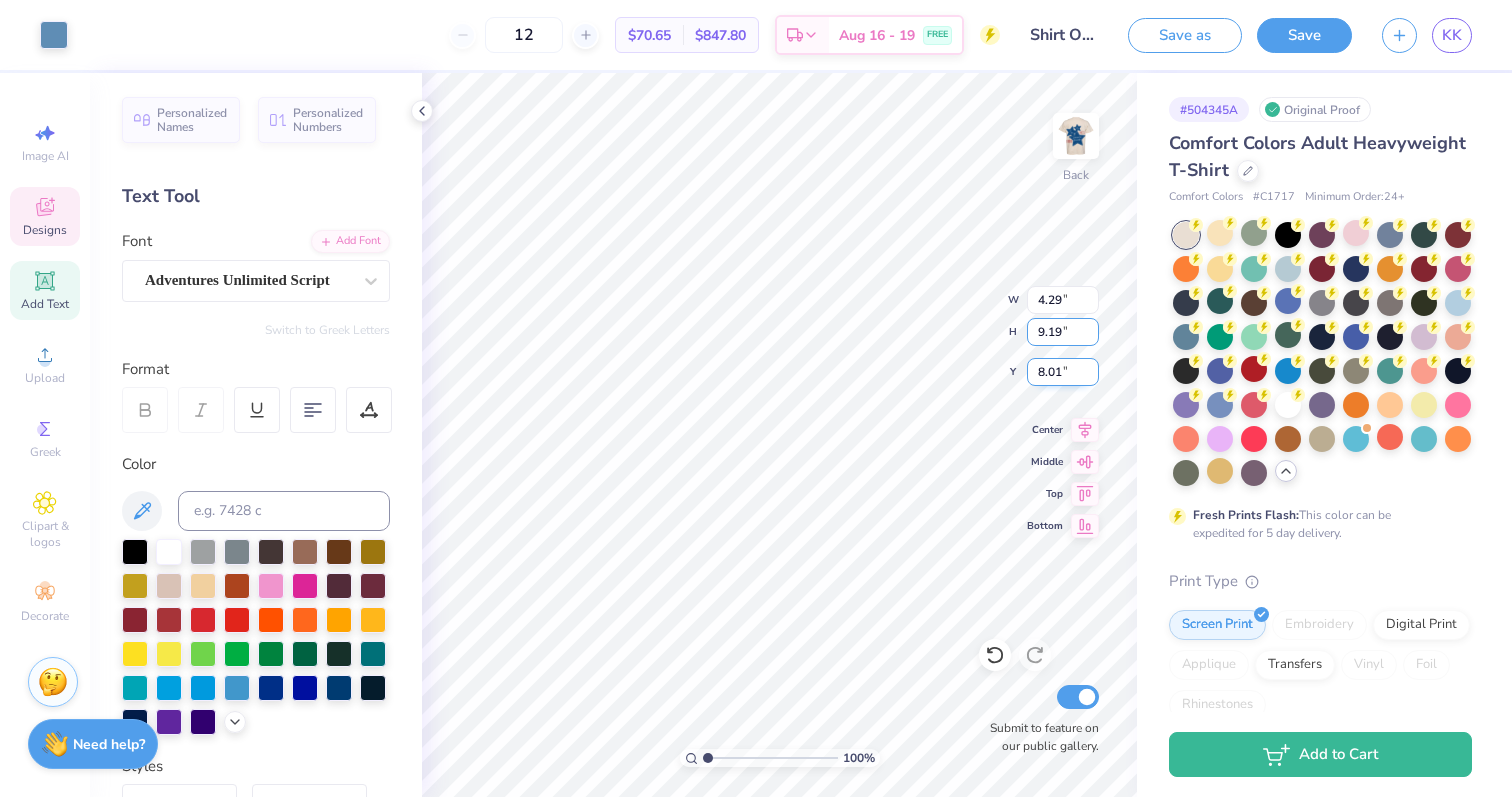 type on "9.19" 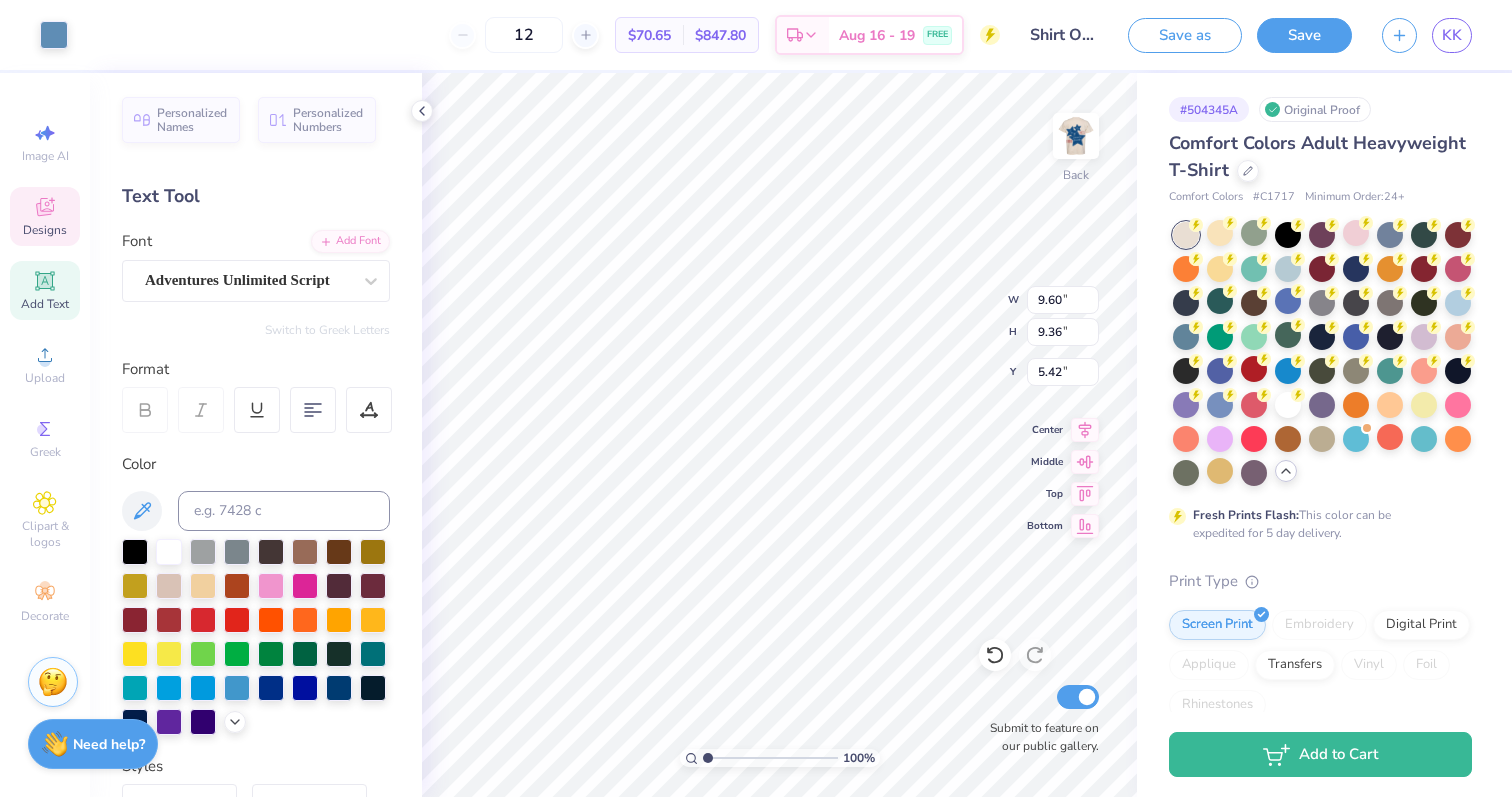 type on "6.38" 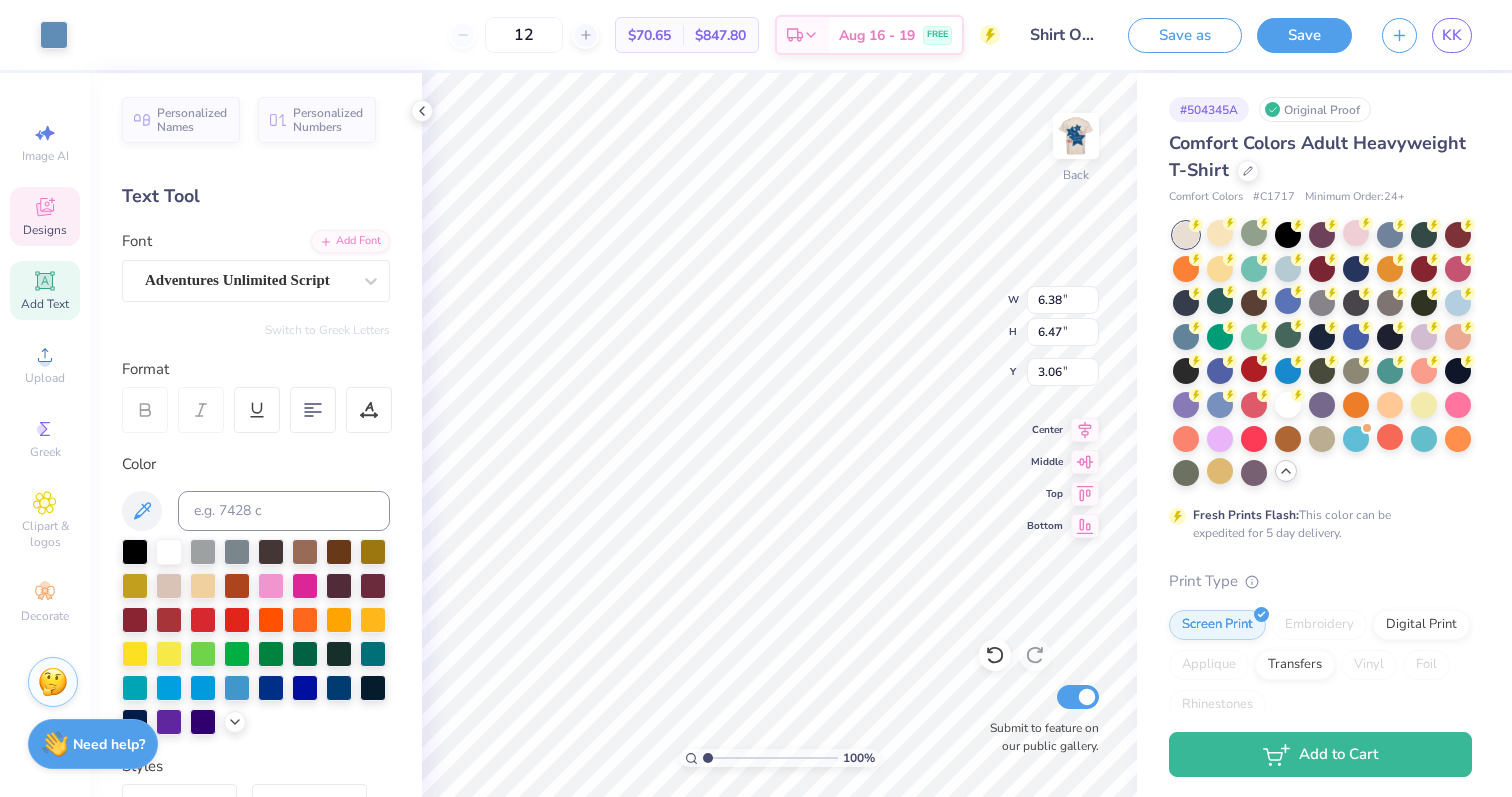 type on "6.59" 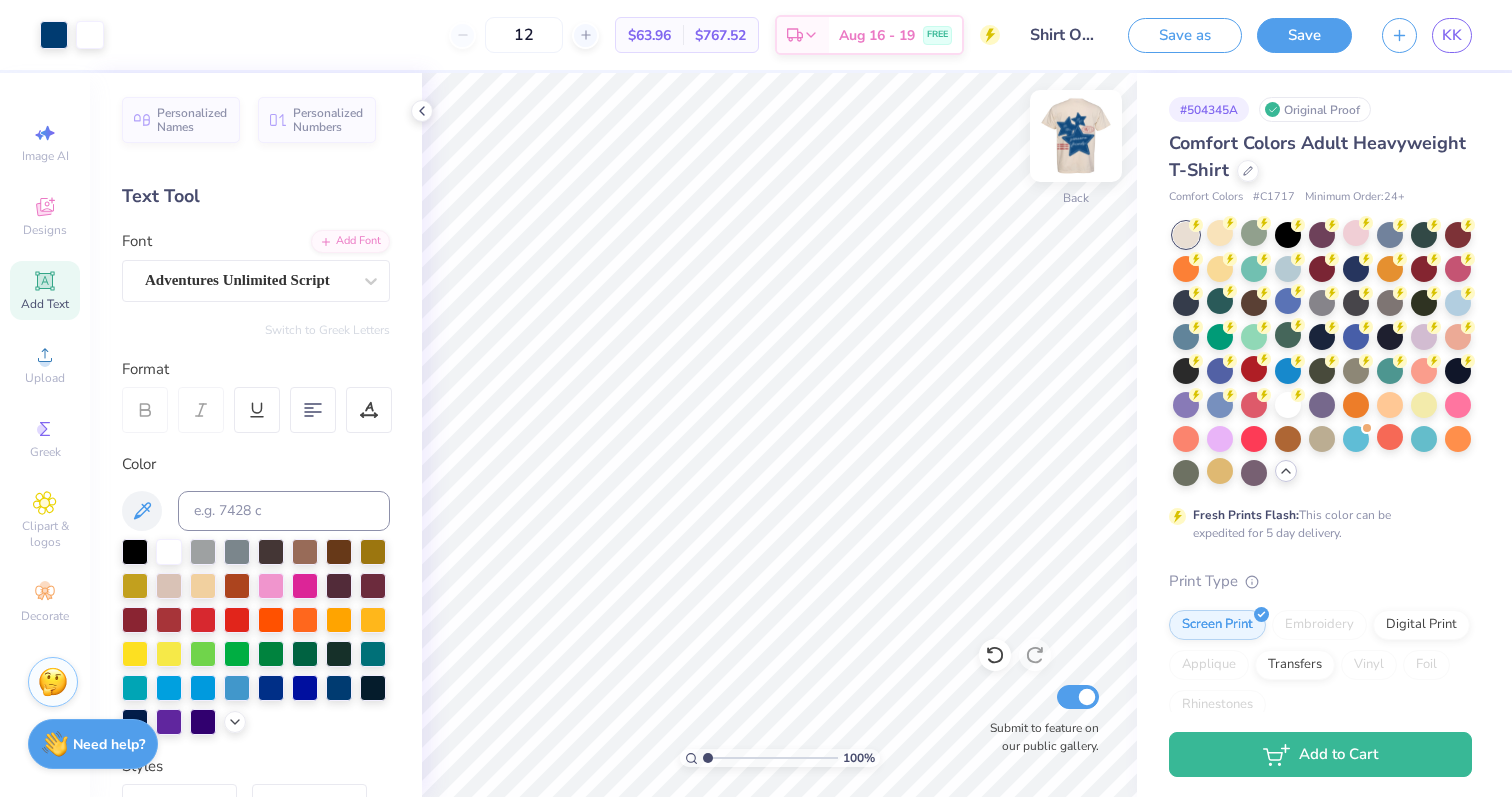 click at bounding box center [1076, 136] 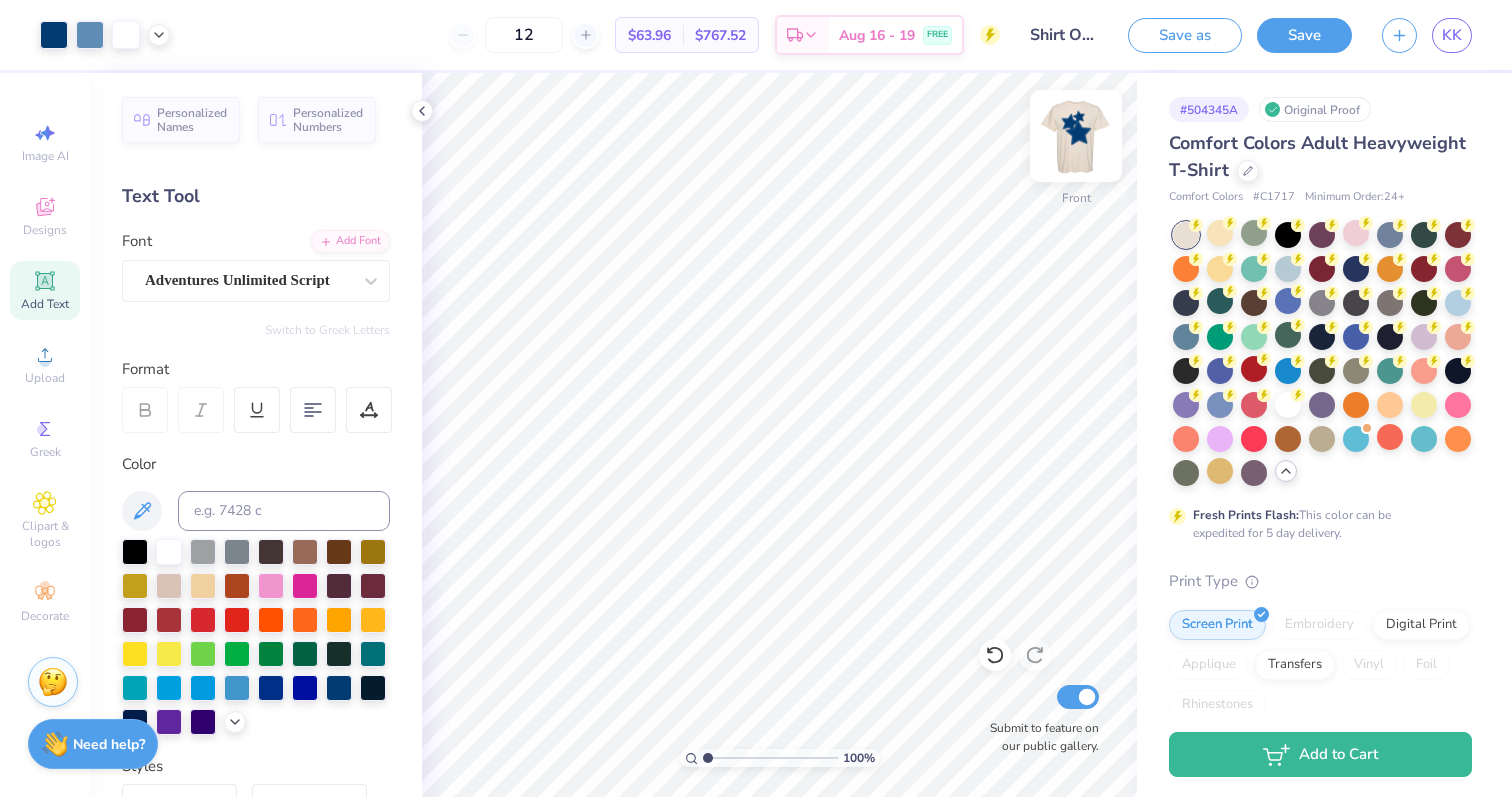 click at bounding box center (1076, 136) 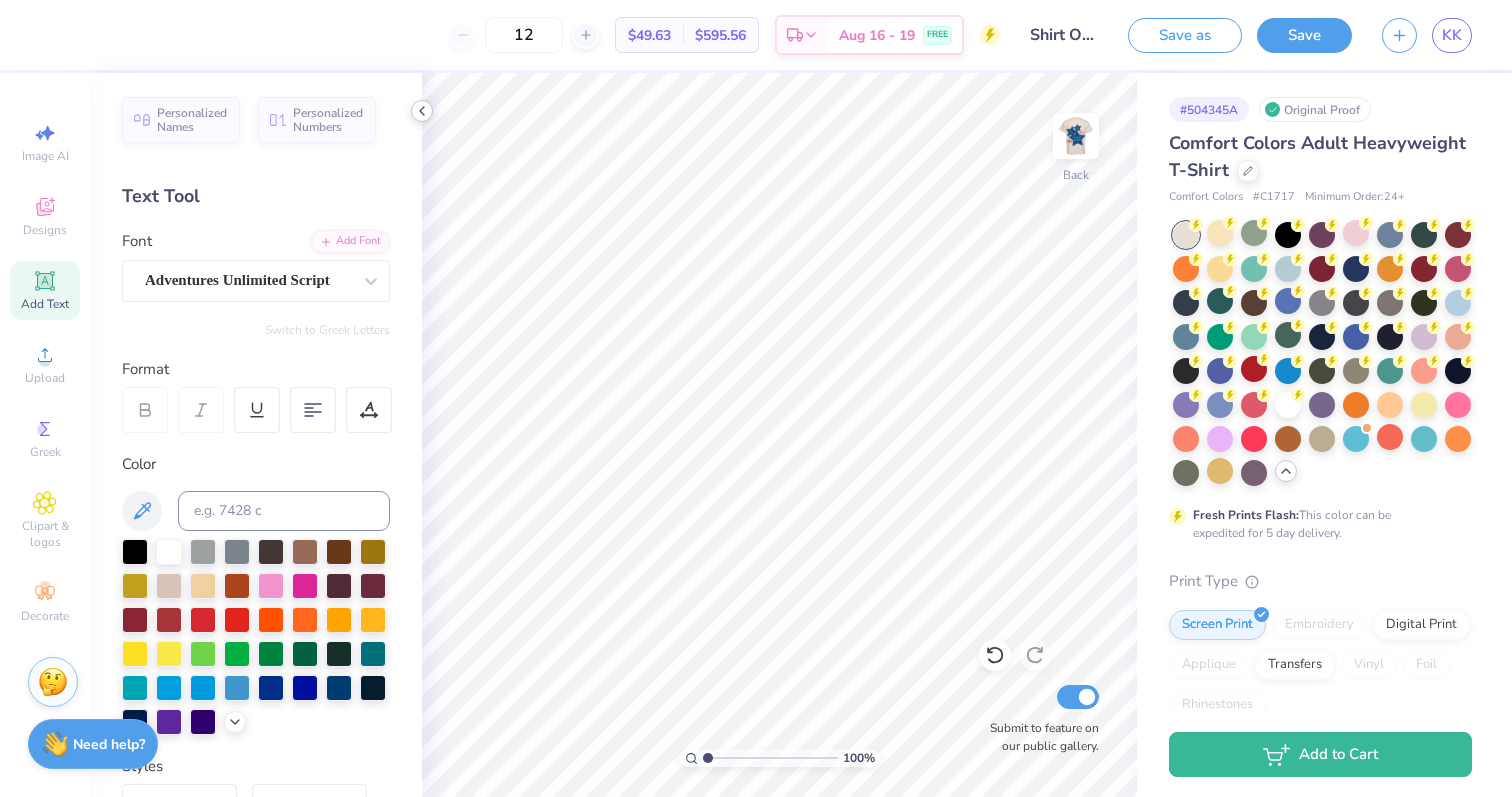 click 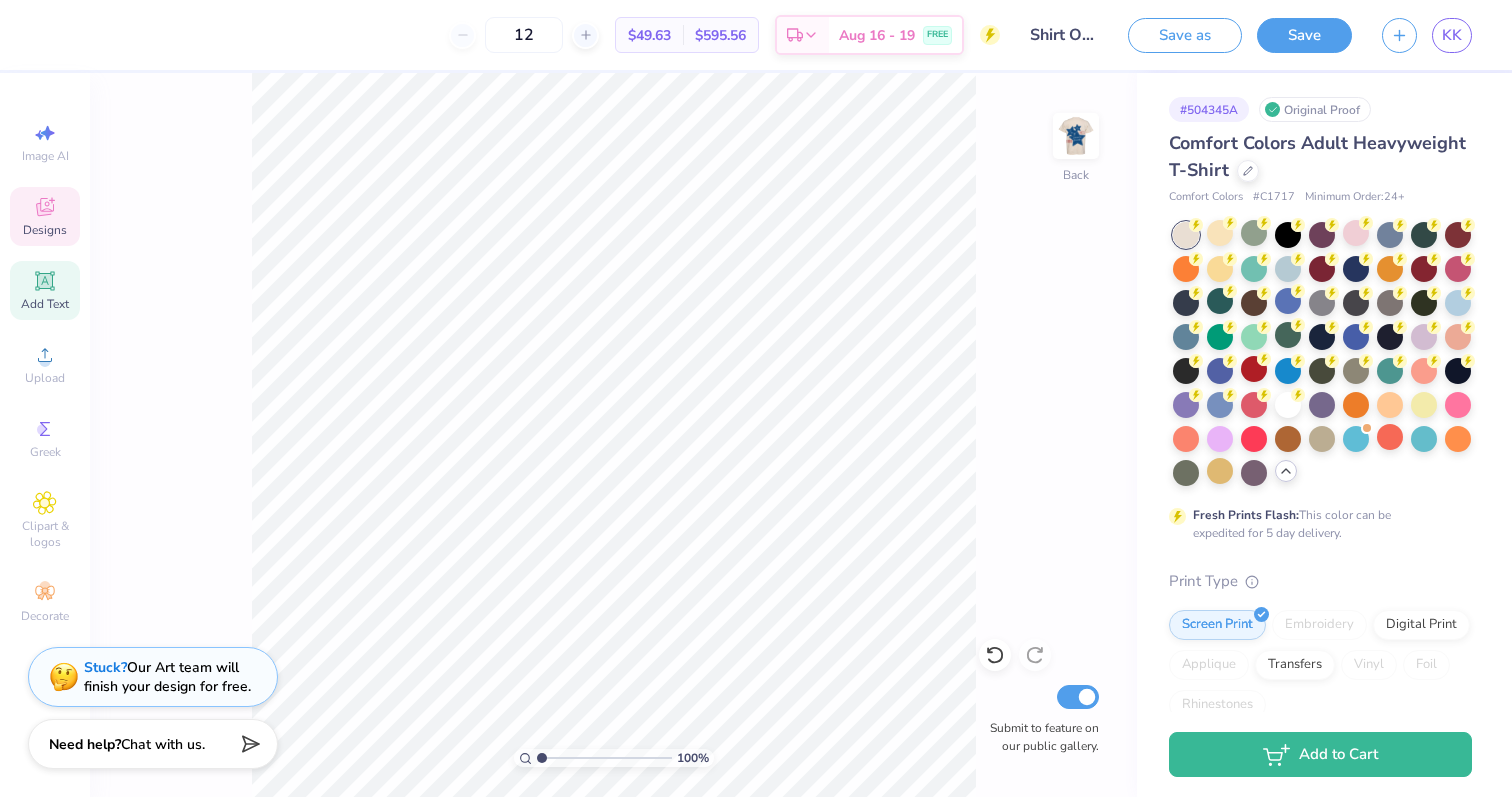 click on "Designs" at bounding box center (45, 216) 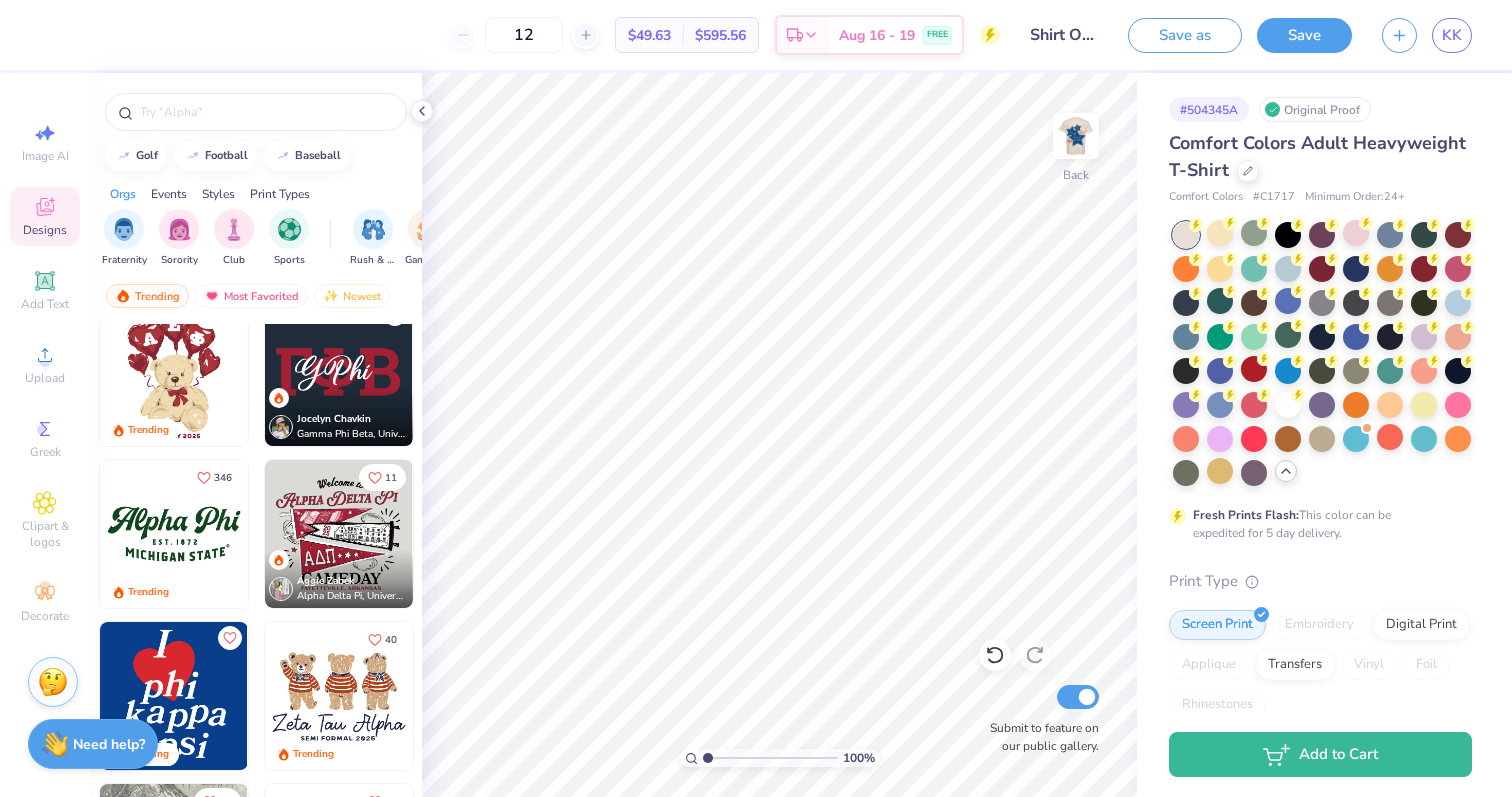 scroll, scrollTop: 1164, scrollLeft: 0, axis: vertical 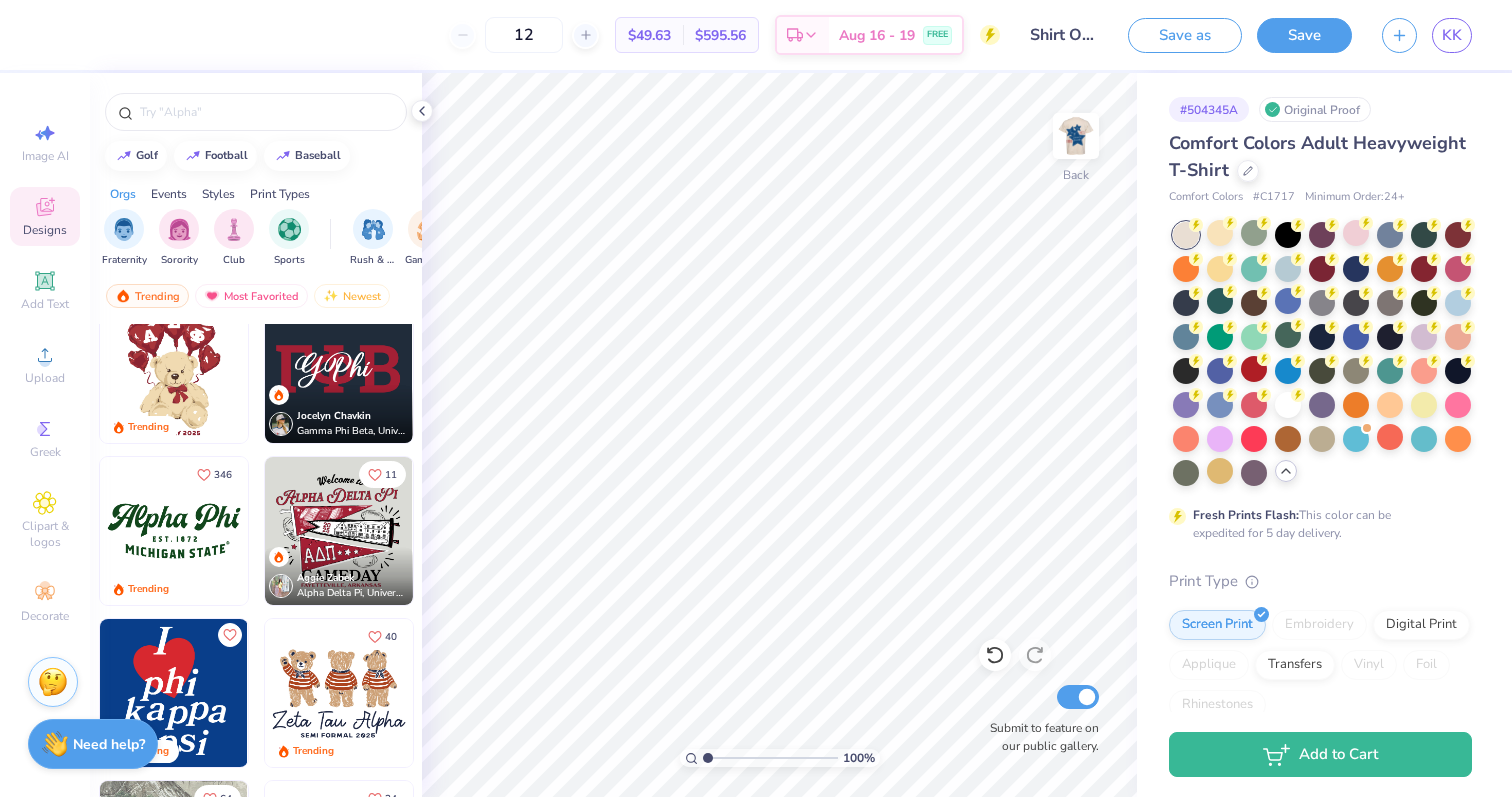 click at bounding box center [174, 531] 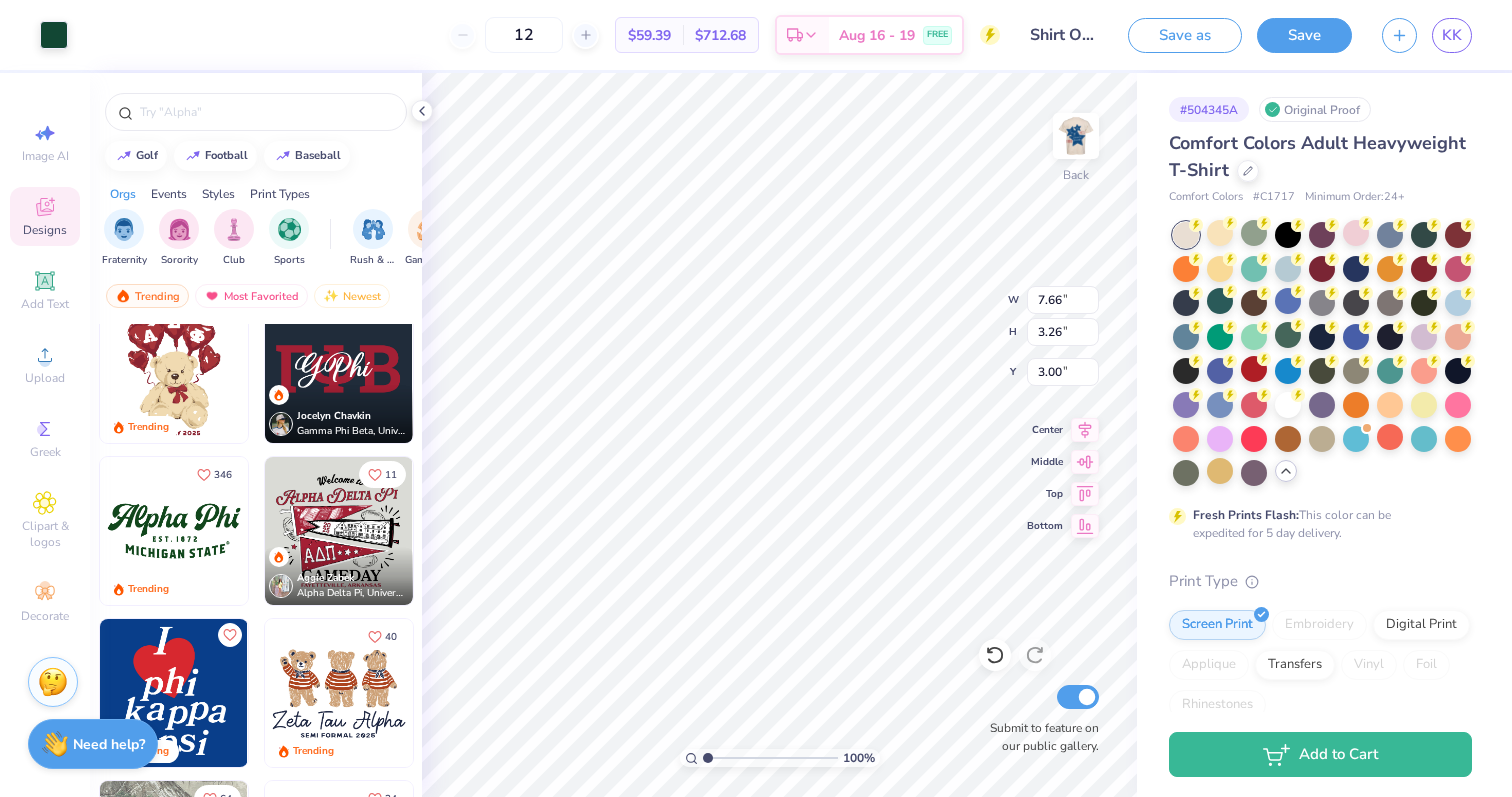 type on "9.28" 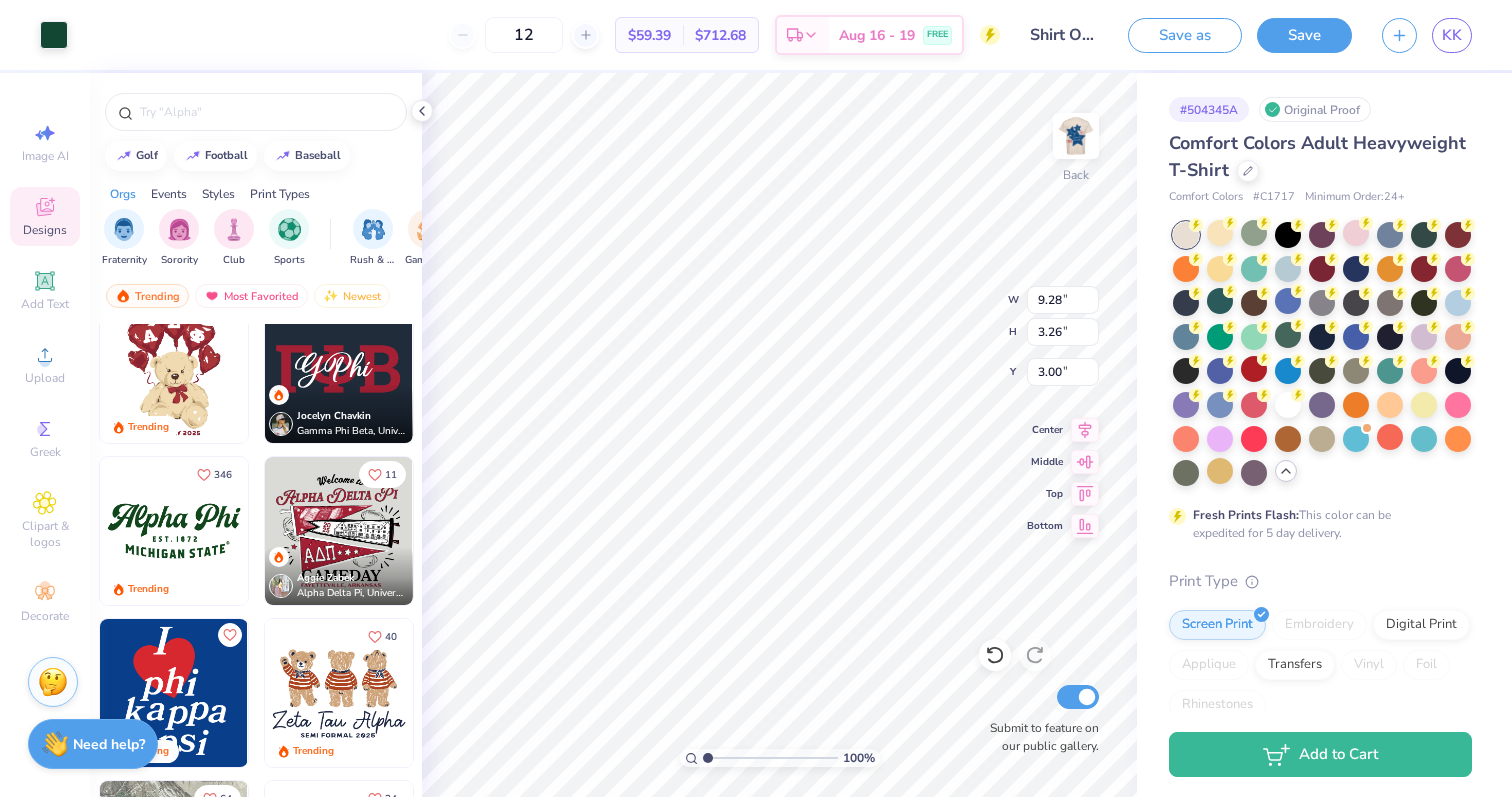 type on "3.95" 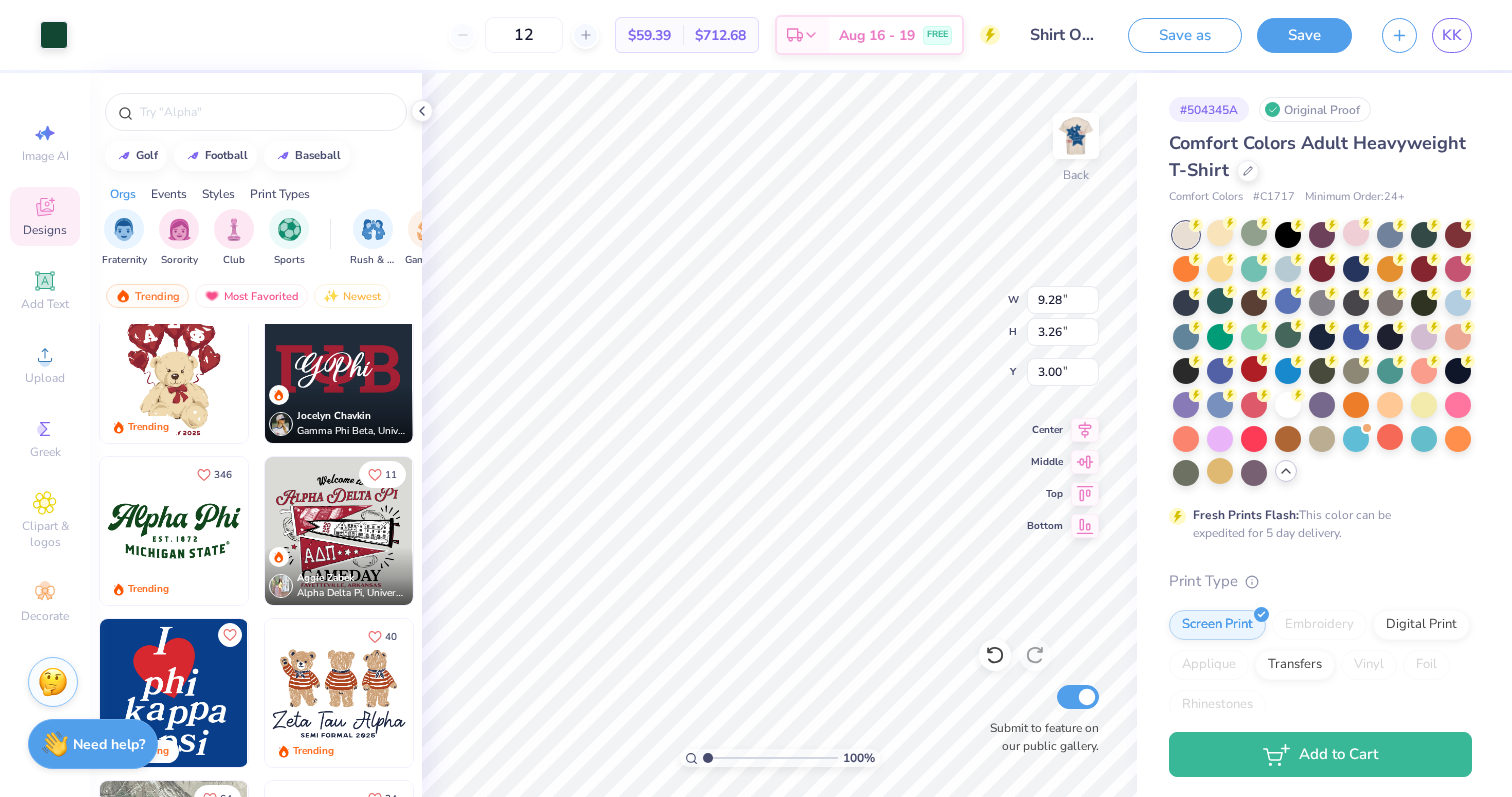 type on "3.06" 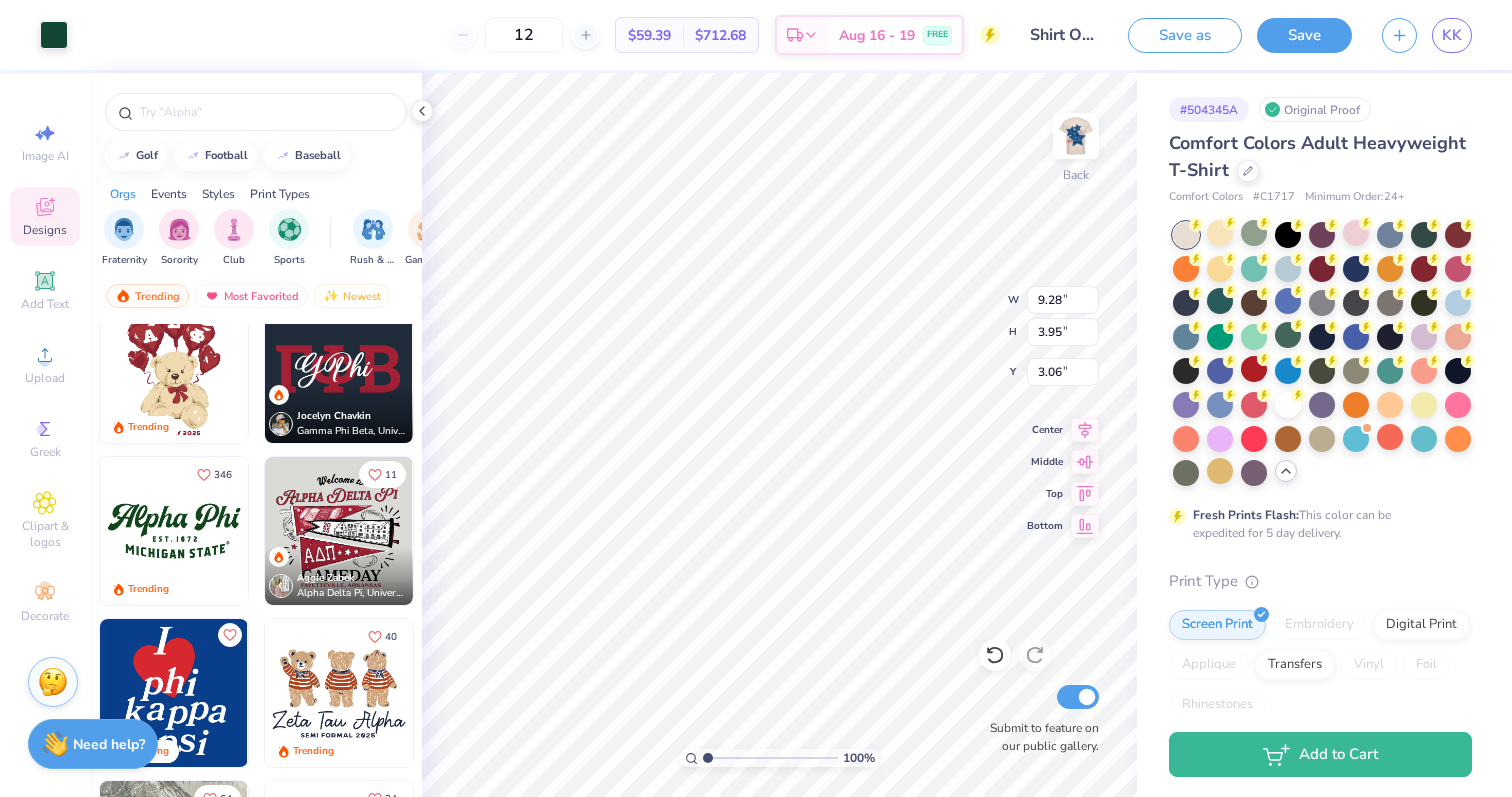 type on "10.83" 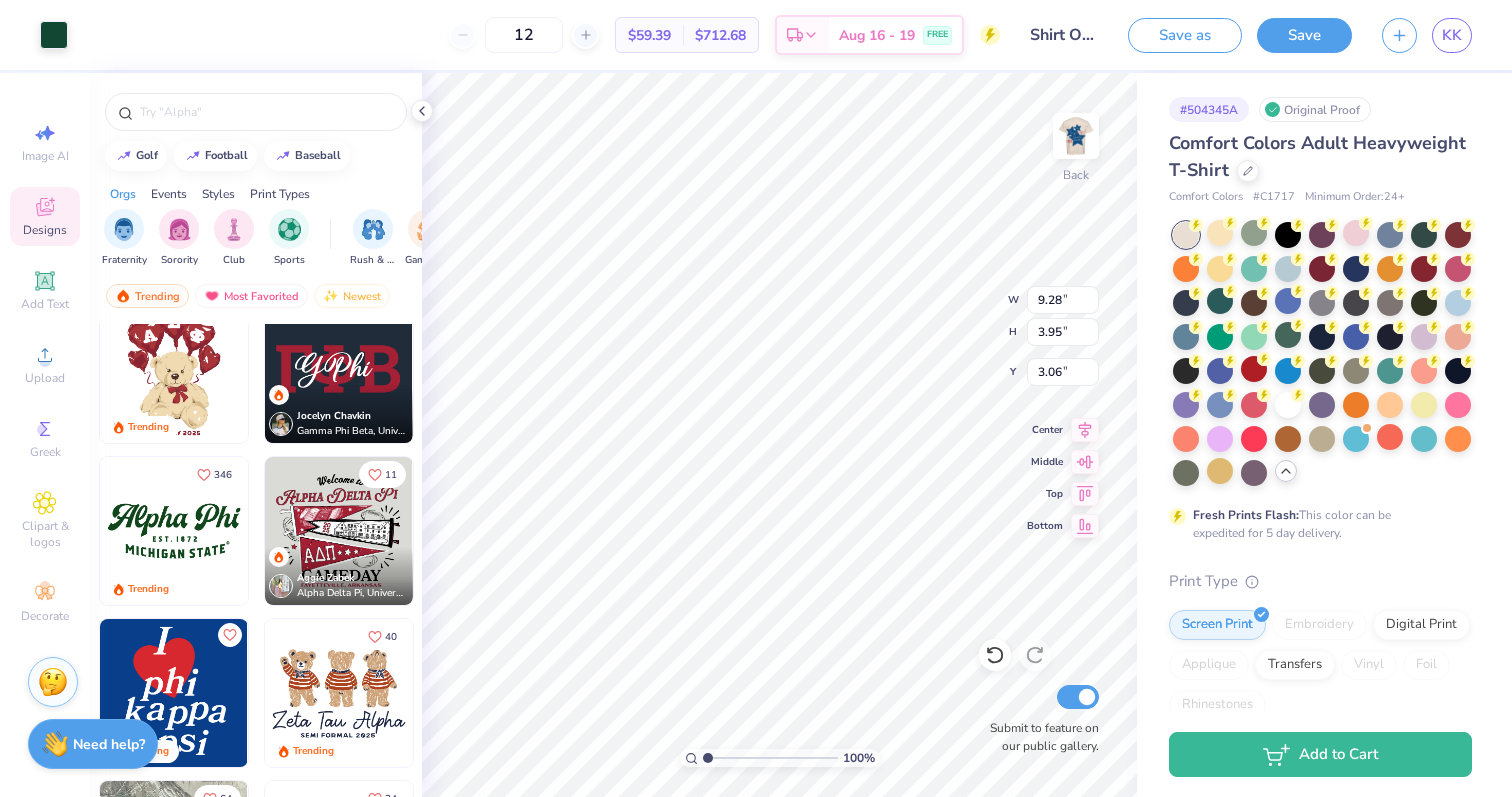 type on "4.61" 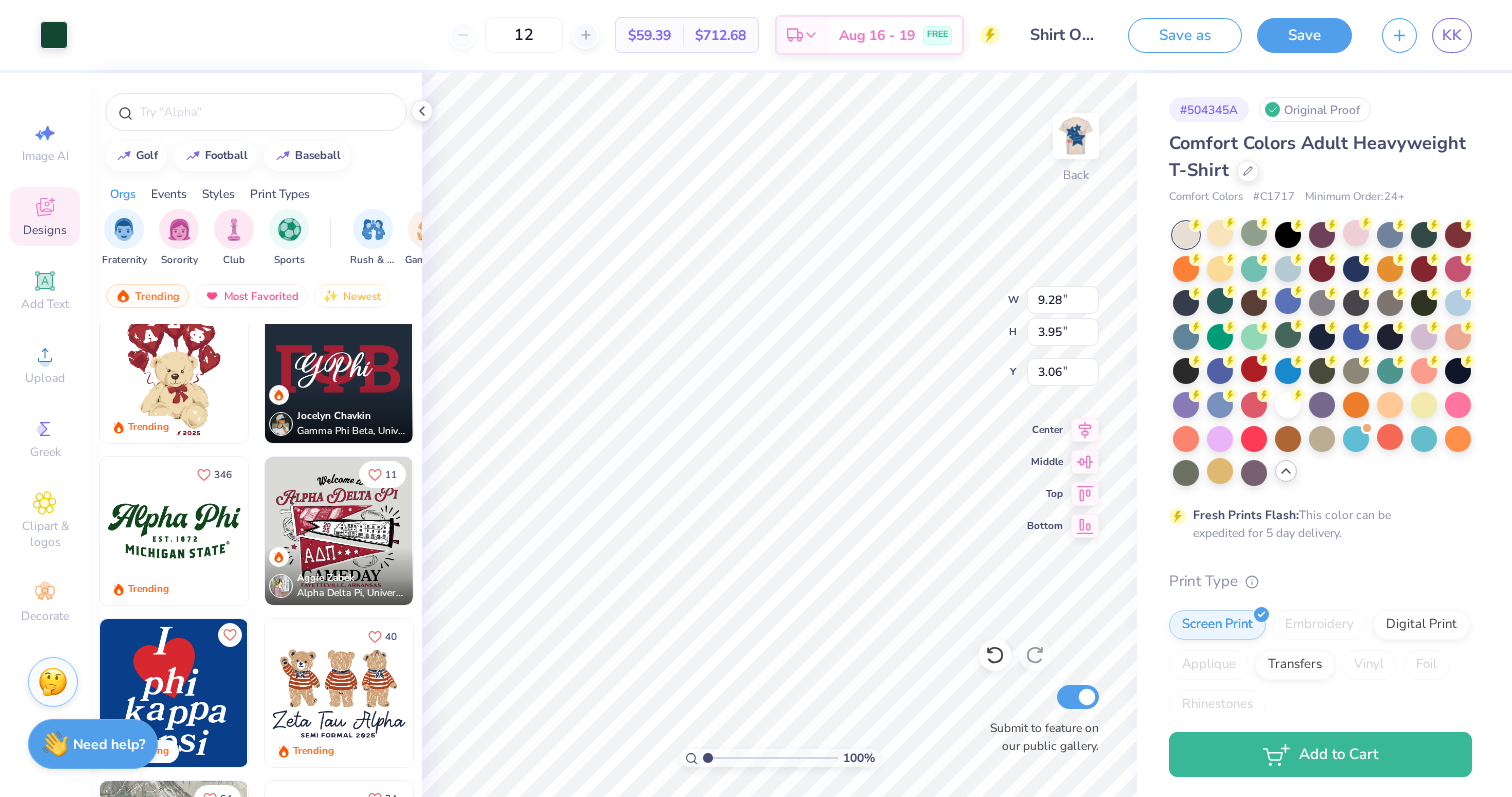 type on "3.12" 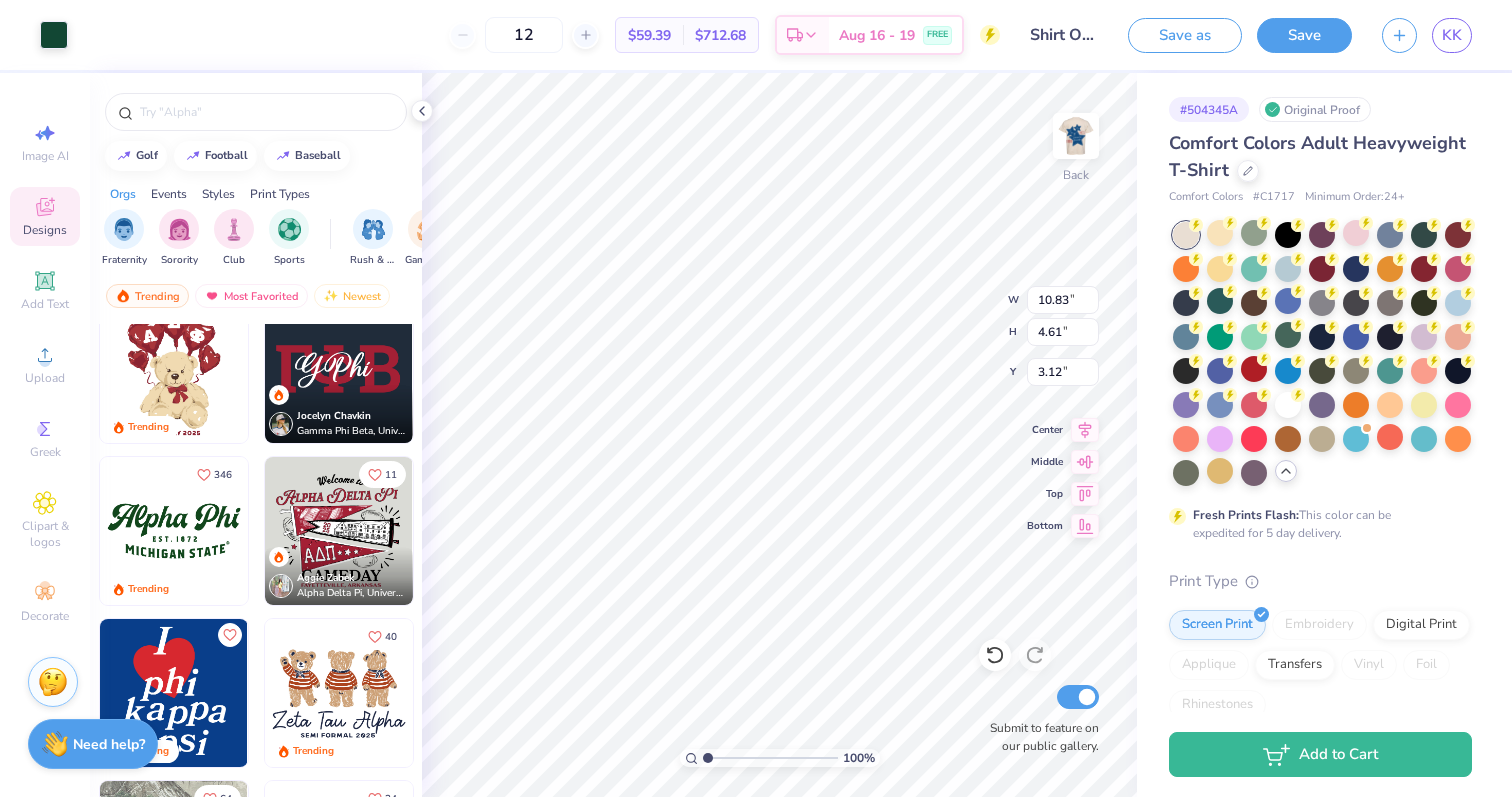 type on "14.11" 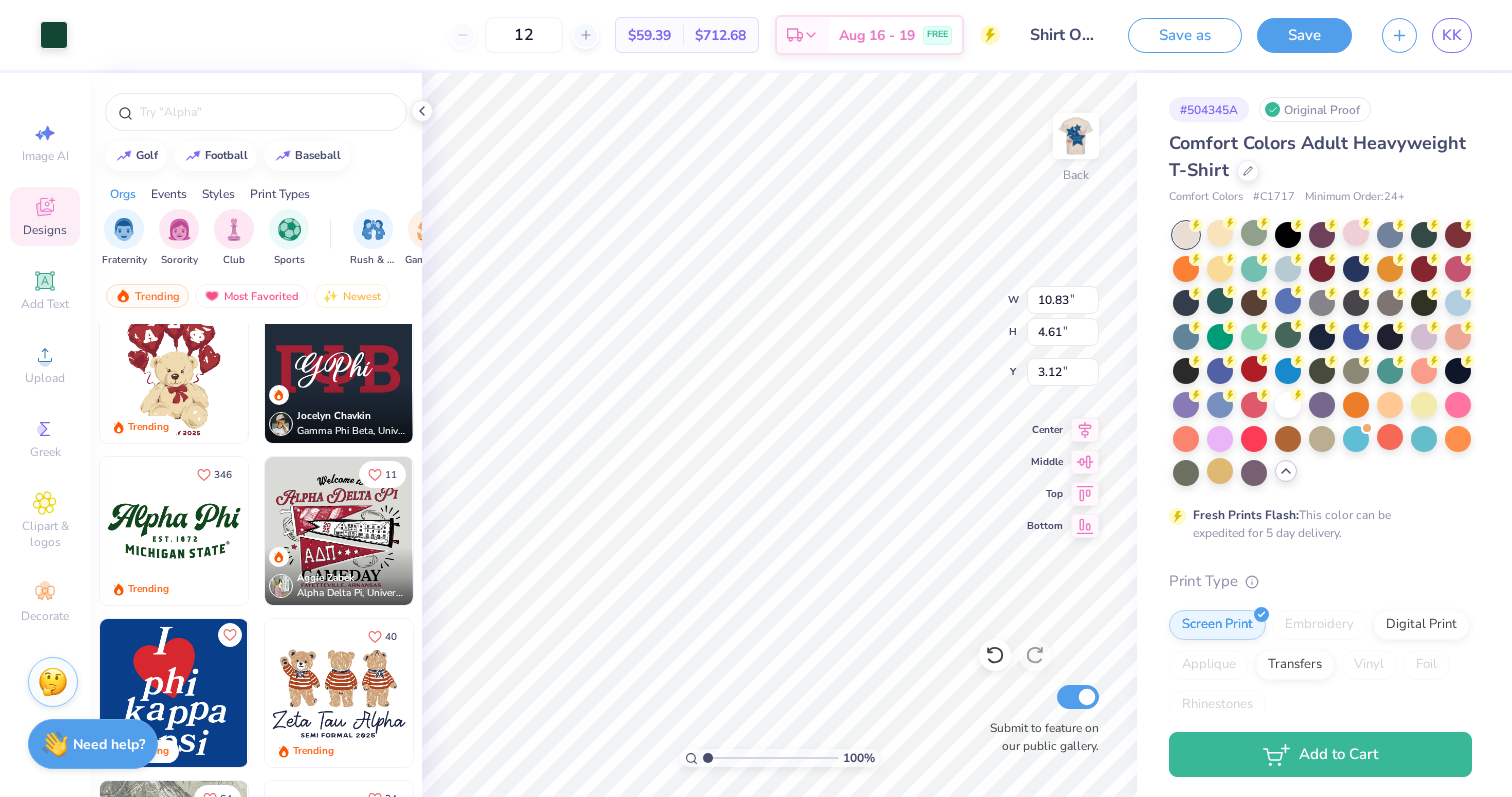 type on "6.01" 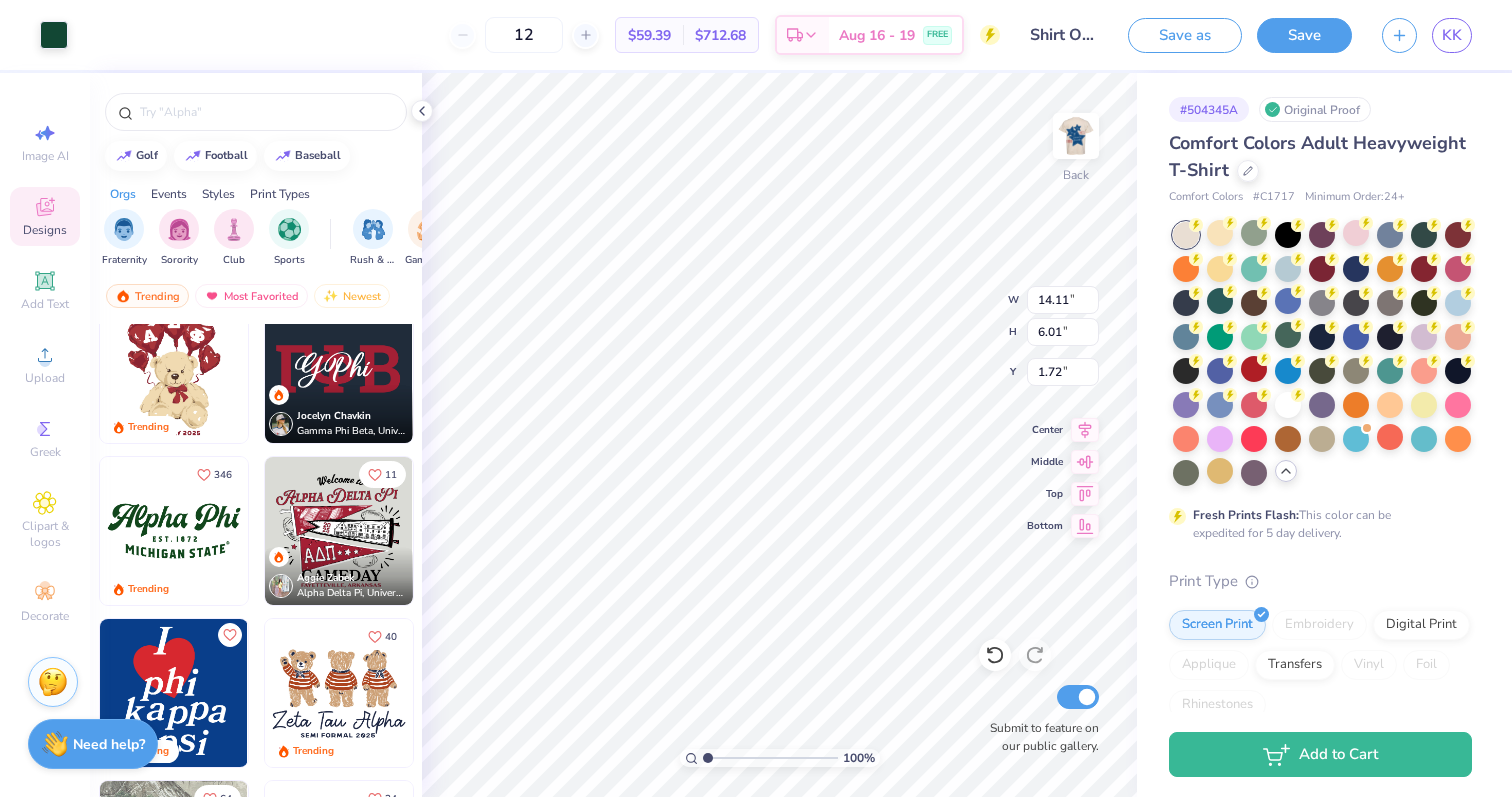 type on "3.99" 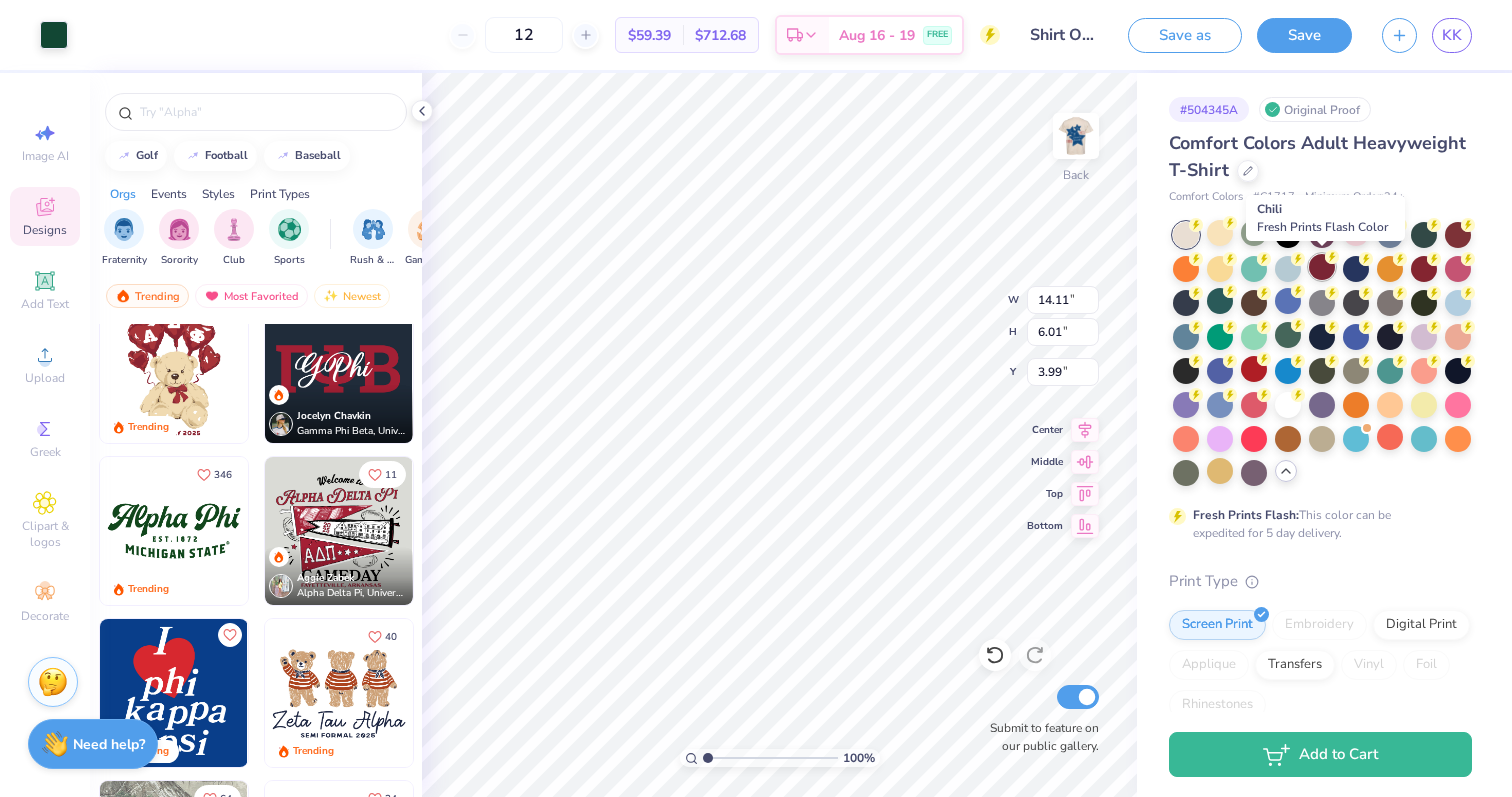 click at bounding box center (1322, 267) 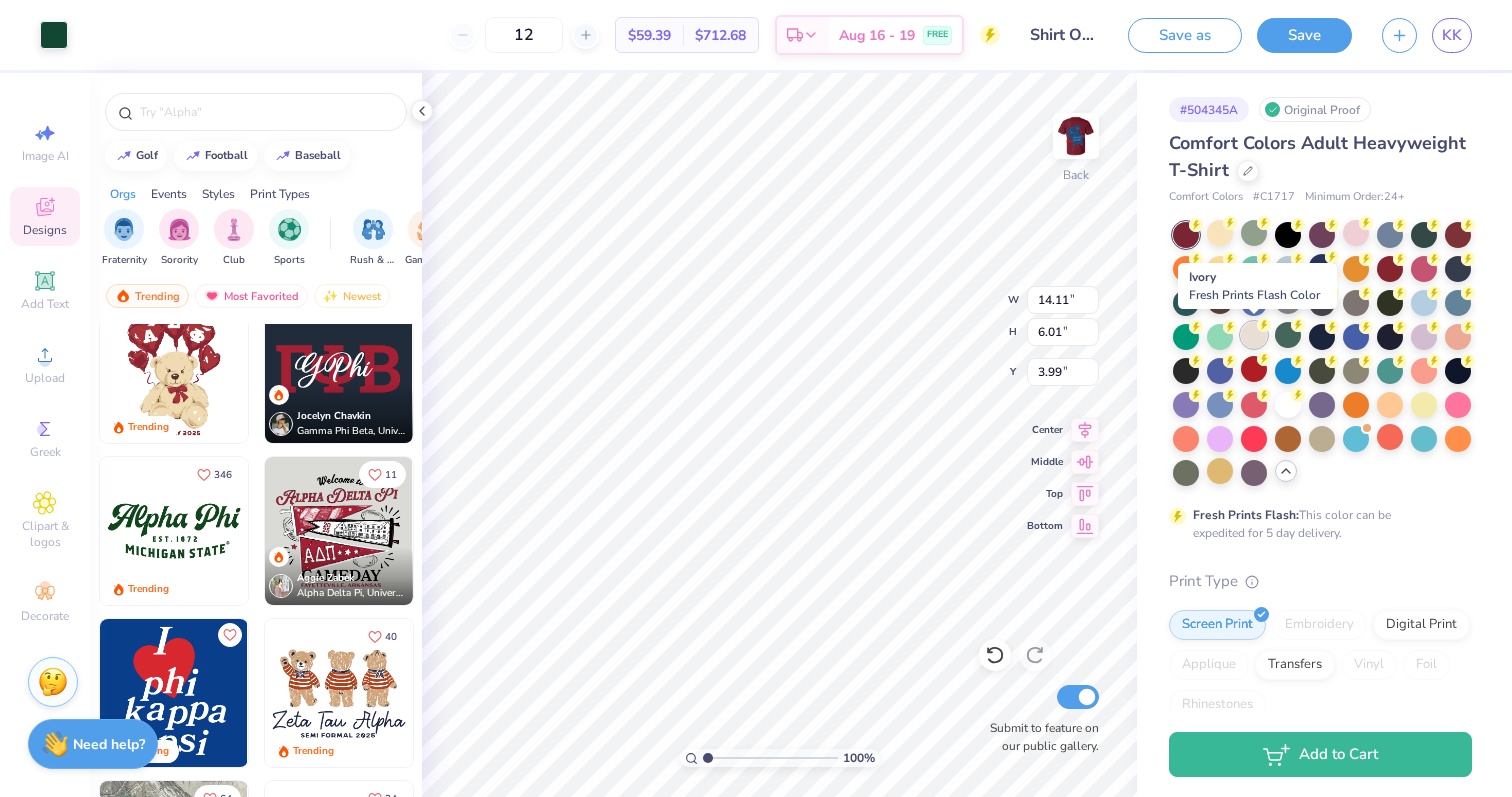 click at bounding box center (1254, 335) 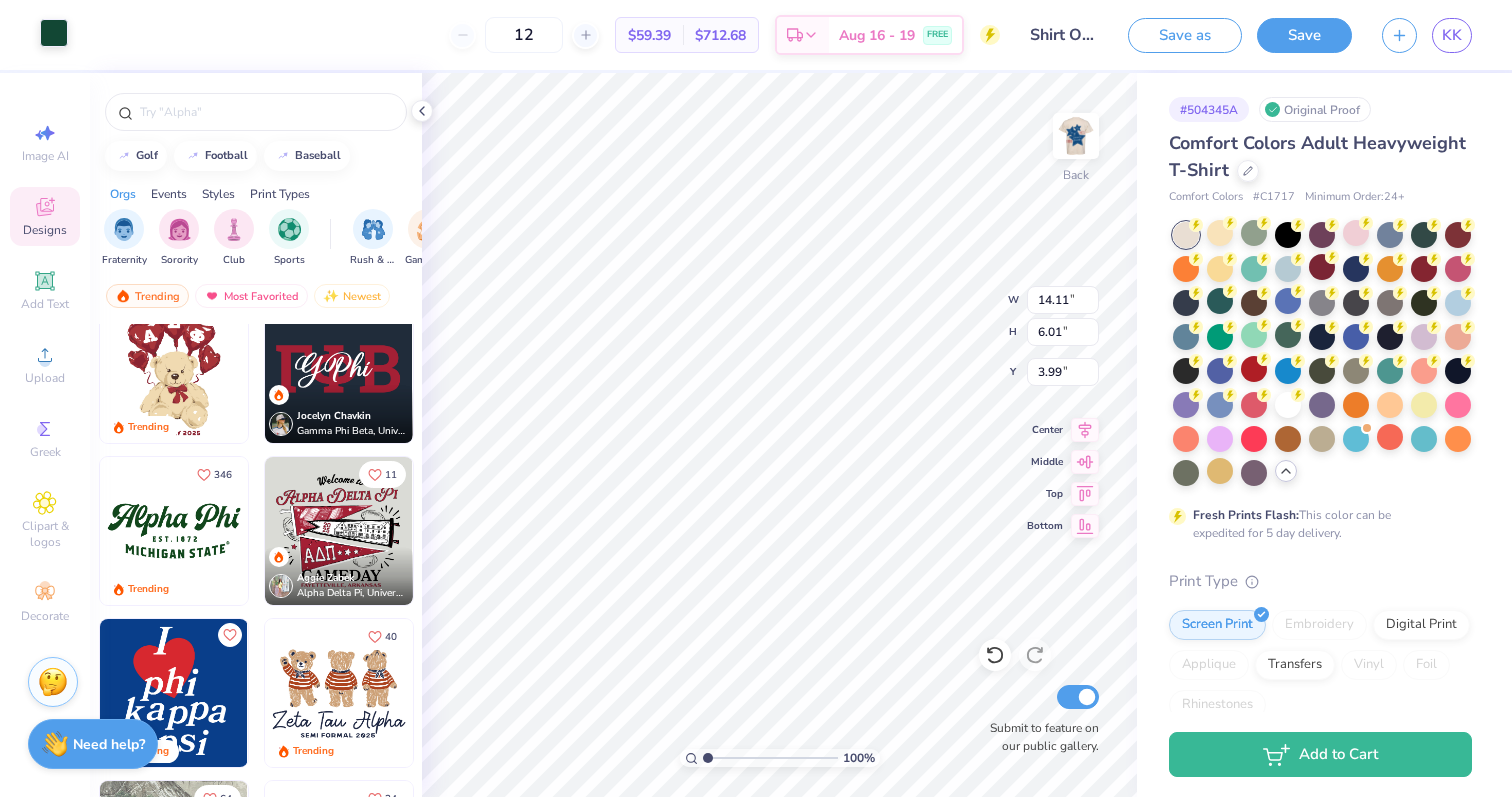 click at bounding box center (54, 33) 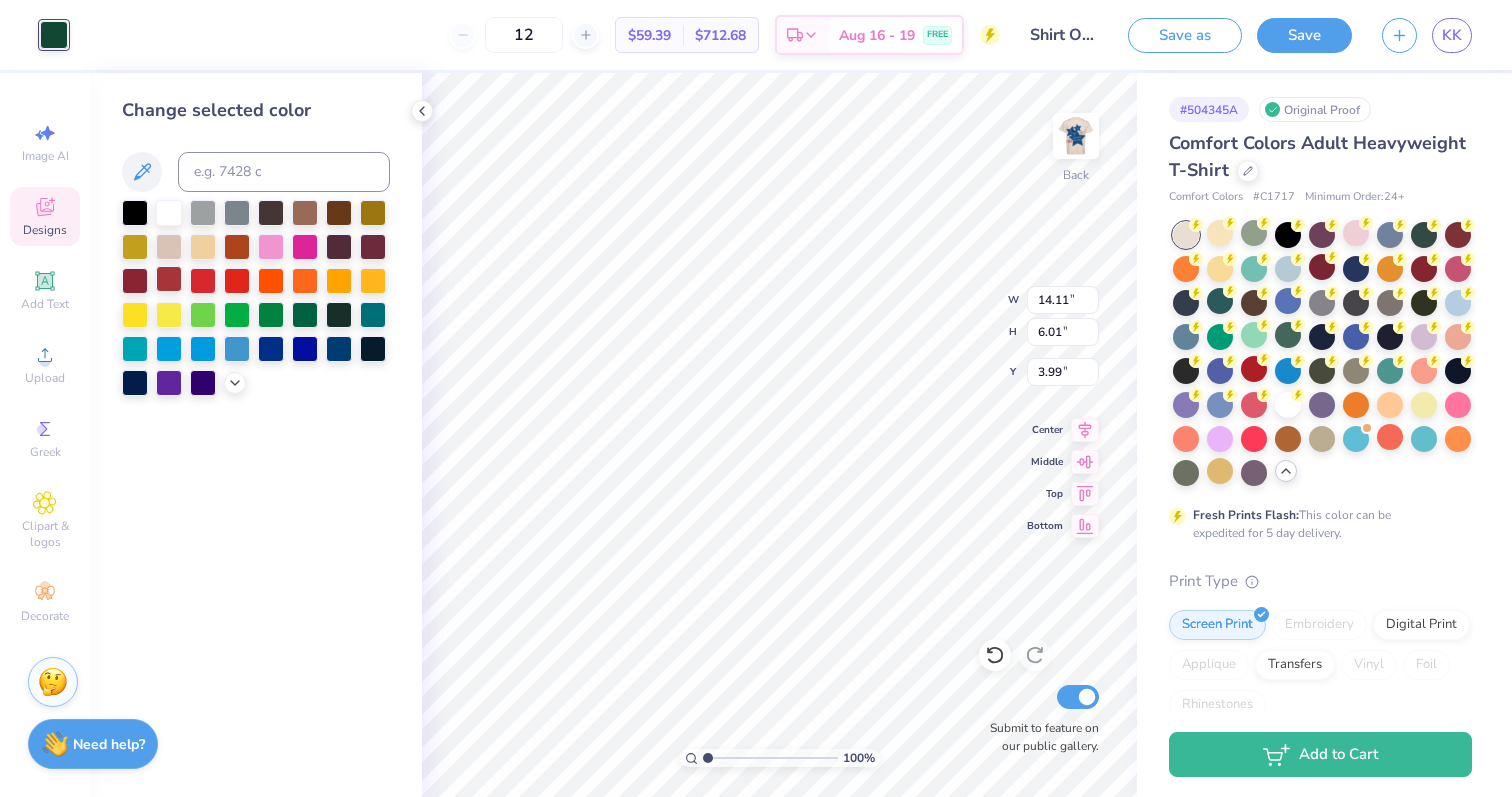 click at bounding box center [169, 279] 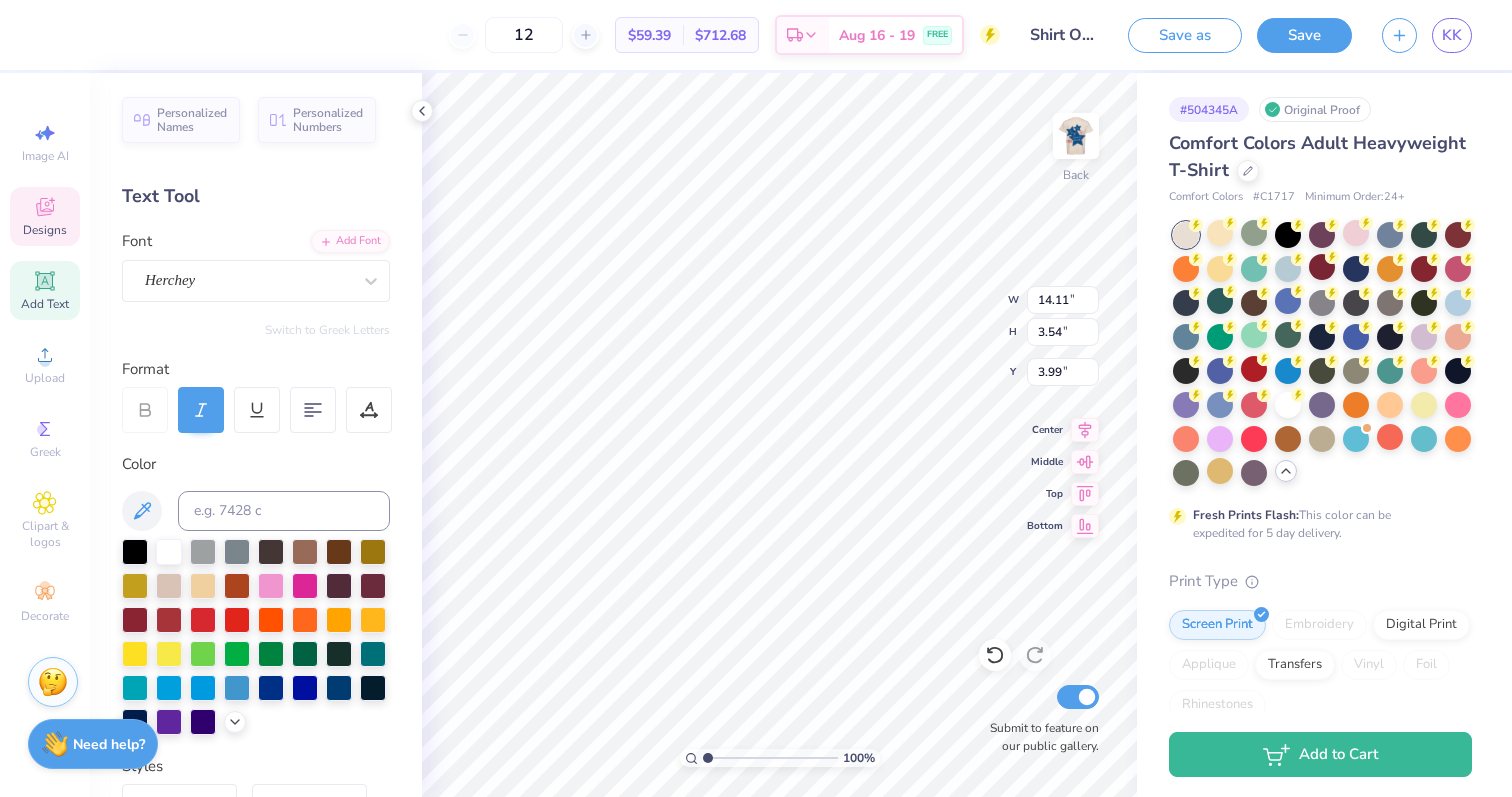 scroll, scrollTop: 0, scrollLeft: 0, axis: both 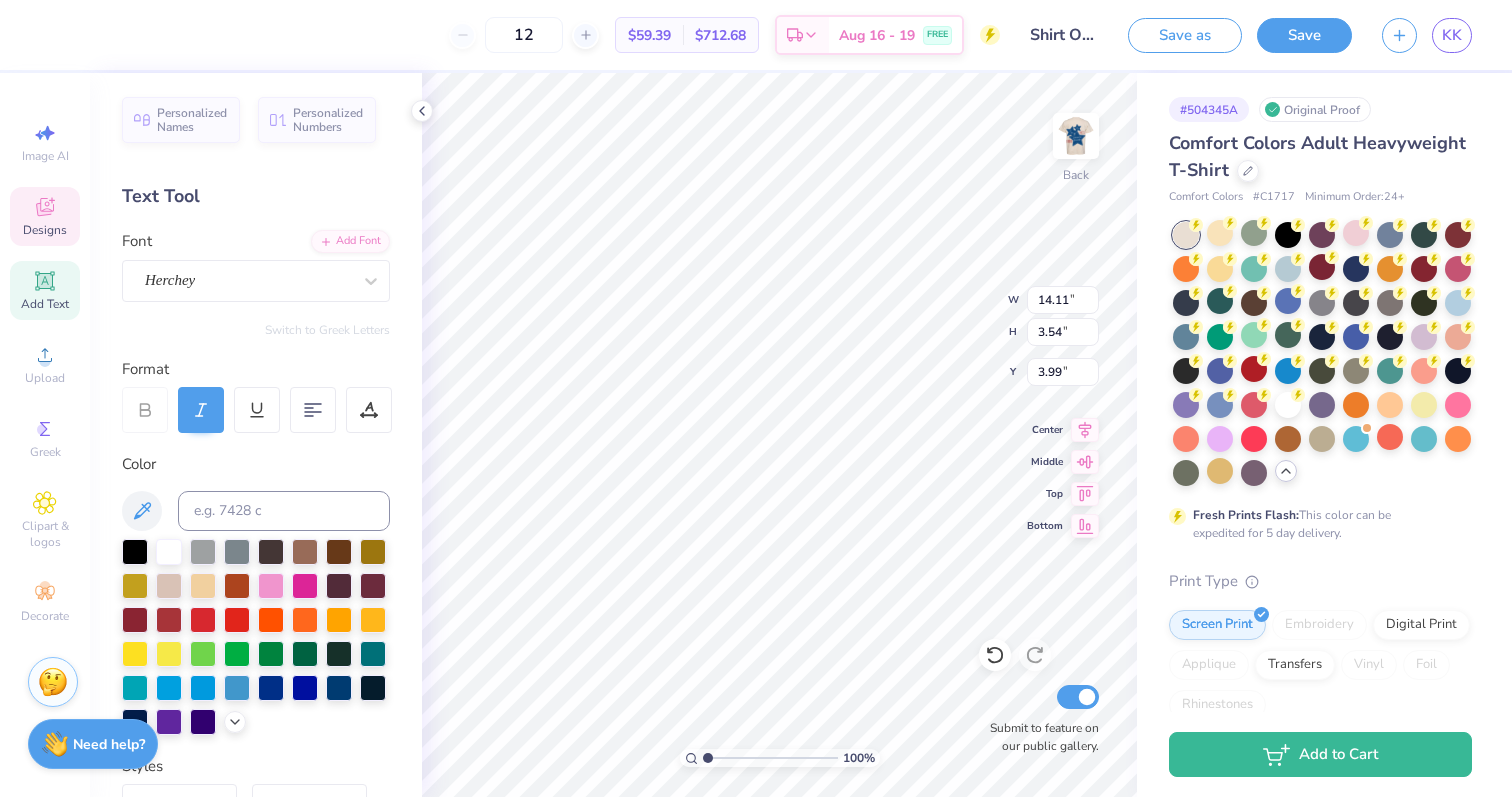 type on "Pi Beta Phi" 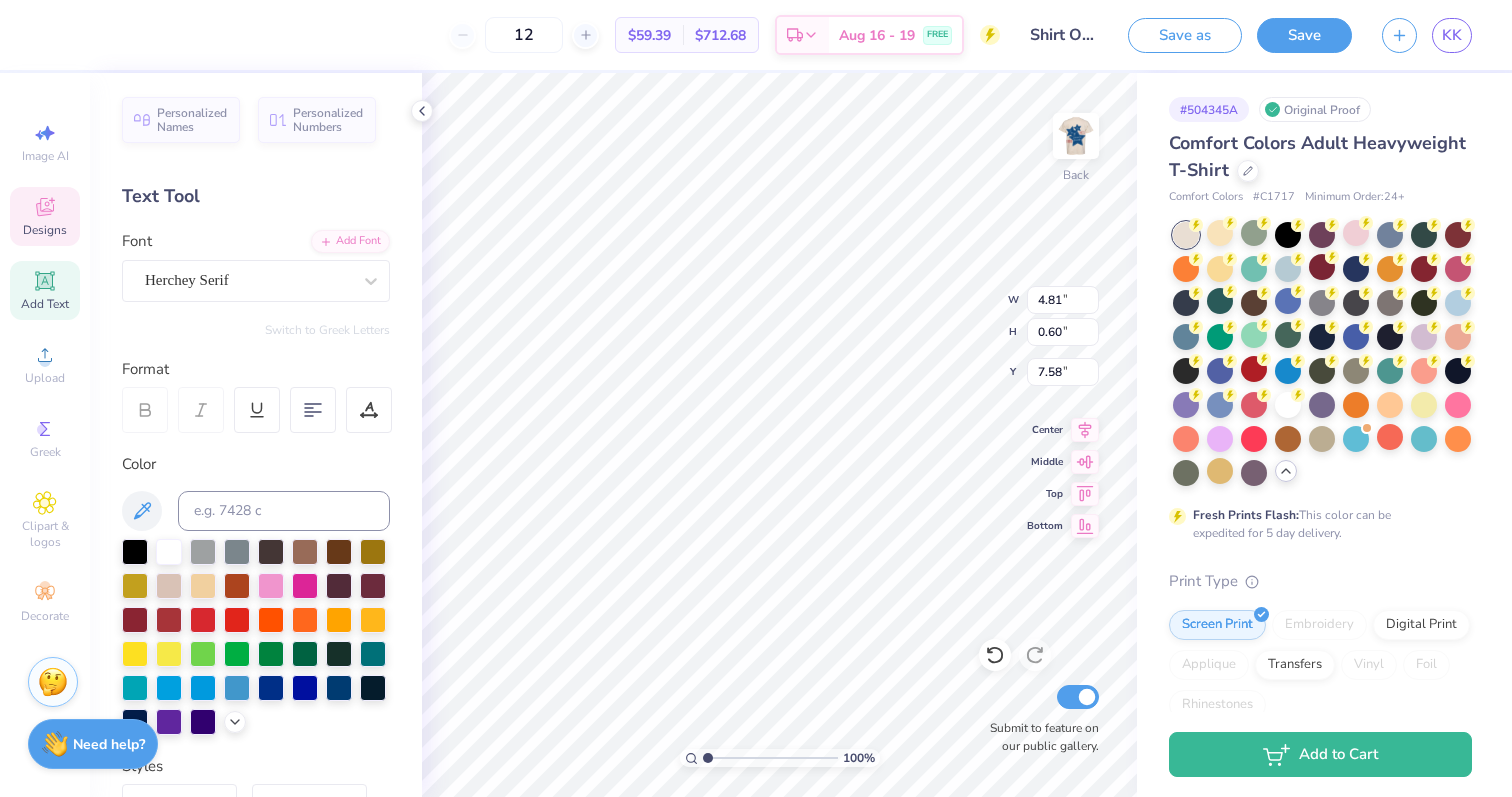 scroll, scrollTop: 0, scrollLeft: 4, axis: horizontal 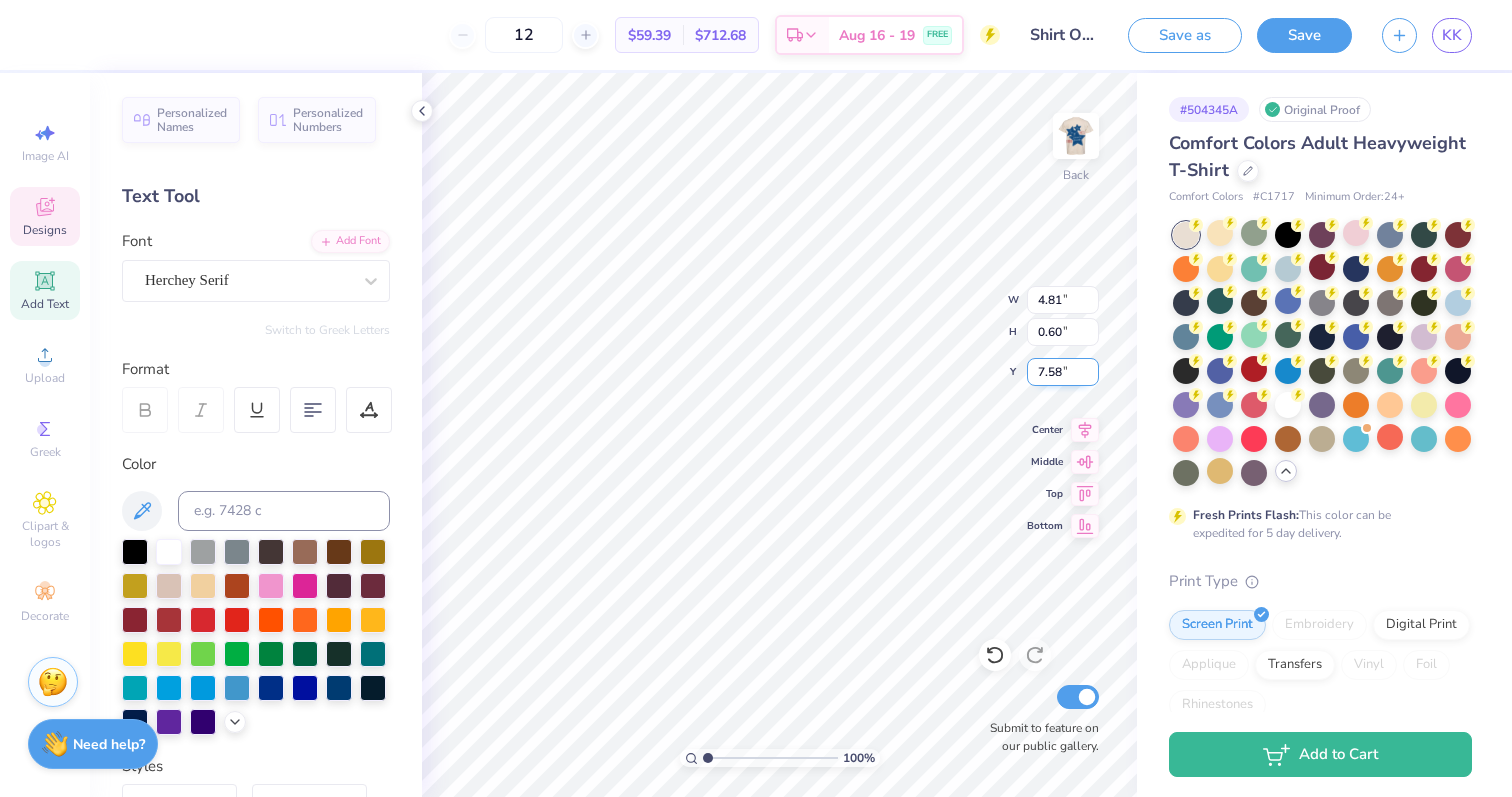 type on "10.78" 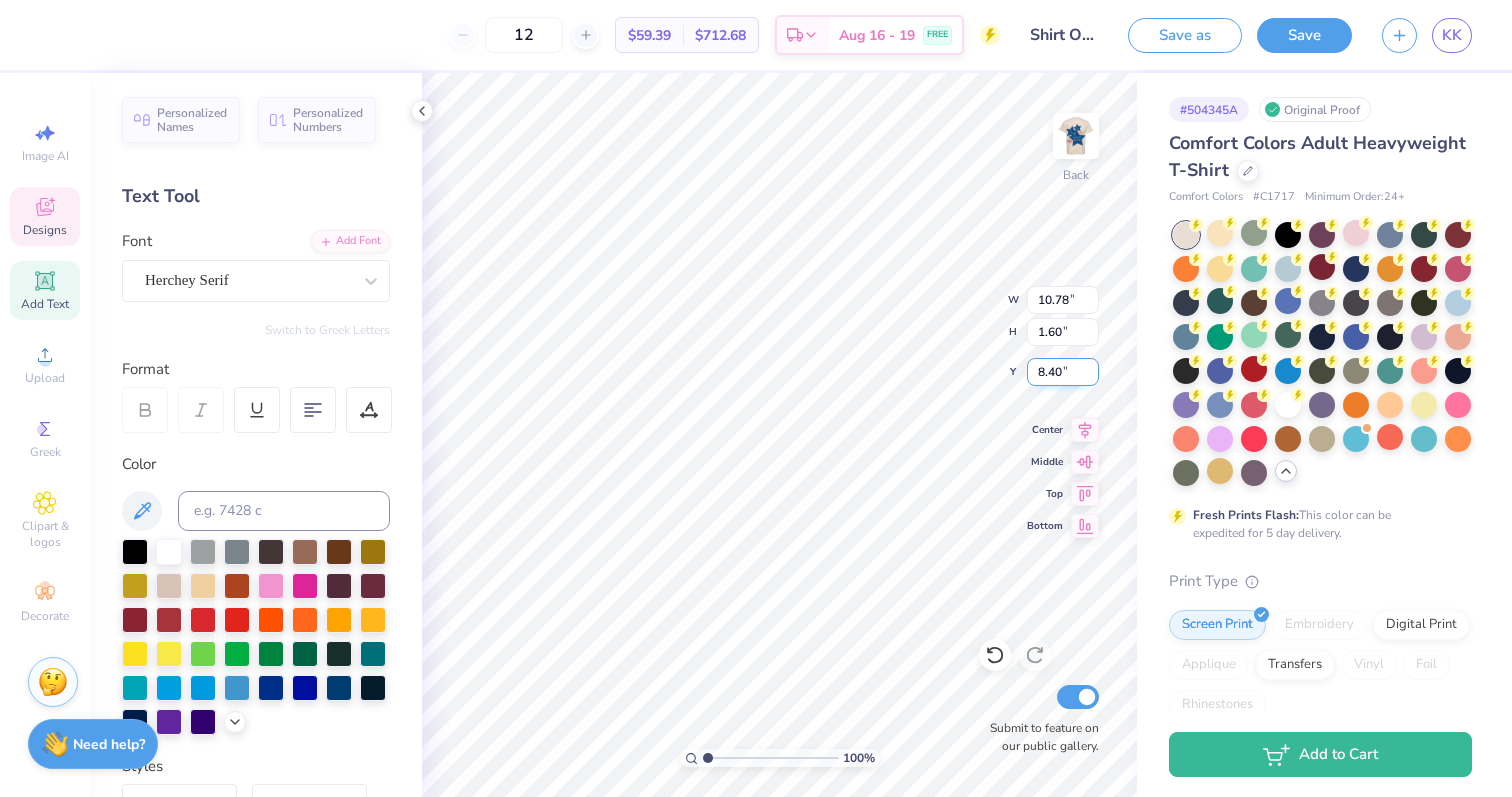 scroll, scrollTop: 0, scrollLeft: 7, axis: horizontal 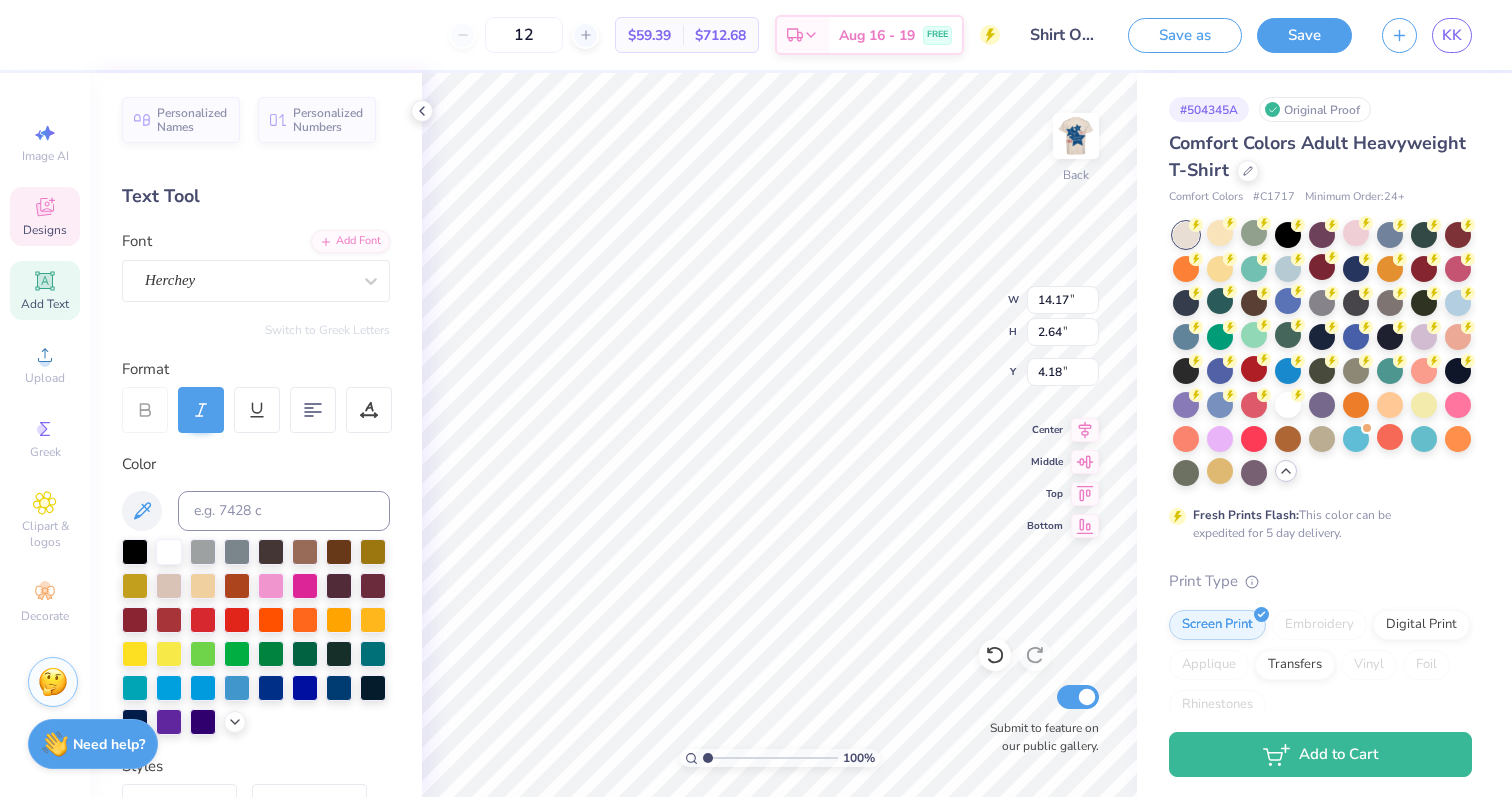 type on "10.06" 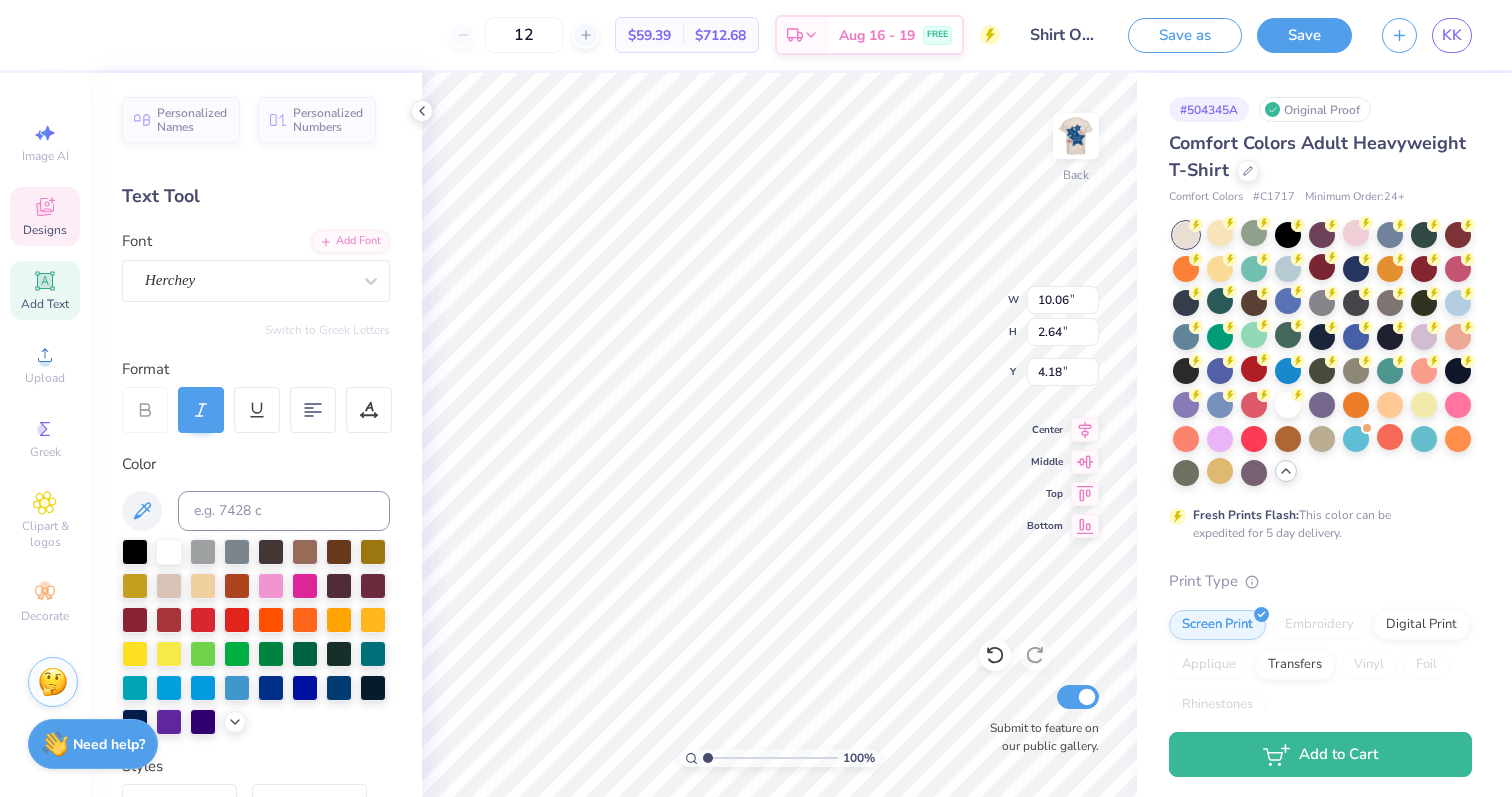 type on "1.87" 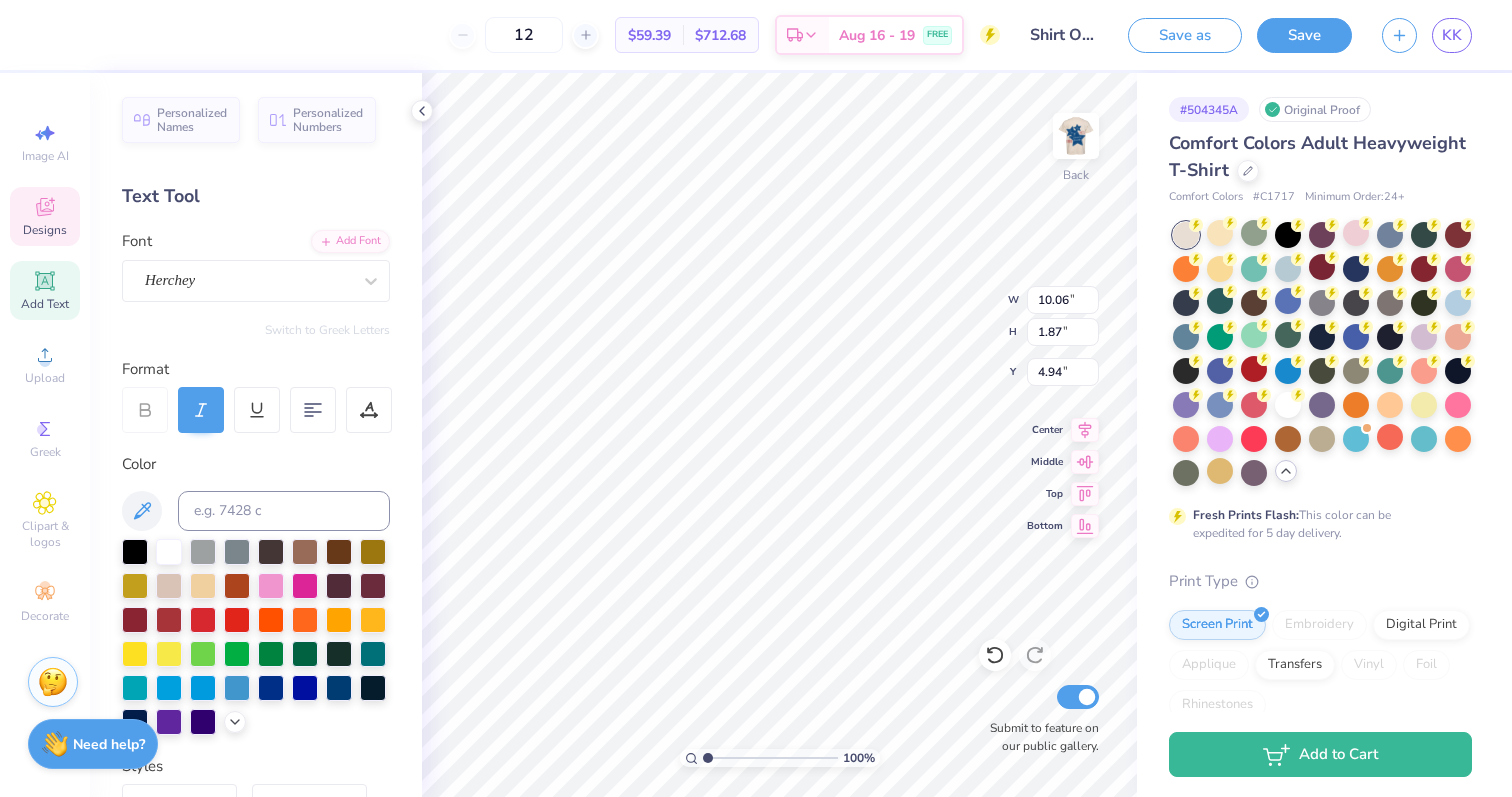 type on "4.52" 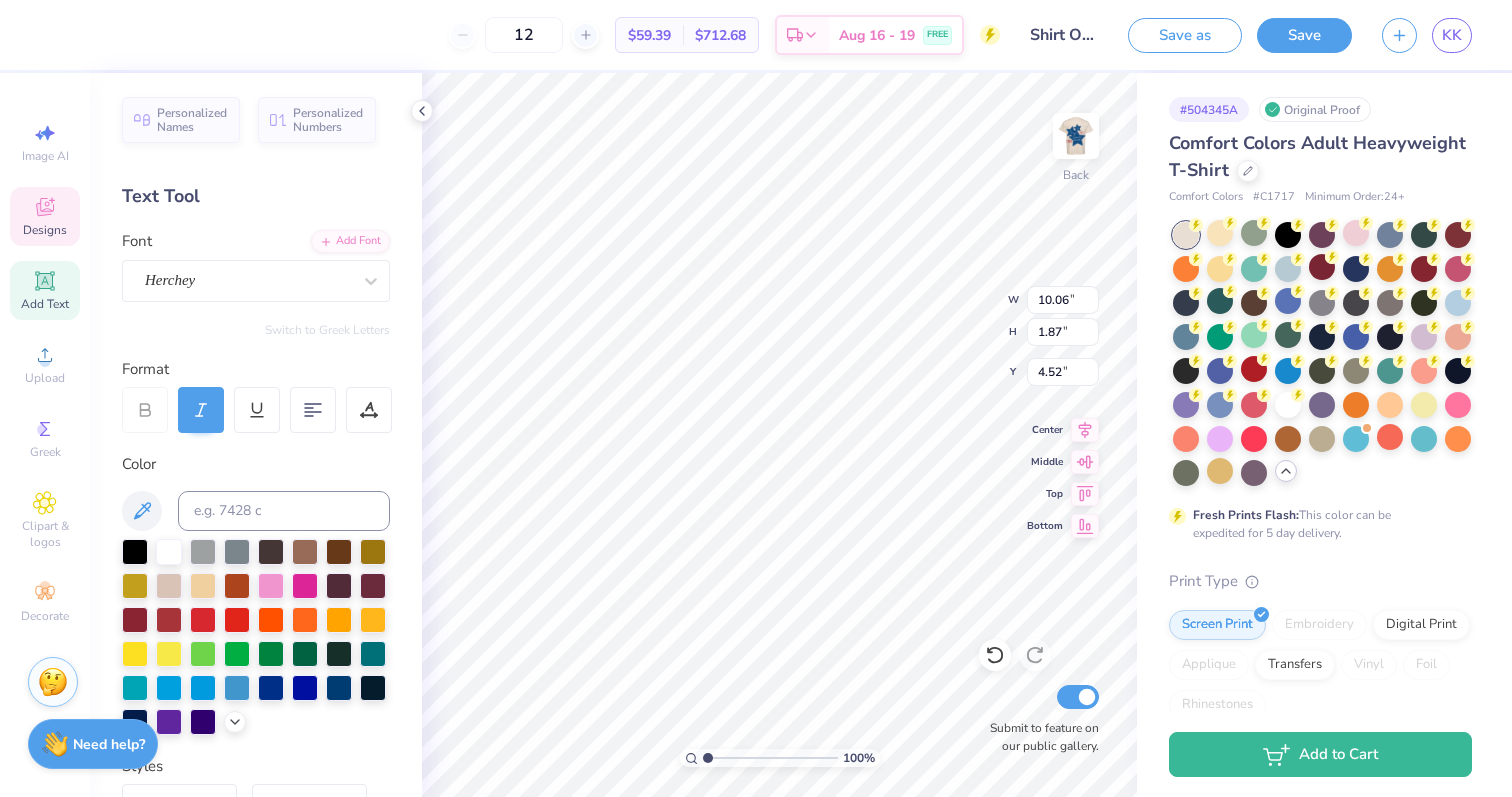 type on "4.79" 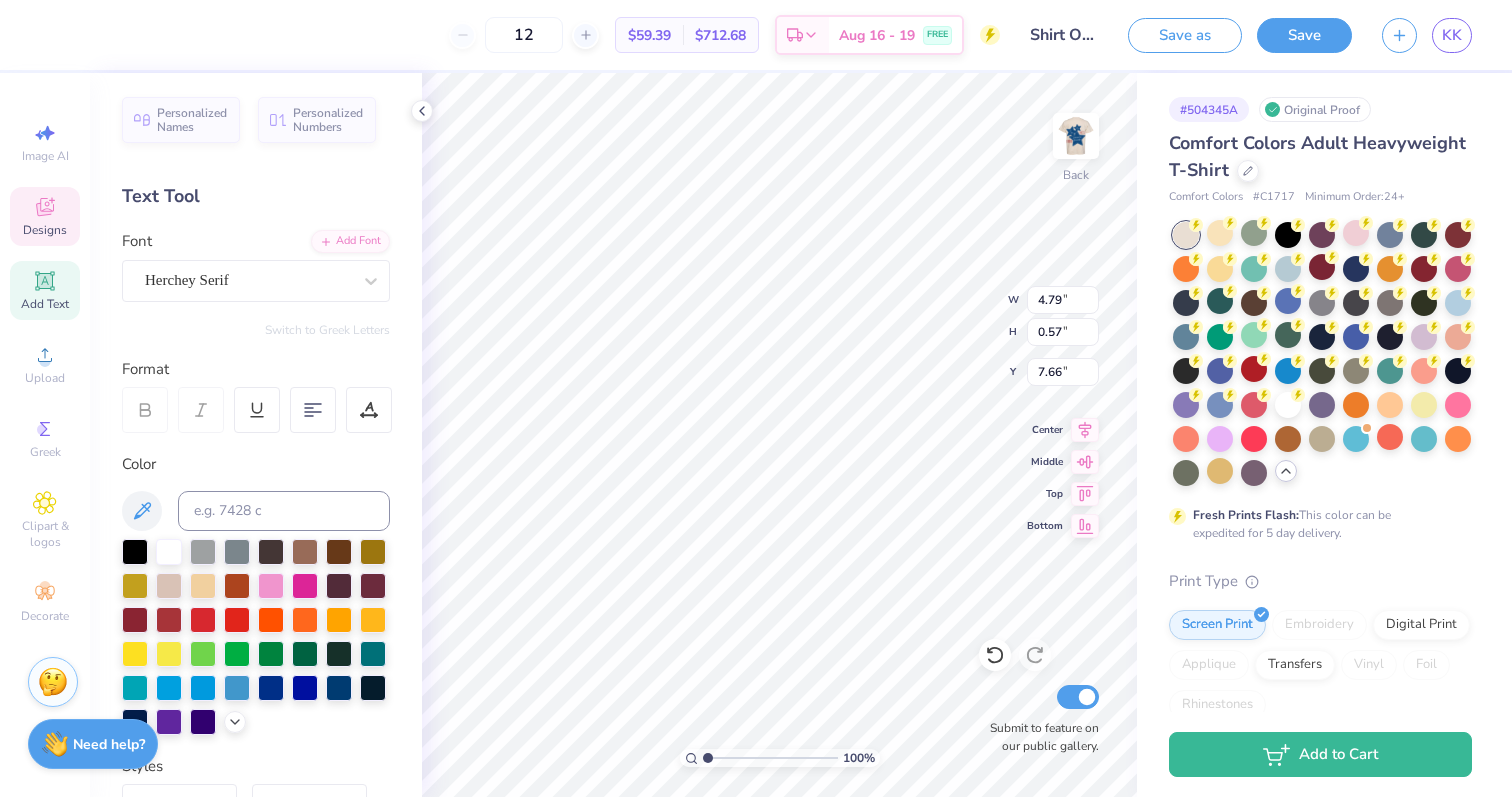 type on "3.78" 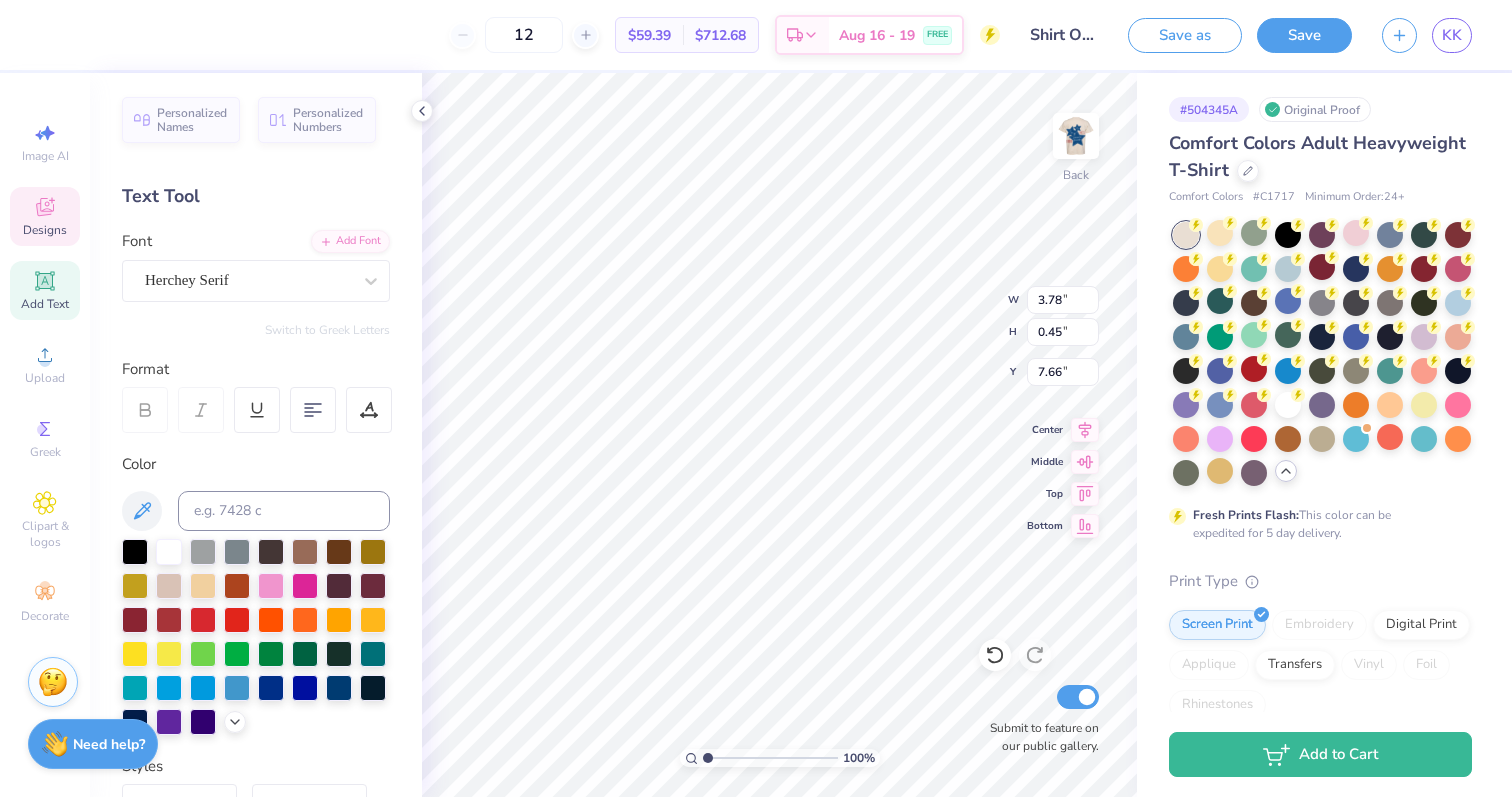 type on "6.65" 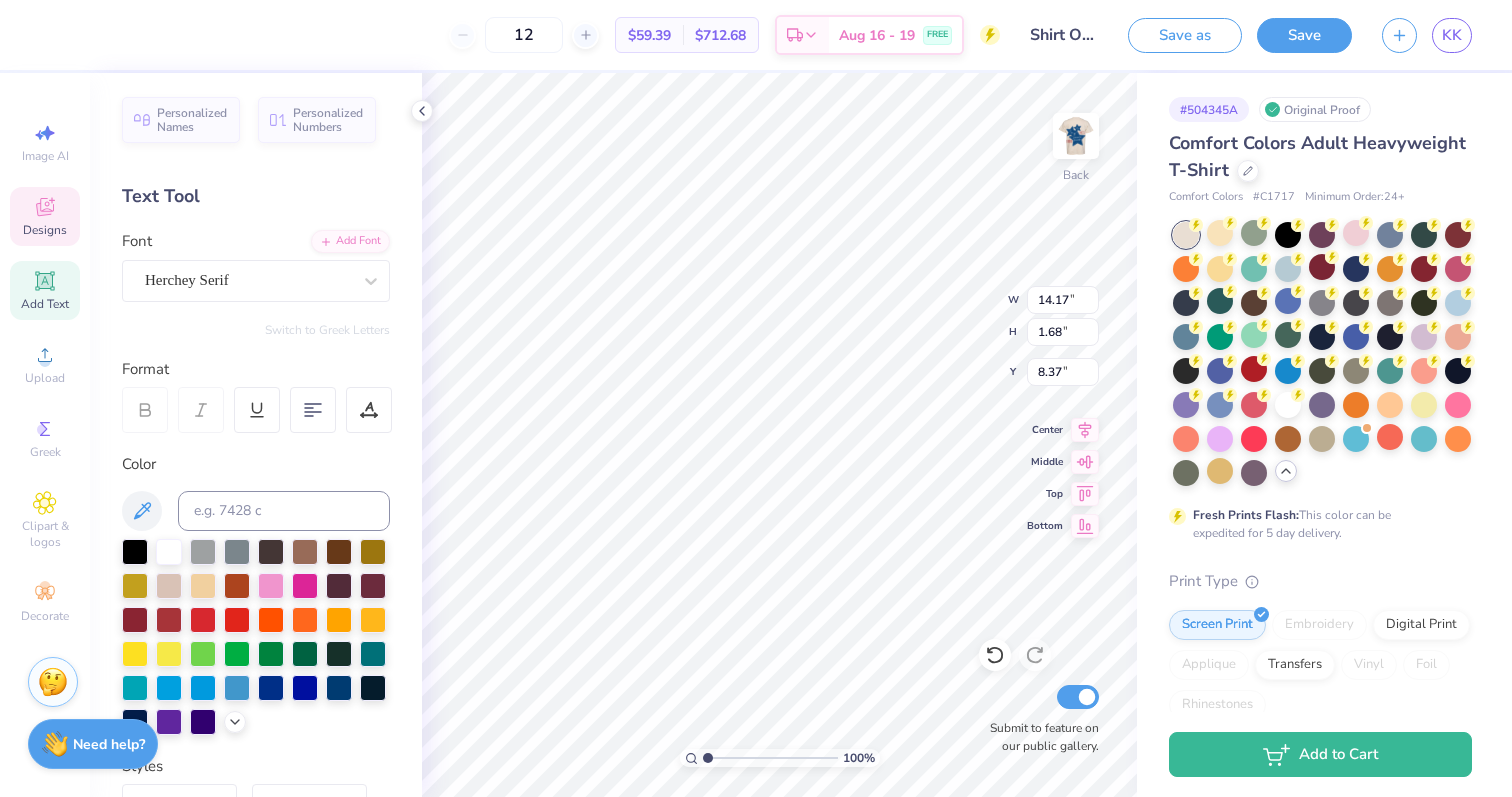 type on "11.68" 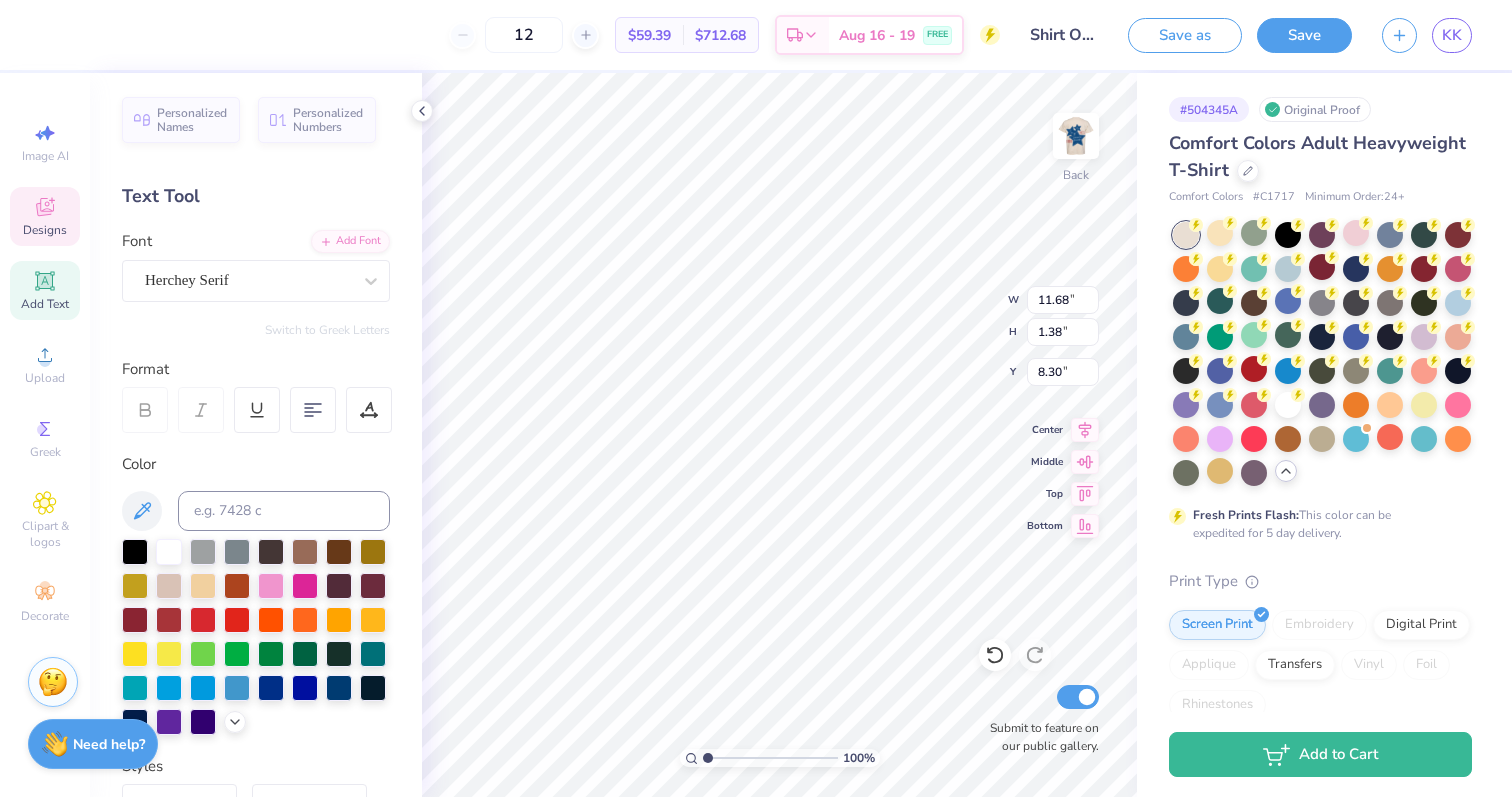 type on "7.10" 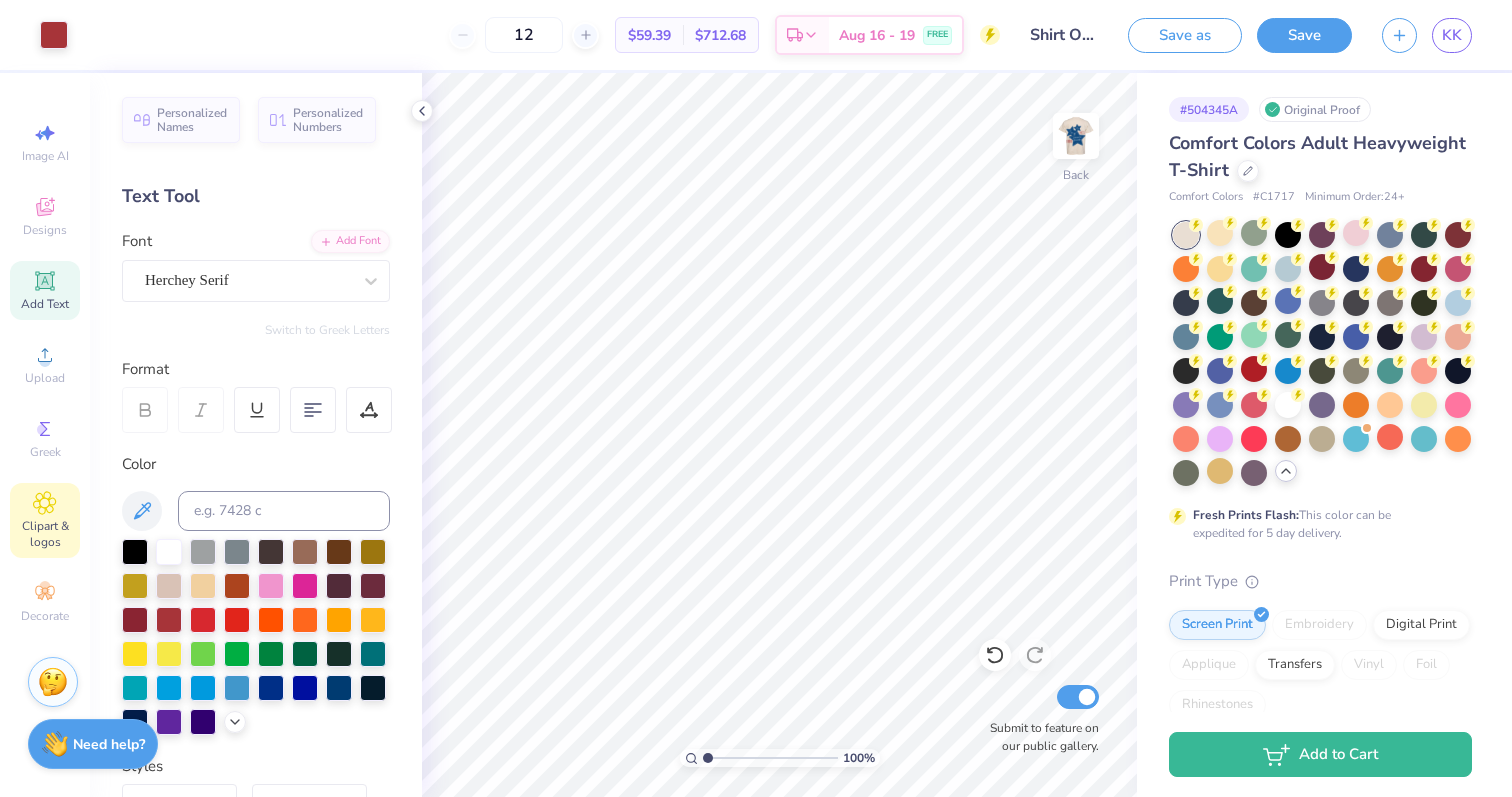 click on "Clipart & logos" at bounding box center (45, 534) 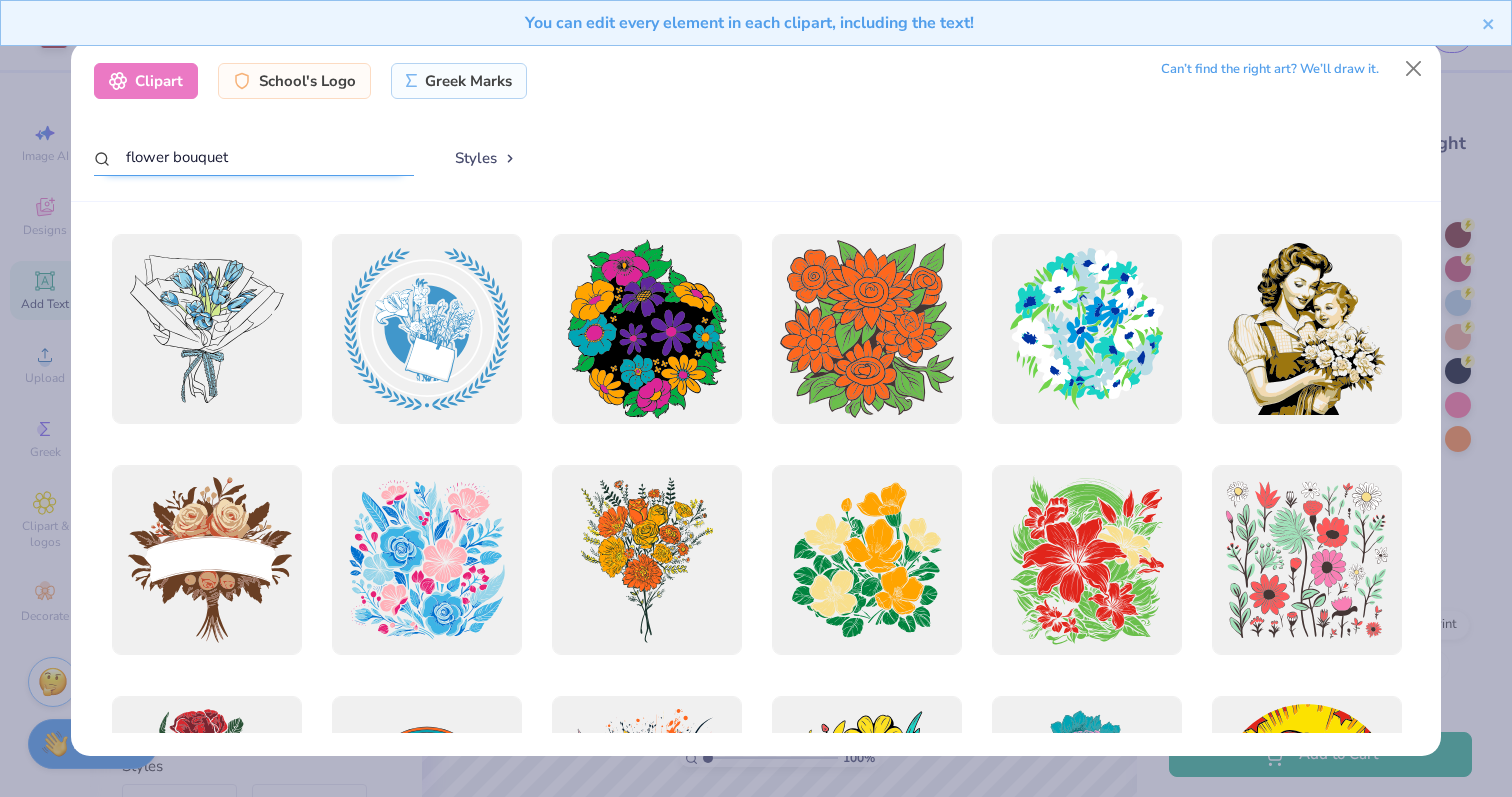 click on "flower bouquet" at bounding box center [254, 157] 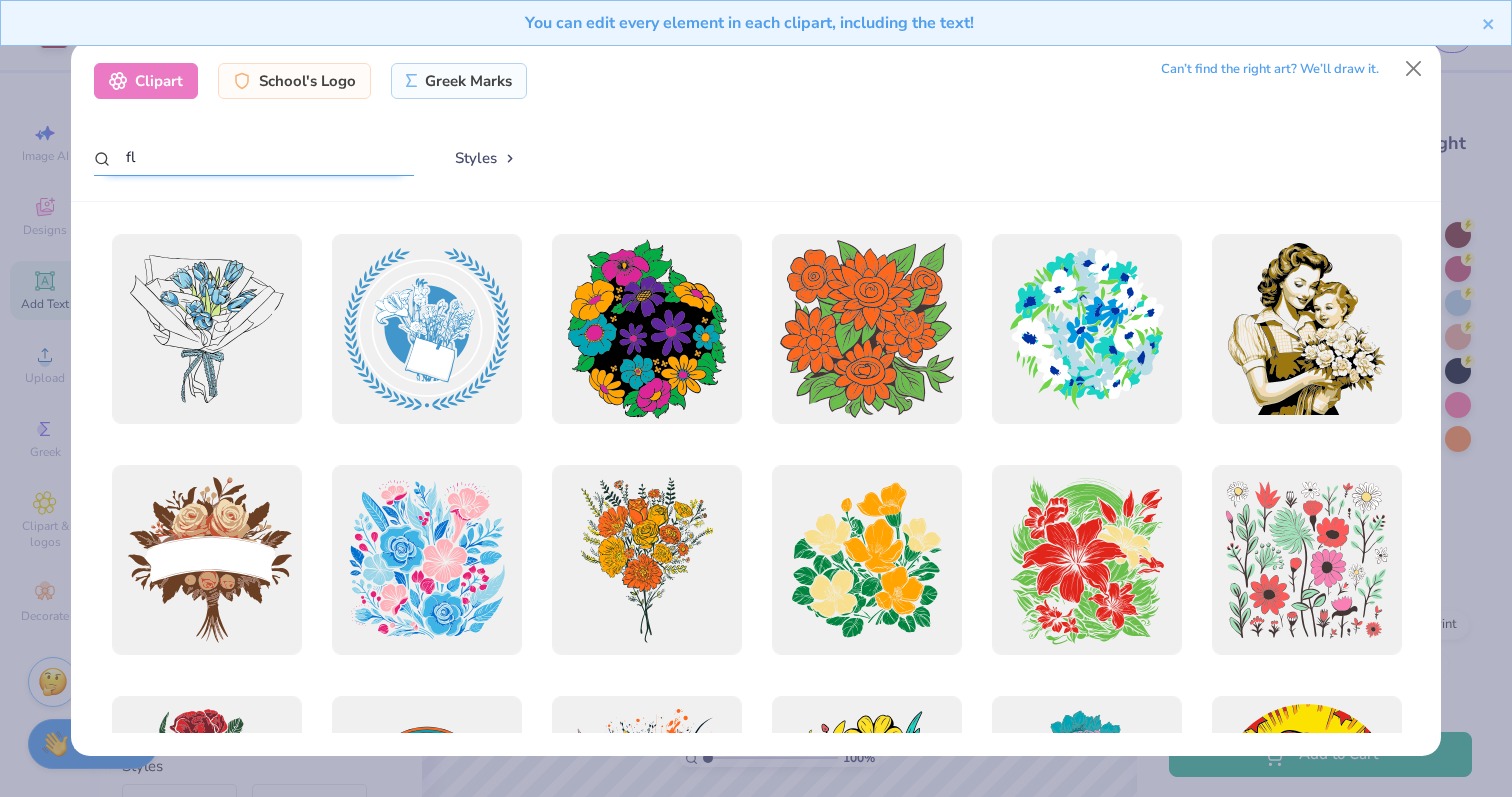type on "f" 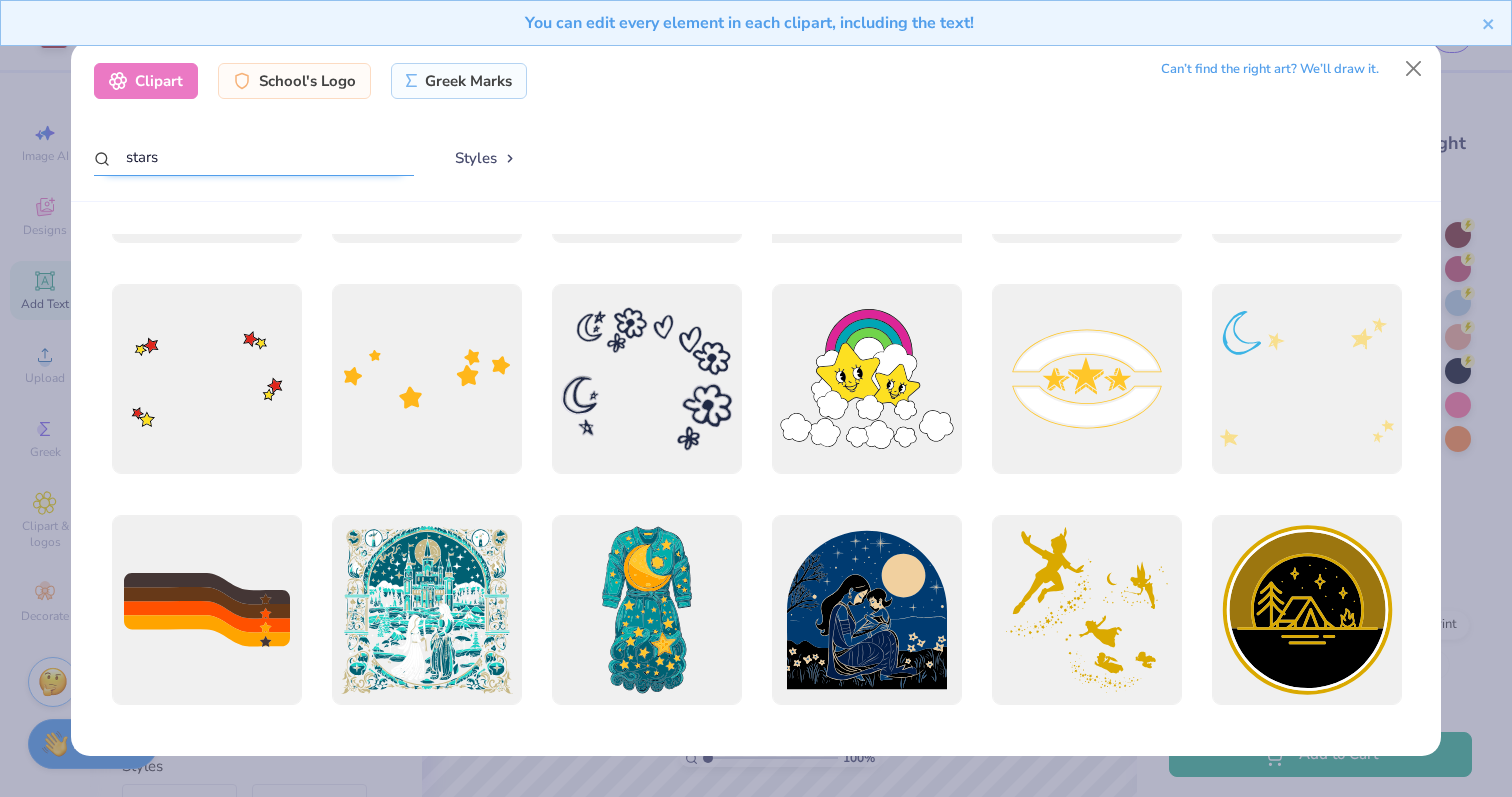 scroll, scrollTop: 222, scrollLeft: 0, axis: vertical 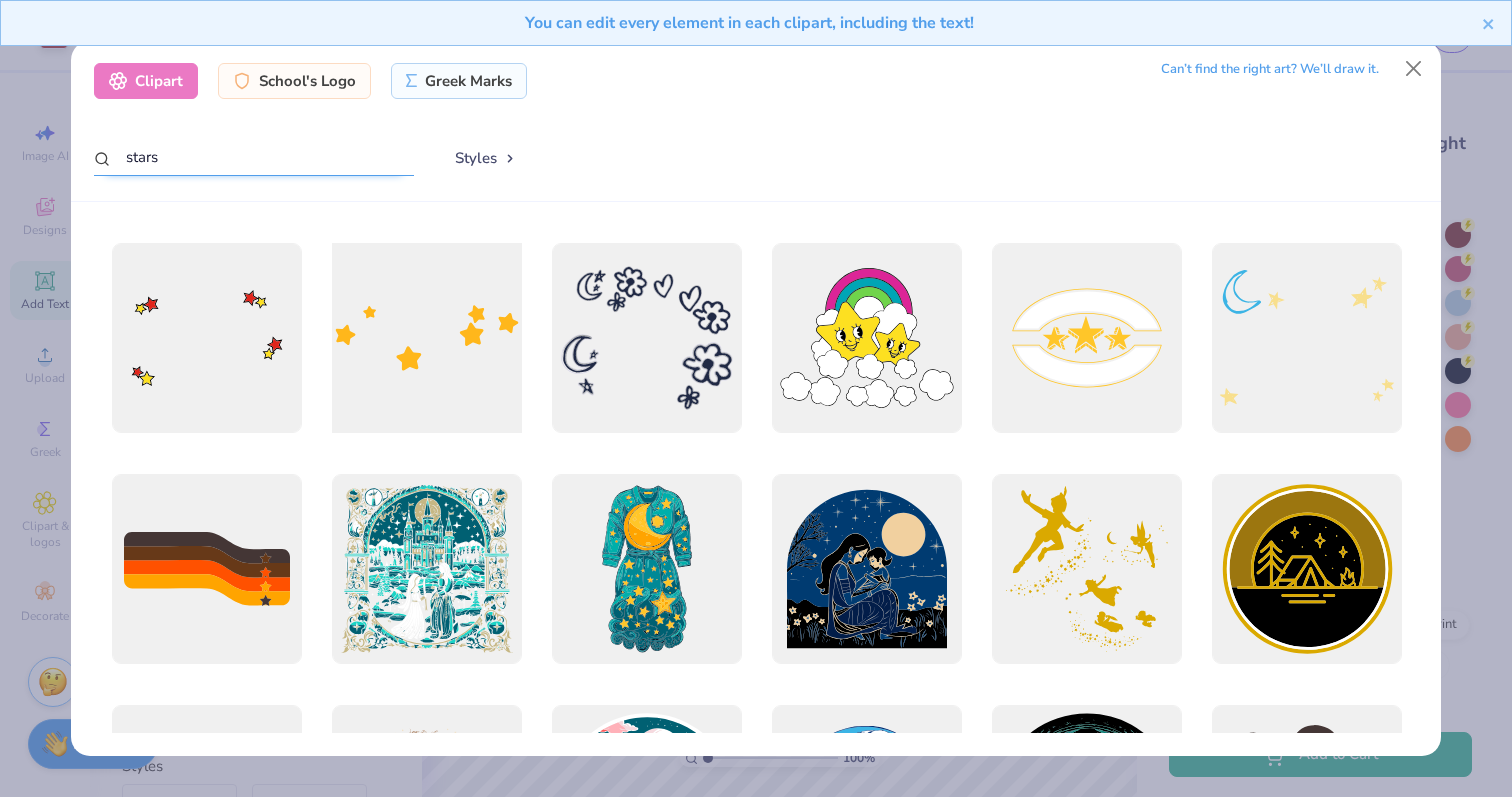 type on "stars" 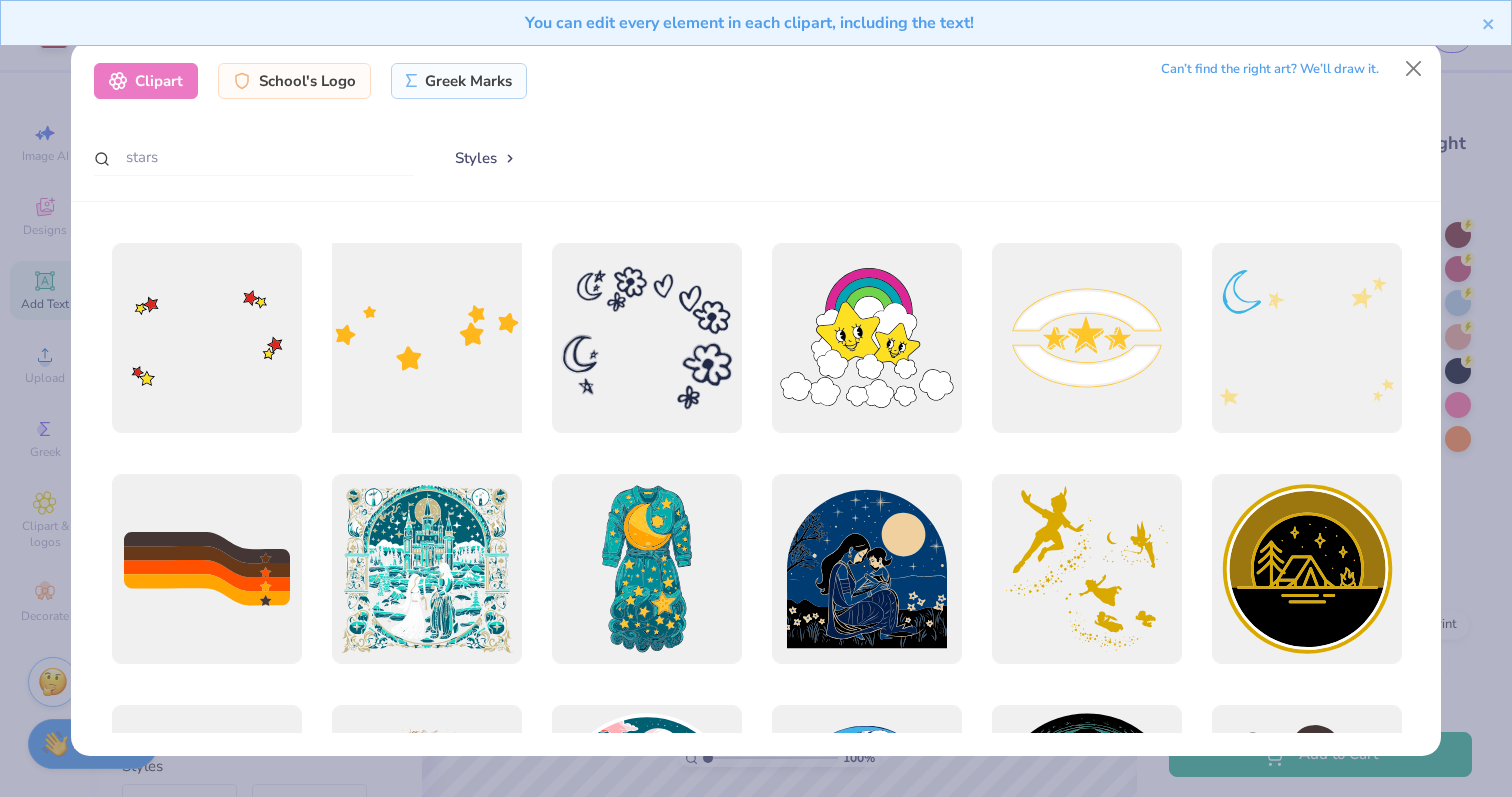 click at bounding box center [426, 338] 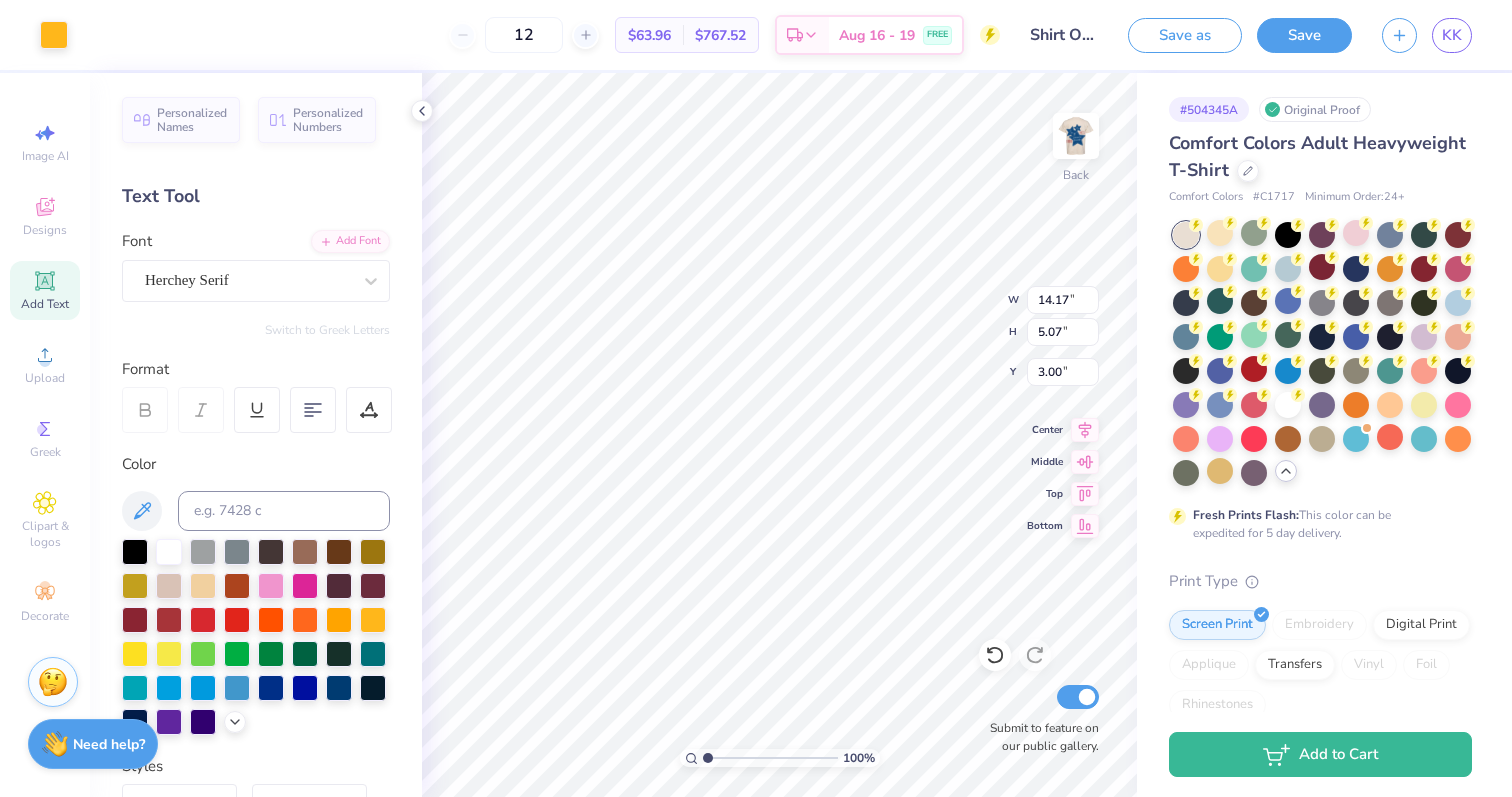 type on "4.29" 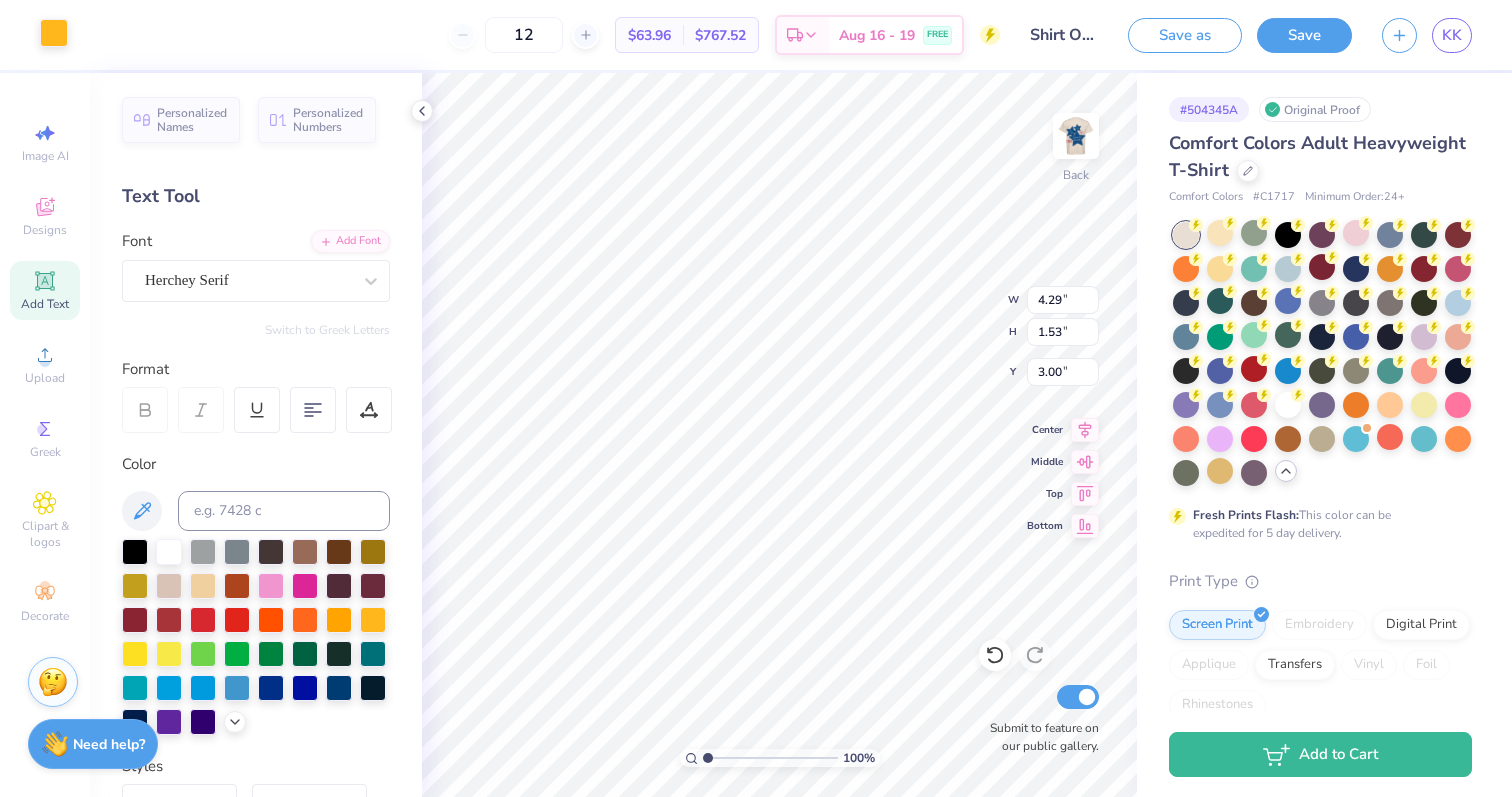 type on "2.75" 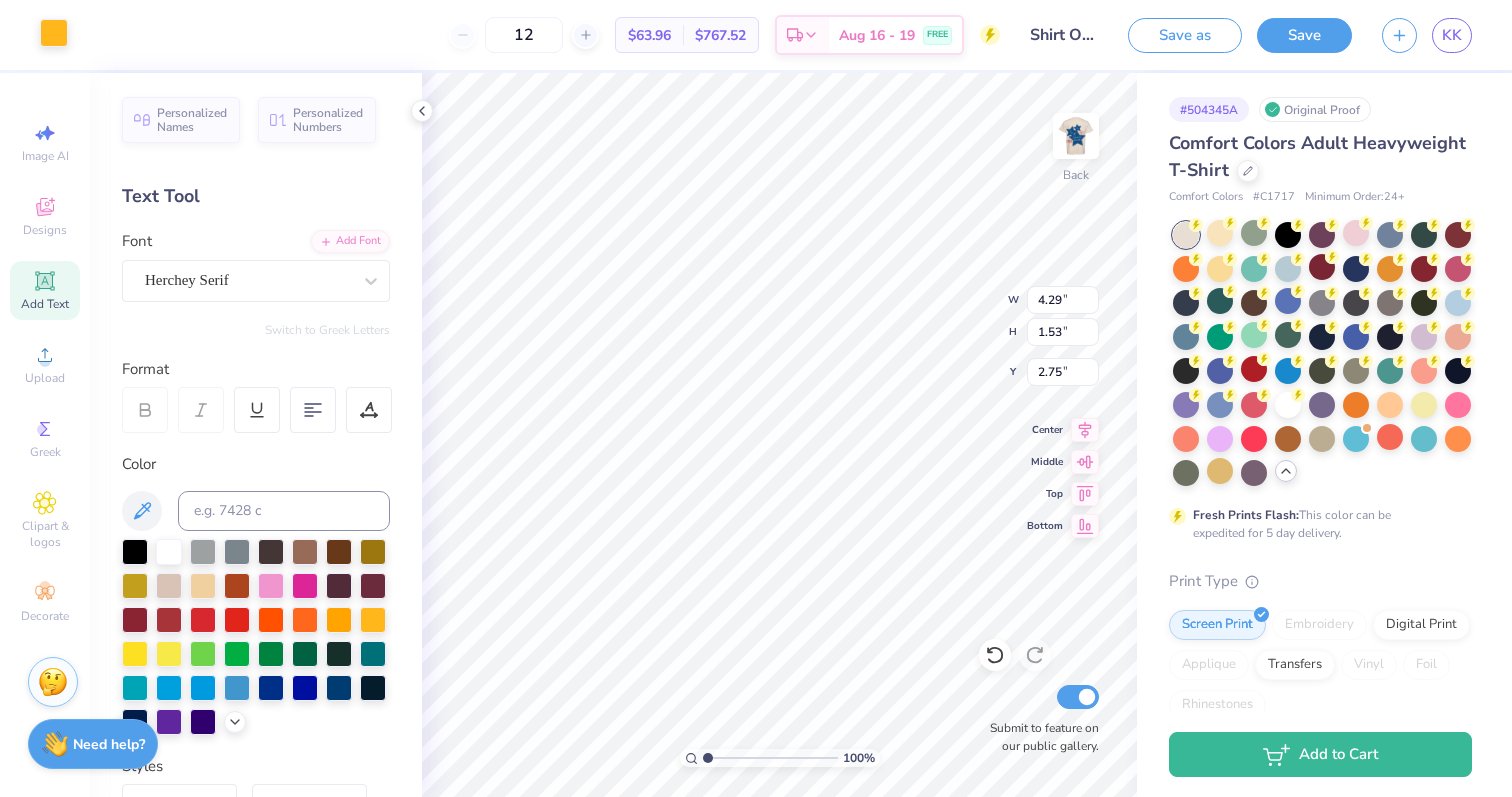 click at bounding box center (54, 33) 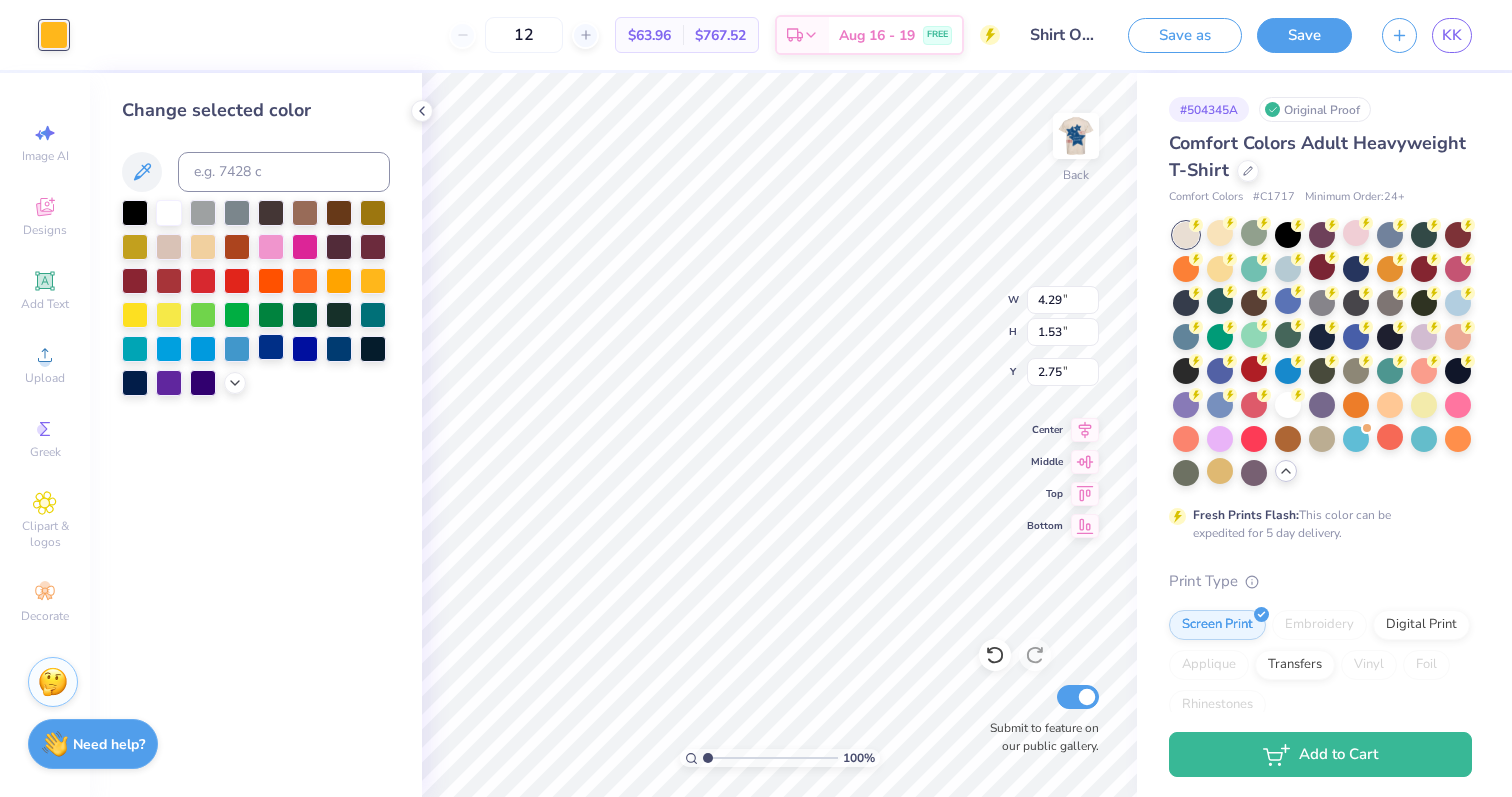 click at bounding box center (271, 347) 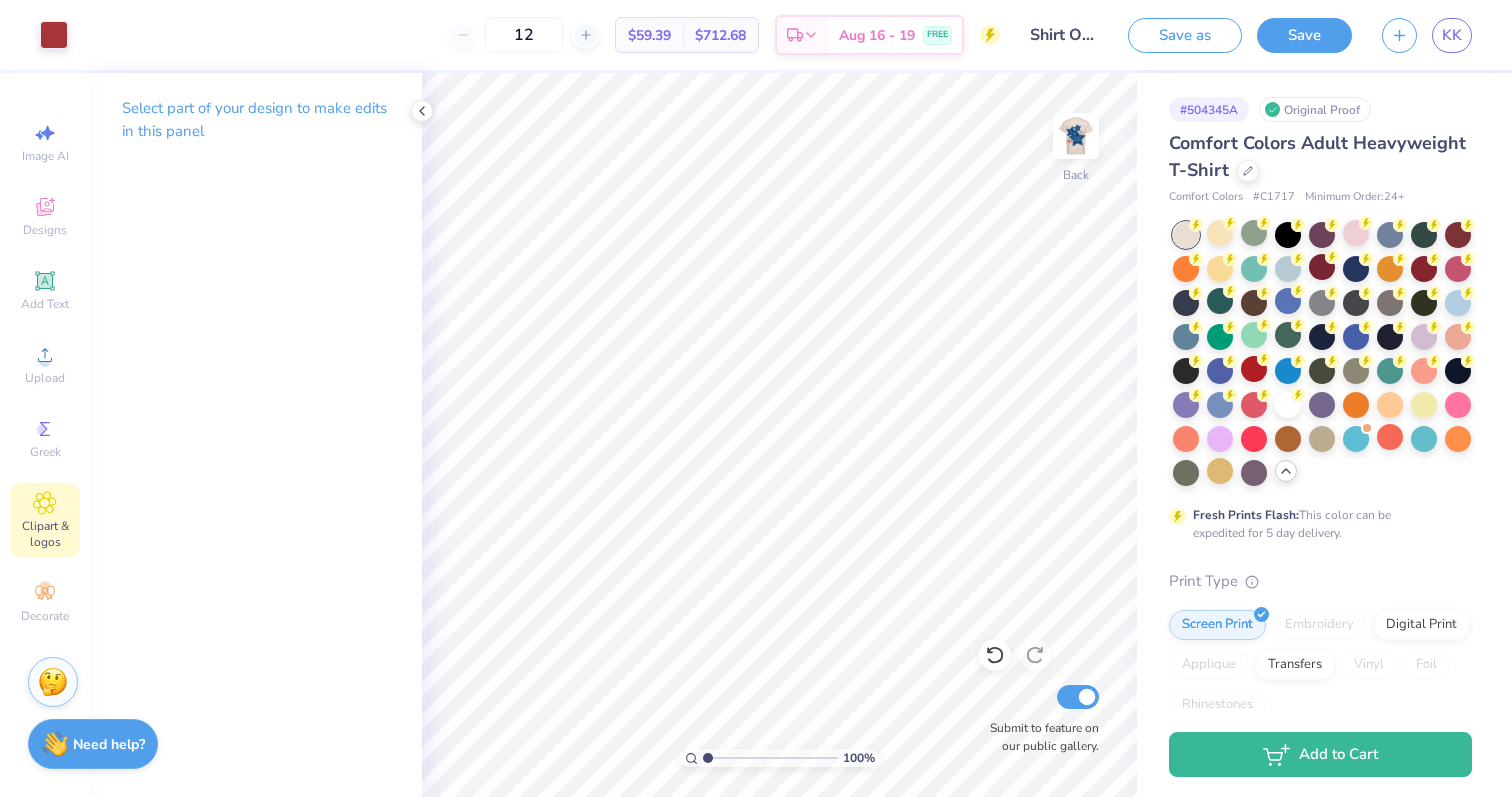 click 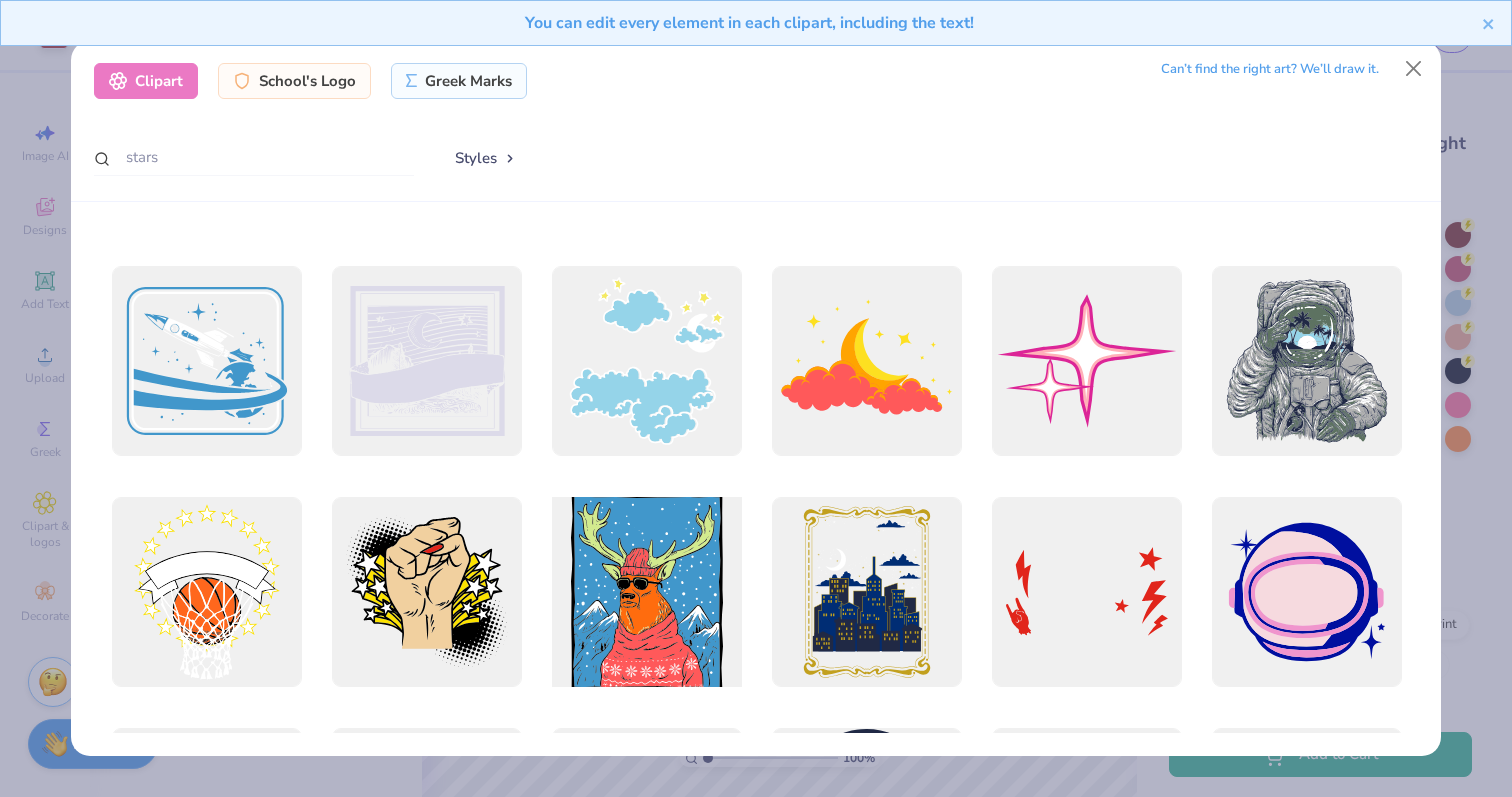 scroll, scrollTop: 888, scrollLeft: 0, axis: vertical 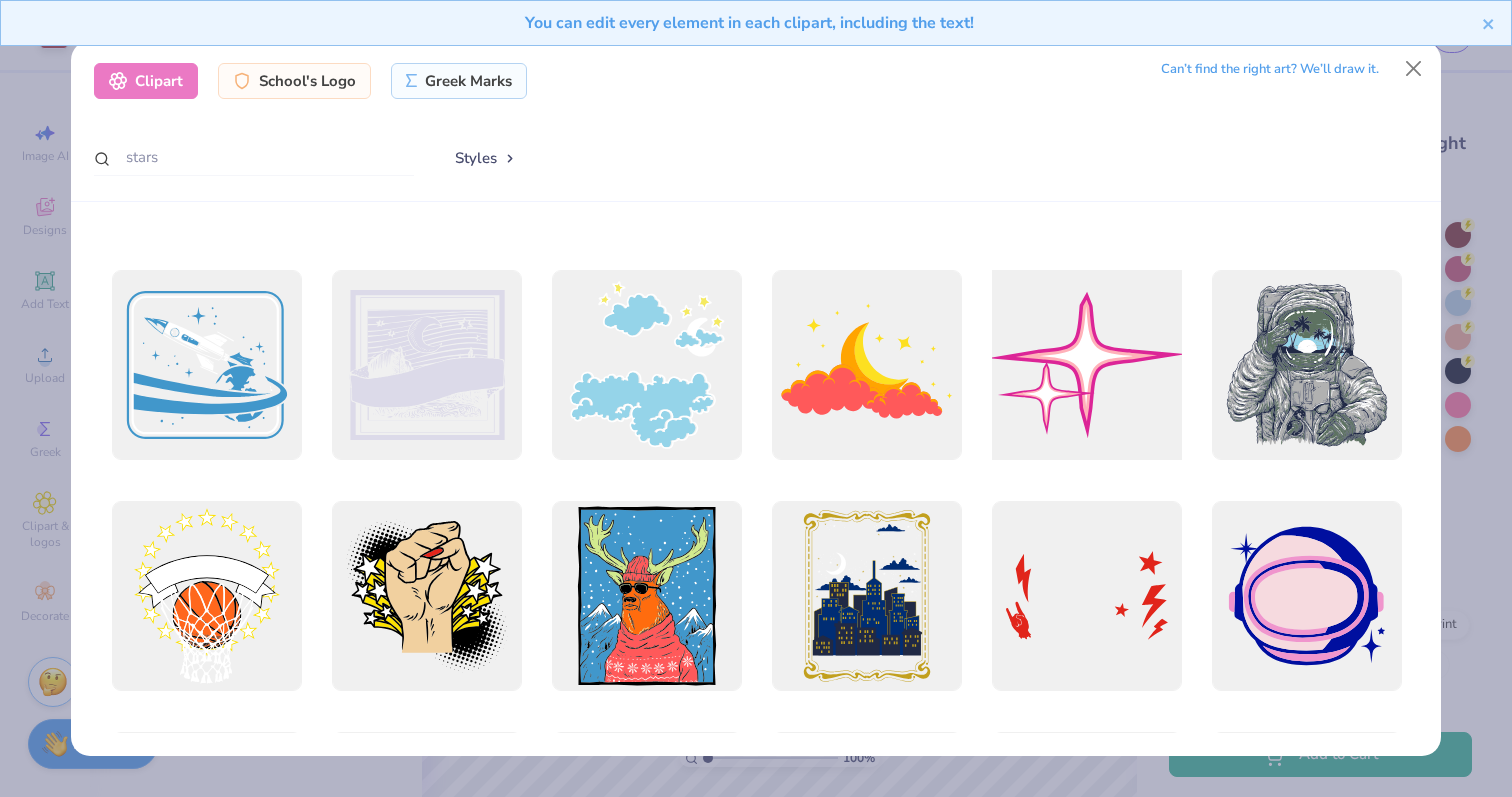 click at bounding box center (1086, 365) 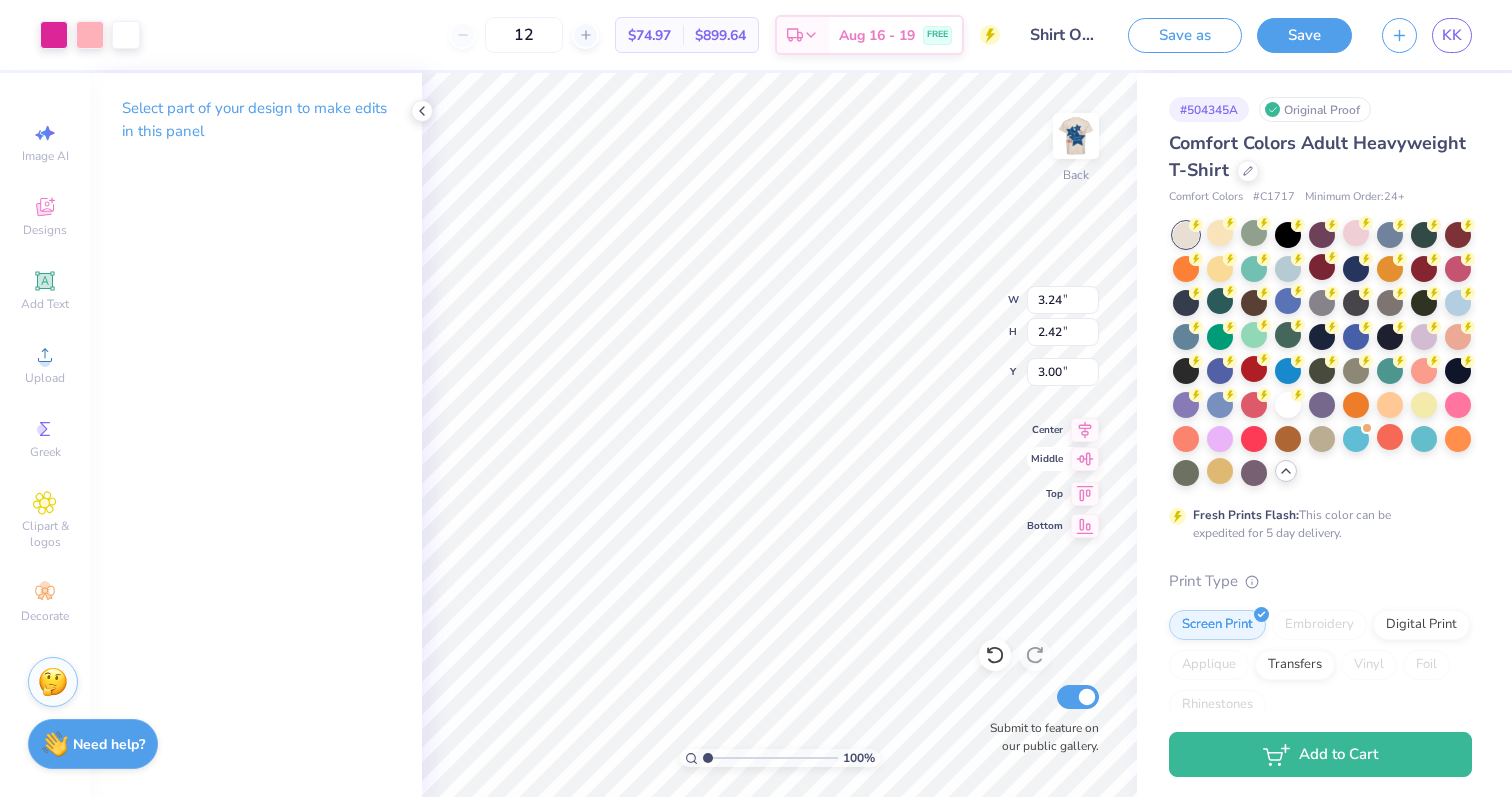 type on "3.24" 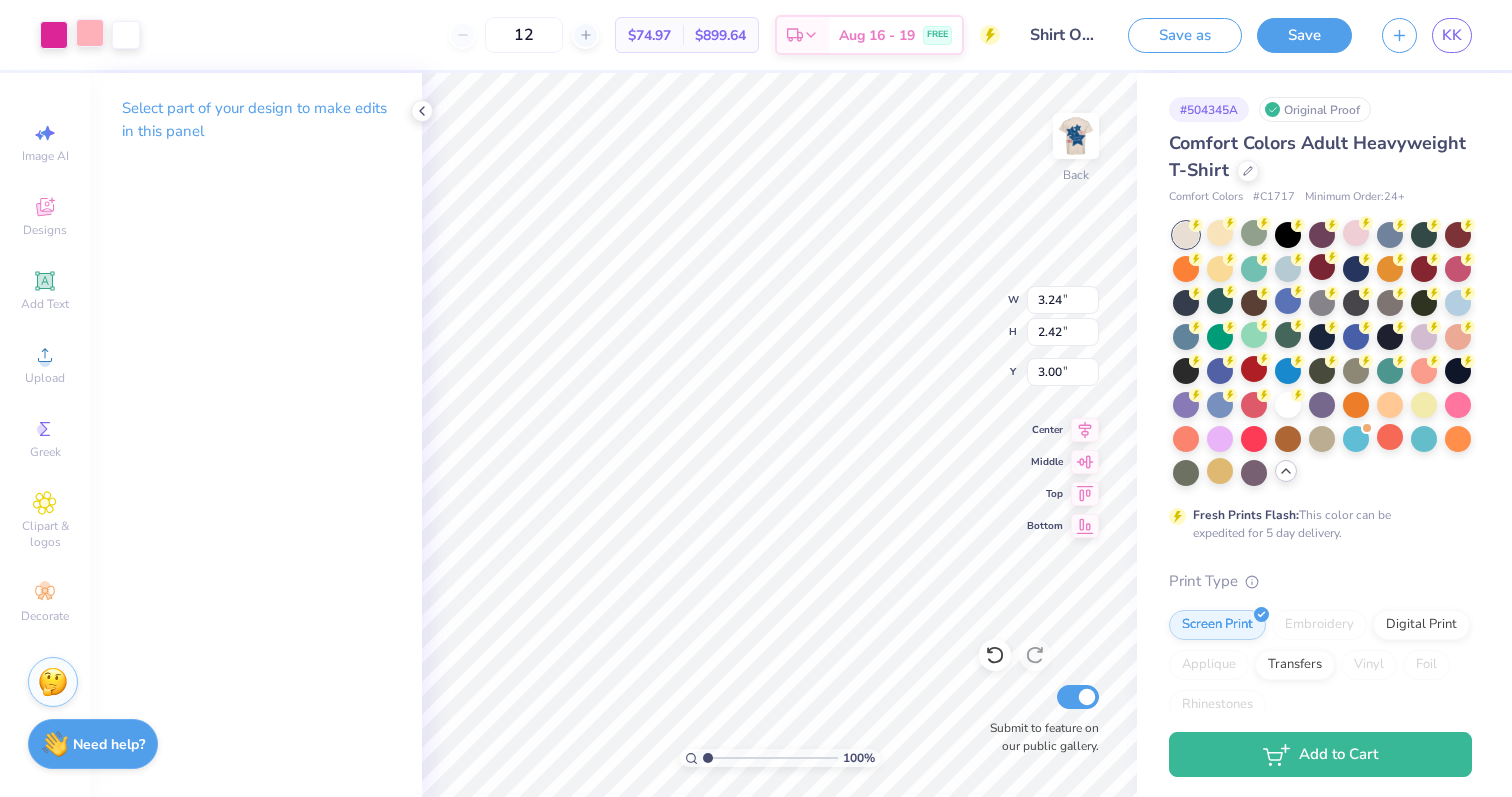 type on "2.54" 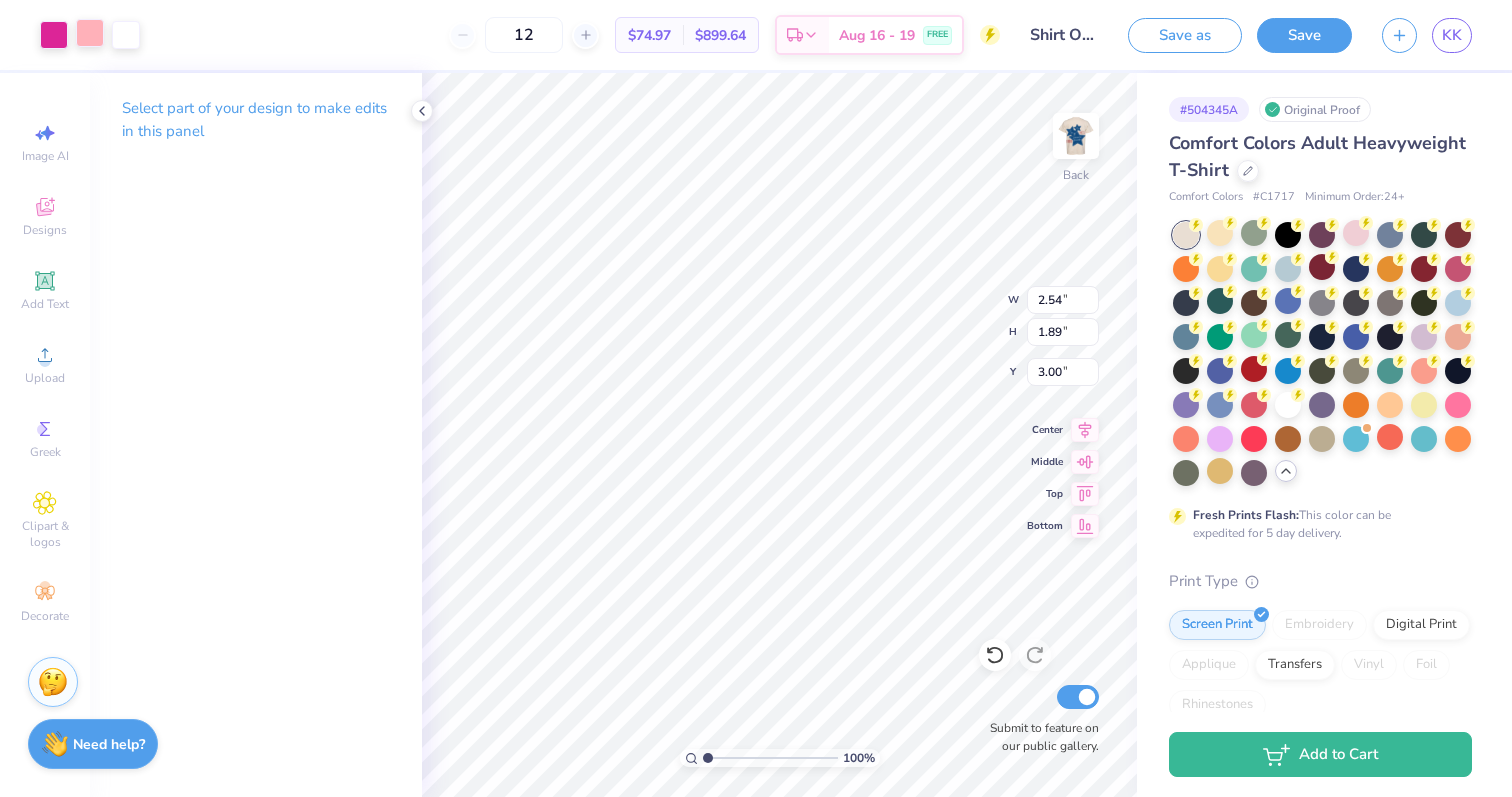click at bounding box center (90, 33) 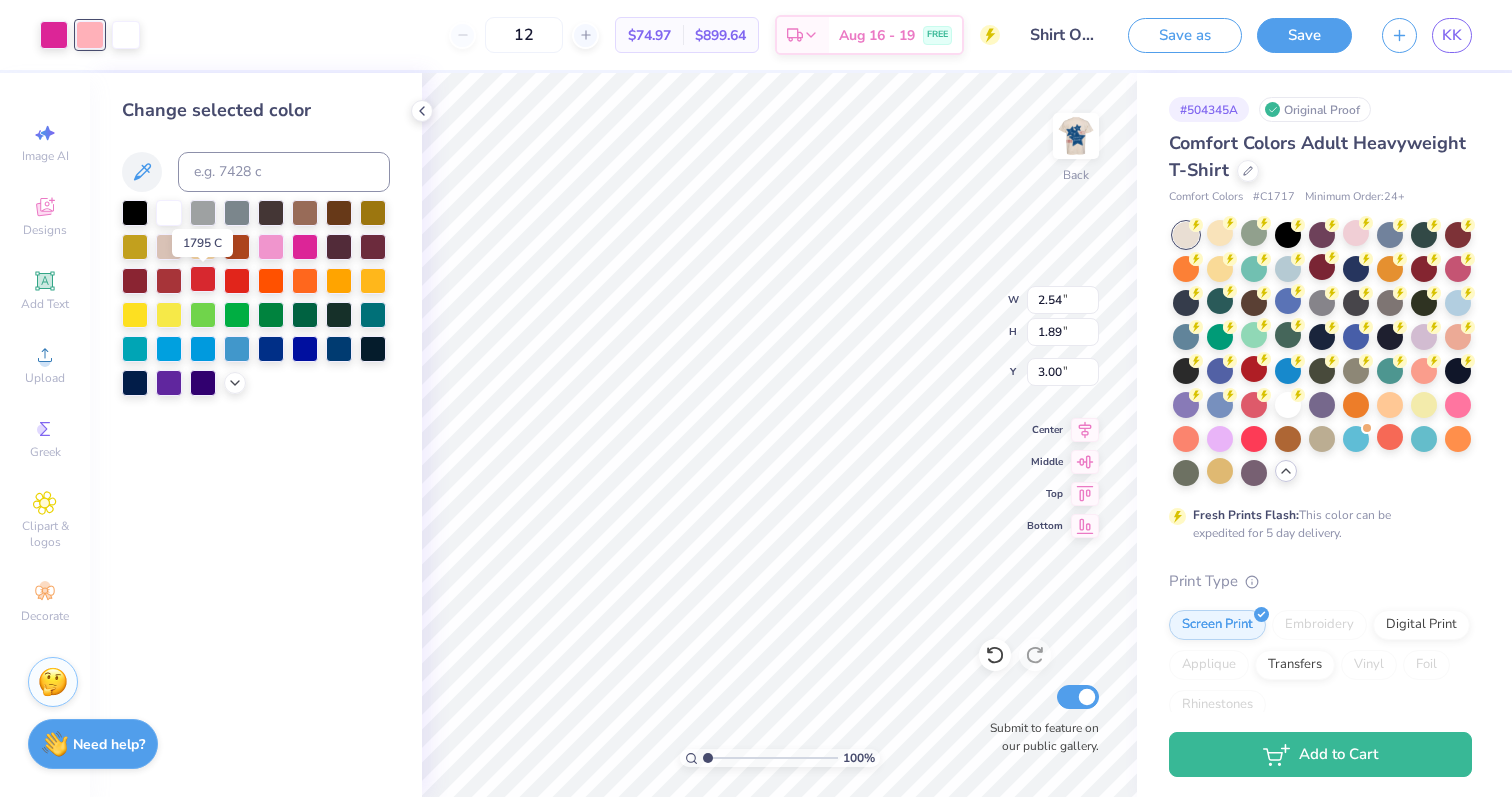 click at bounding box center (203, 279) 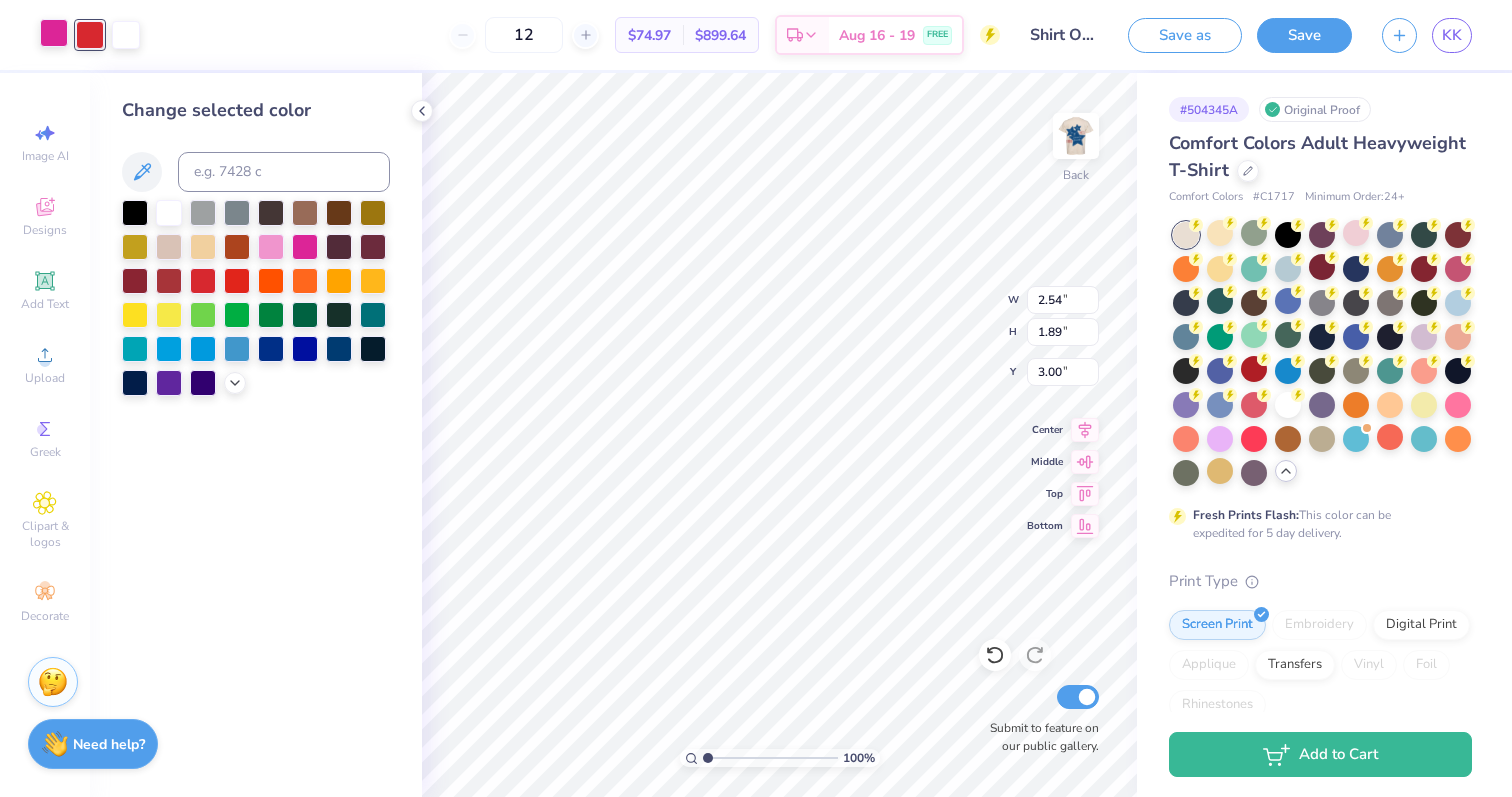click at bounding box center [54, 33] 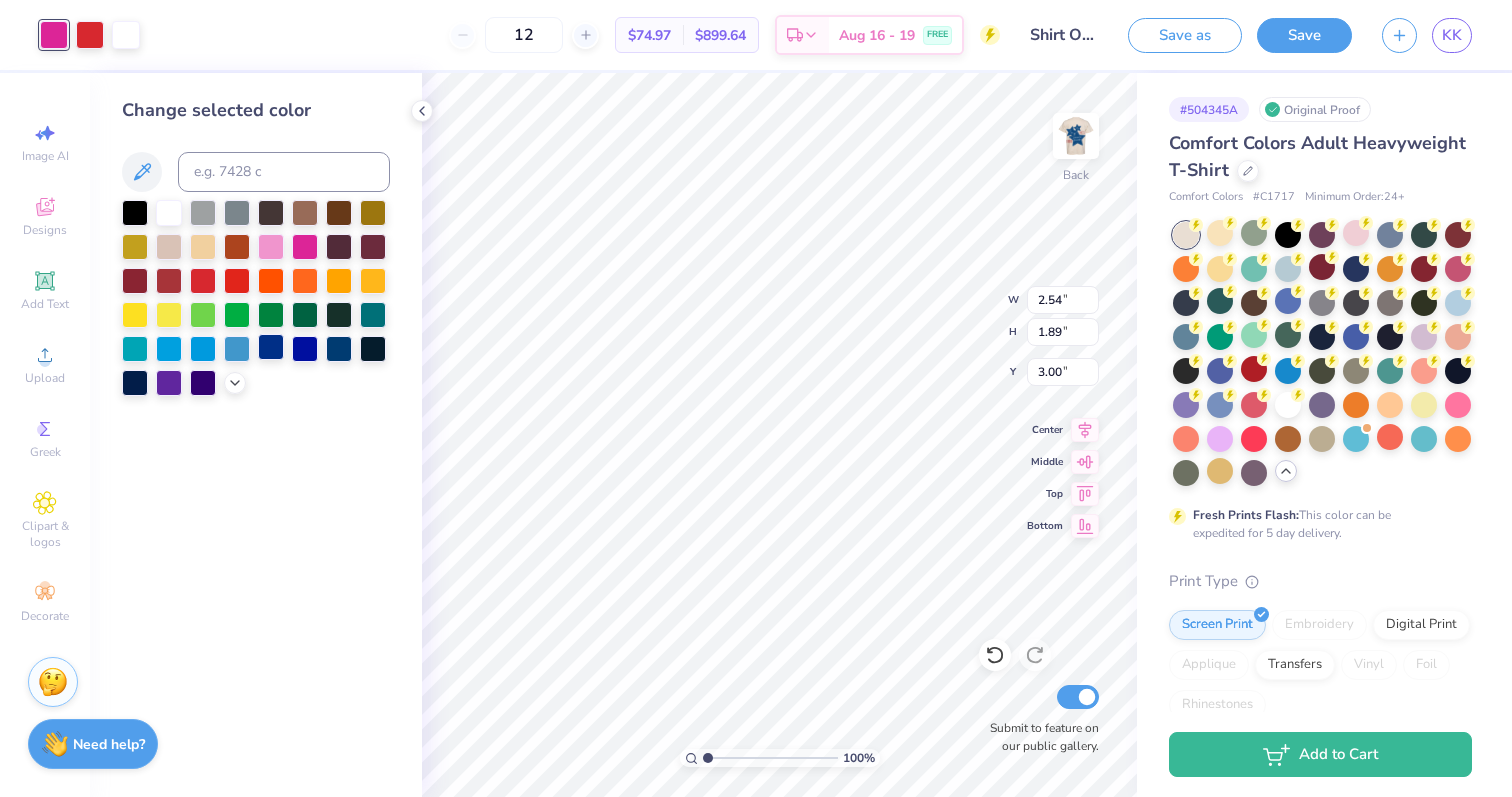 click at bounding box center [271, 347] 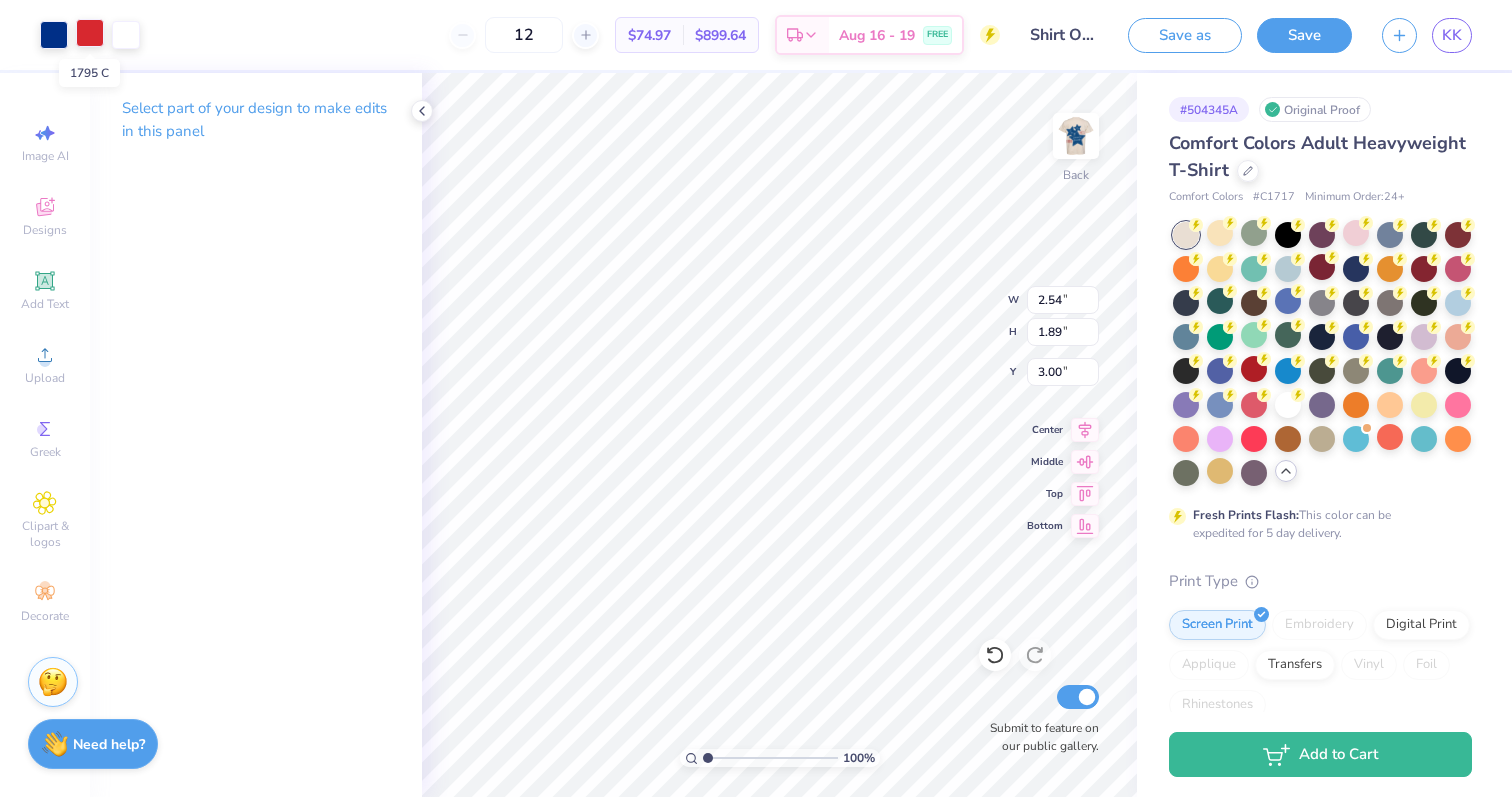 click at bounding box center (90, 33) 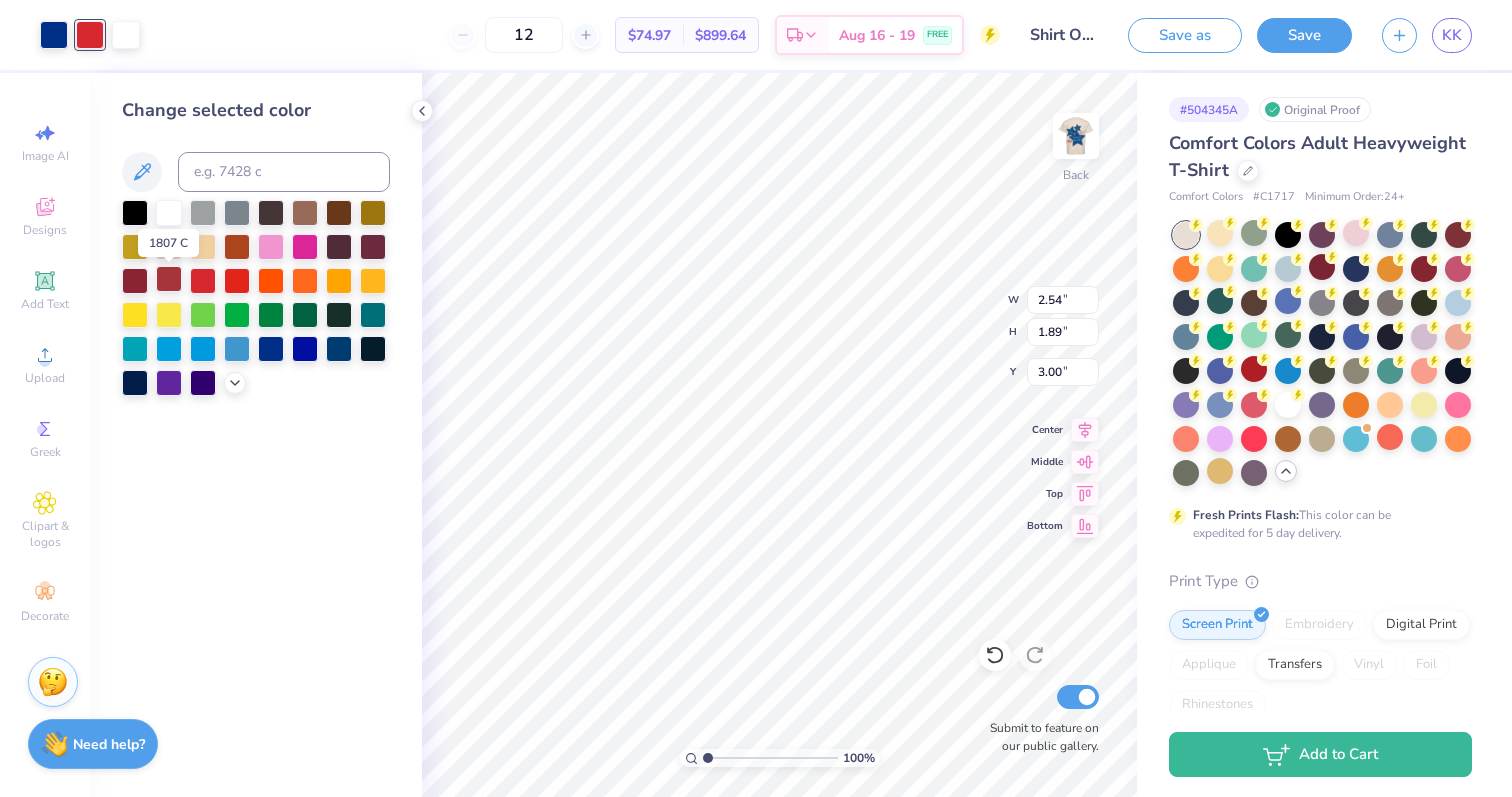 click at bounding box center (169, 279) 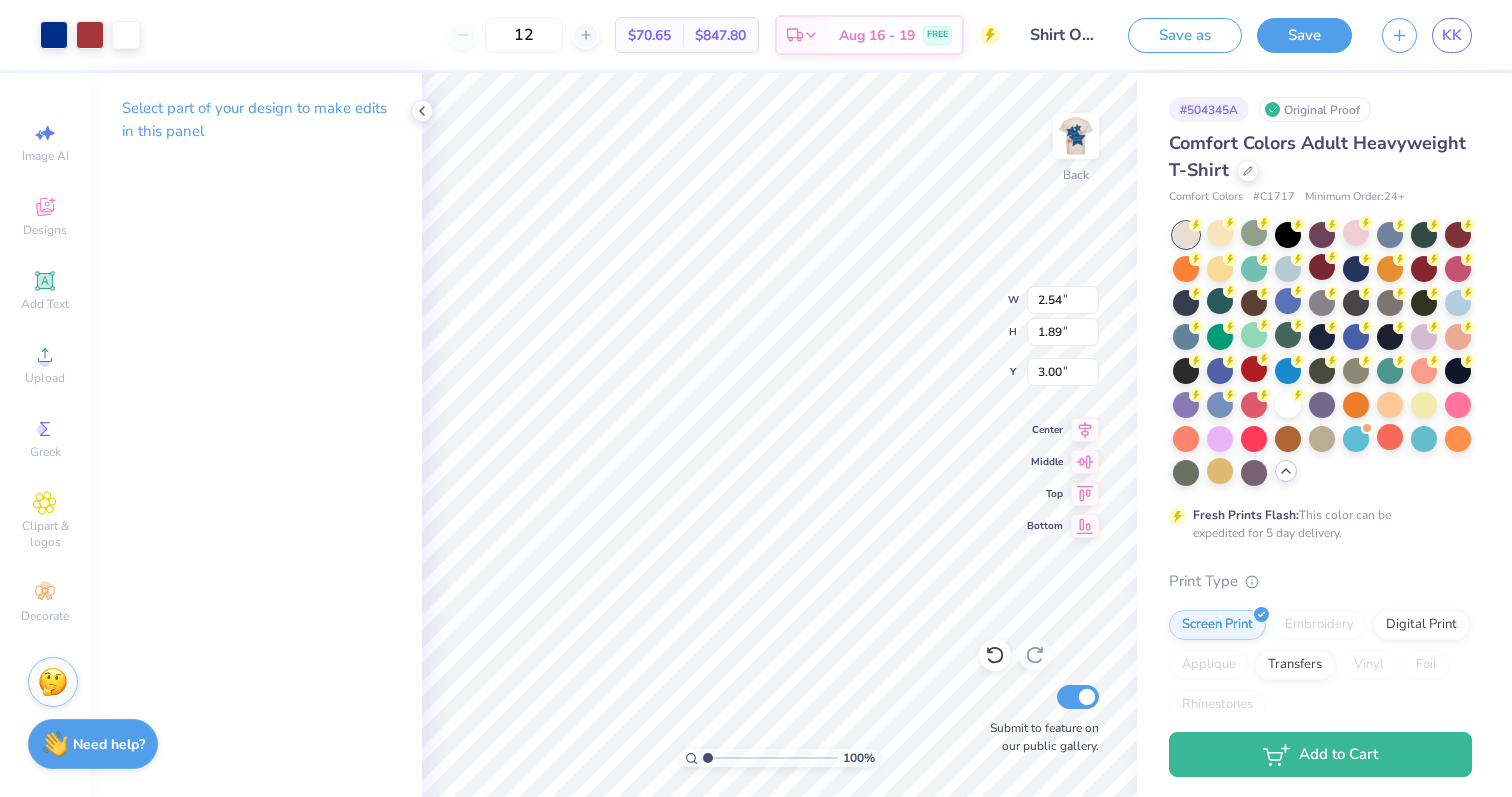 type on "8.00" 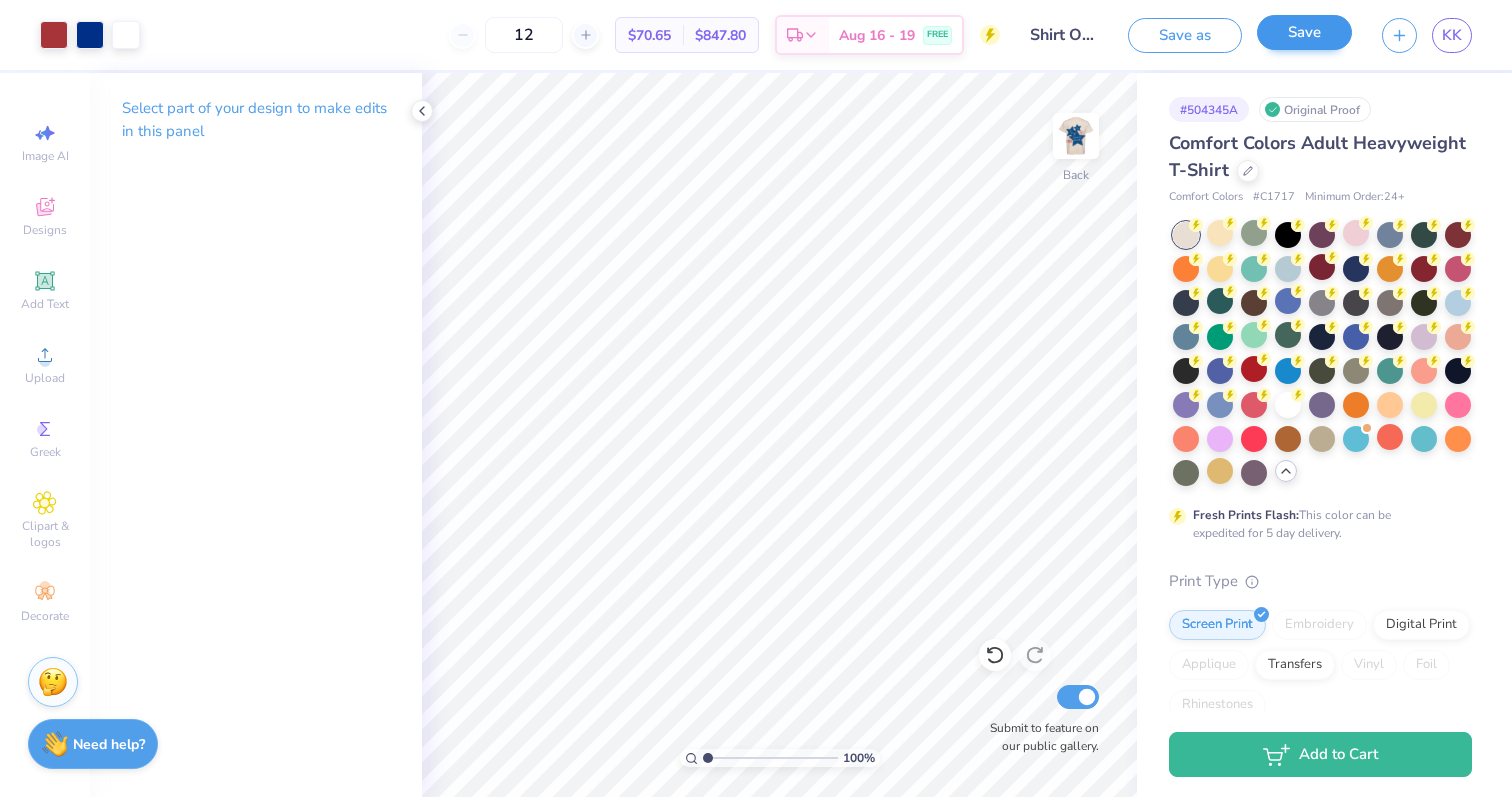 click on "Save" at bounding box center (1304, 32) 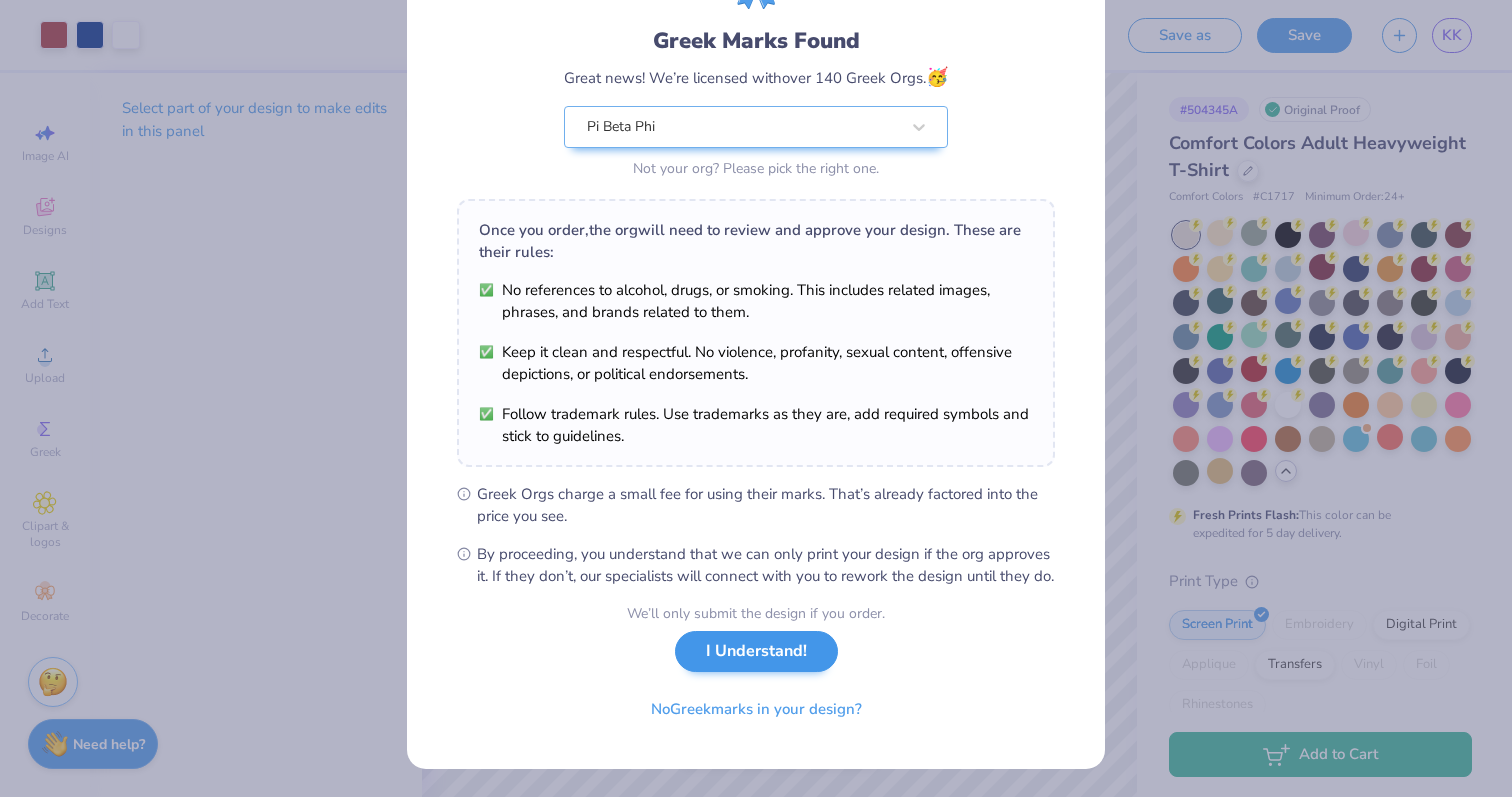 scroll, scrollTop: 139, scrollLeft: 0, axis: vertical 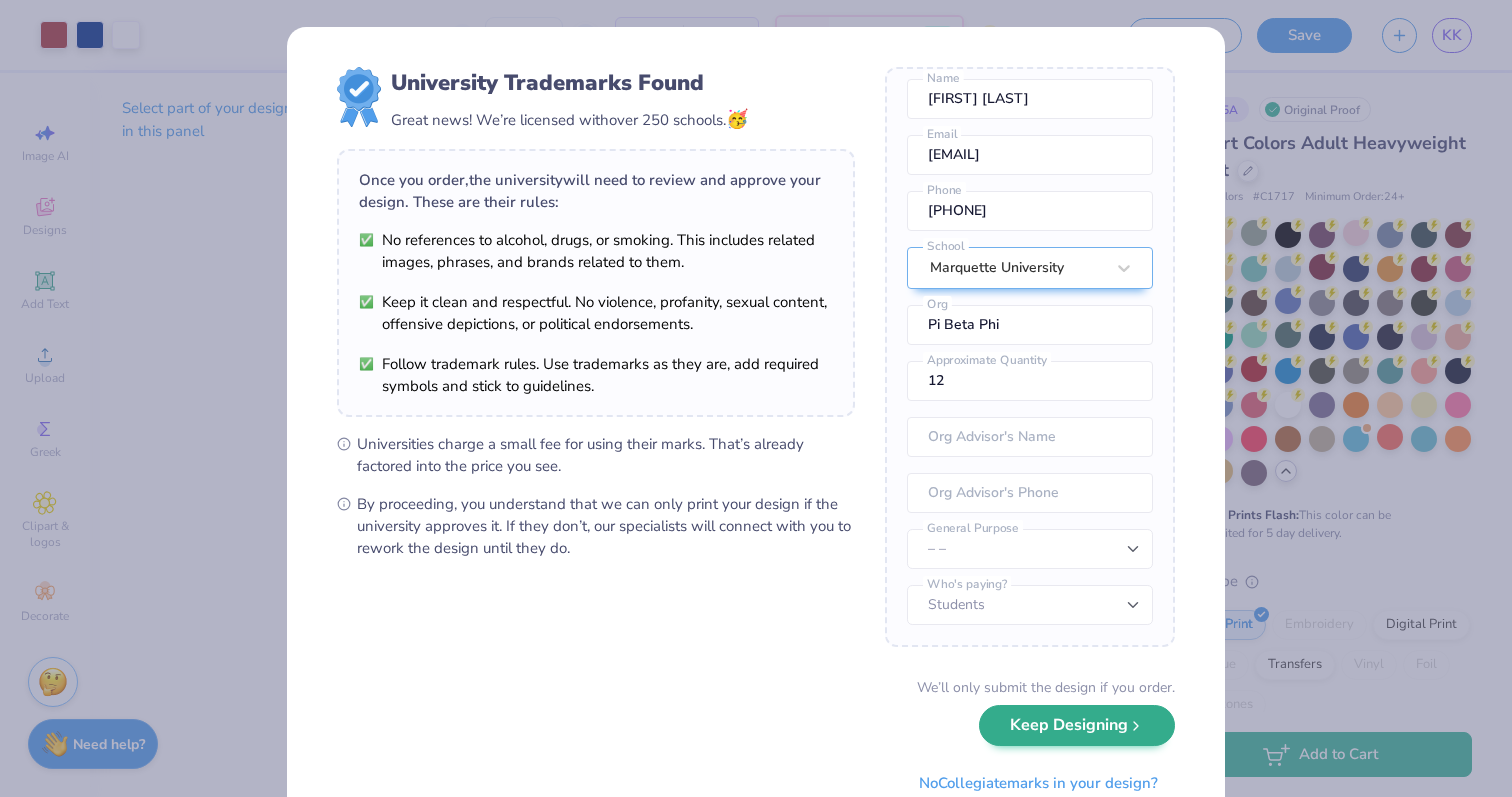 click on "Keep Designing" at bounding box center [1077, 725] 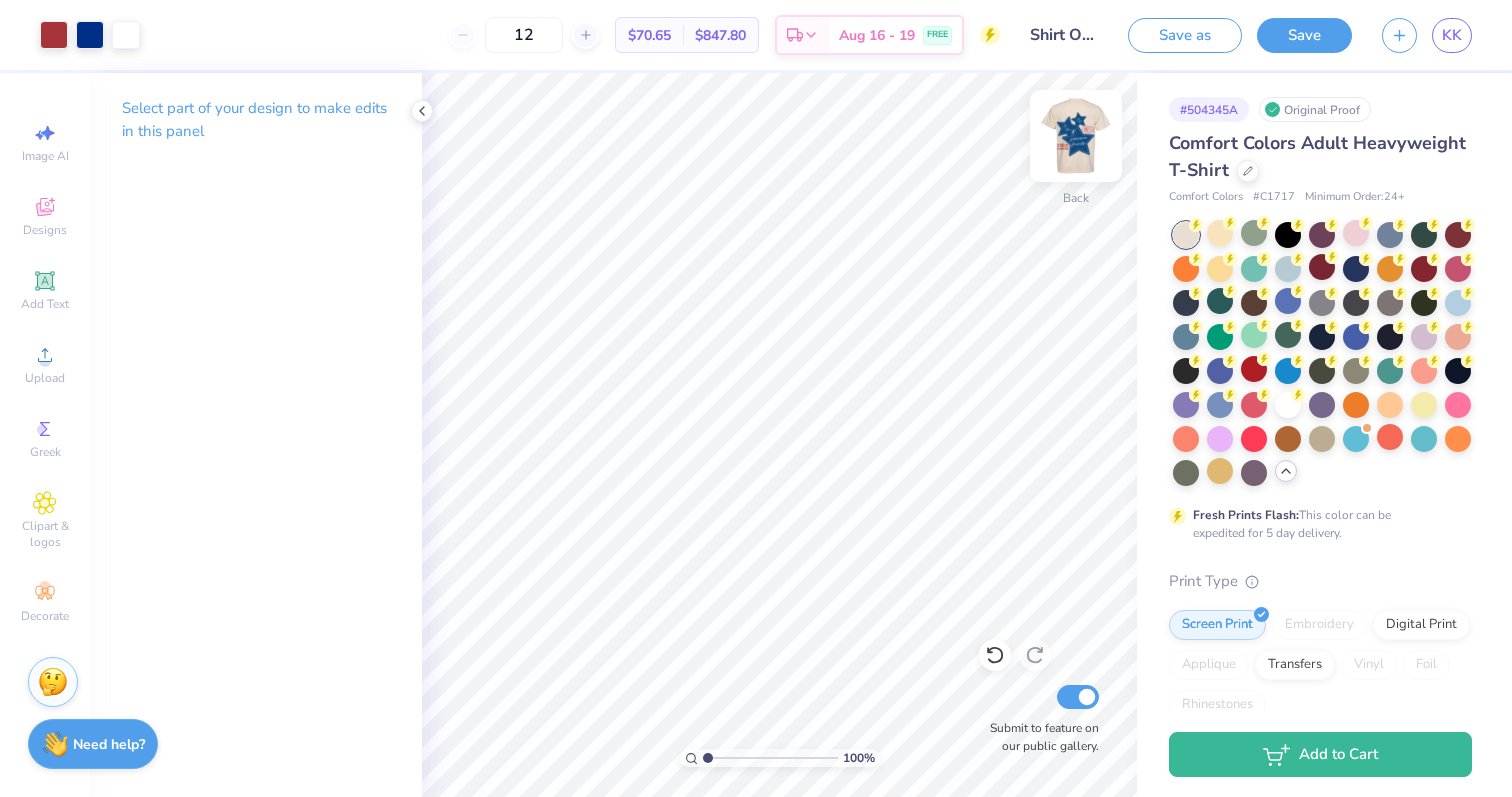click at bounding box center (1076, 136) 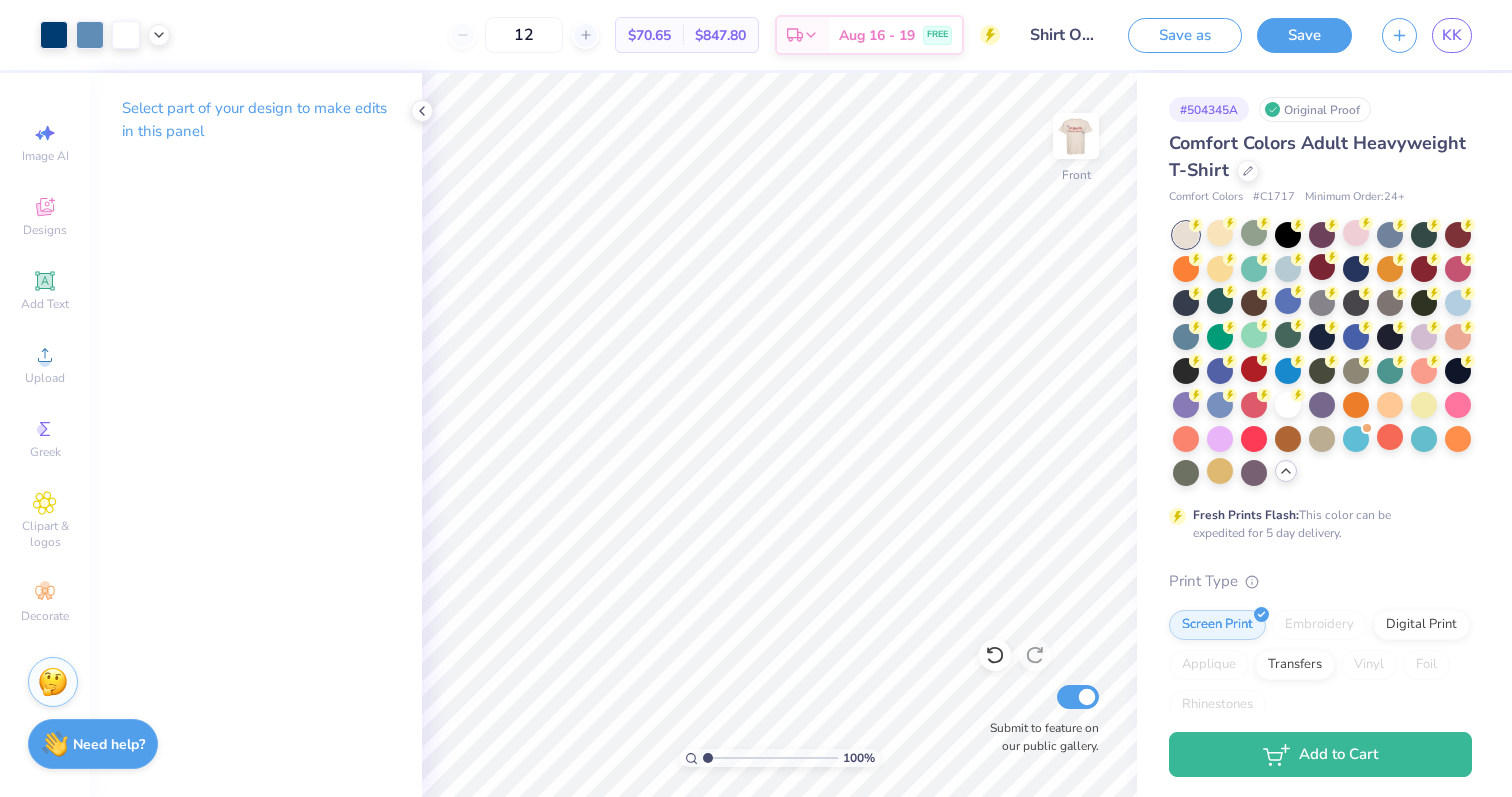click on "12 $70.65 Per Item $847.80 Total Est.  Delivery Aug 16 - 19 FREE" at bounding box center (592, 35) 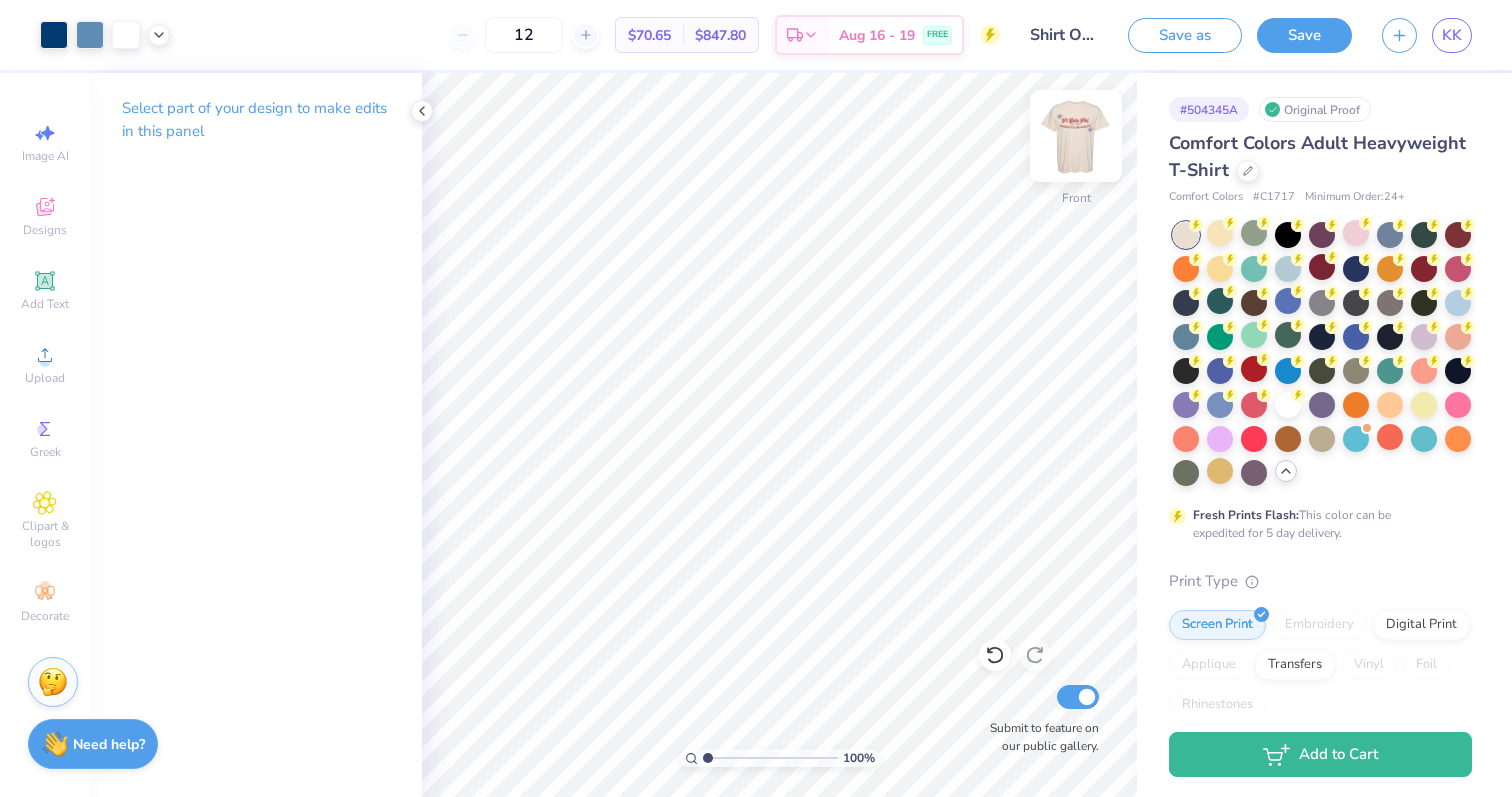 click at bounding box center [1076, 136] 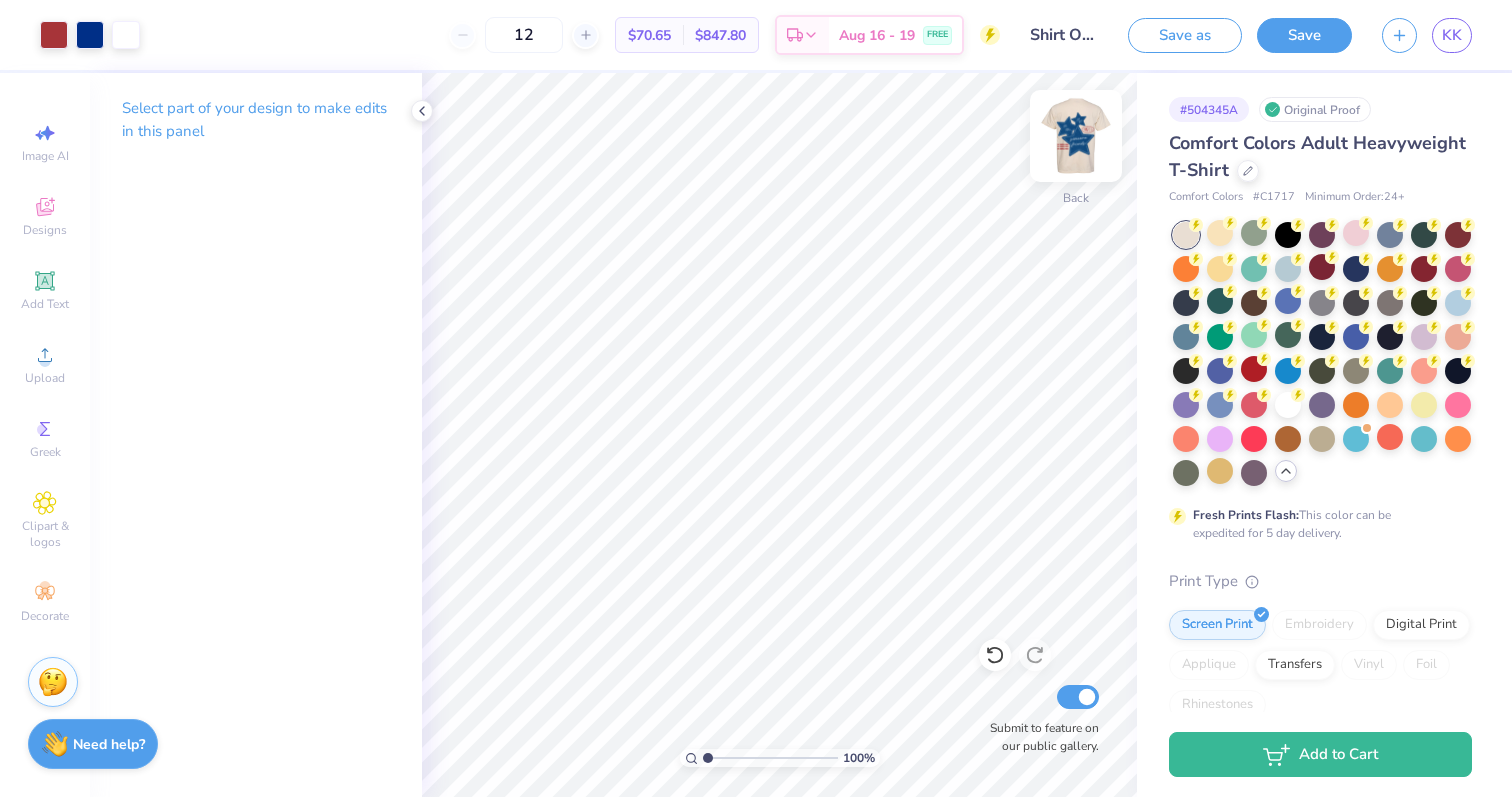 click at bounding box center [1076, 136] 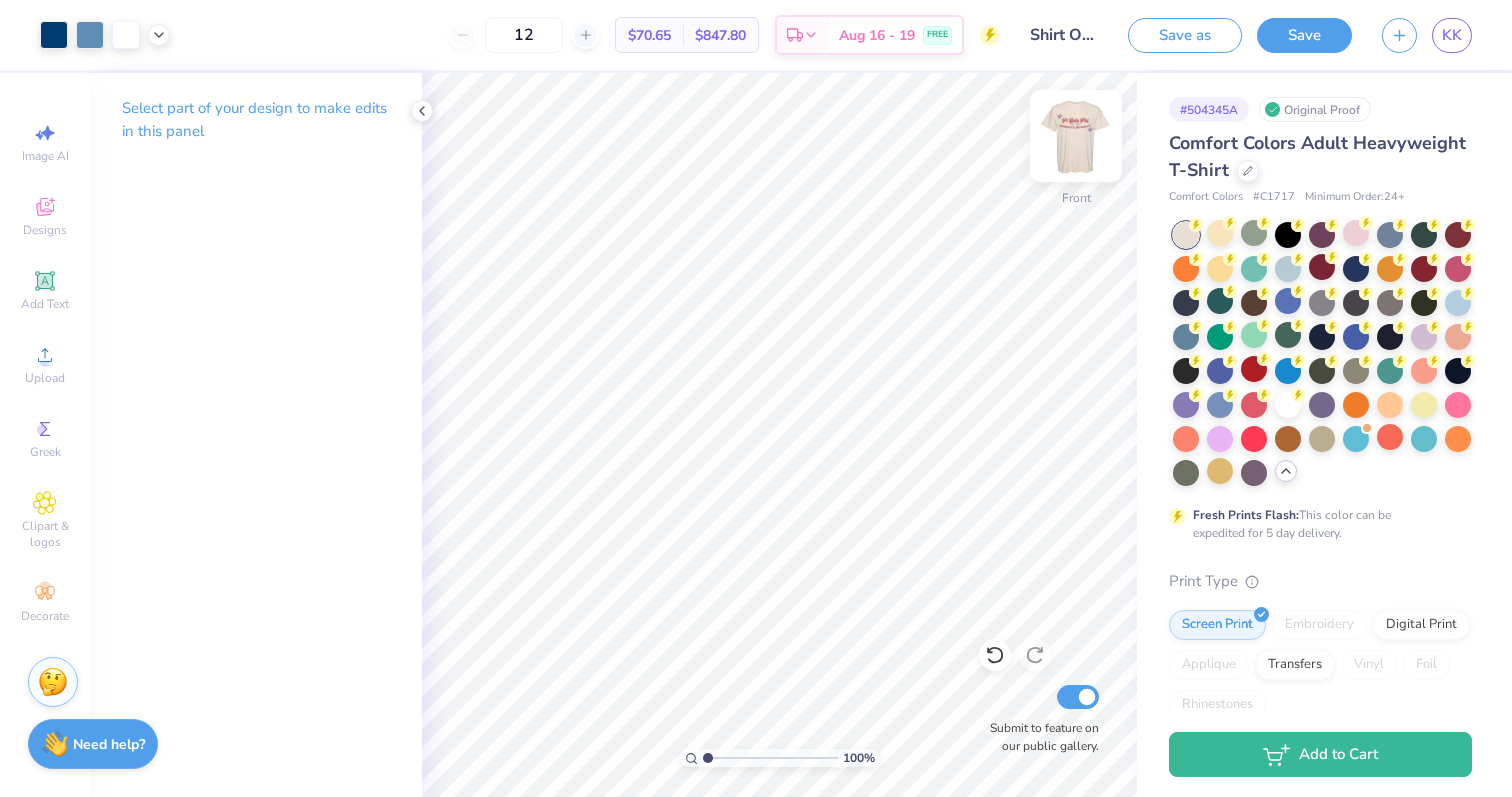 click at bounding box center [1076, 136] 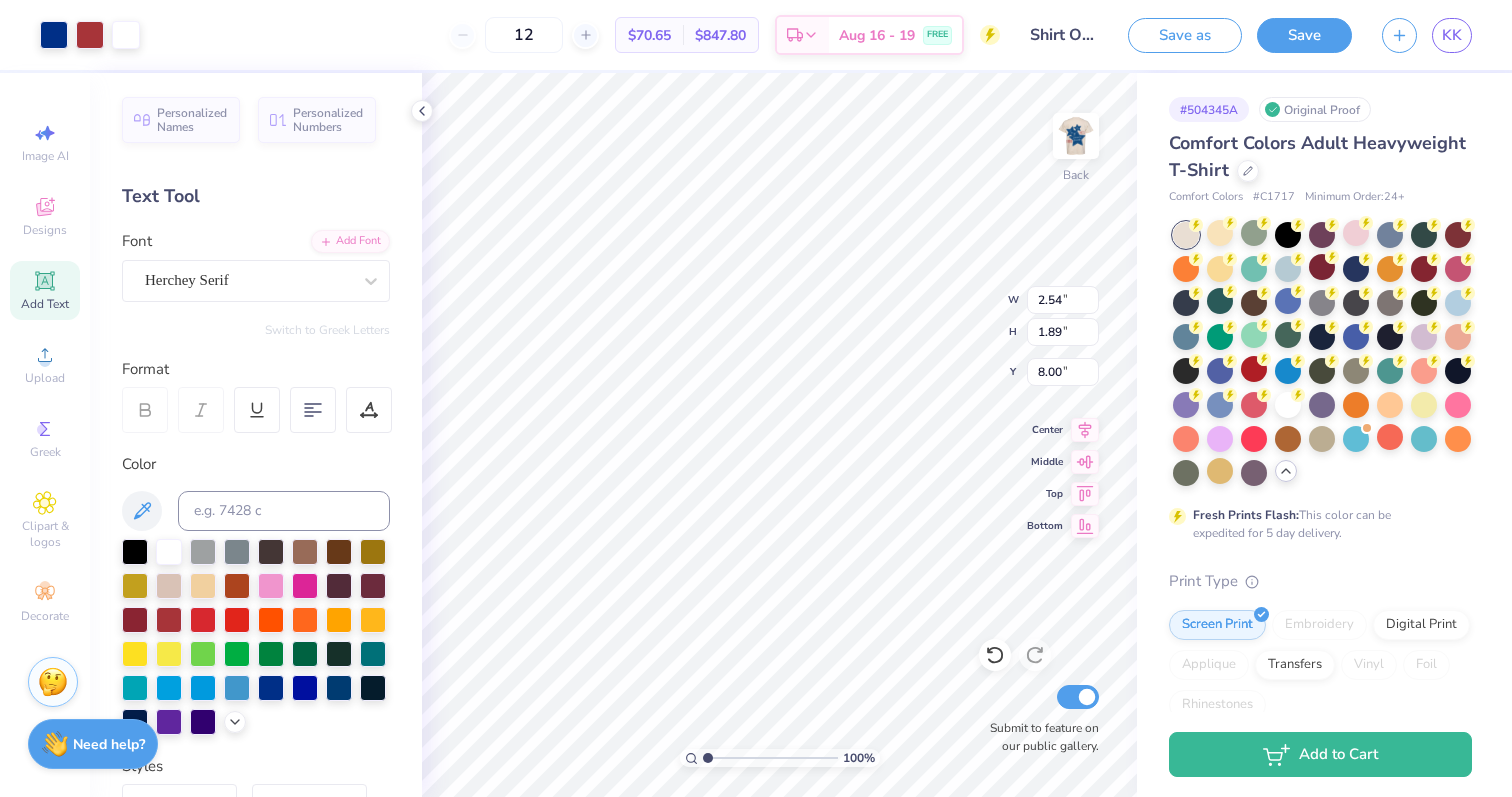 type on "6.65" 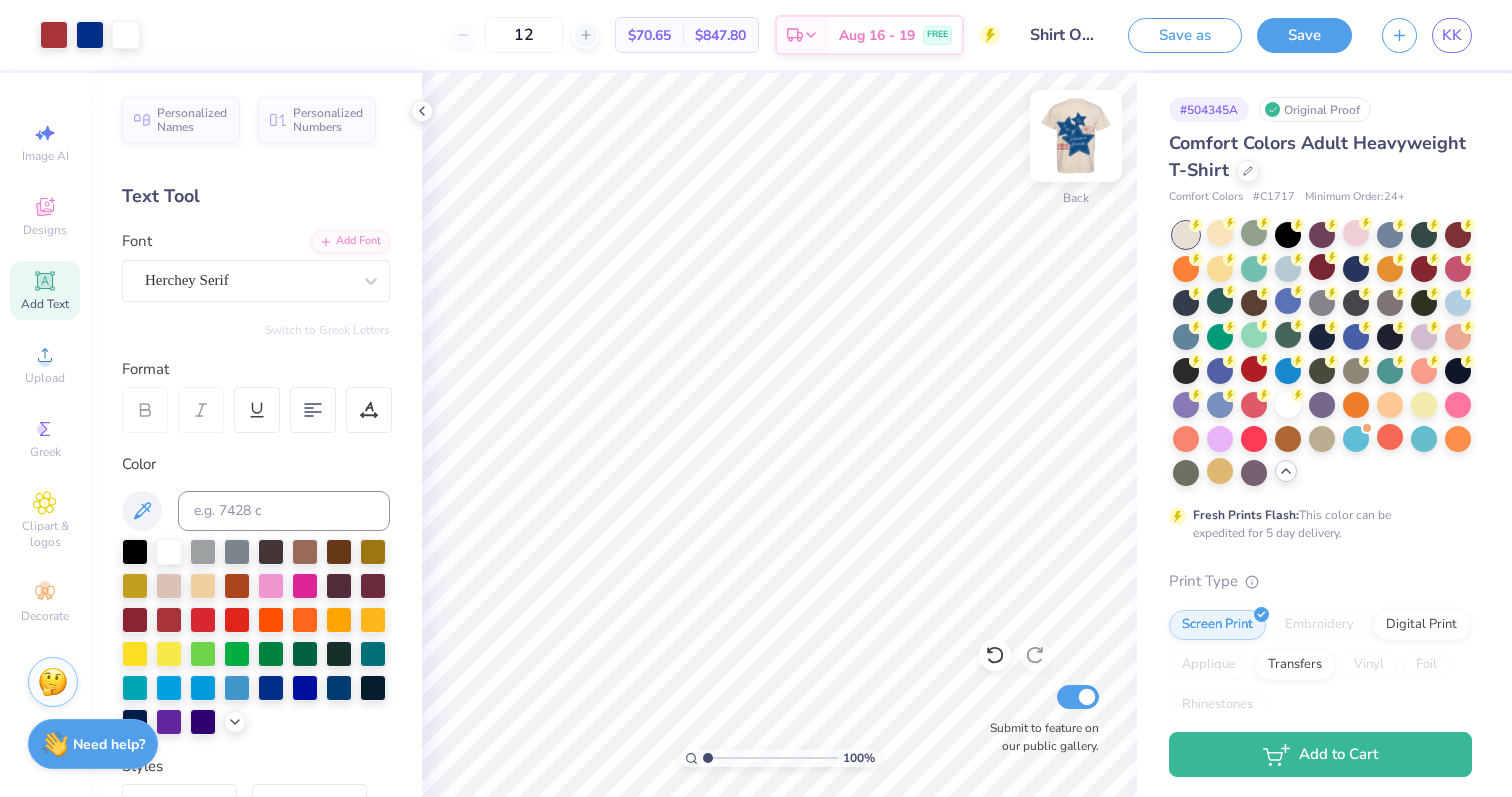click at bounding box center (1076, 136) 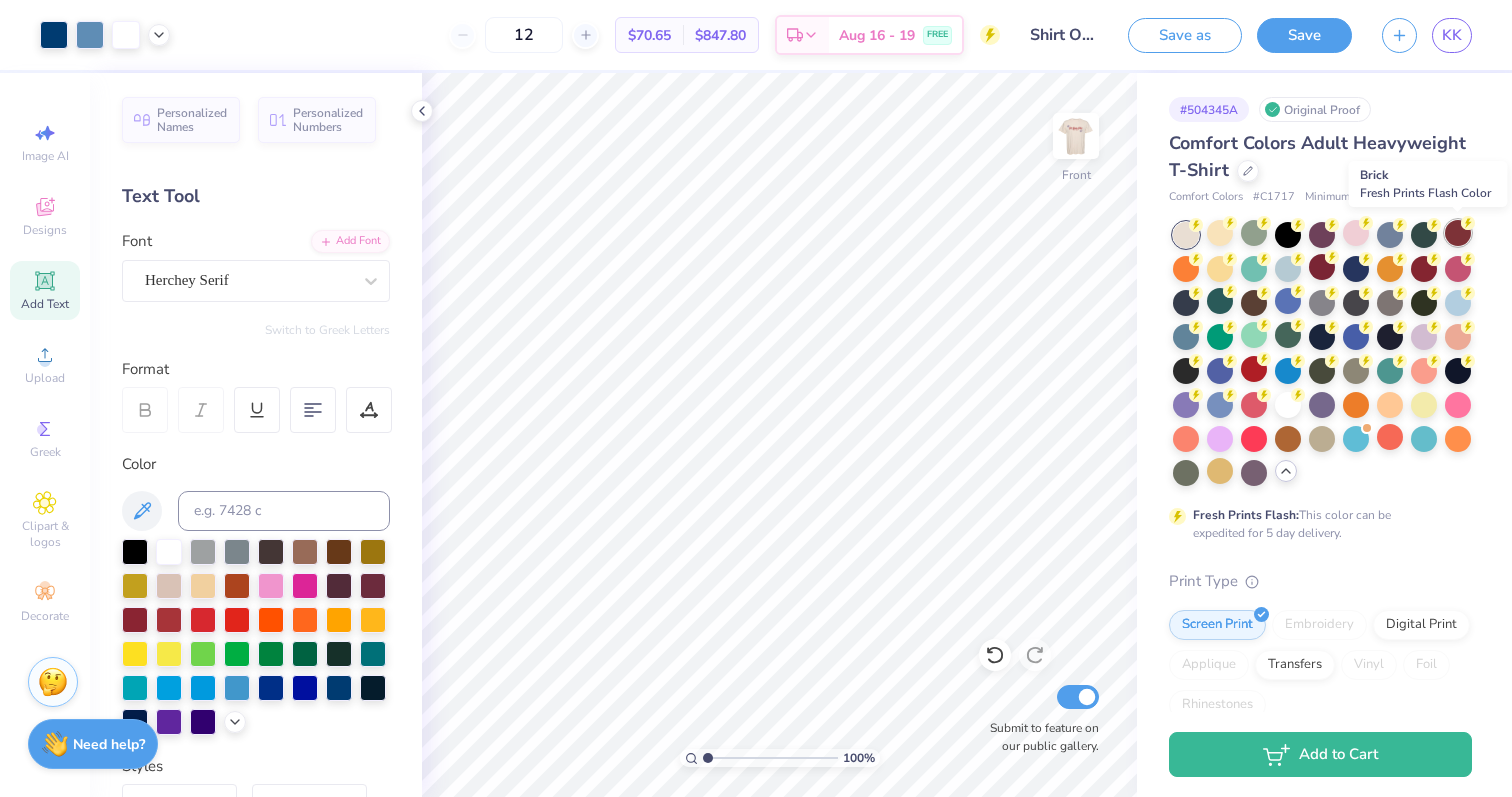 click at bounding box center [1458, 233] 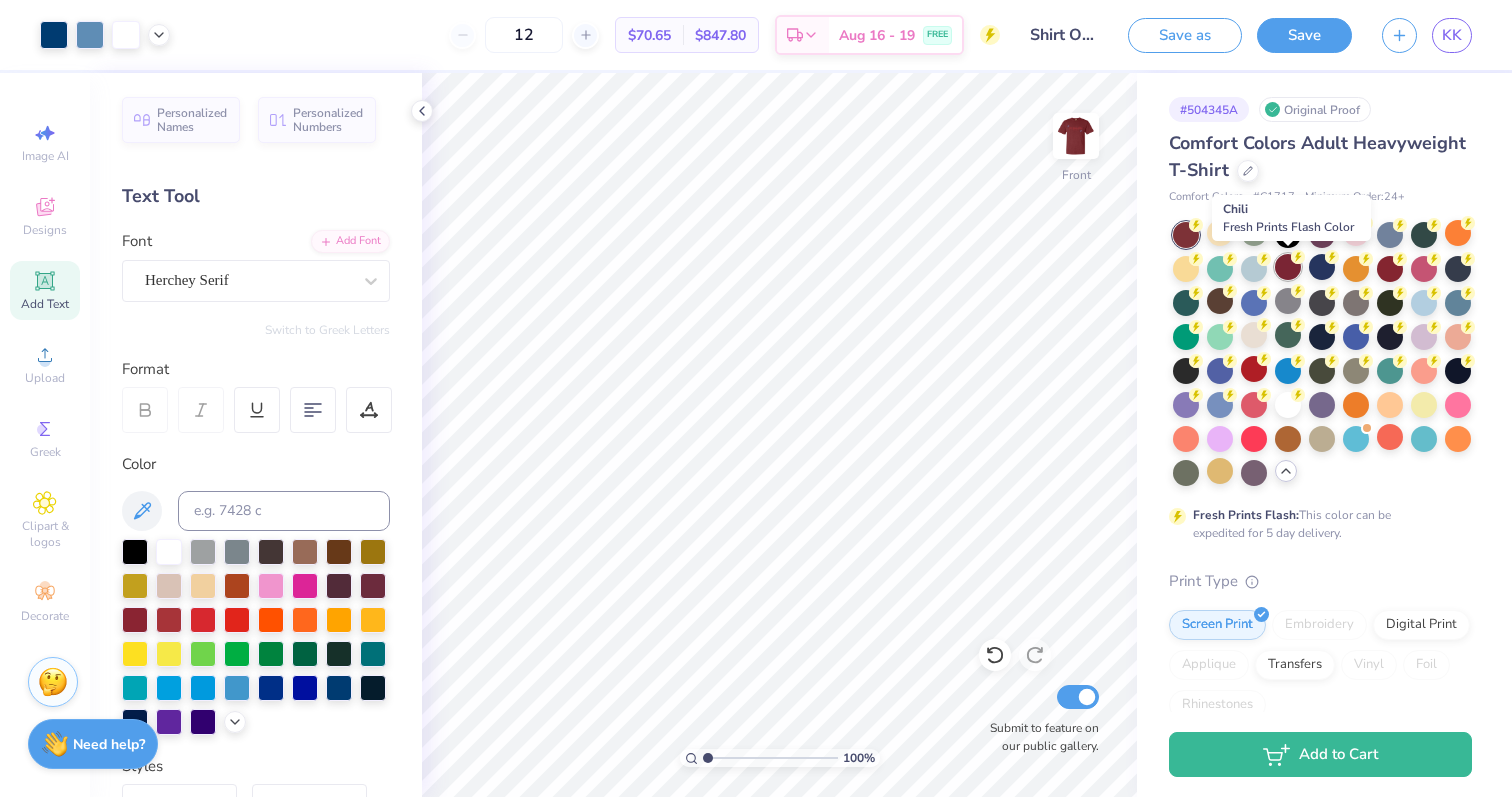 click at bounding box center [1288, 267] 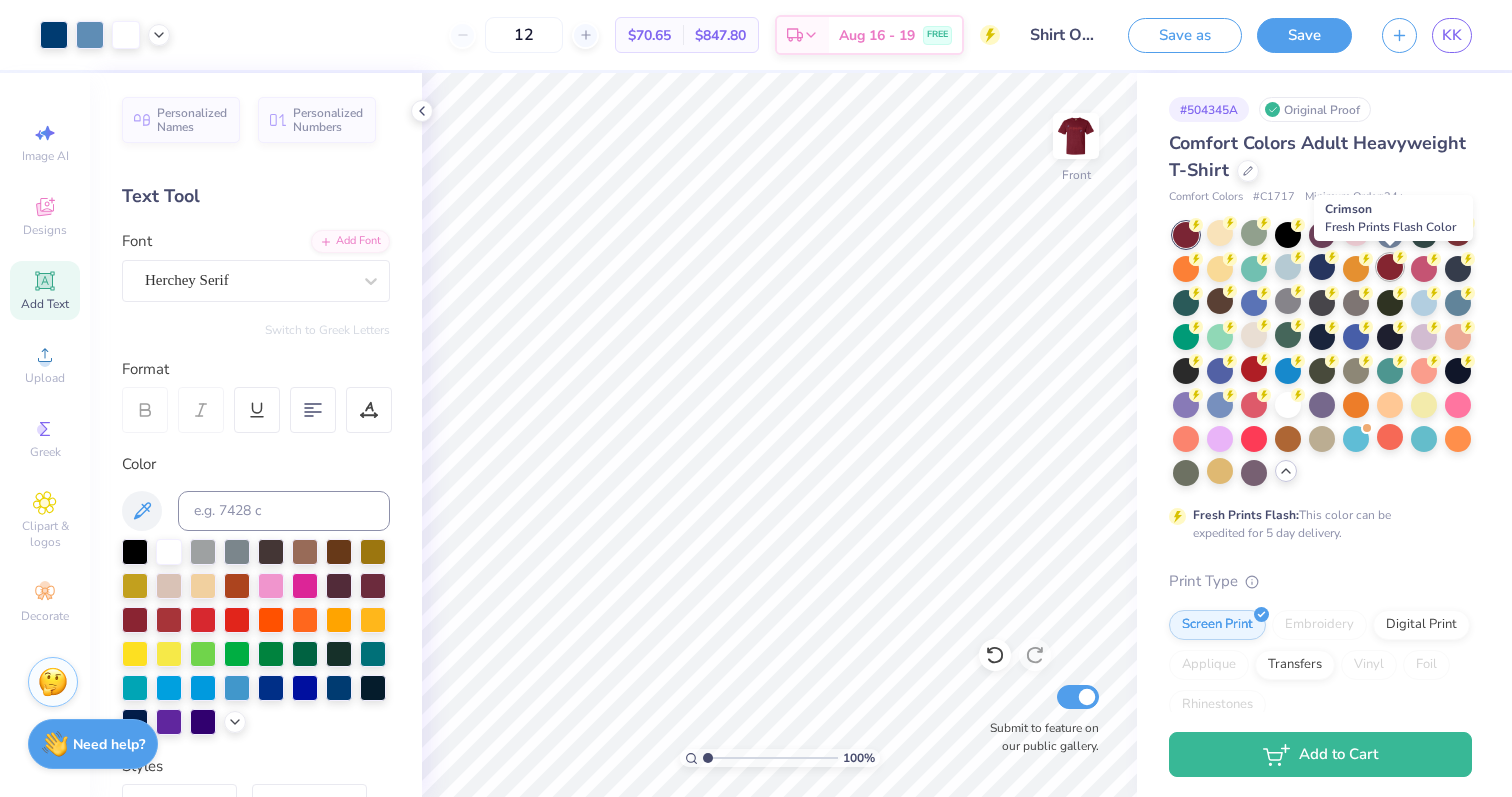 click at bounding box center (1390, 267) 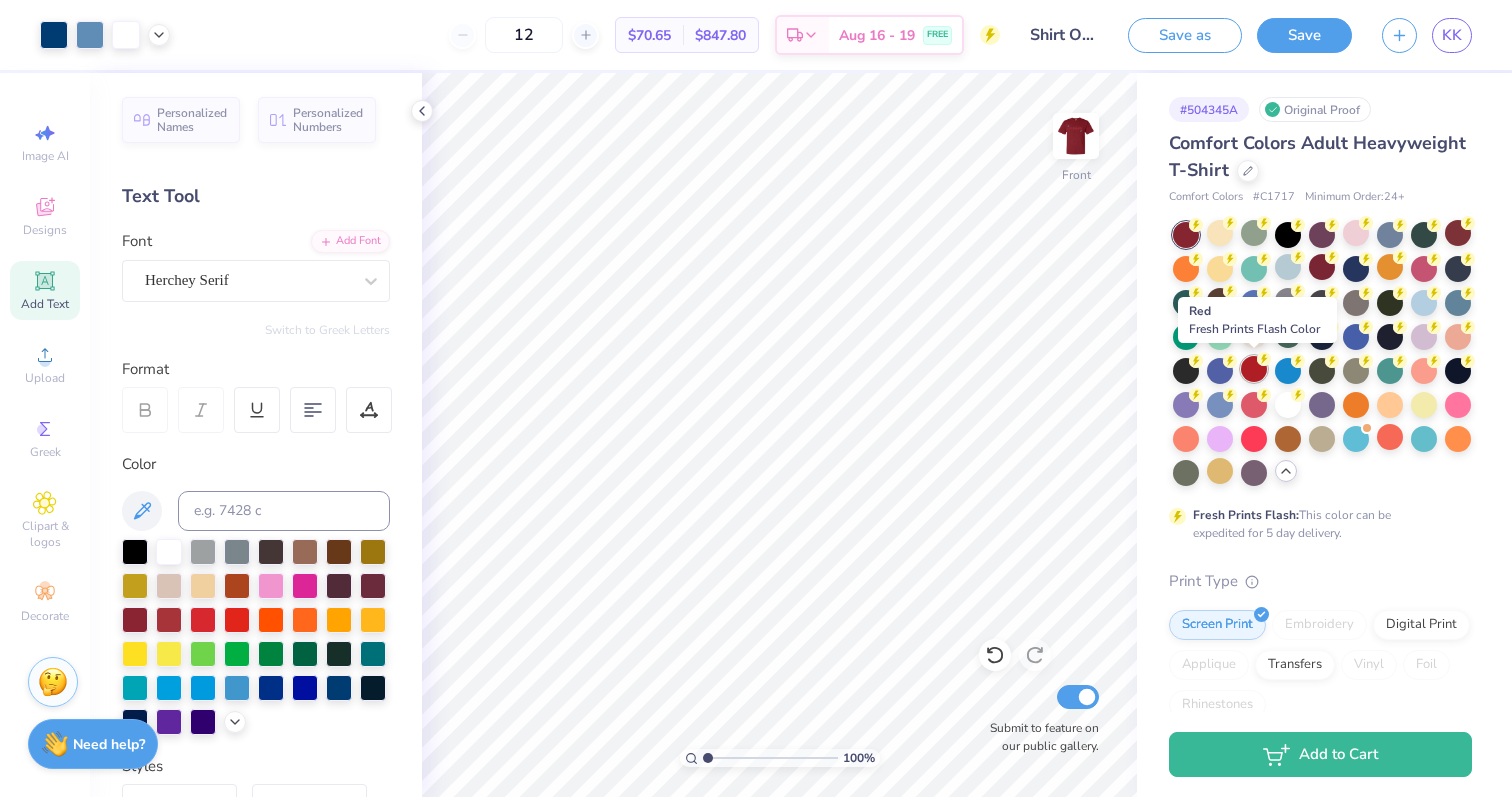 click at bounding box center (1254, 369) 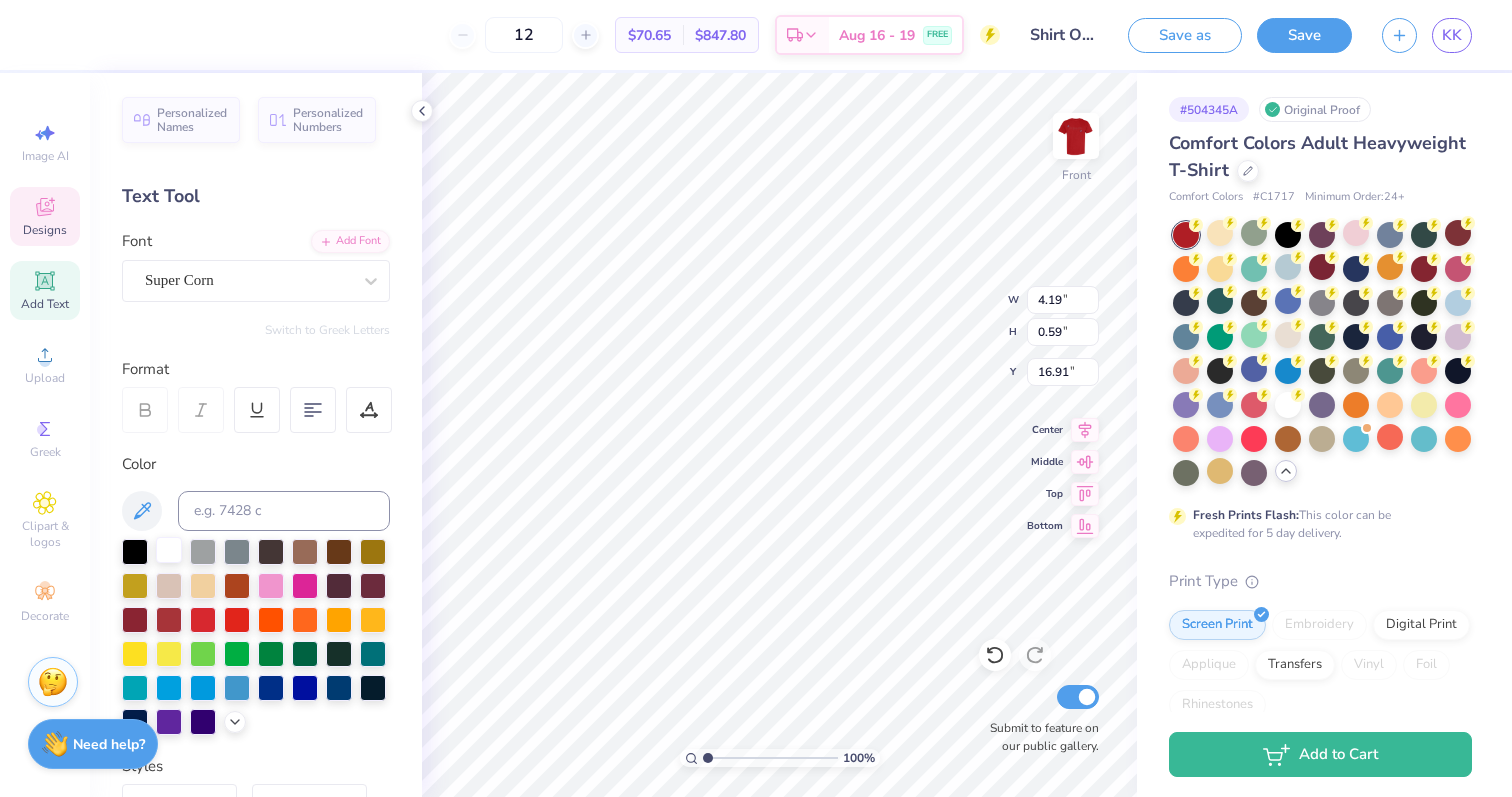 click at bounding box center (169, 550) 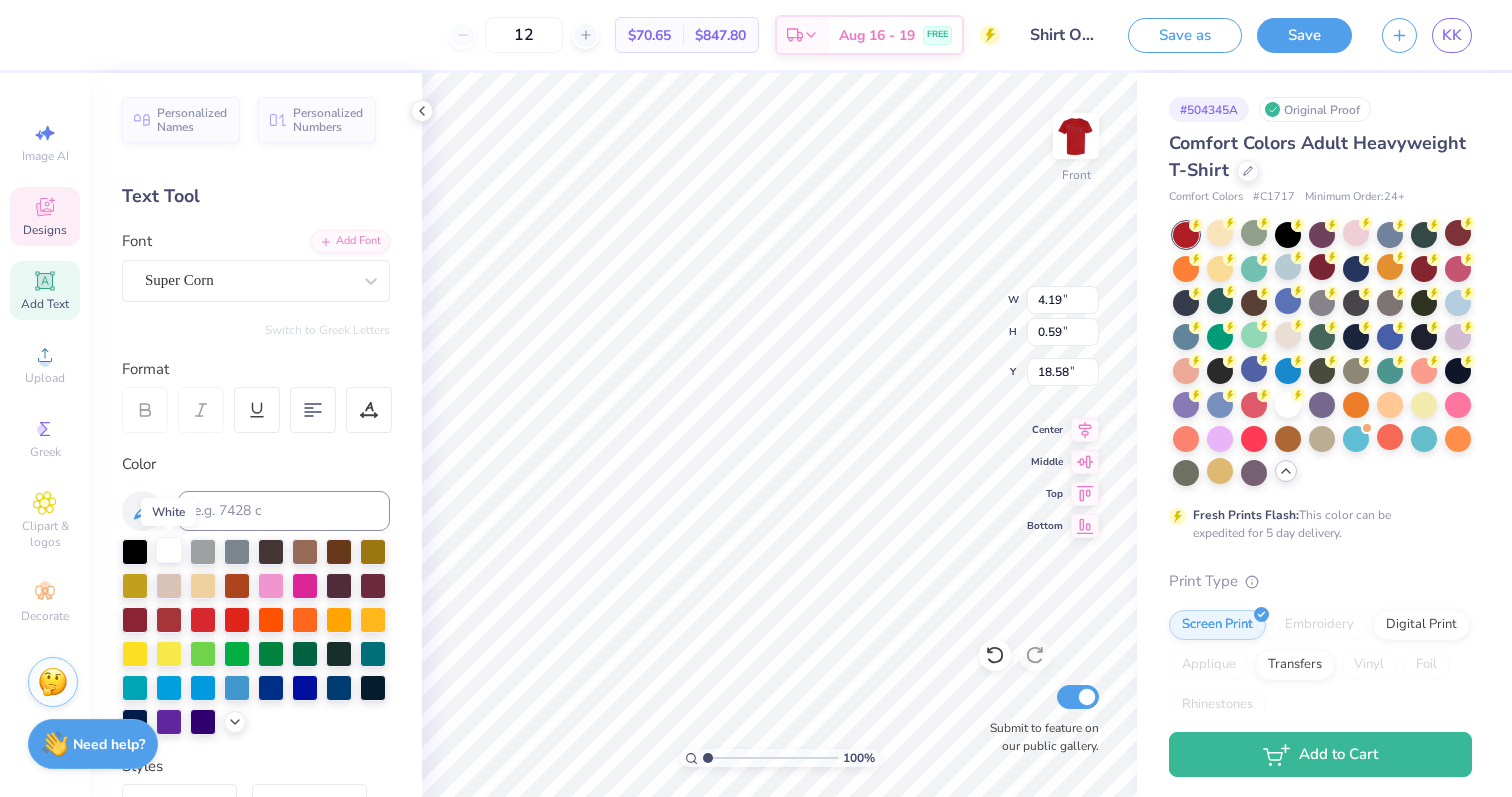 click at bounding box center (169, 550) 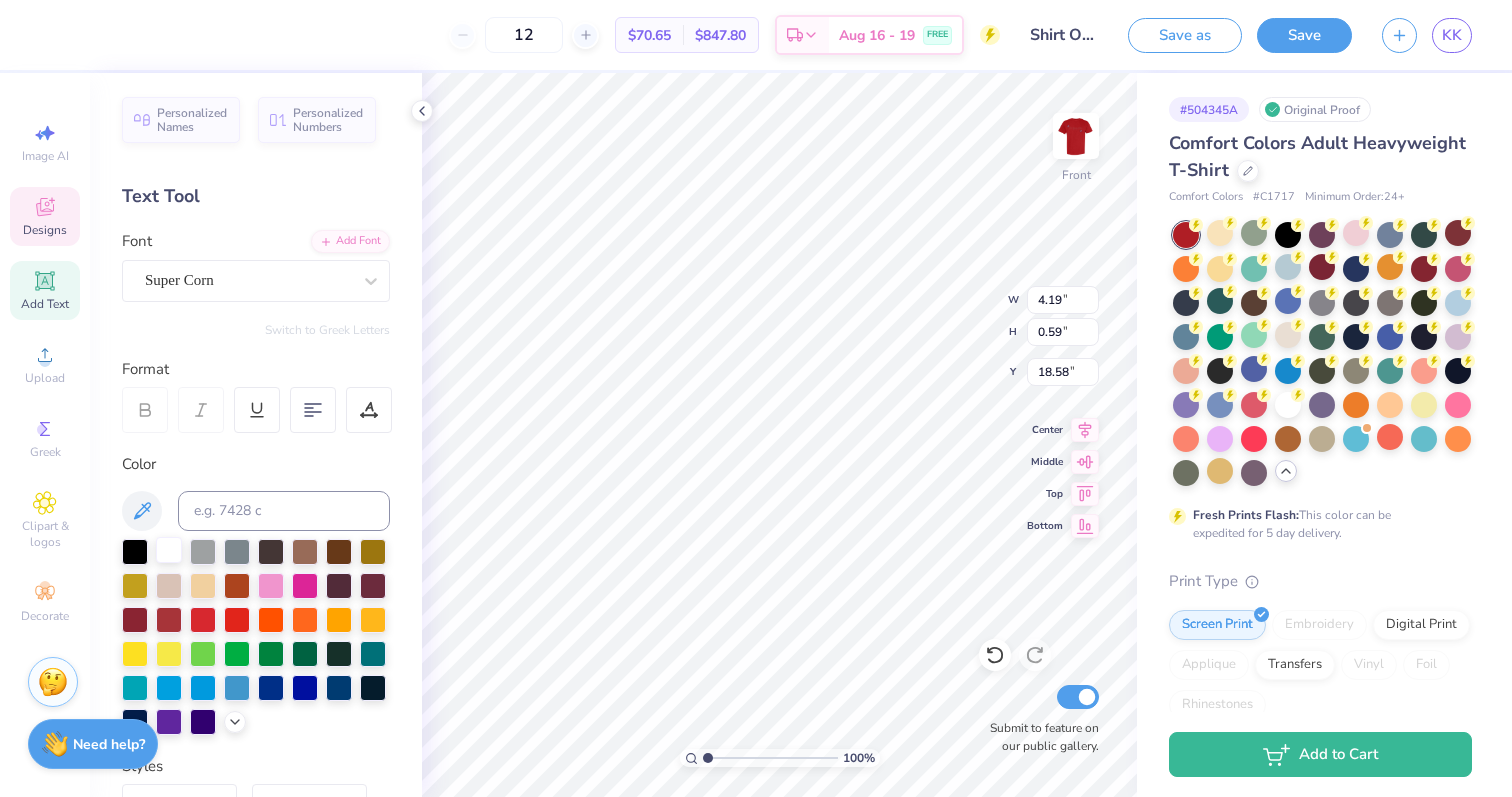 type on "17.74" 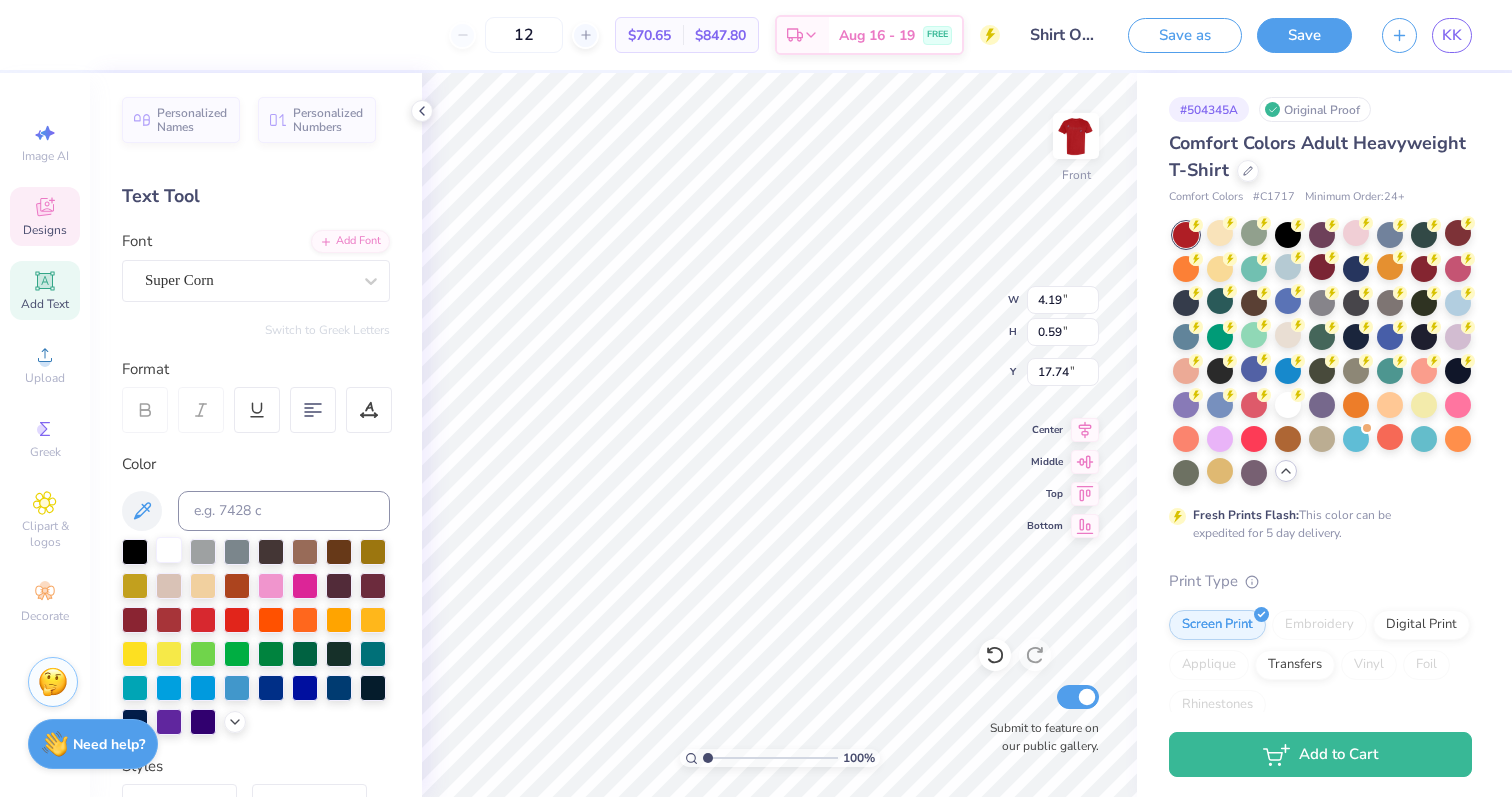 click at bounding box center (169, 550) 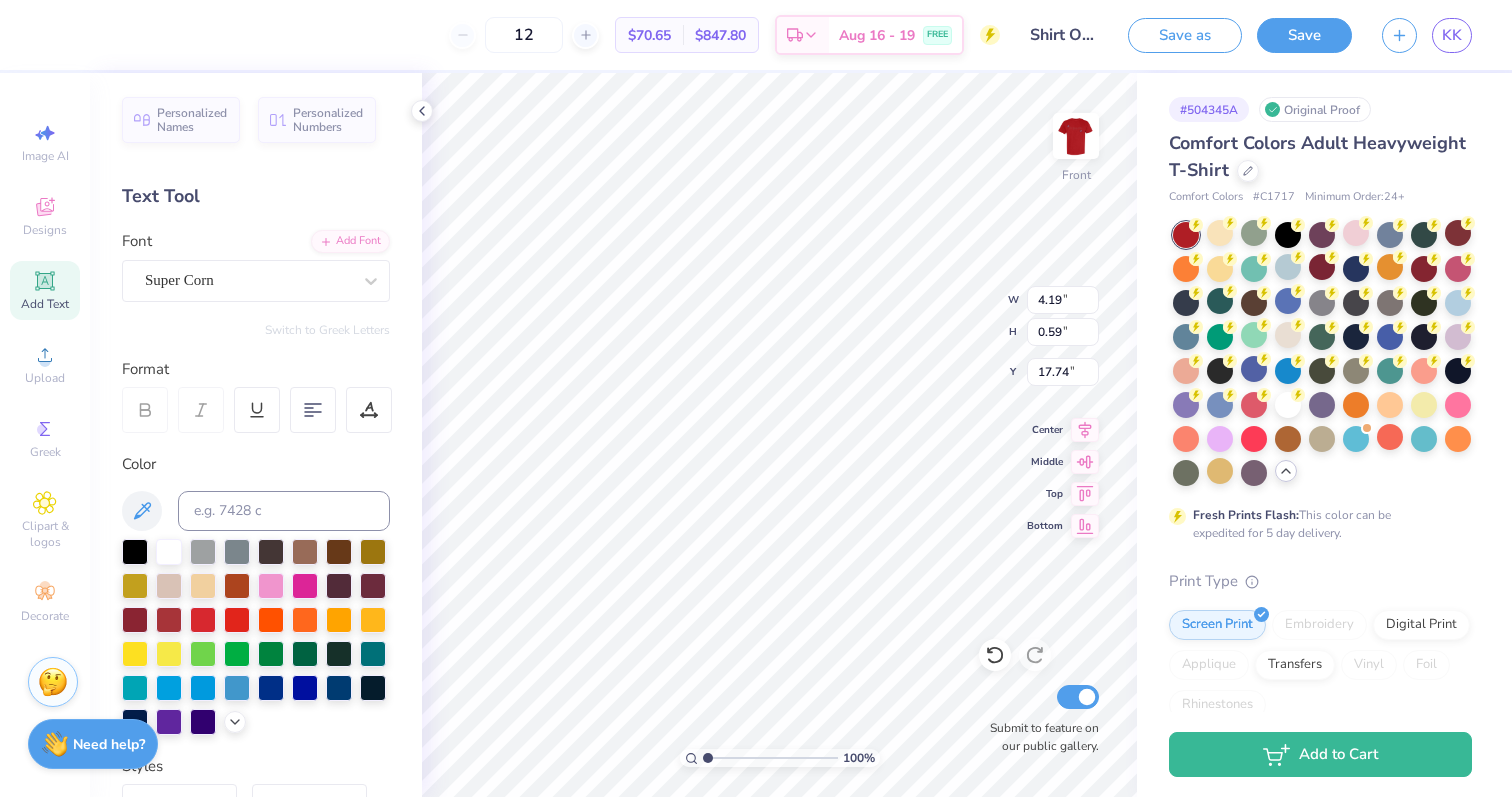 type on "4.95" 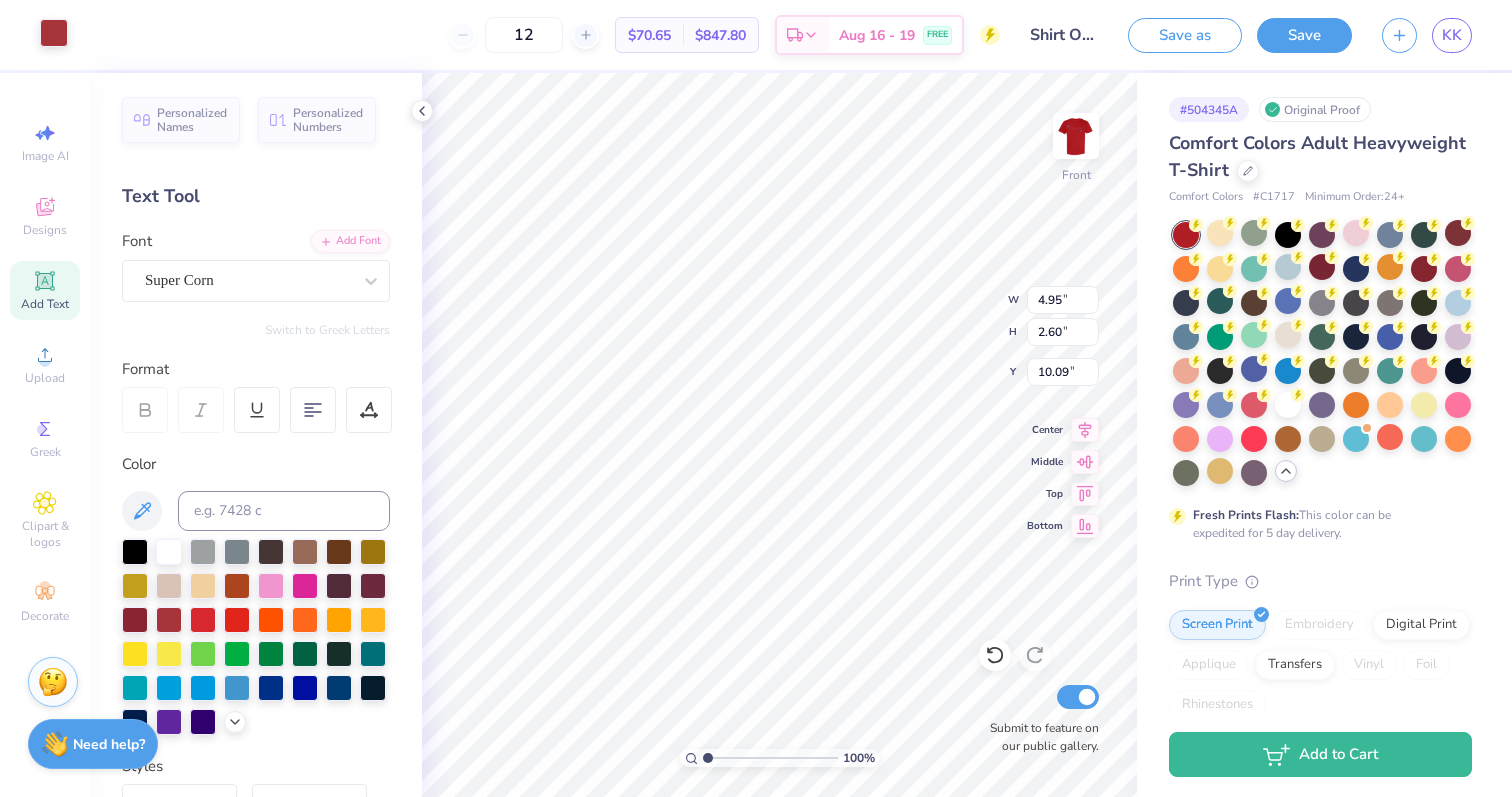 click on "Art colors" at bounding box center [34, 35] 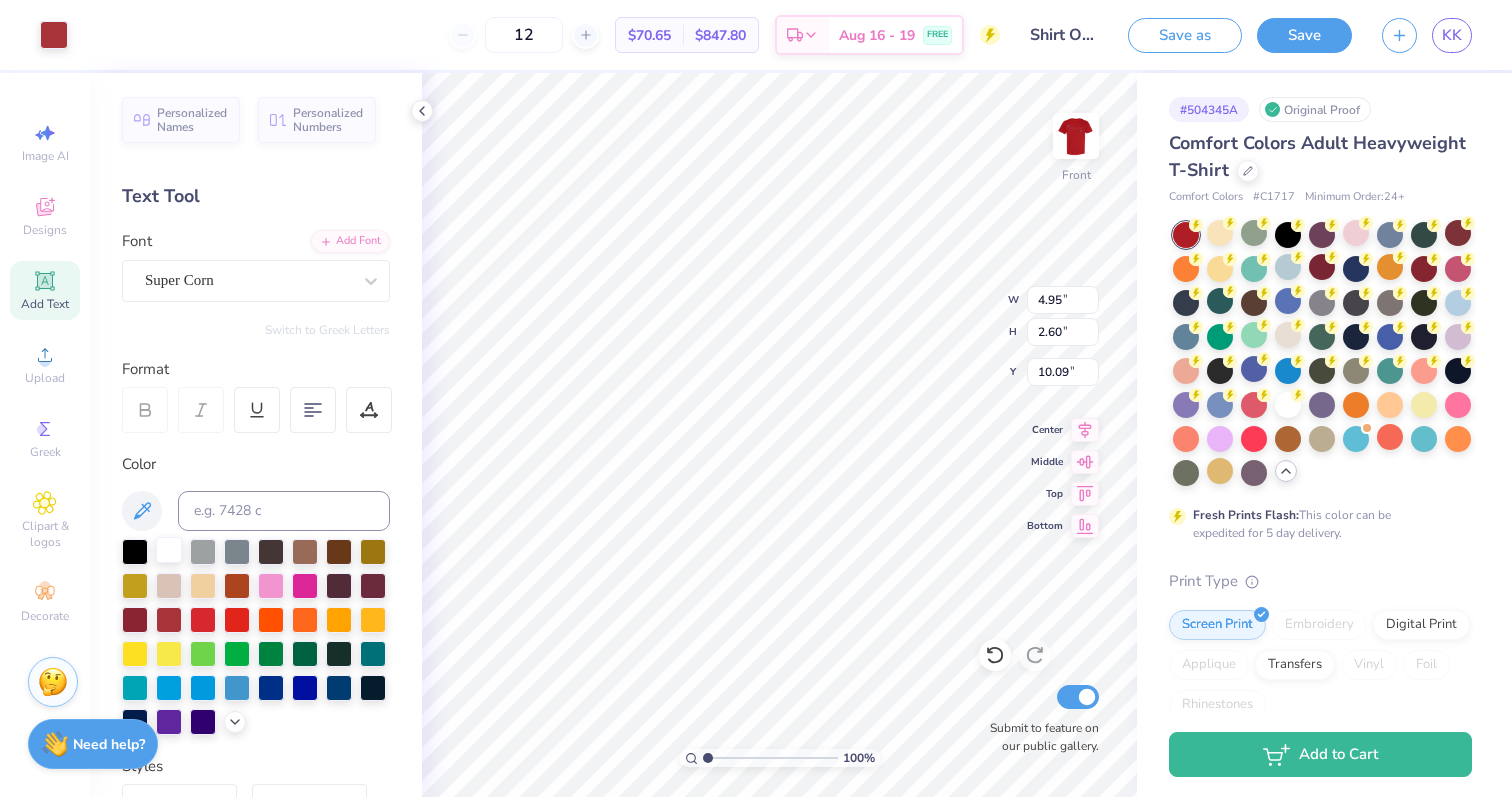 click at bounding box center [169, 550] 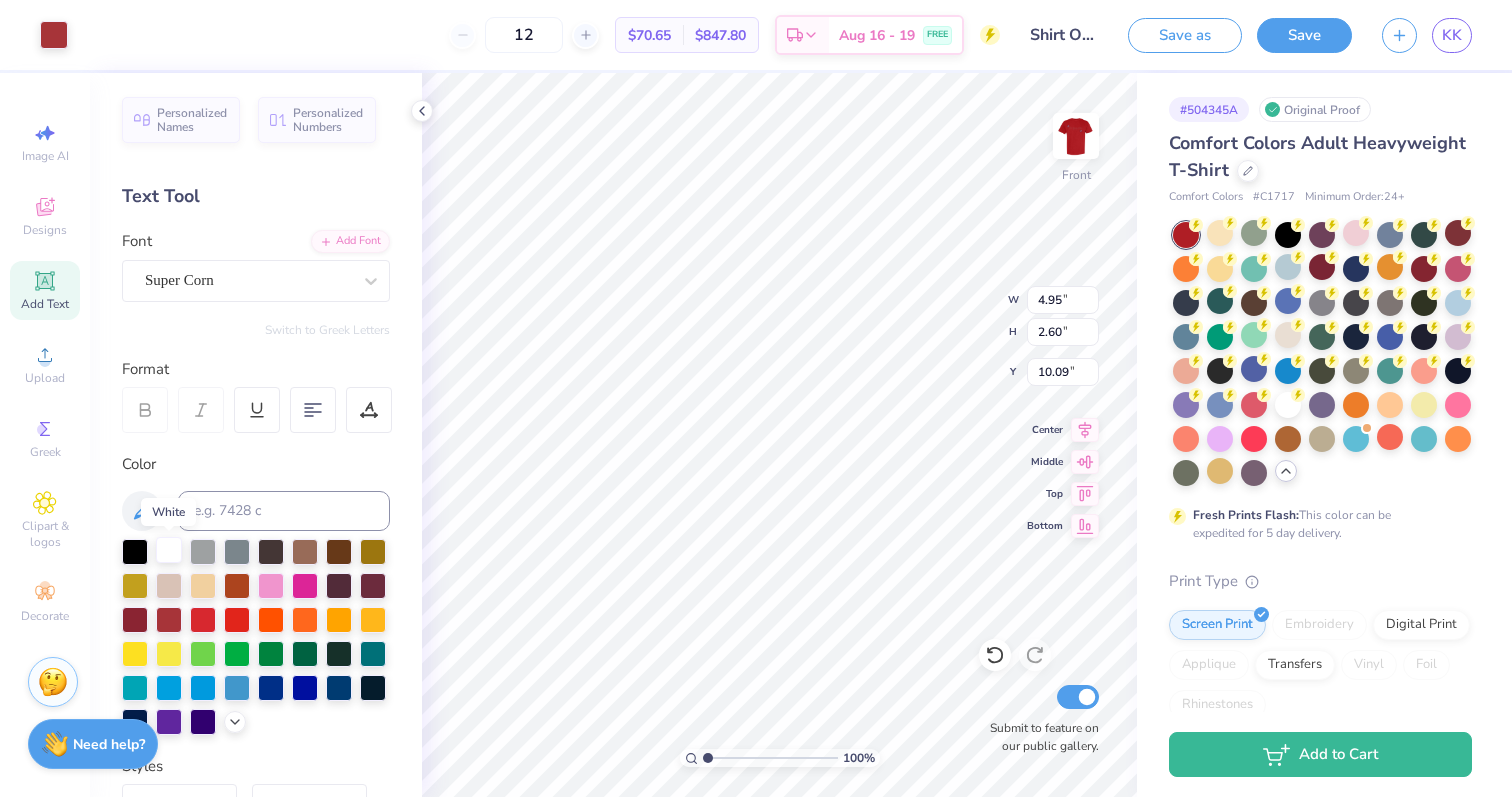click at bounding box center (169, 550) 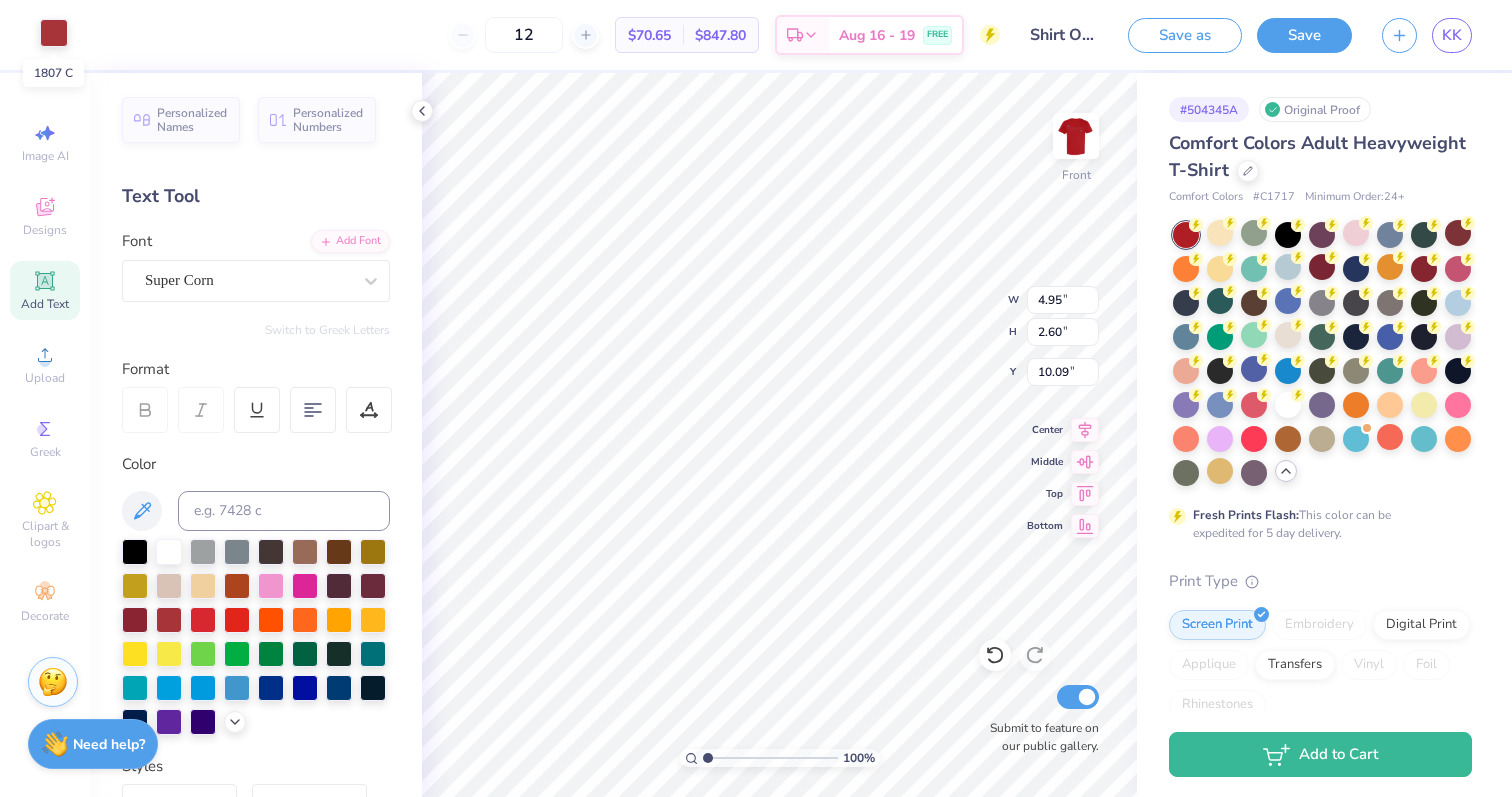 click at bounding box center (54, 33) 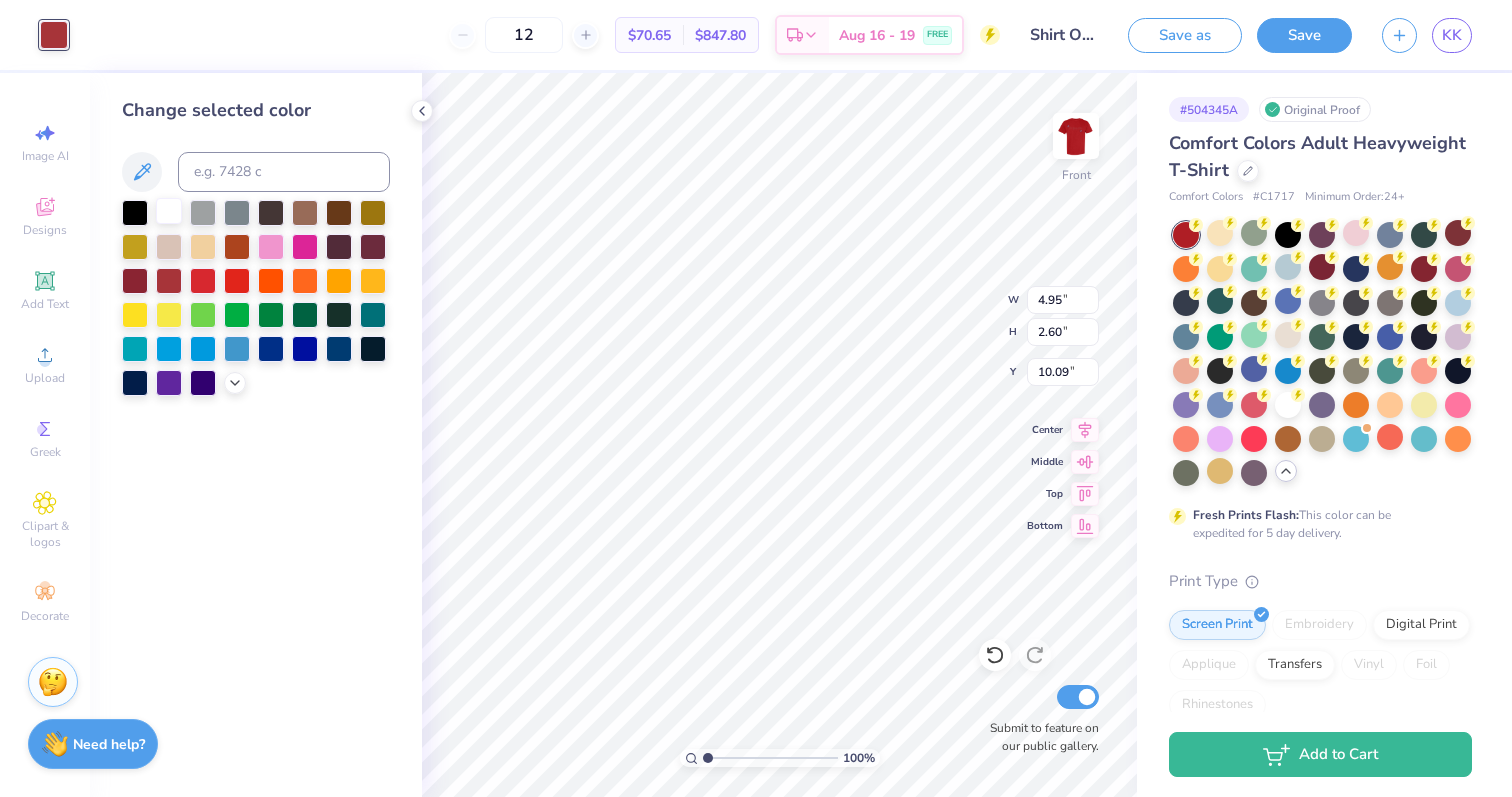 click at bounding box center (169, 211) 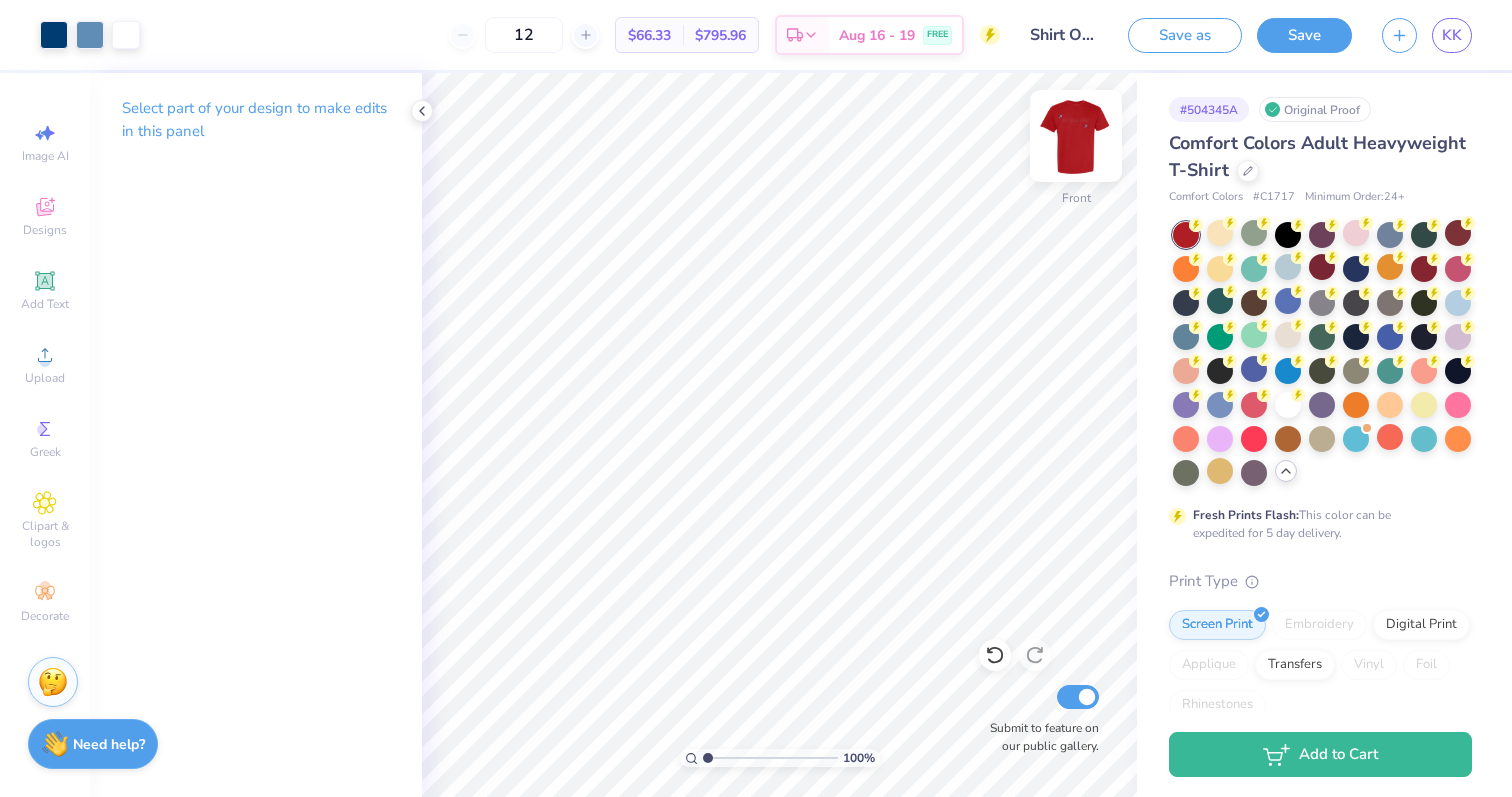 click at bounding box center (1076, 136) 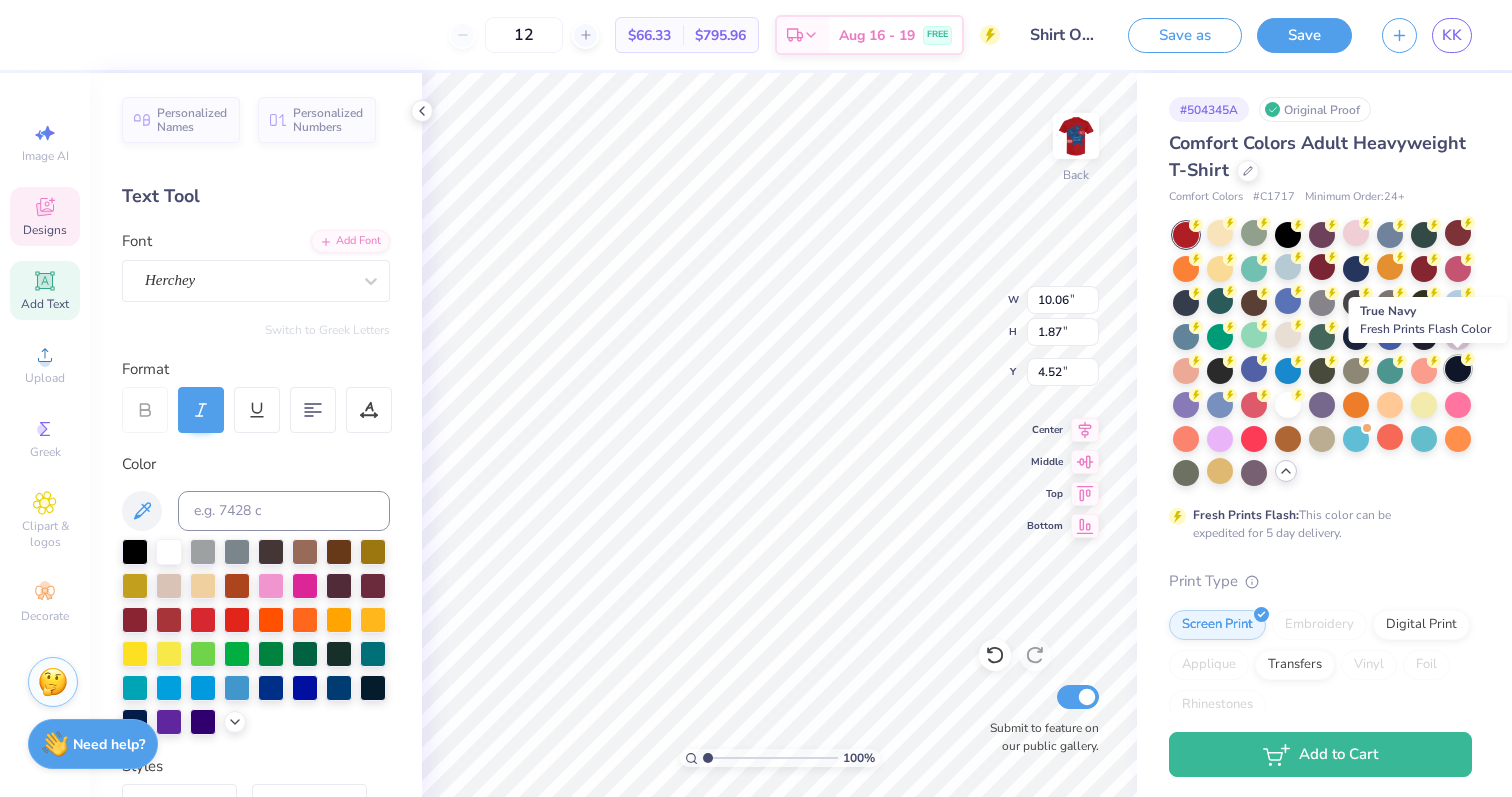 click at bounding box center [1458, 369] 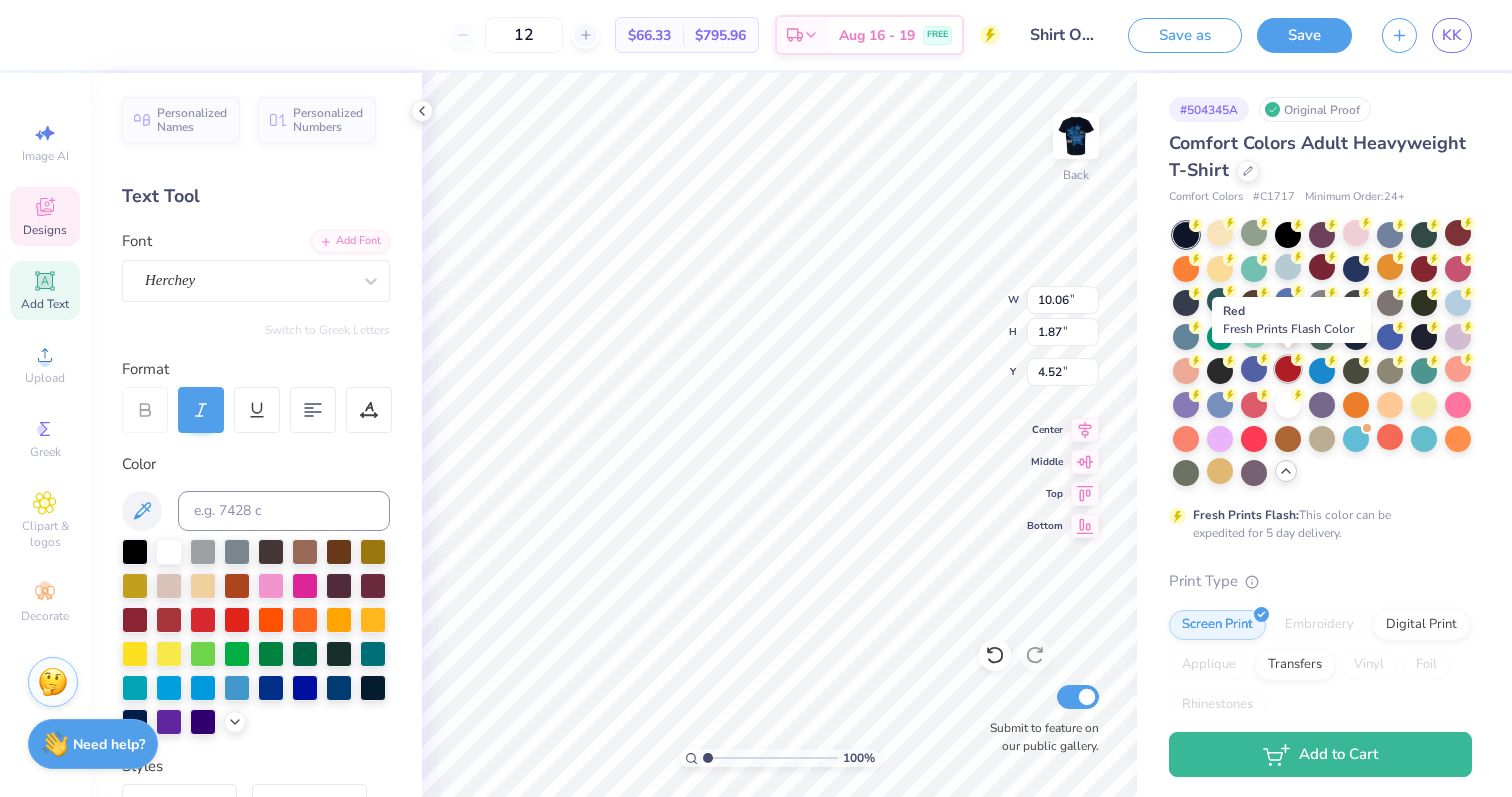 click at bounding box center [1288, 369] 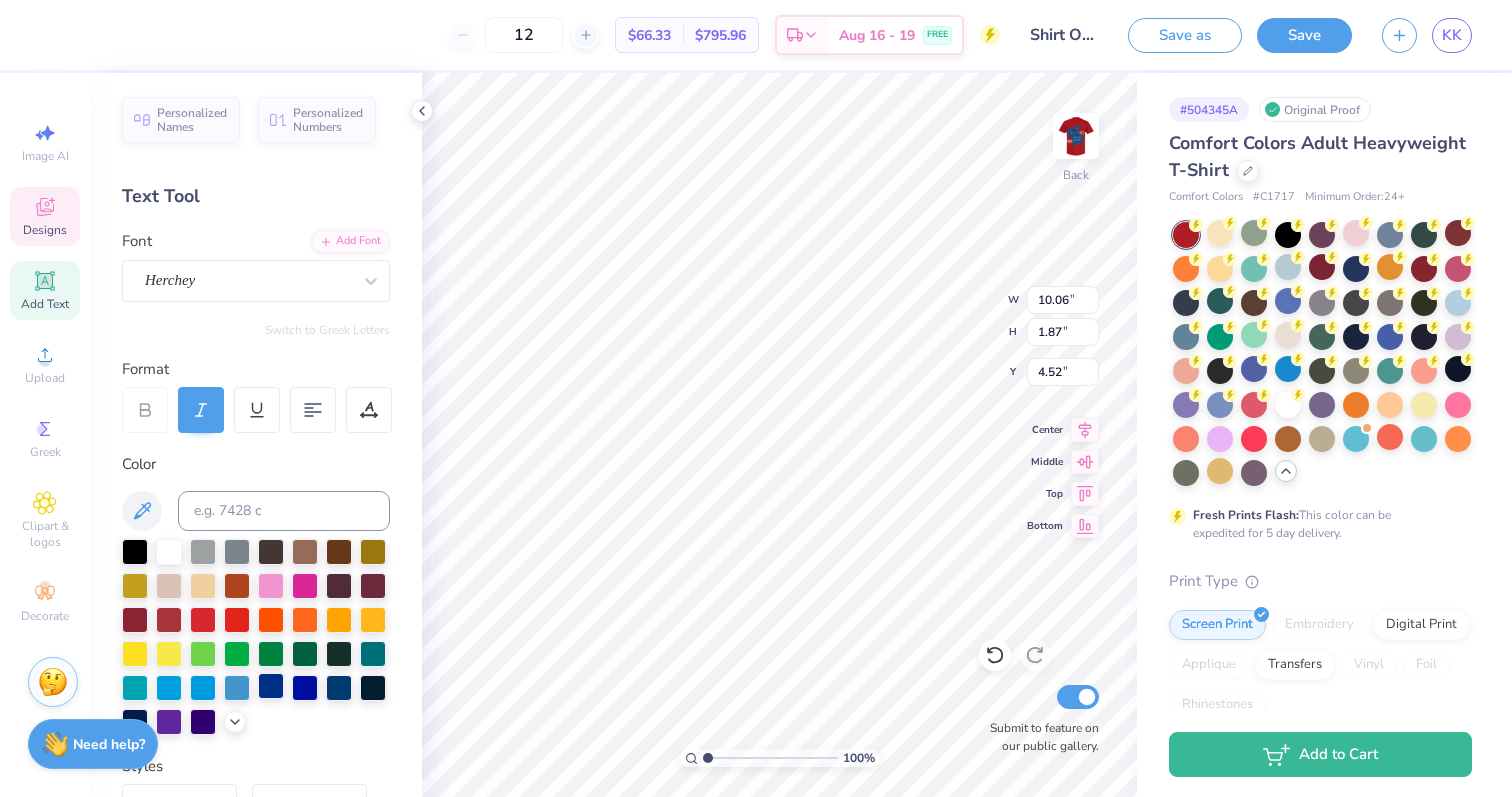 click at bounding box center [271, 686] 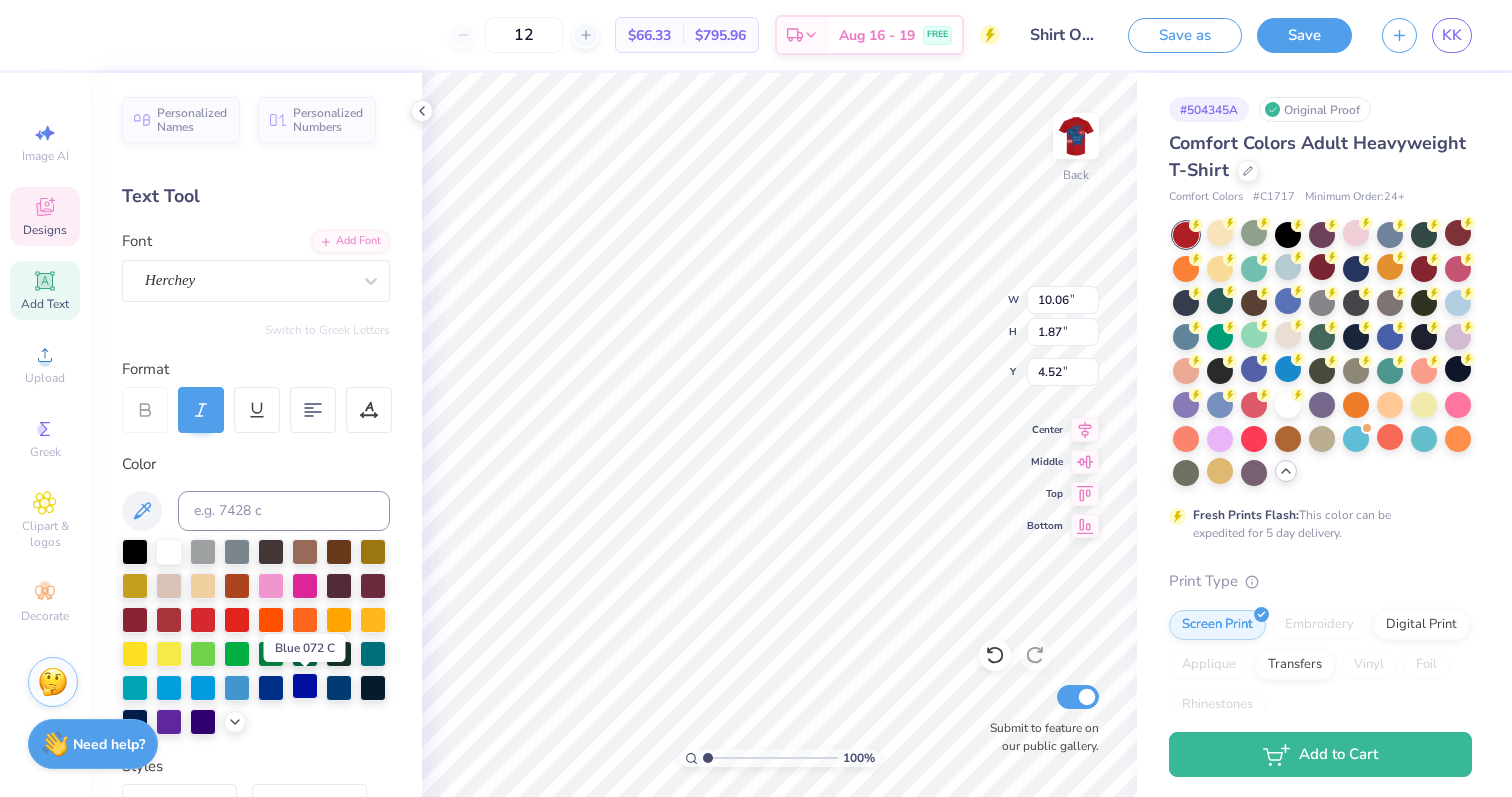 click at bounding box center (305, 686) 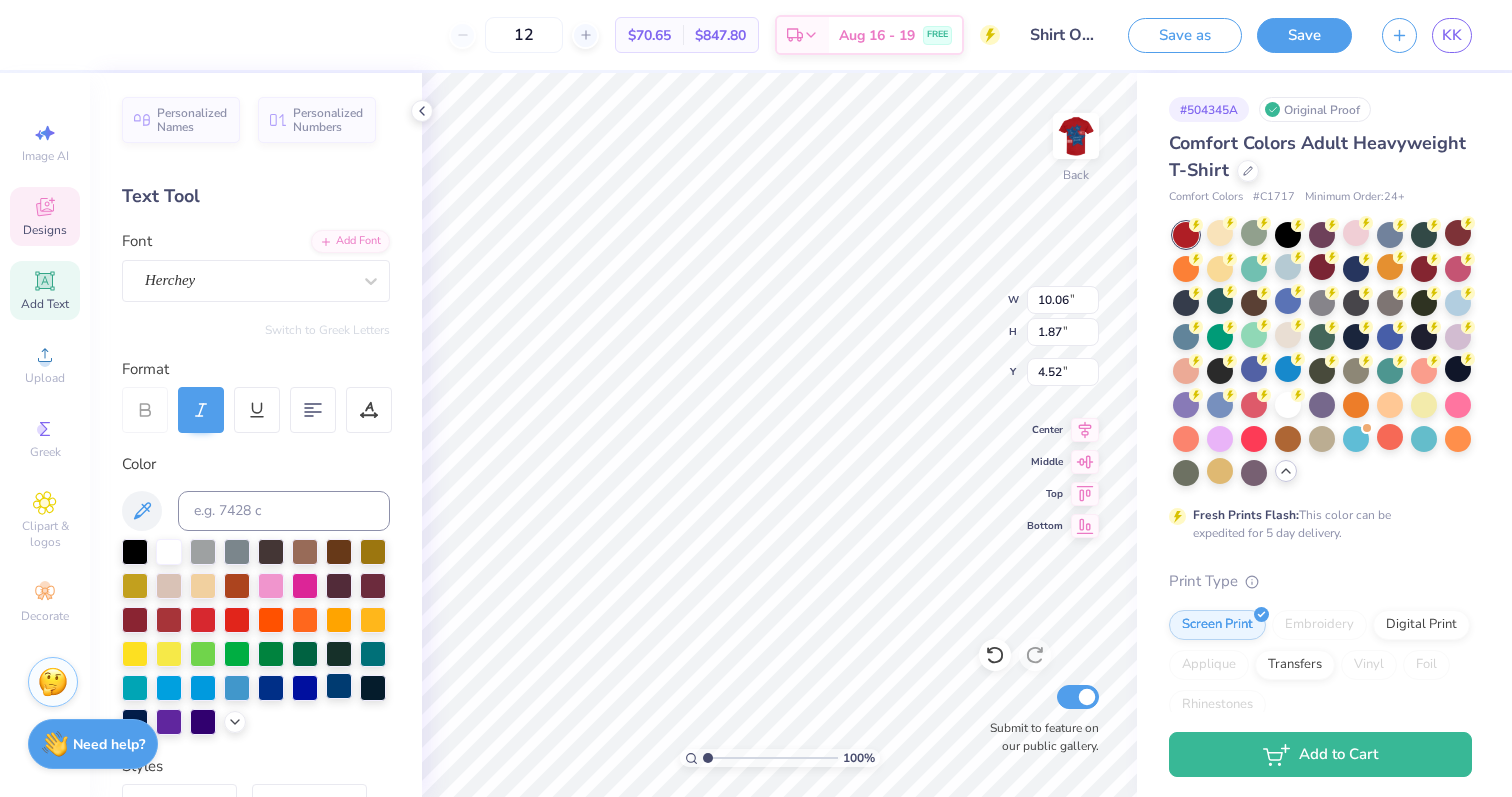 click at bounding box center (339, 686) 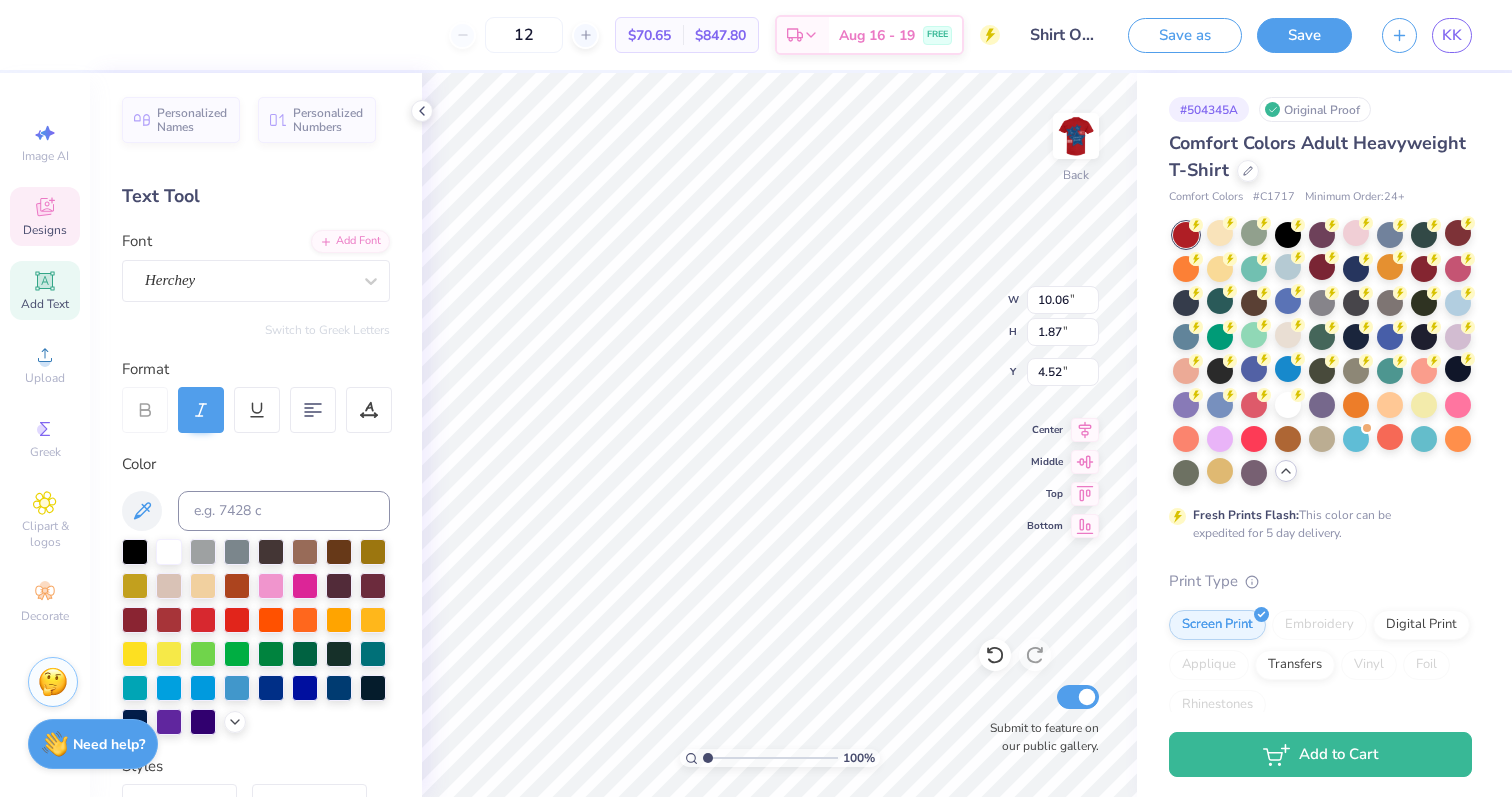 click at bounding box center [256, 637] 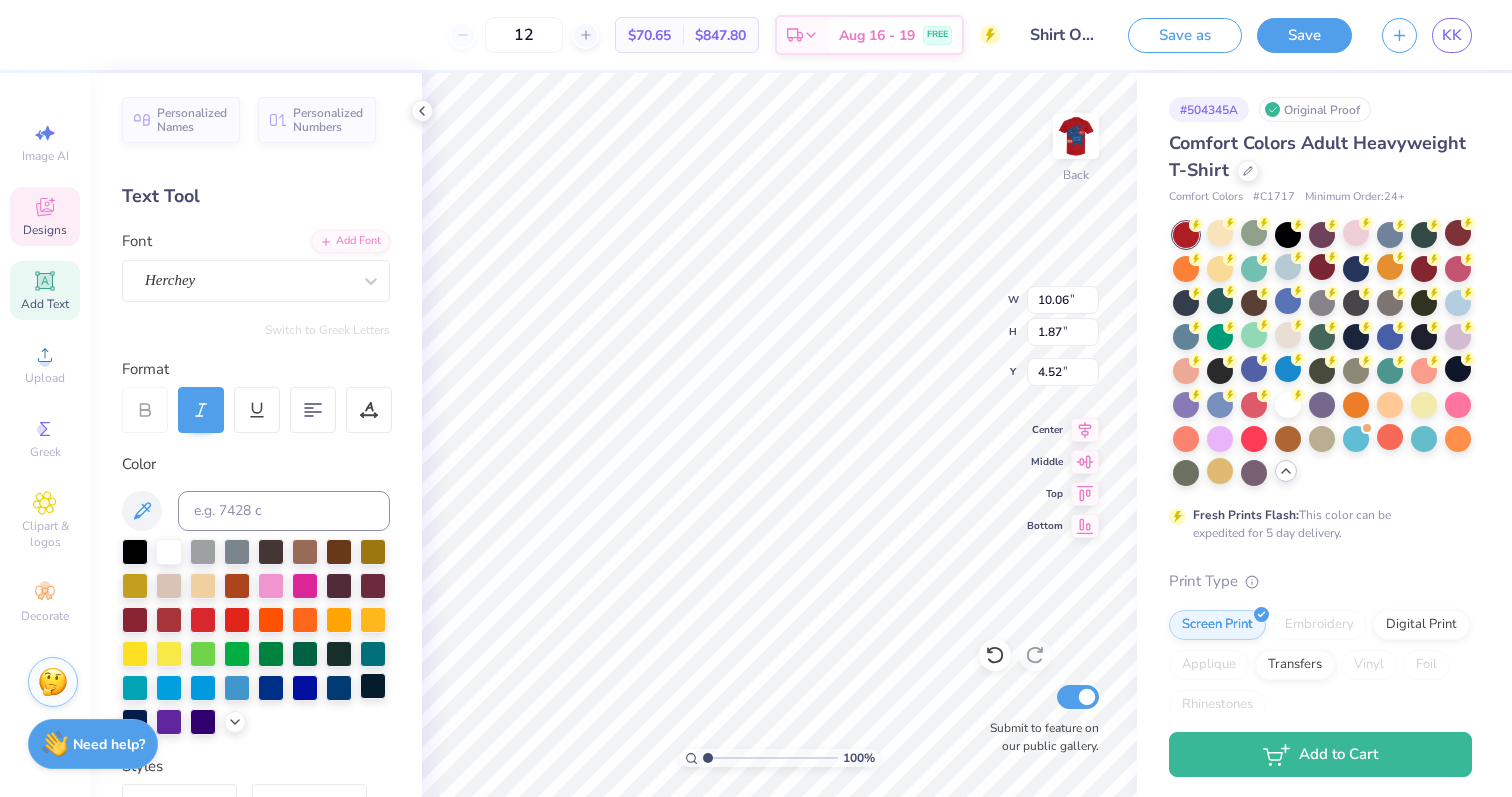 click at bounding box center (373, 686) 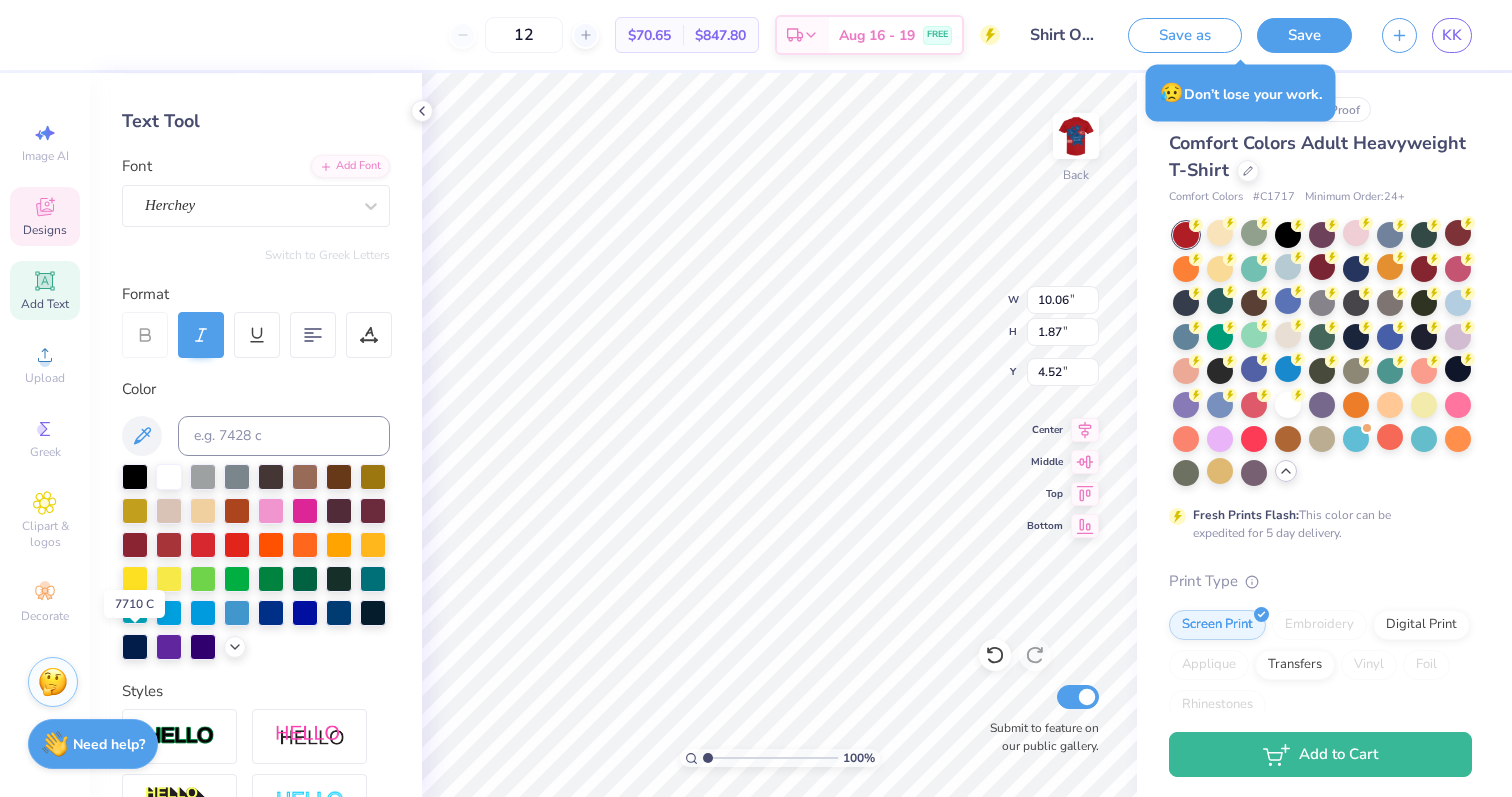 scroll, scrollTop: 91, scrollLeft: 0, axis: vertical 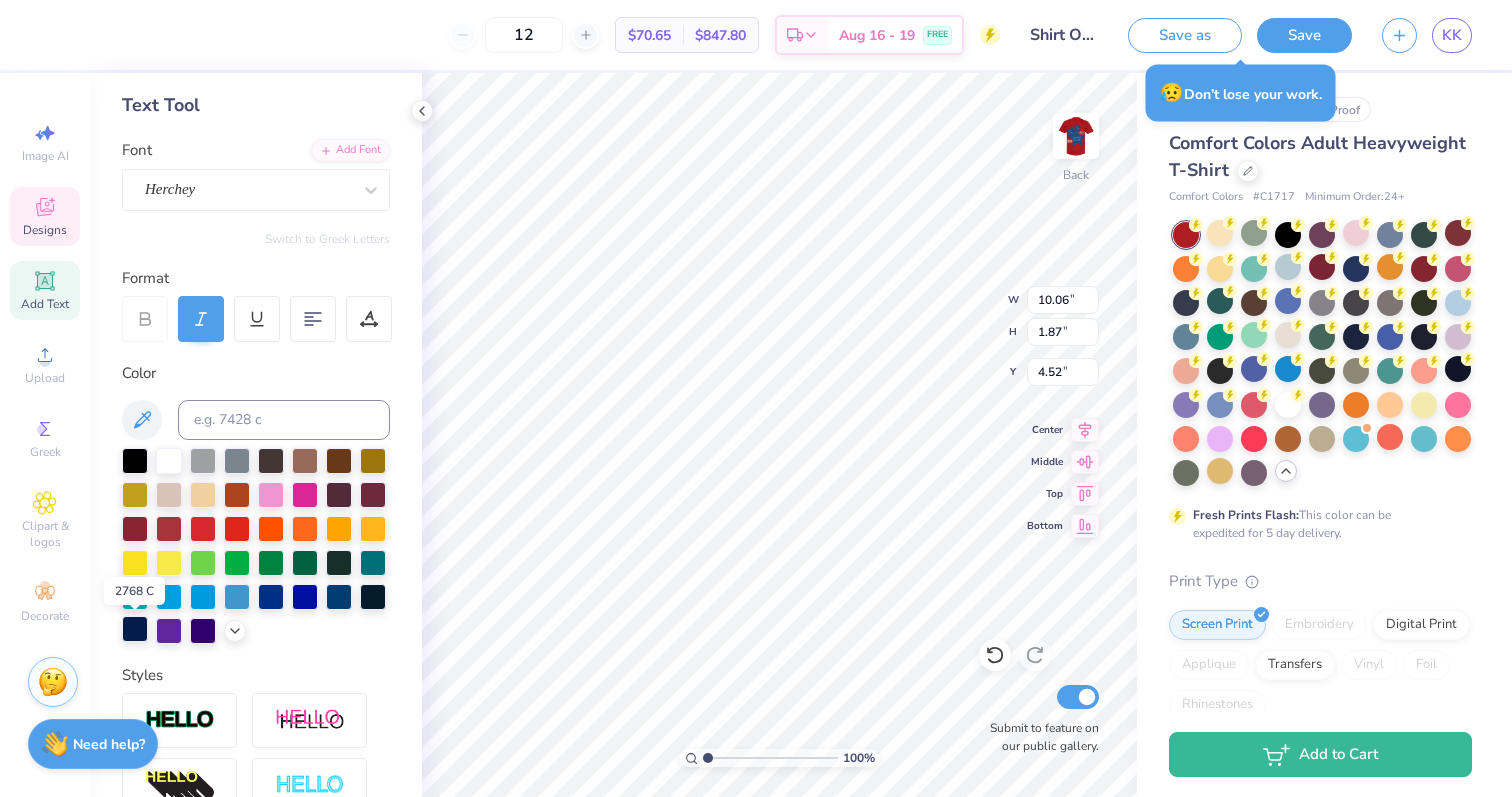 click at bounding box center [135, 629] 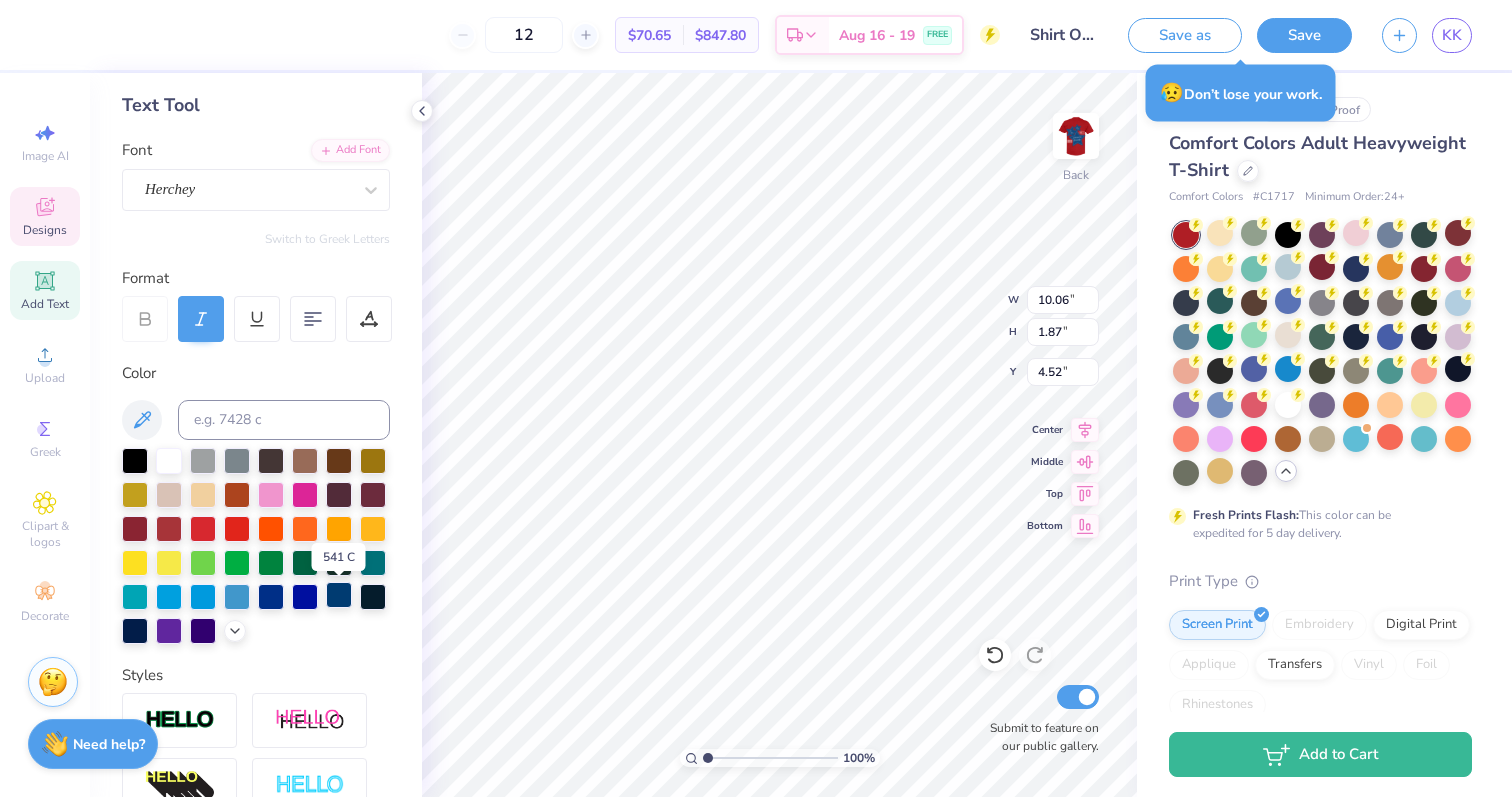 click at bounding box center (339, 595) 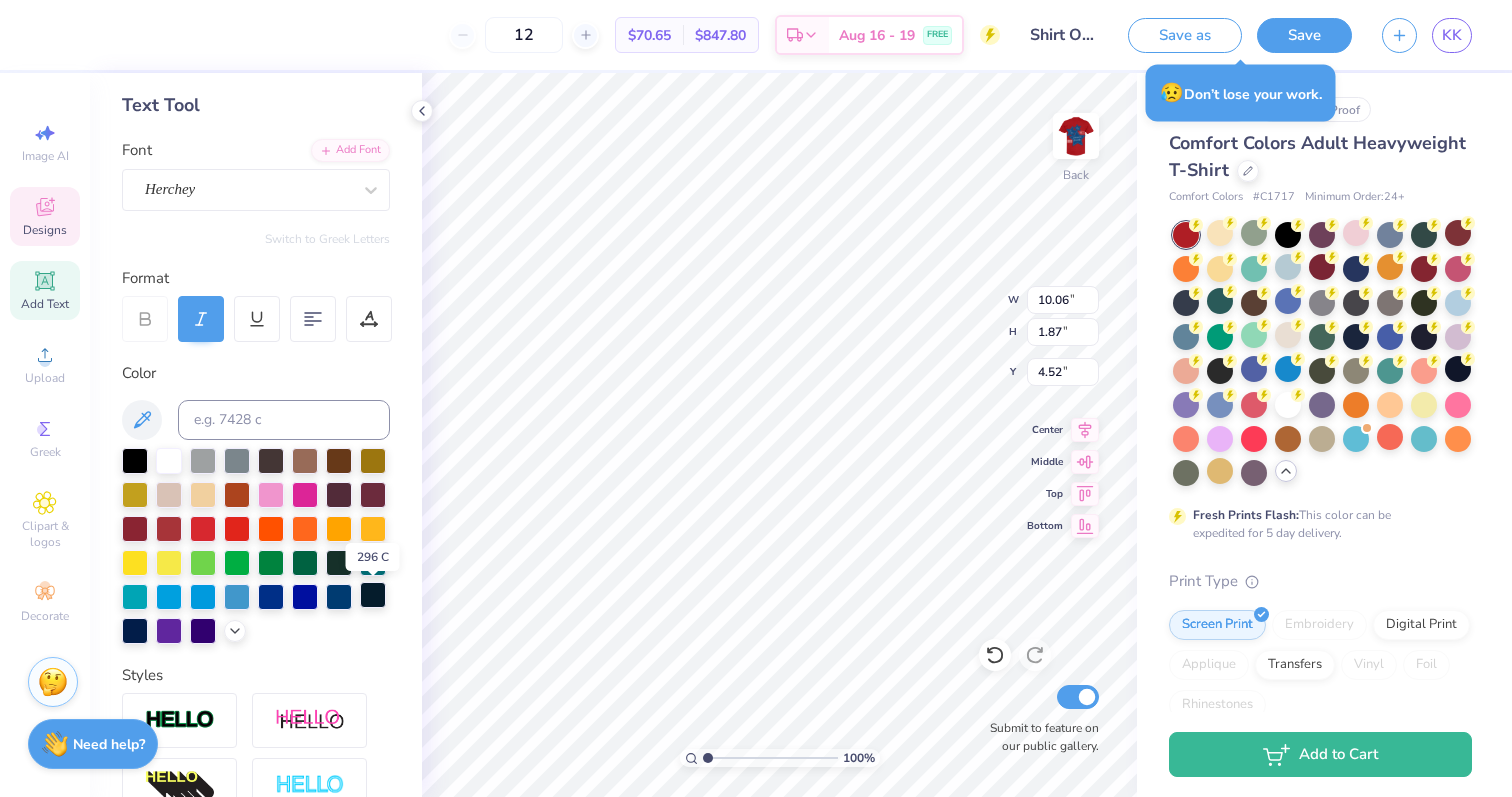 click at bounding box center (373, 595) 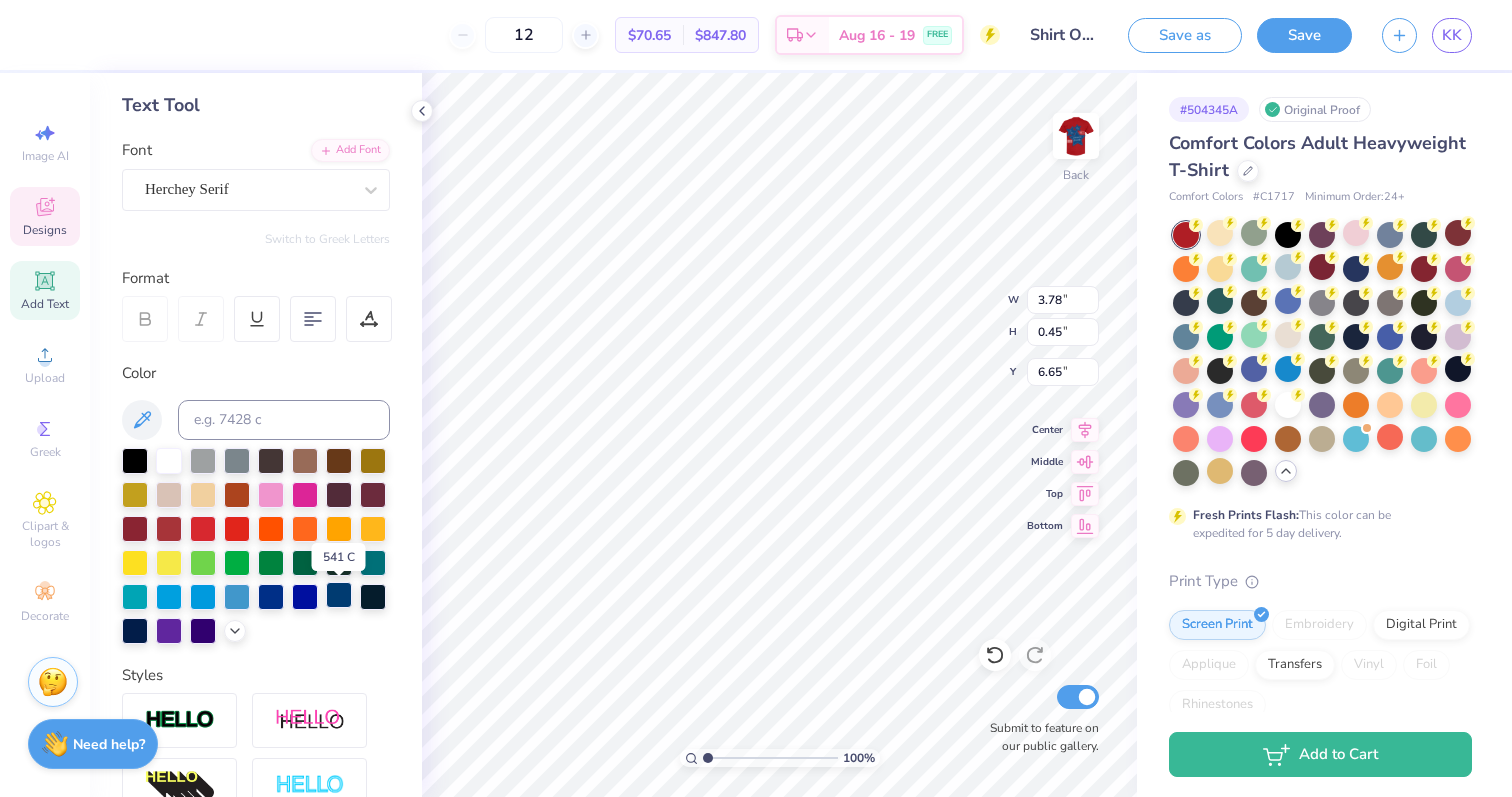 click at bounding box center (339, 595) 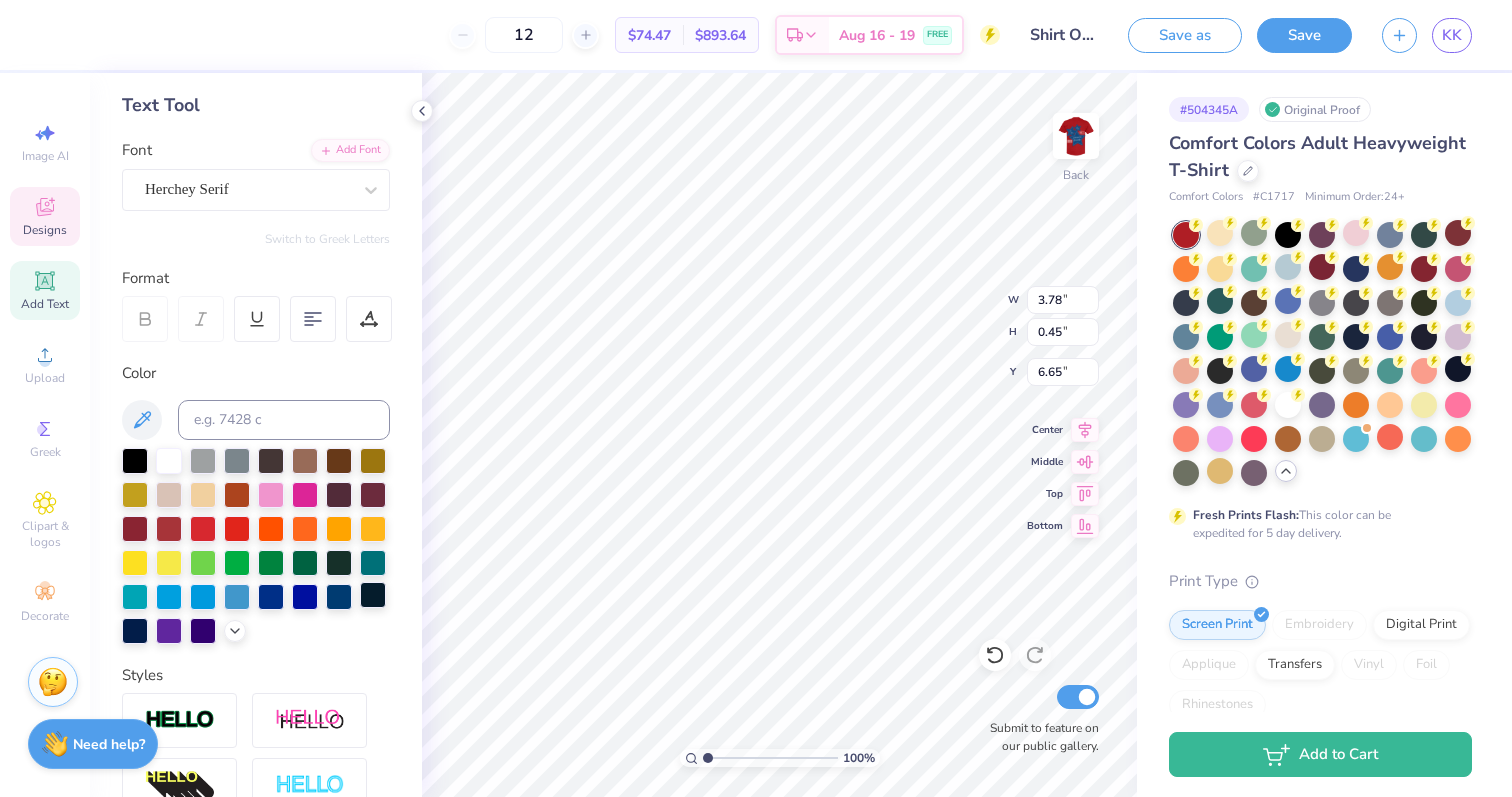 click at bounding box center [373, 595] 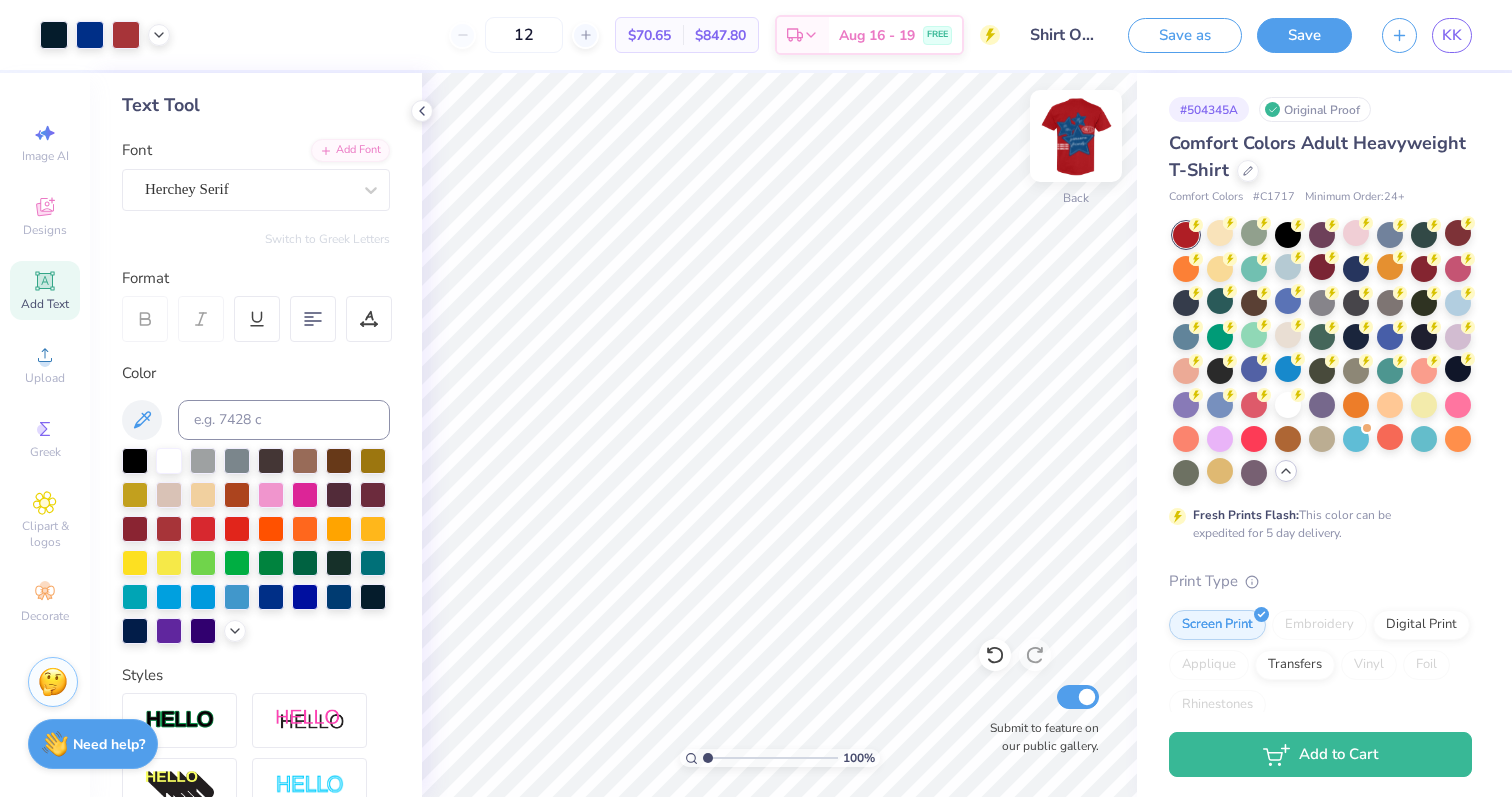click at bounding box center [1076, 136] 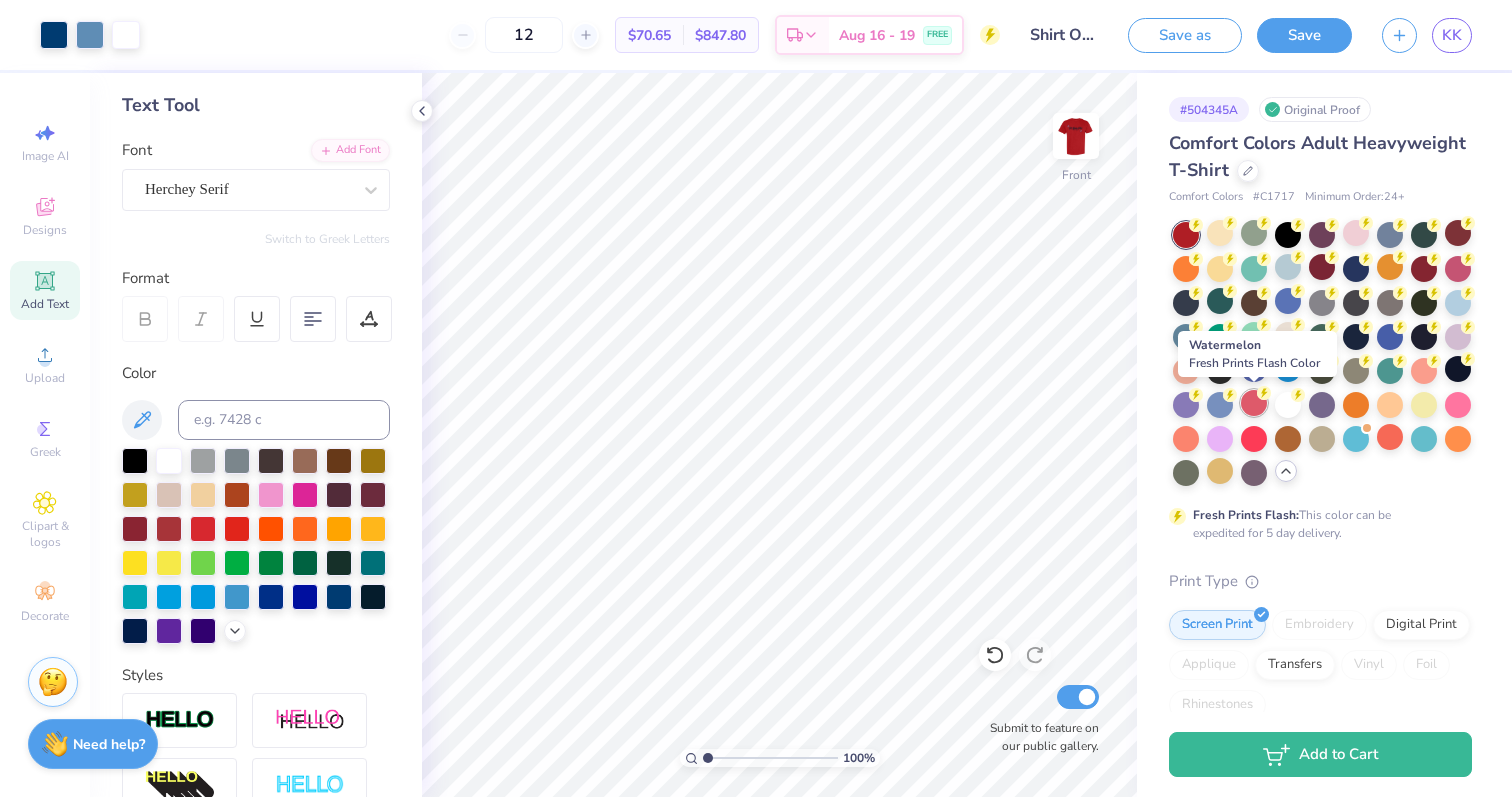 click 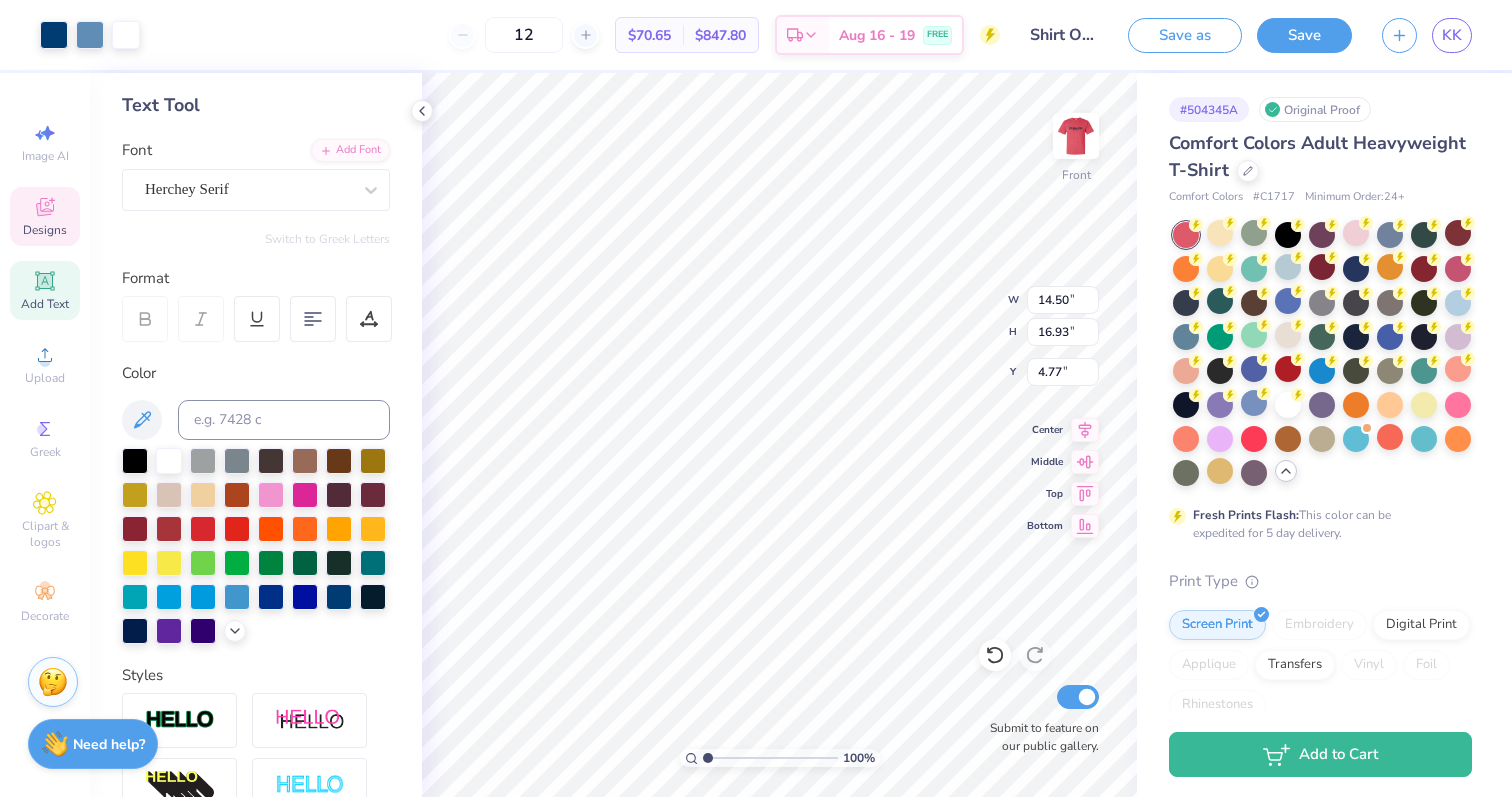 type on "3.00" 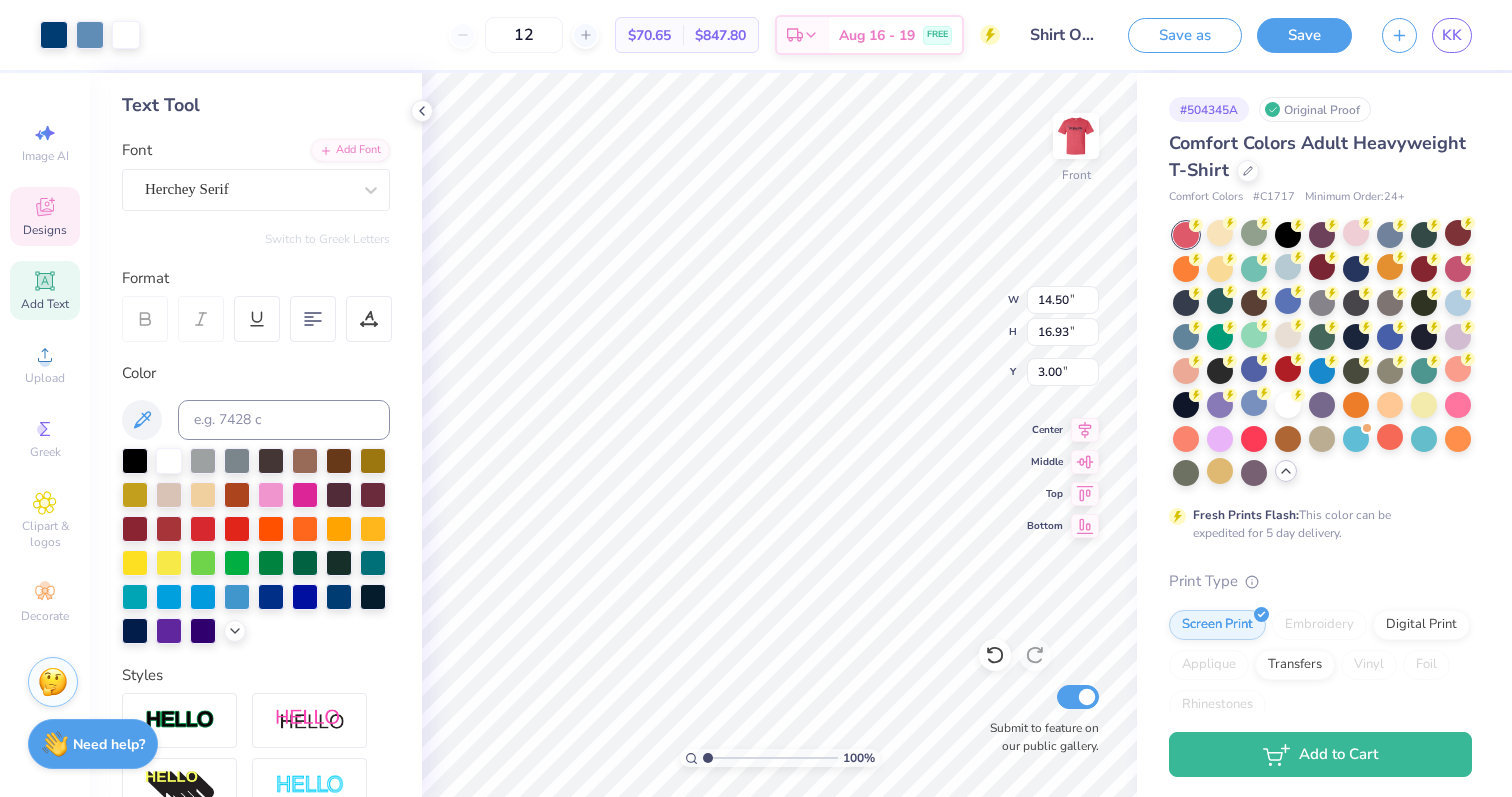 type on "4.95" 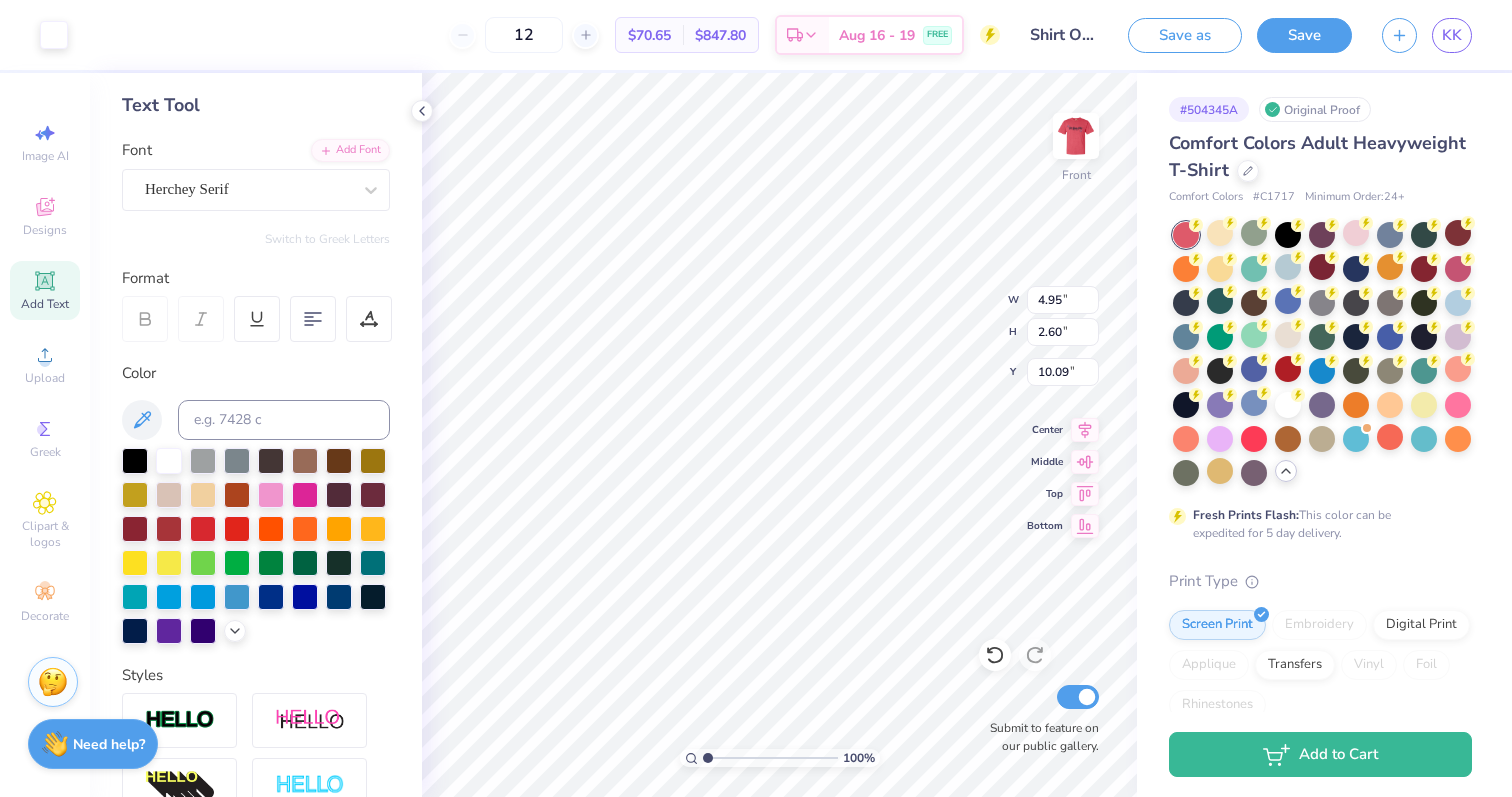 type on "8.47" 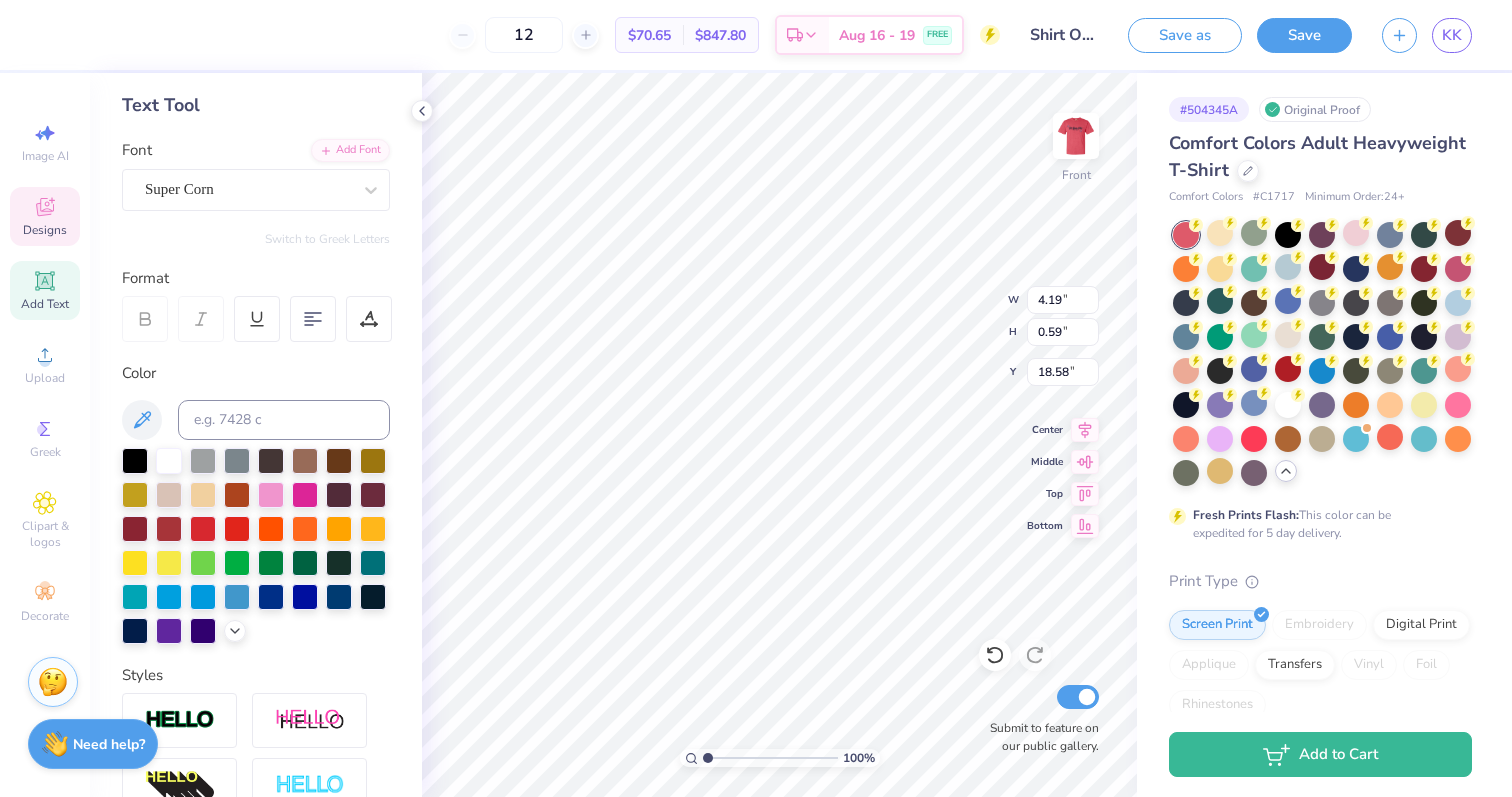 type on "17.29" 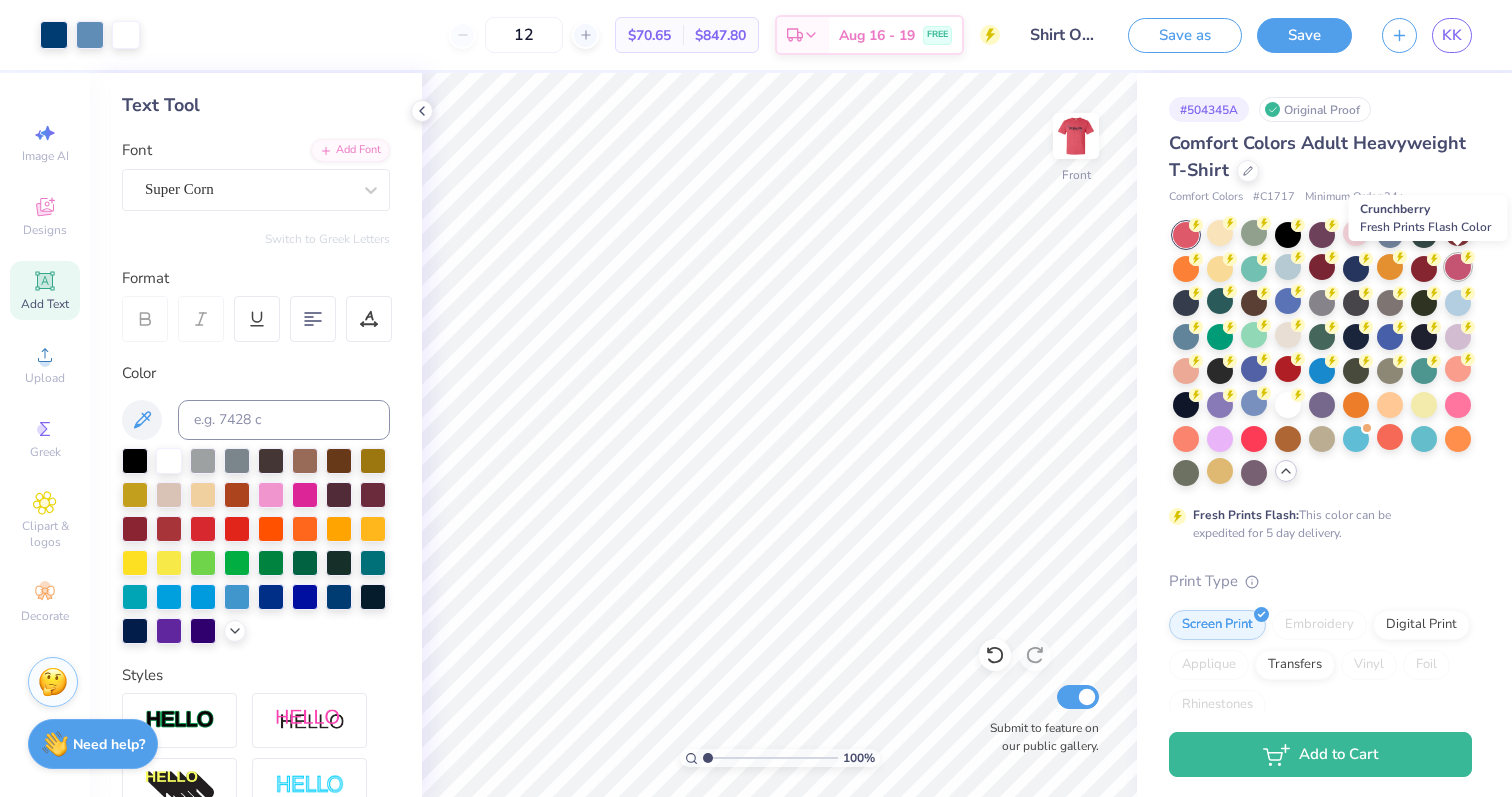 click at bounding box center [1458, 267] 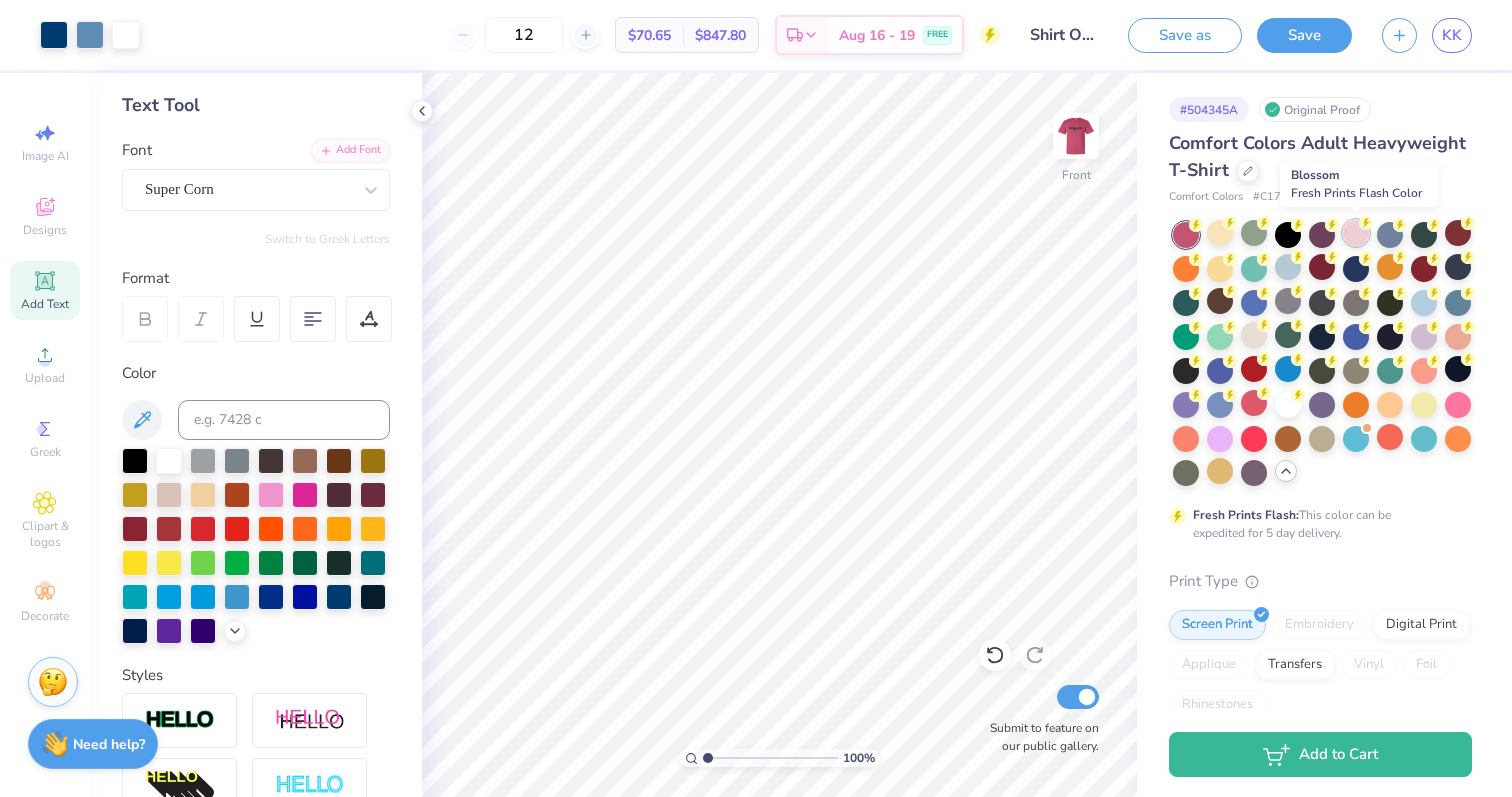 click at bounding box center [1356, 233] 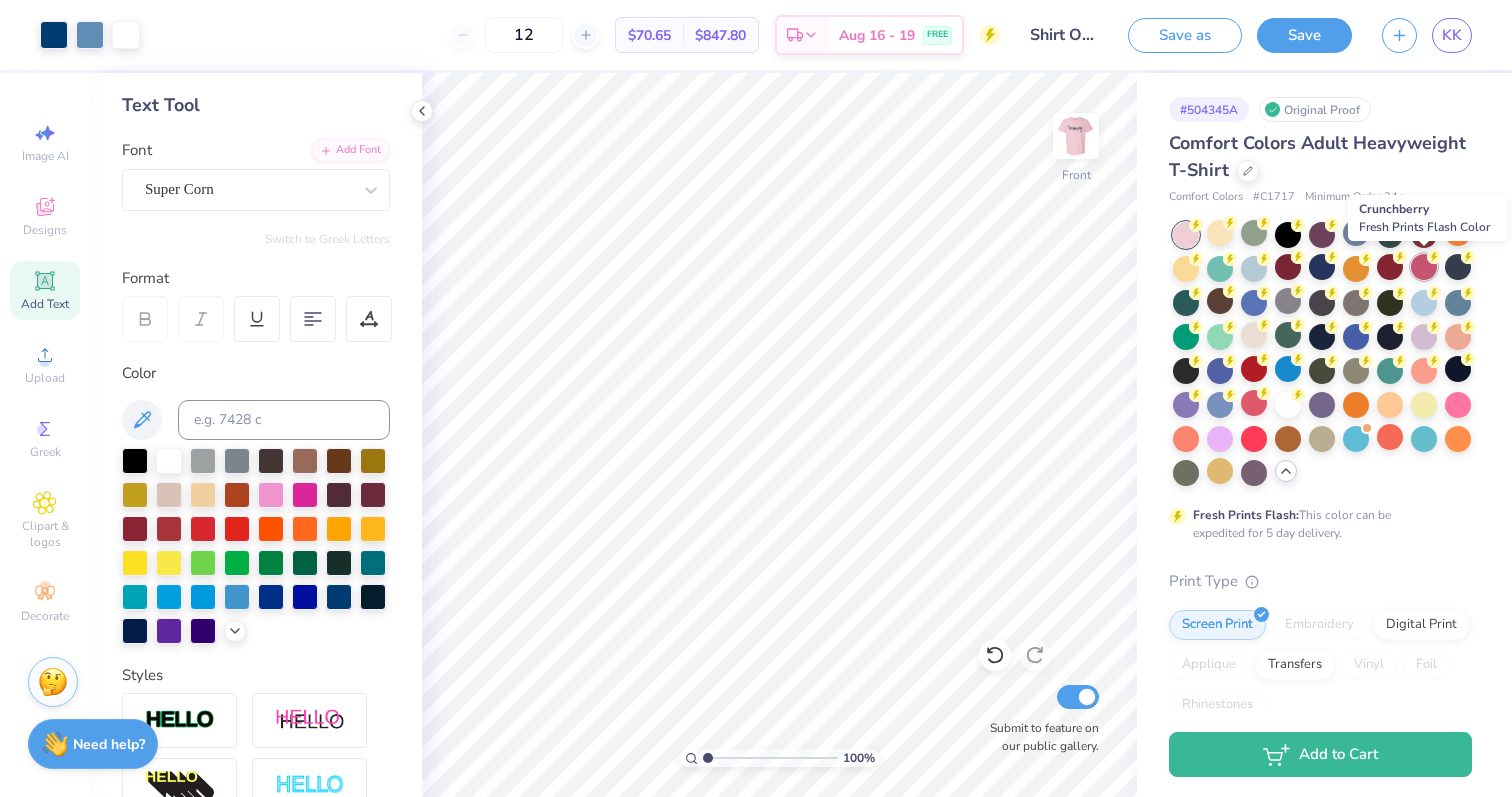 click at bounding box center [1424, 267] 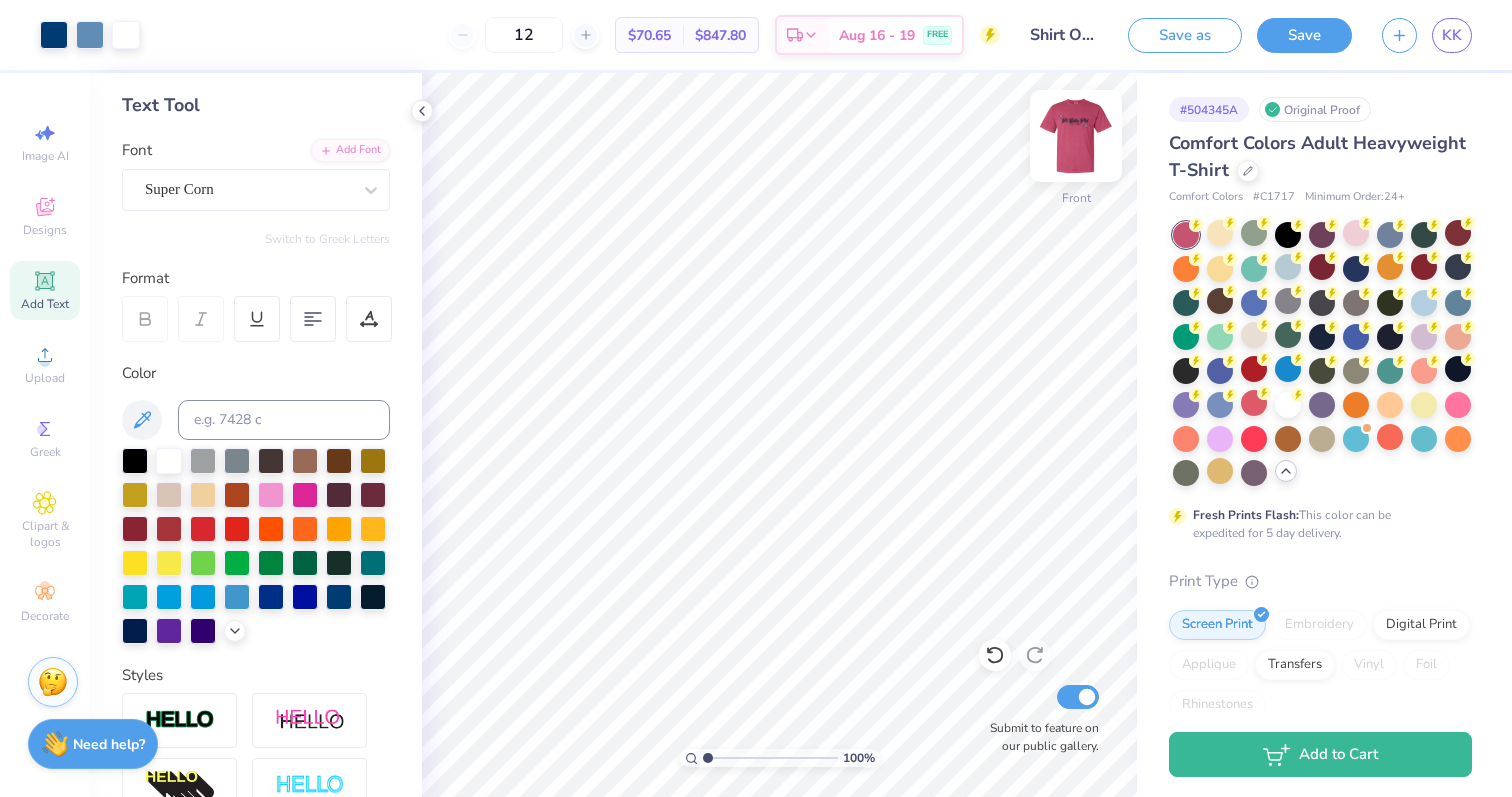 click at bounding box center (1076, 136) 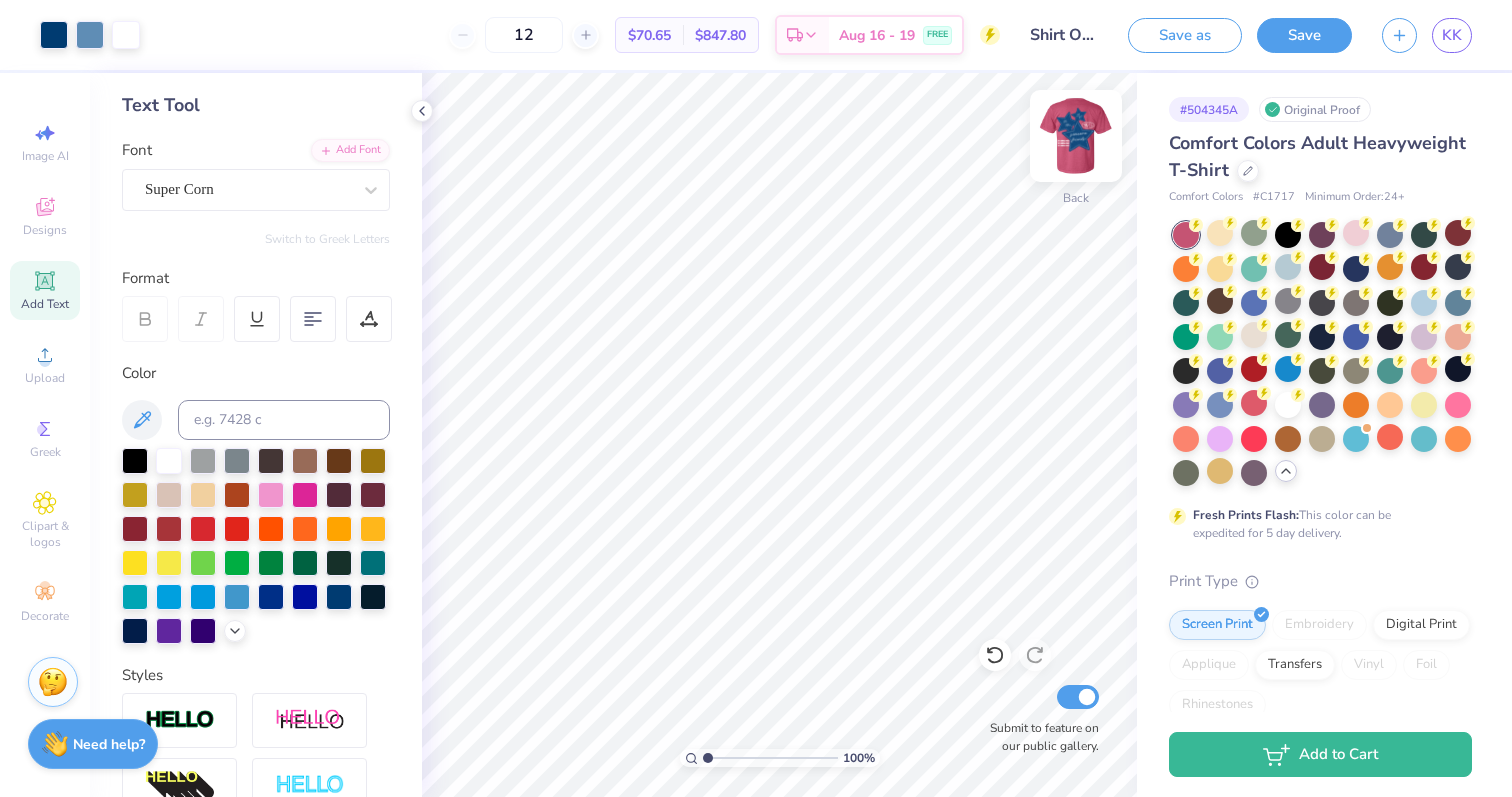 click at bounding box center (1076, 136) 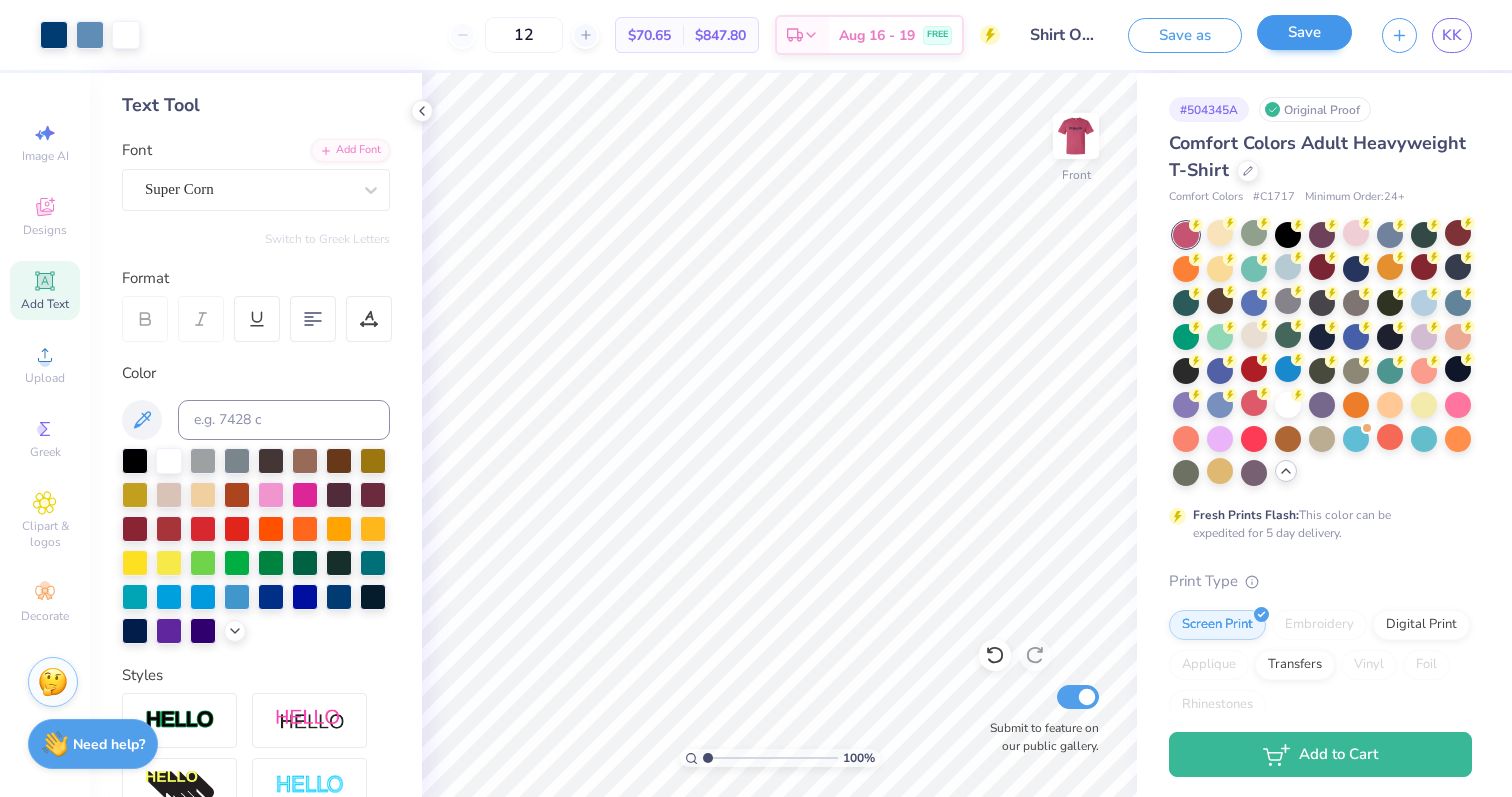 click on "Save" at bounding box center (1304, 32) 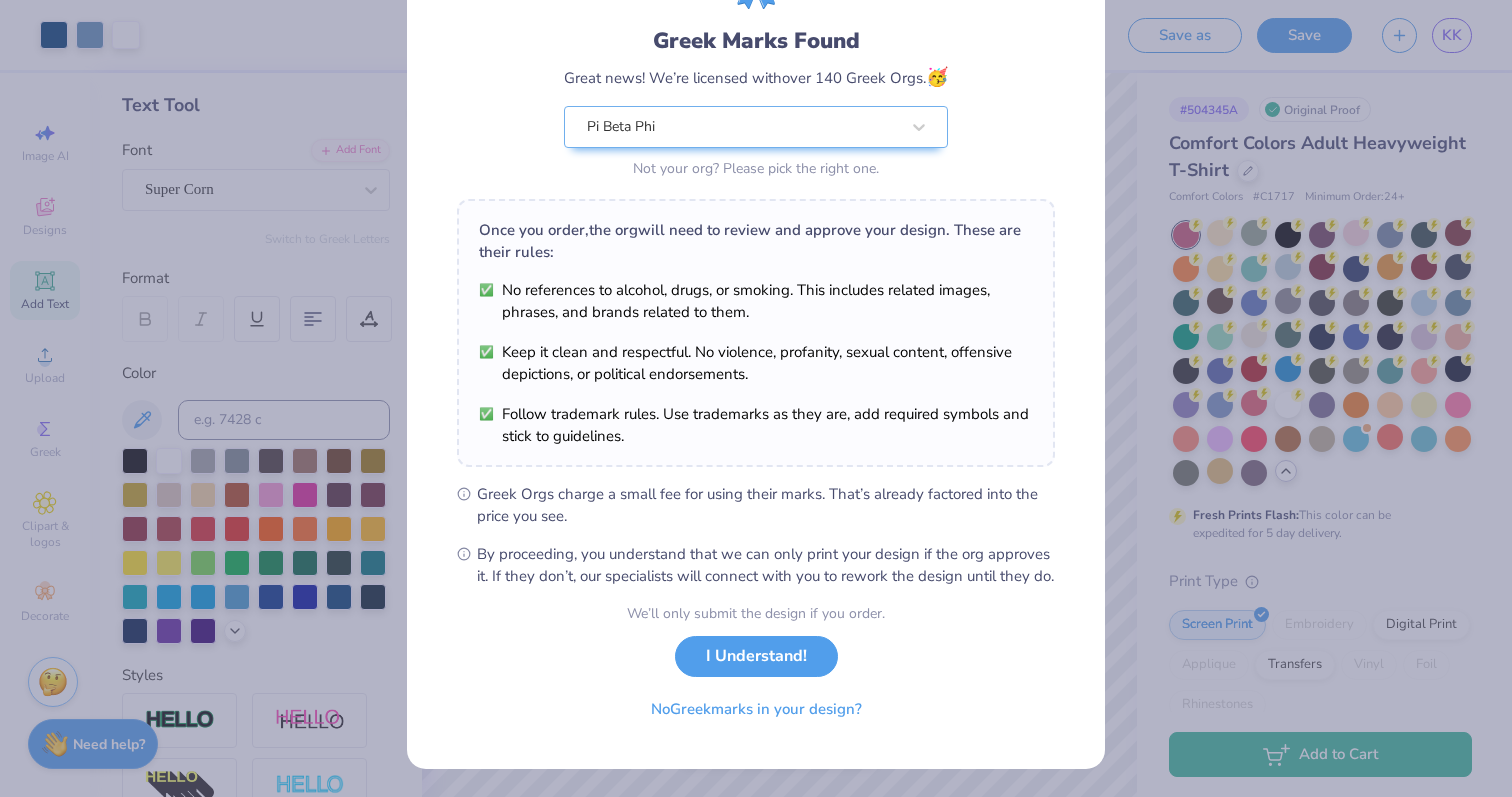 scroll, scrollTop: 139, scrollLeft: 0, axis: vertical 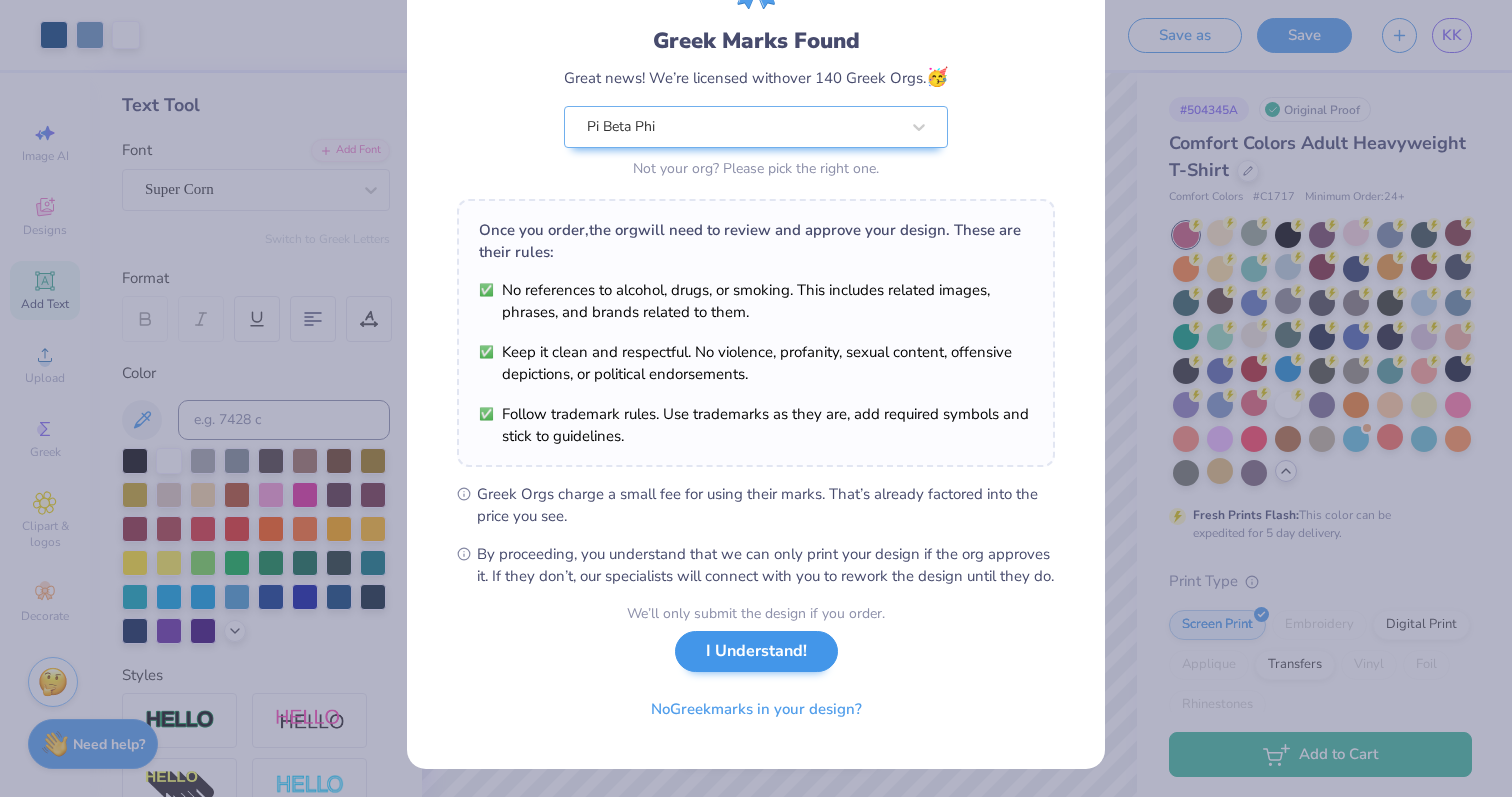 click on "I Understand!" at bounding box center [756, 651] 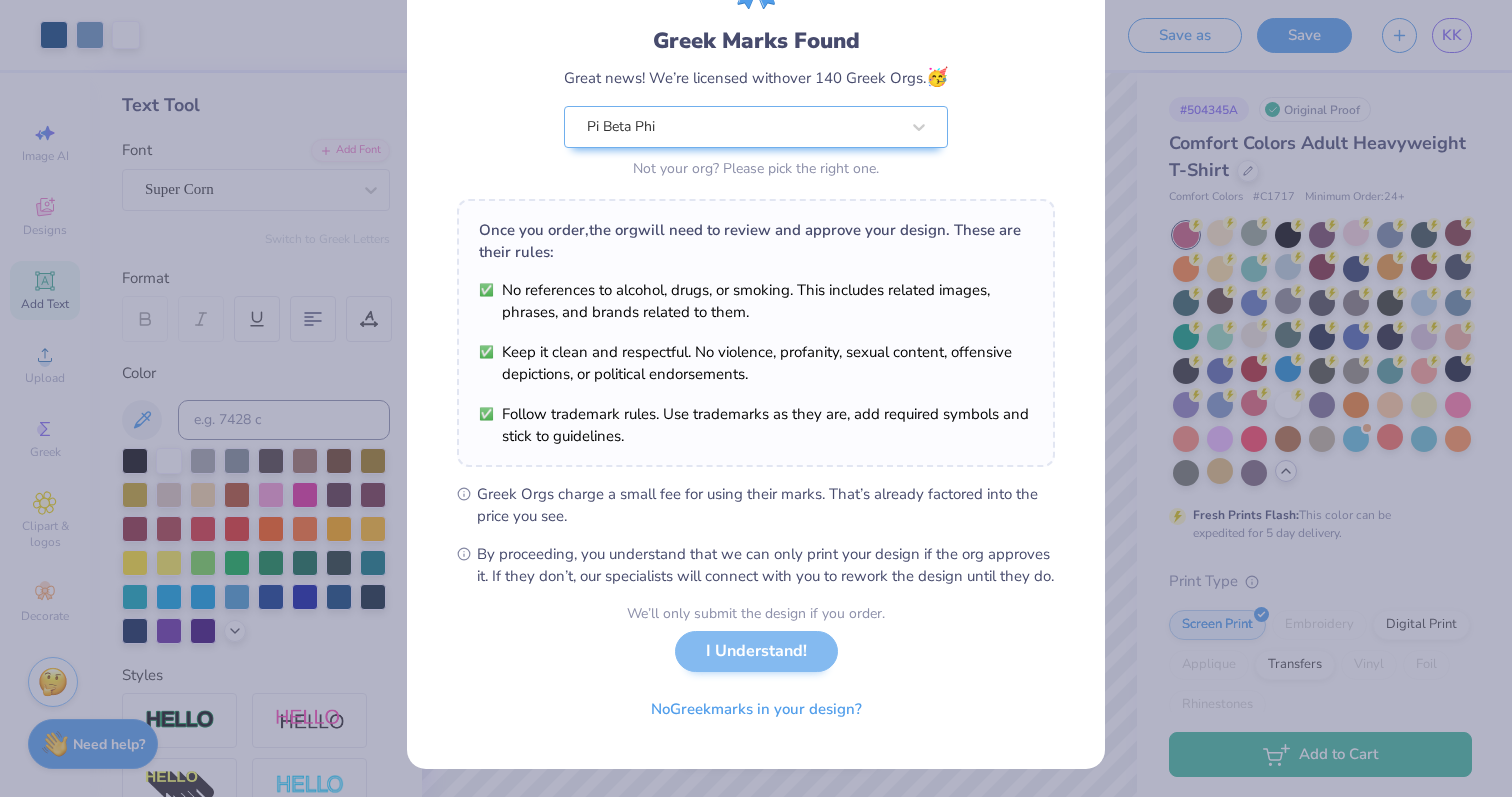 scroll, scrollTop: 0, scrollLeft: 0, axis: both 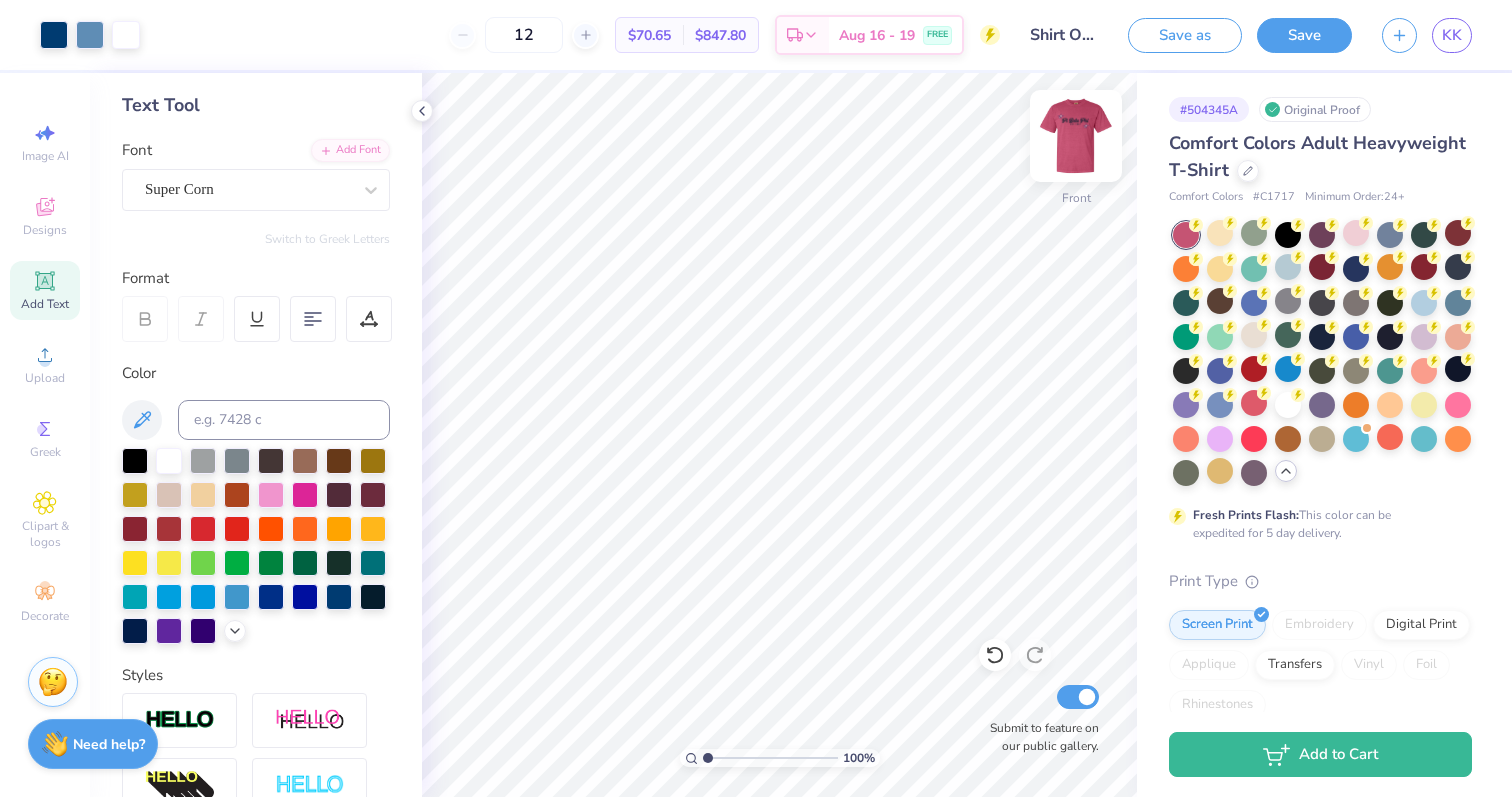 click at bounding box center [1076, 136] 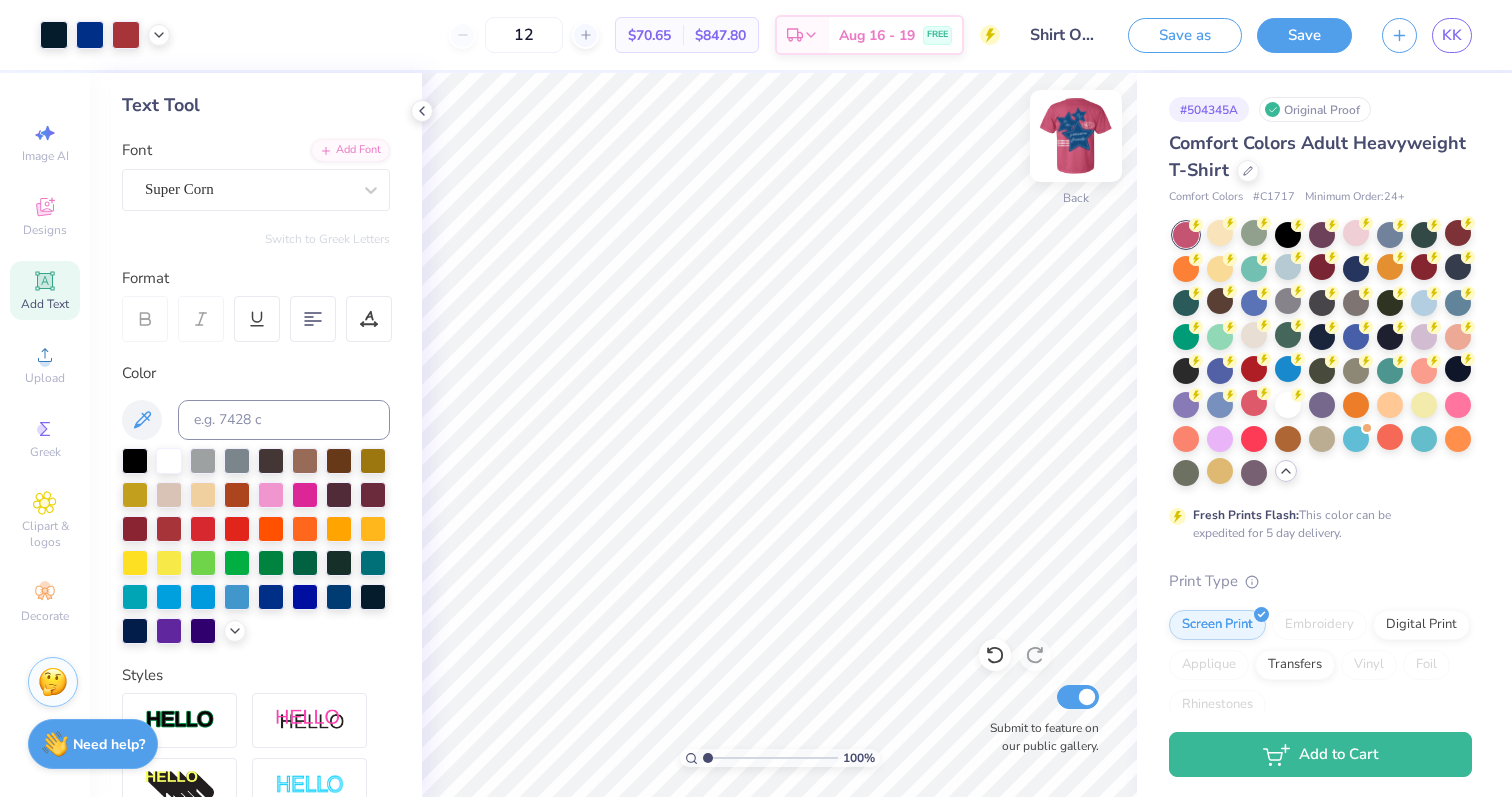 click at bounding box center [1076, 136] 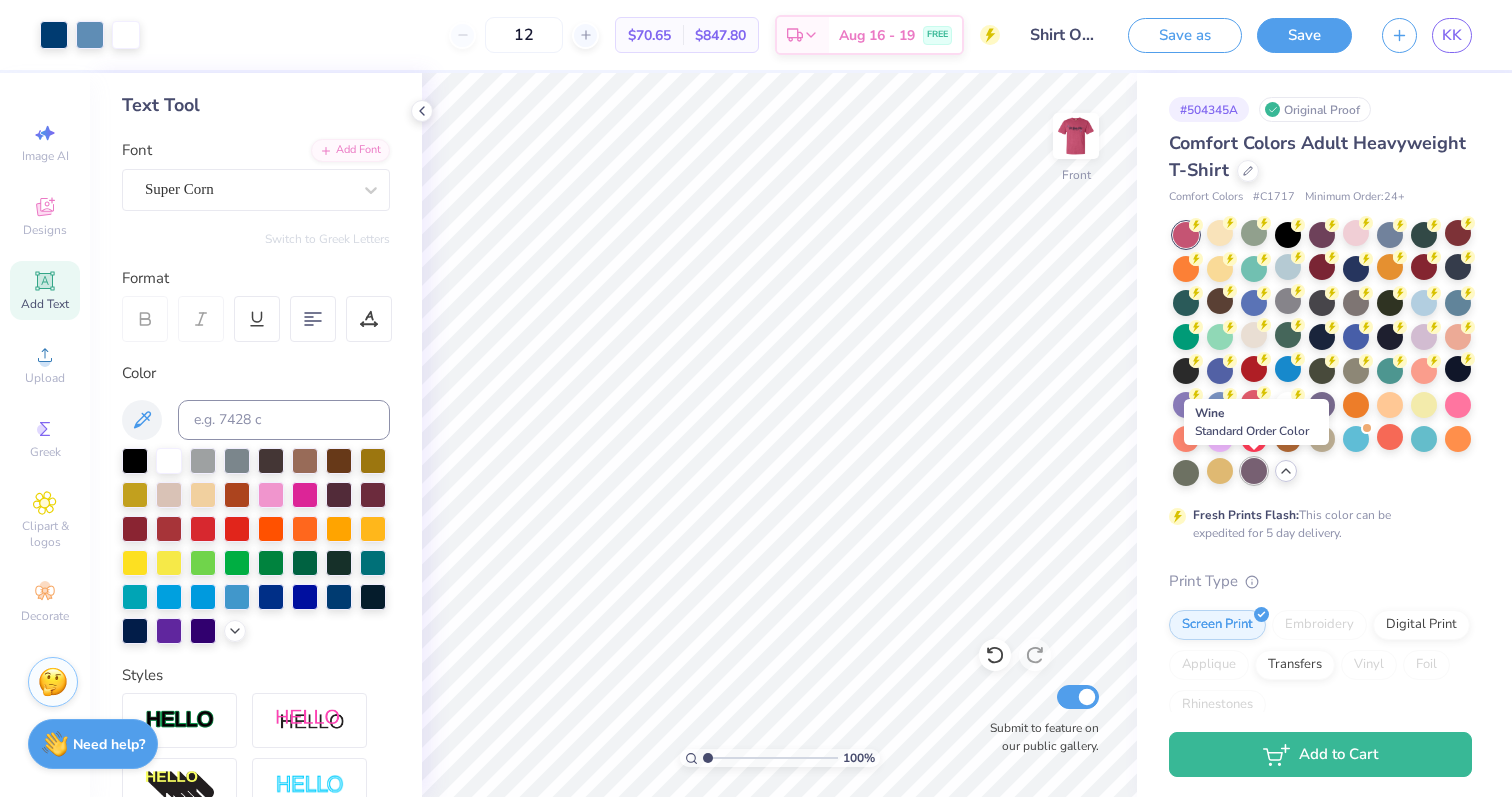 click at bounding box center [1254, 471] 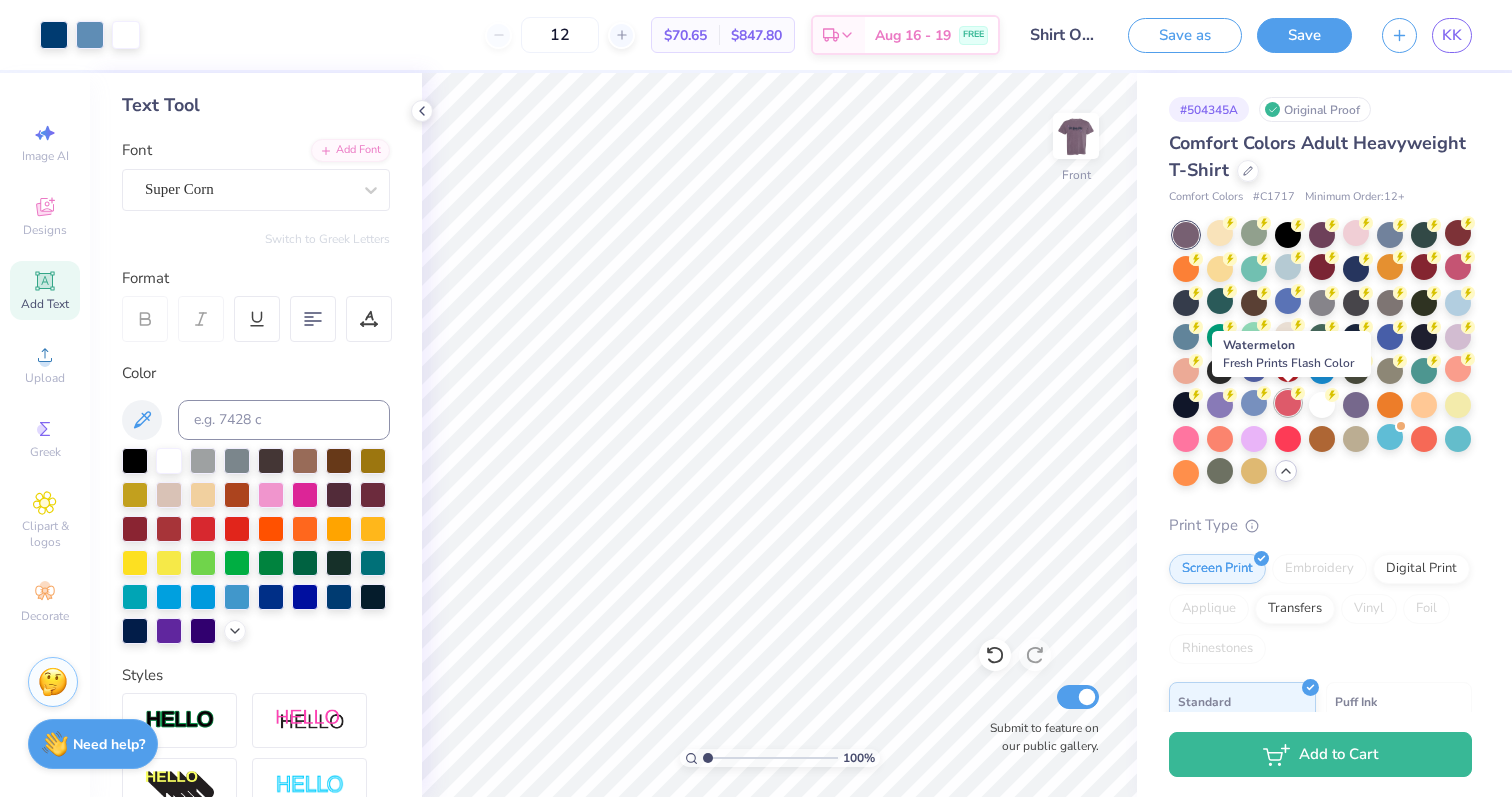 click at bounding box center [1288, 403] 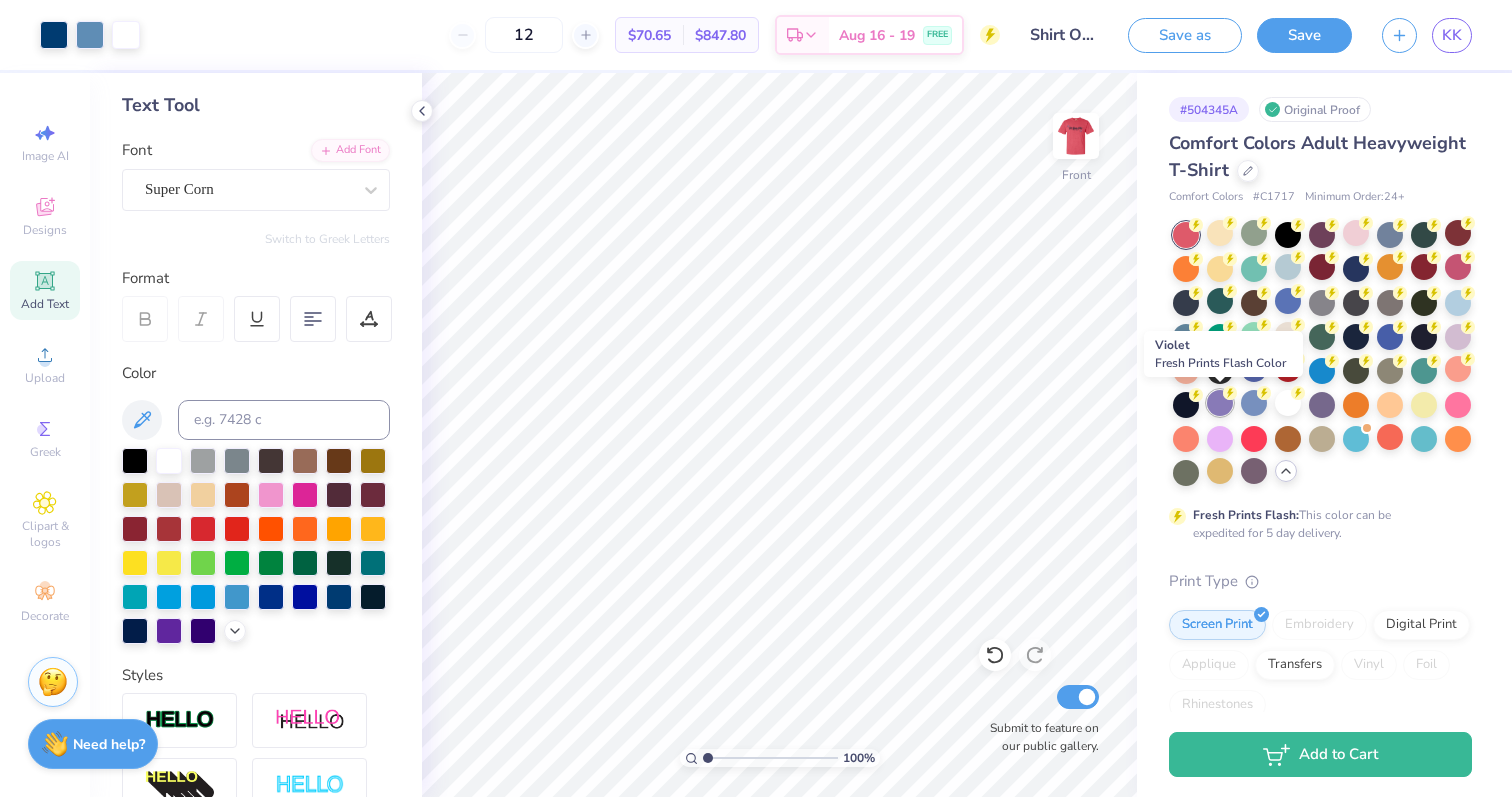 click at bounding box center (1220, 403) 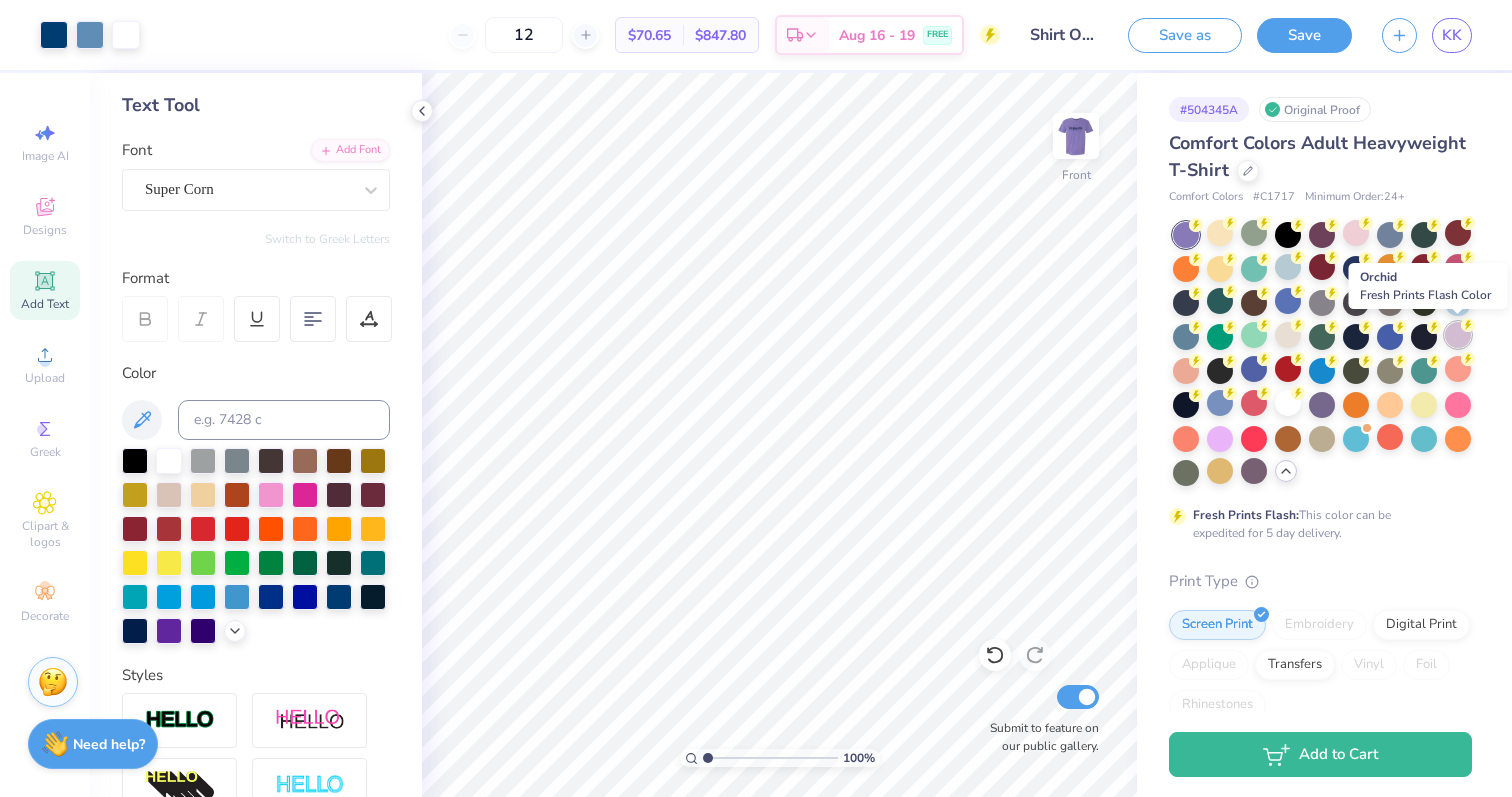 click at bounding box center (1458, 335) 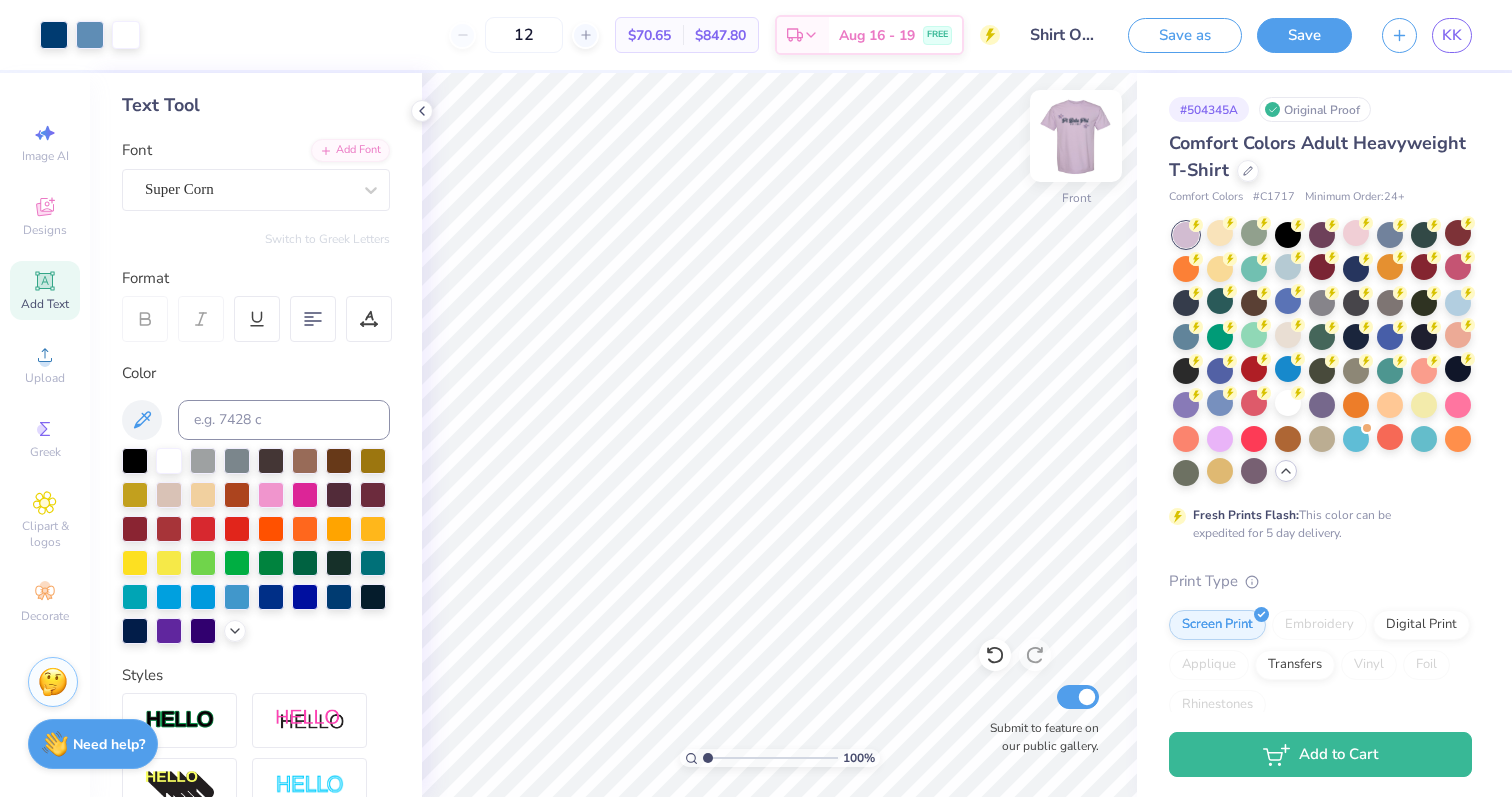 click at bounding box center (1076, 136) 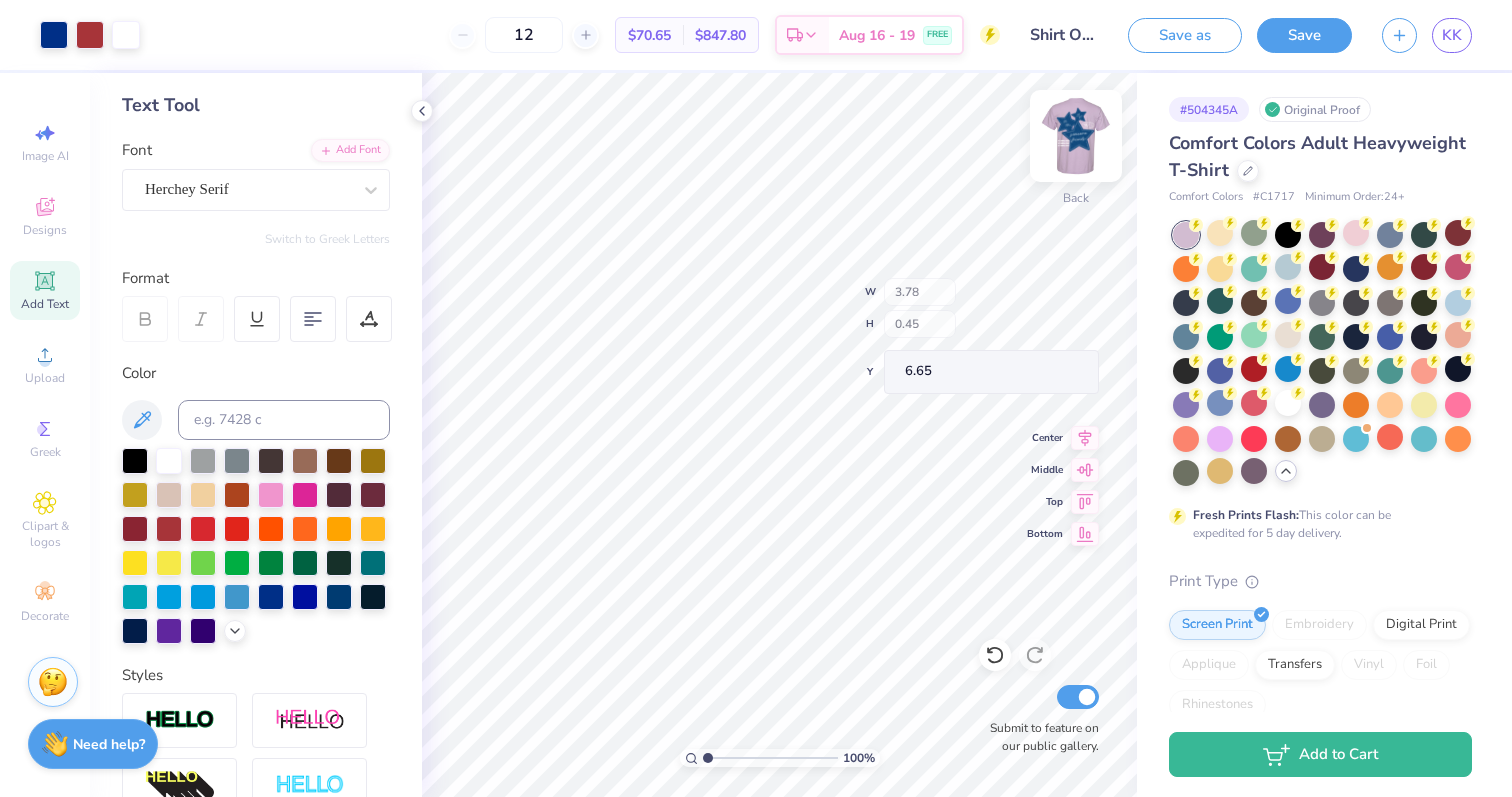 type on "2.54" 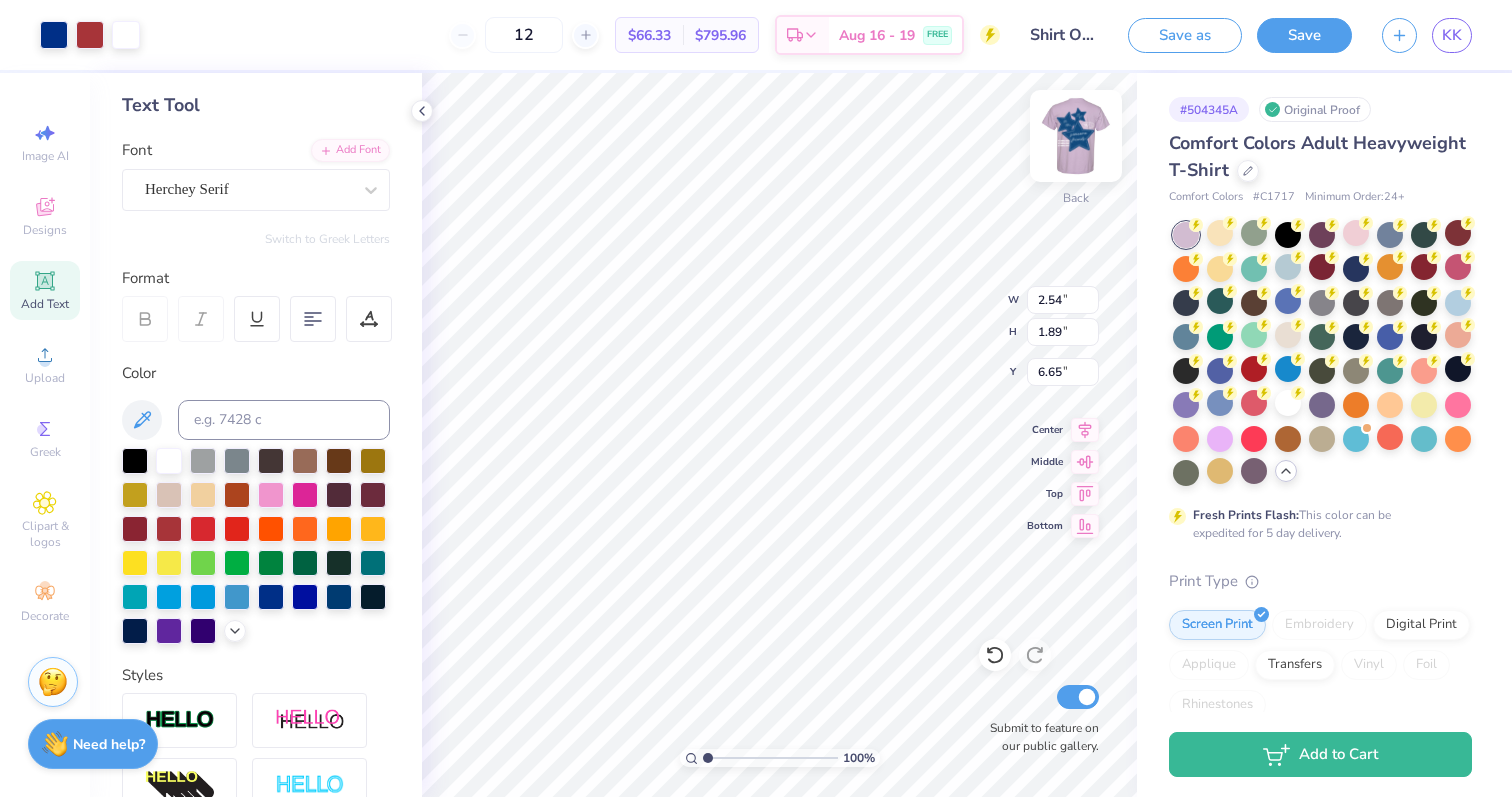 type on "6.69" 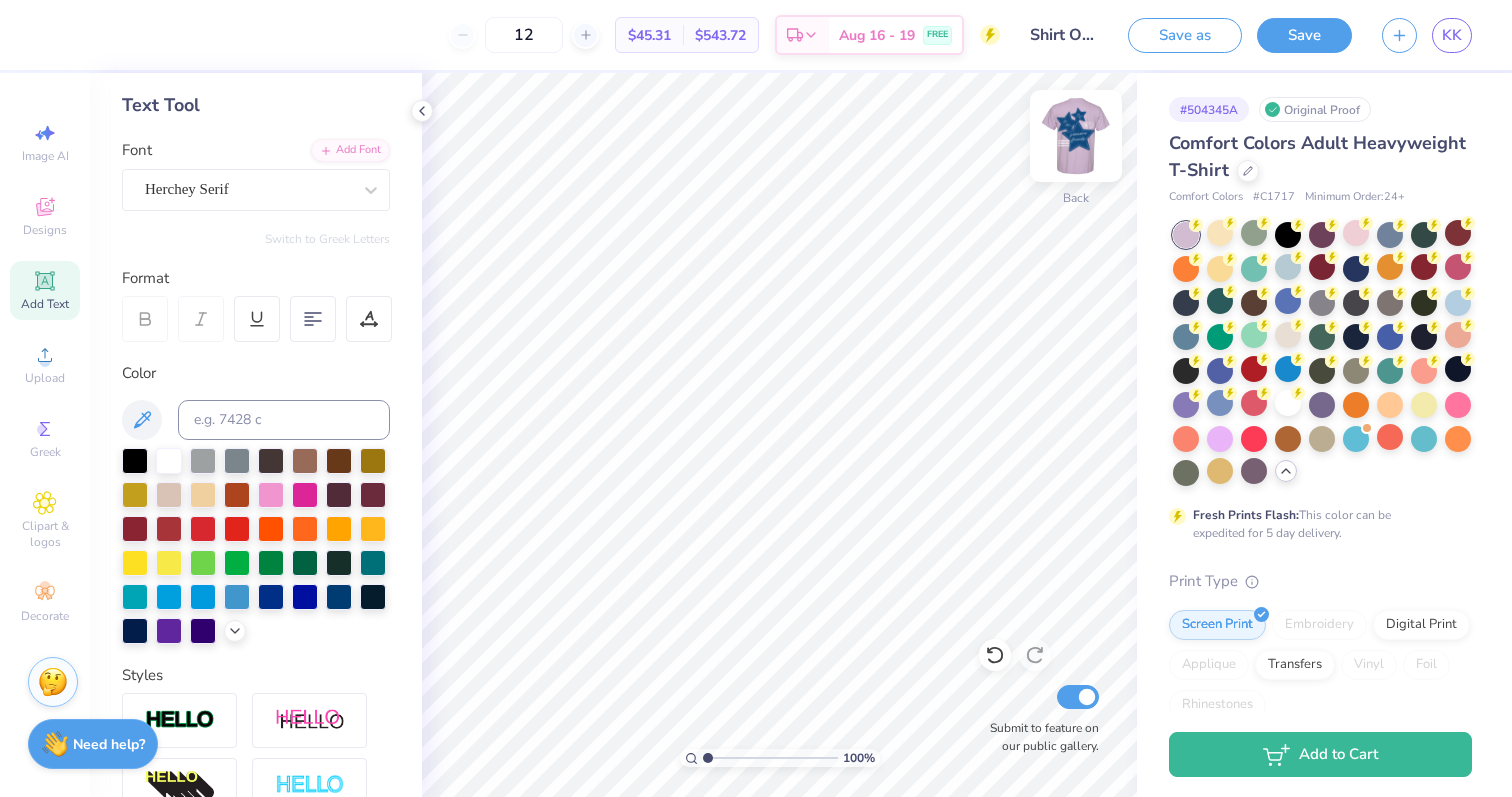 click at bounding box center (1076, 136) 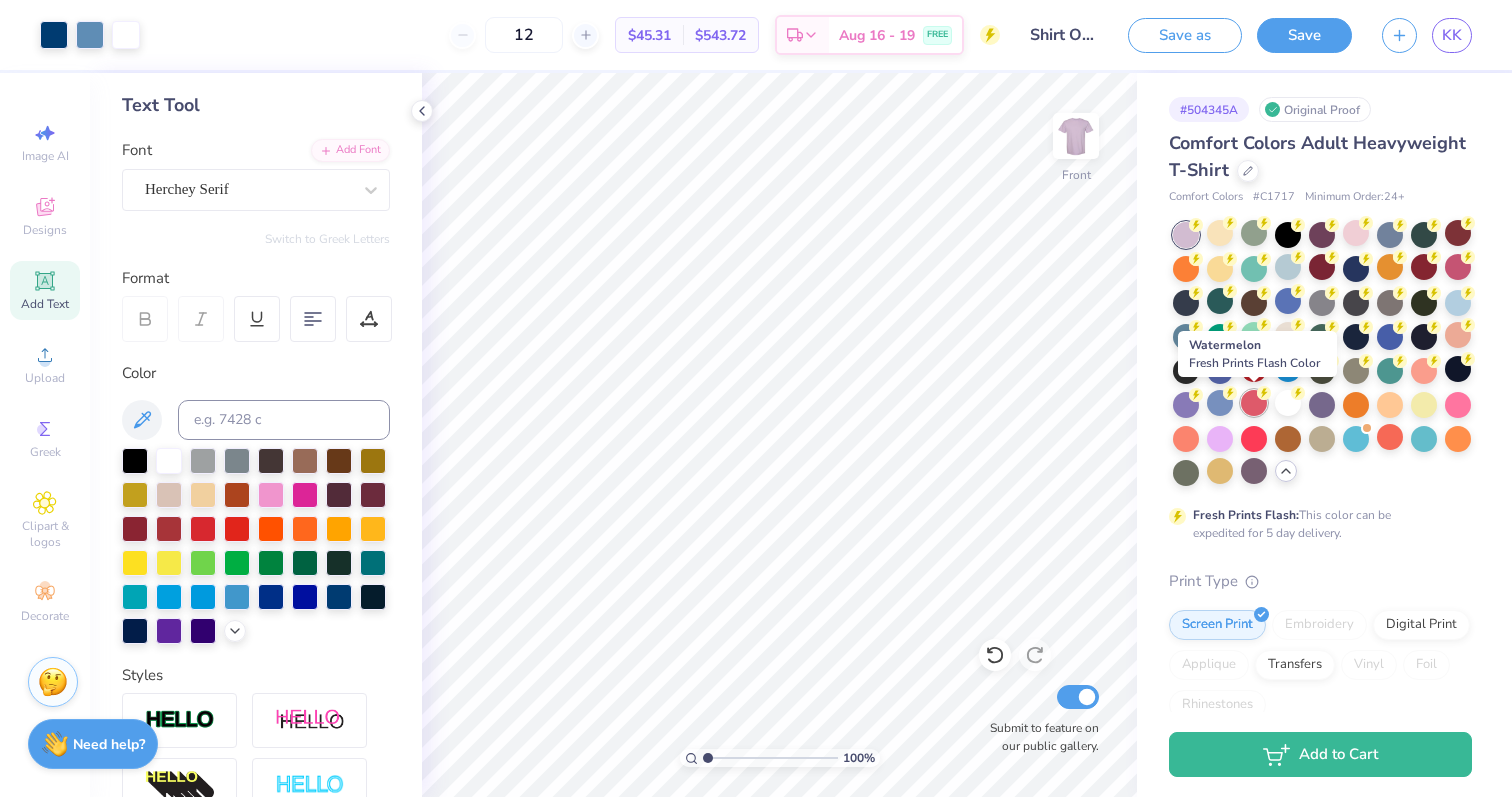 click at bounding box center [1254, 403] 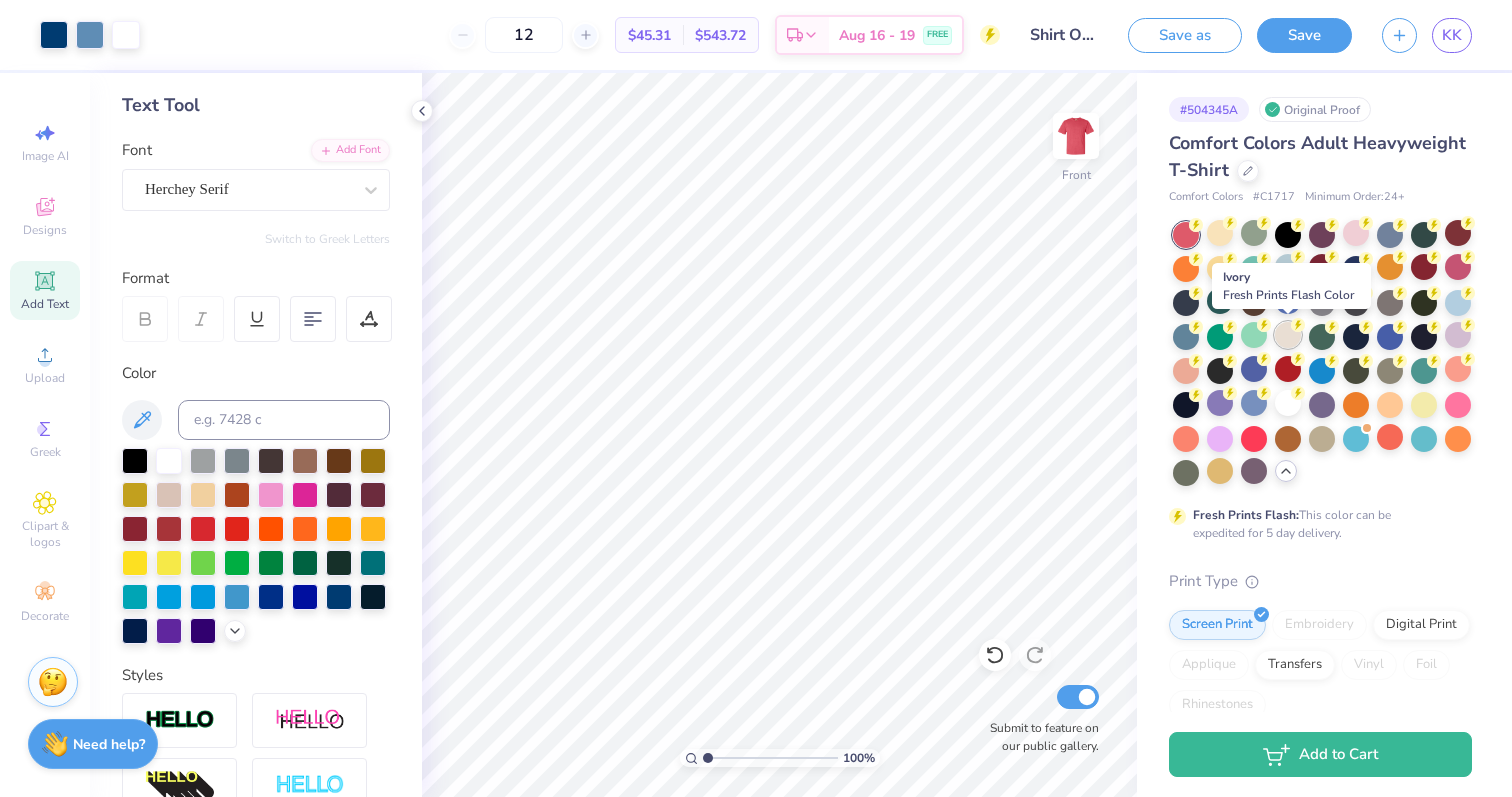 click at bounding box center [1288, 335] 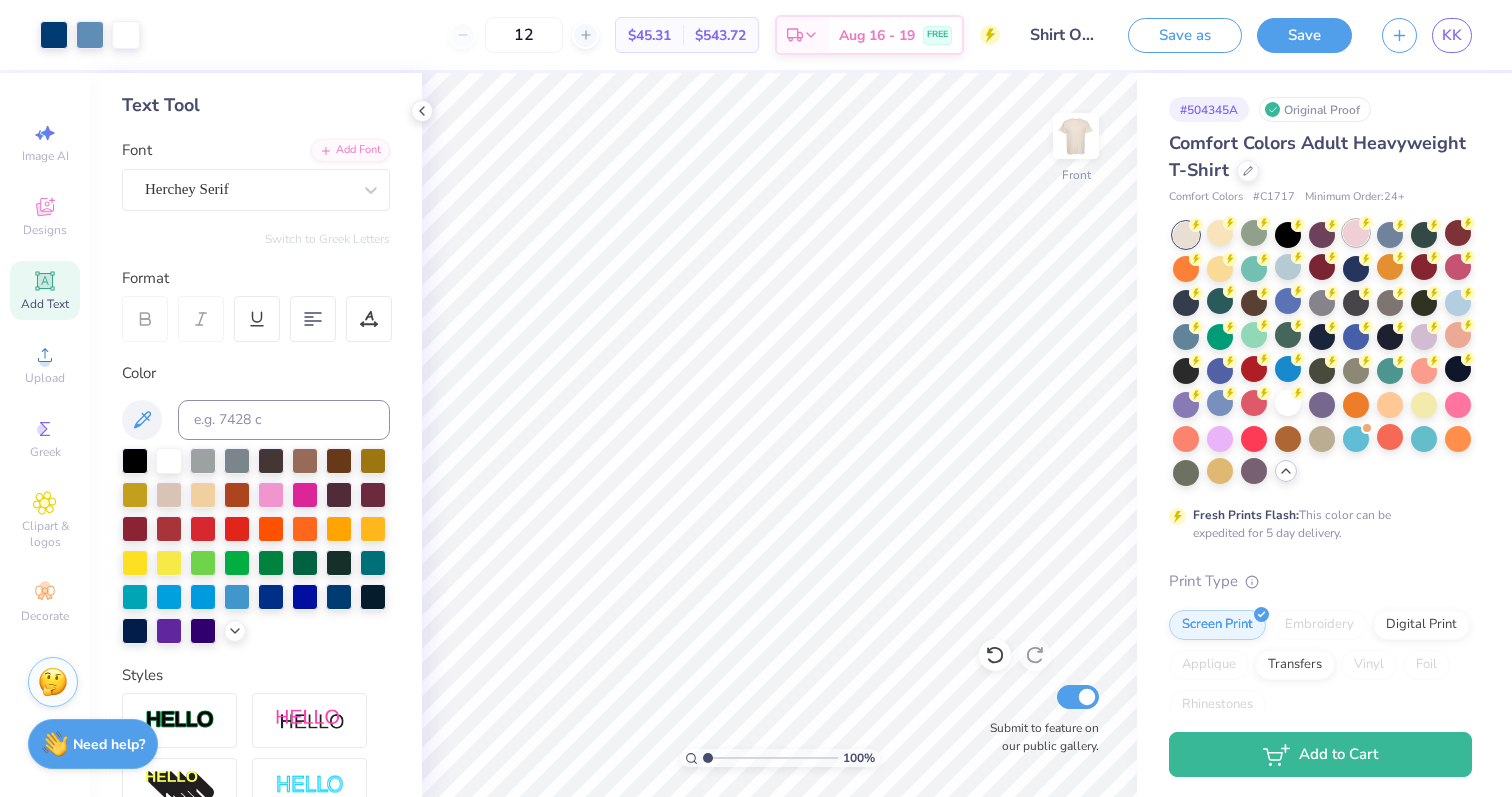 click at bounding box center (1356, 233) 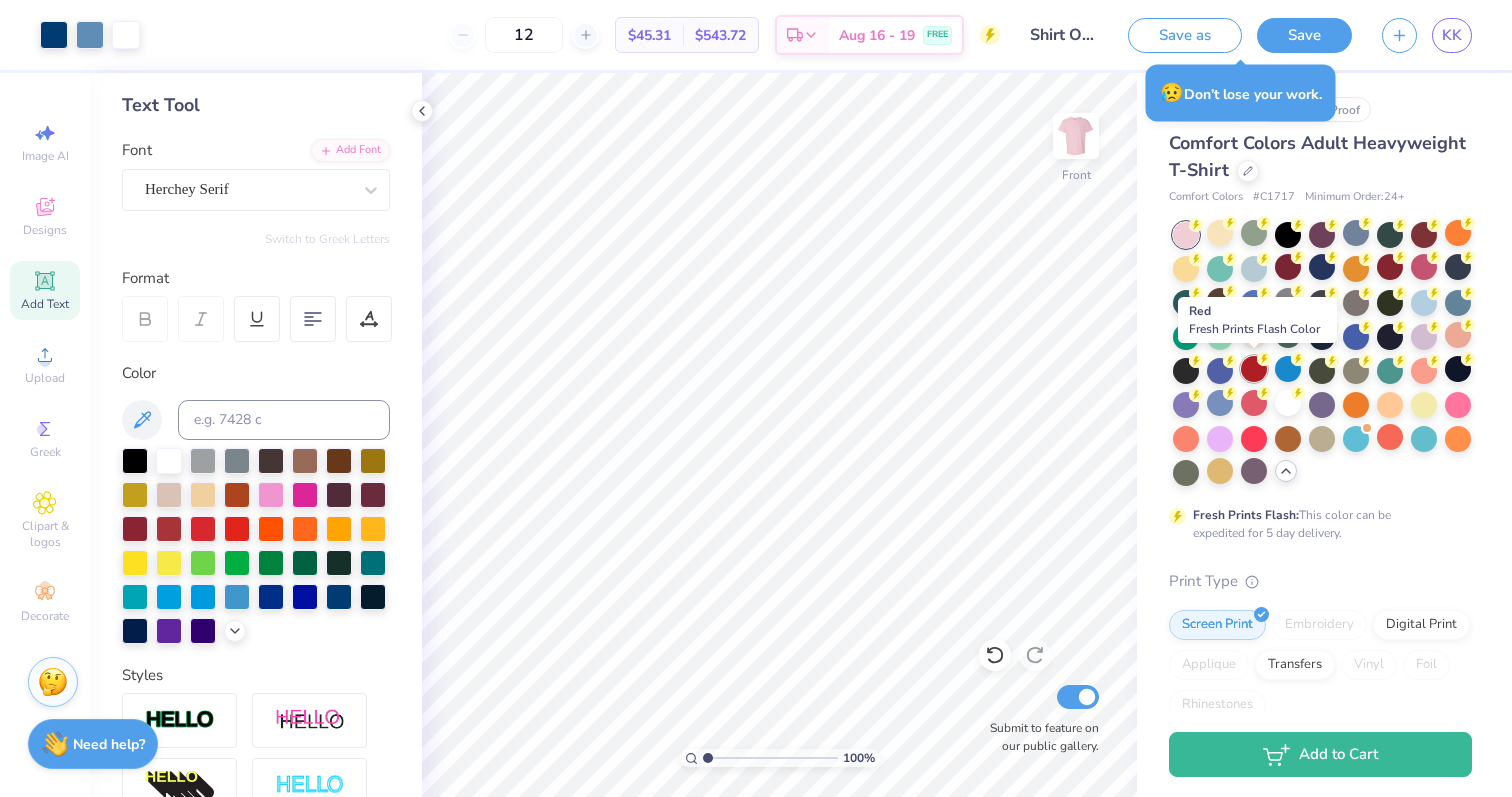 click at bounding box center (1254, 369) 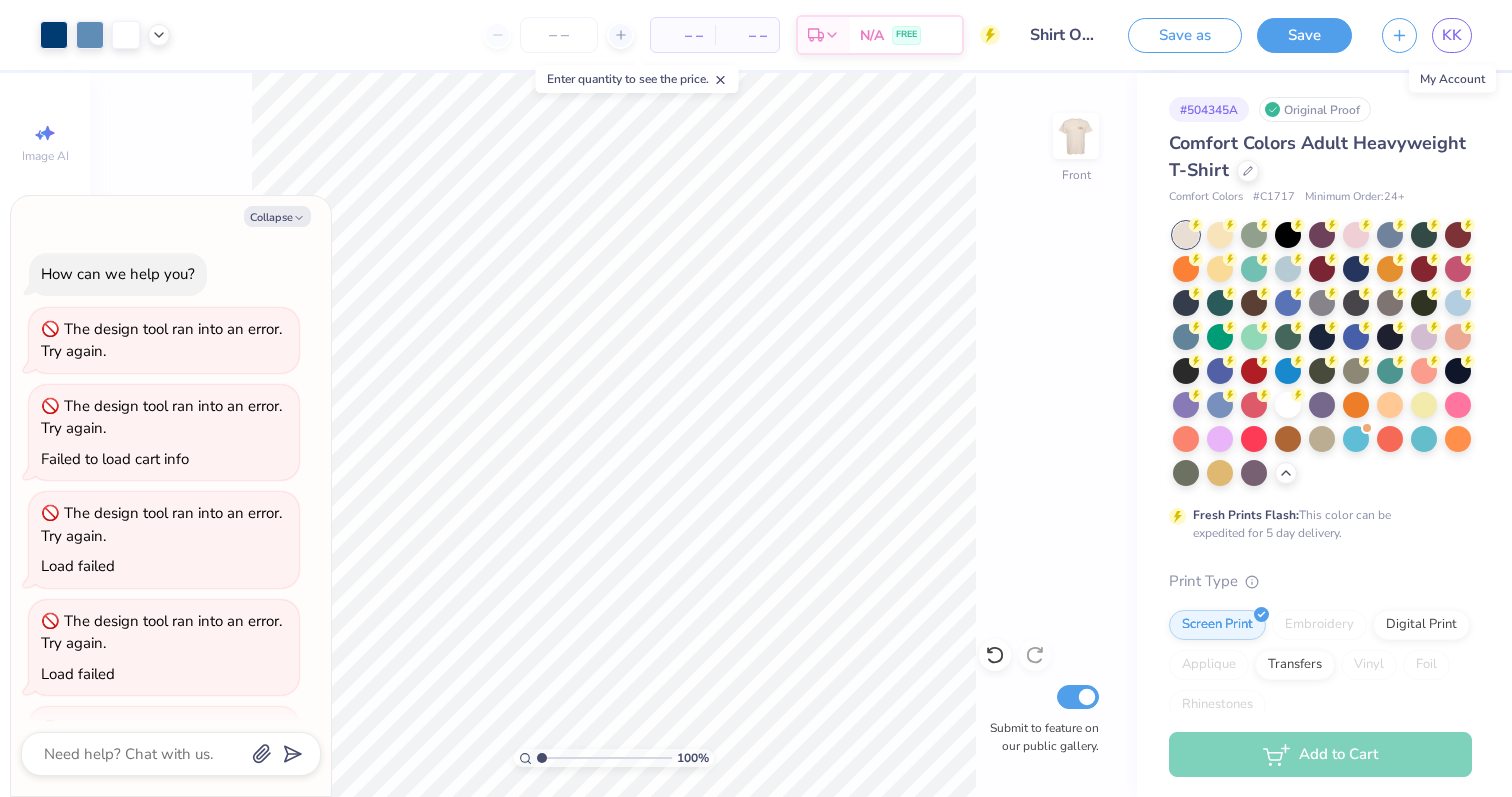 scroll, scrollTop: 0, scrollLeft: 0, axis: both 